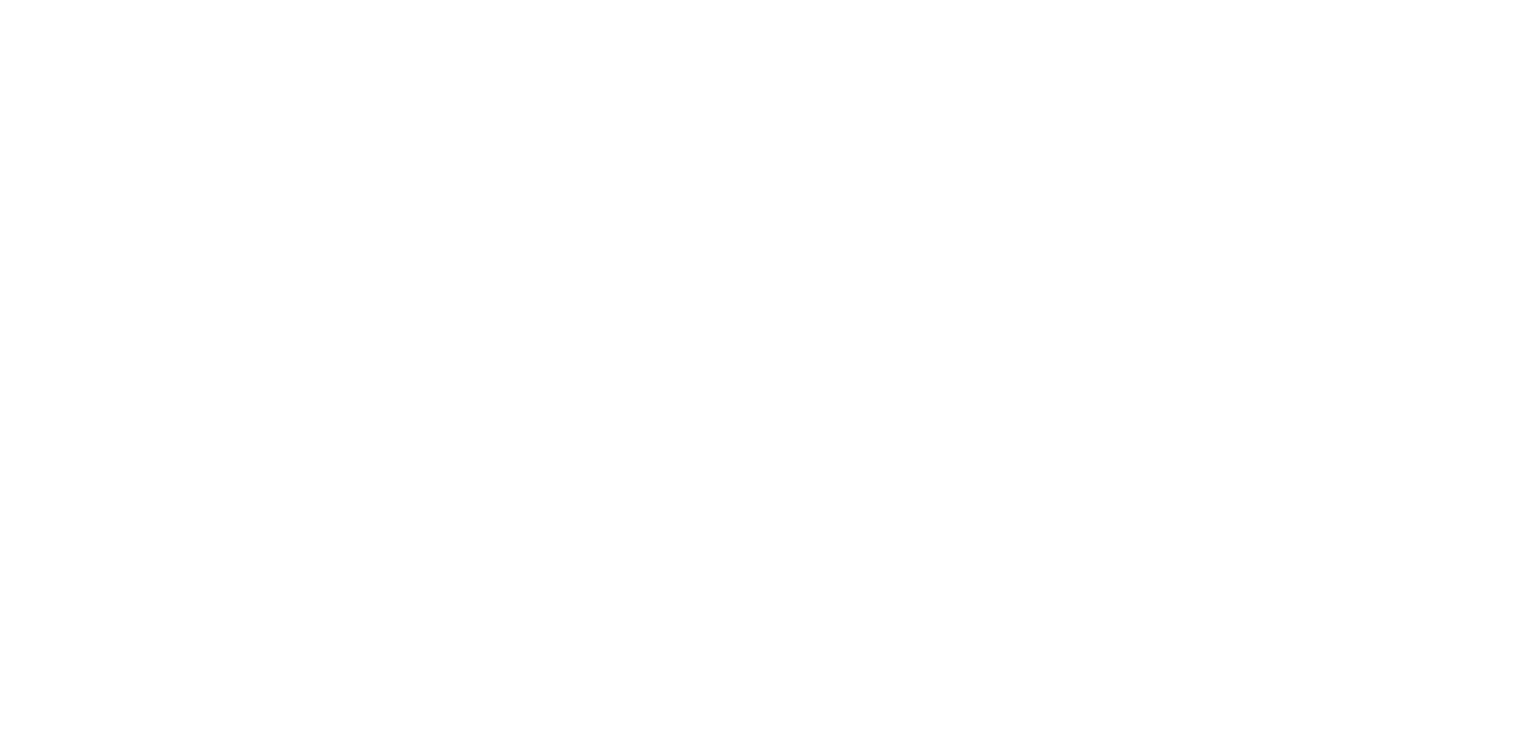 scroll, scrollTop: 0, scrollLeft: 0, axis: both 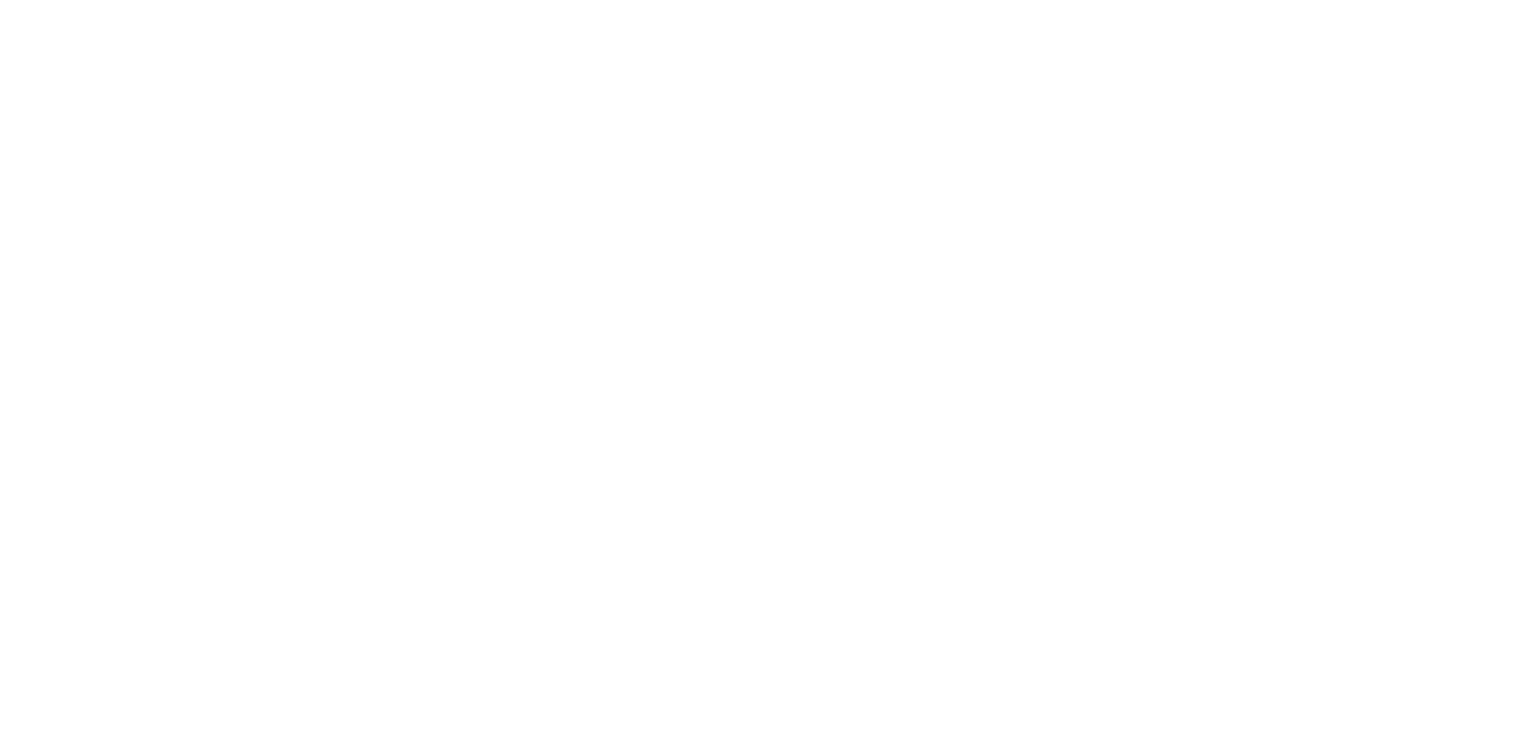click at bounding box center (764, 369) 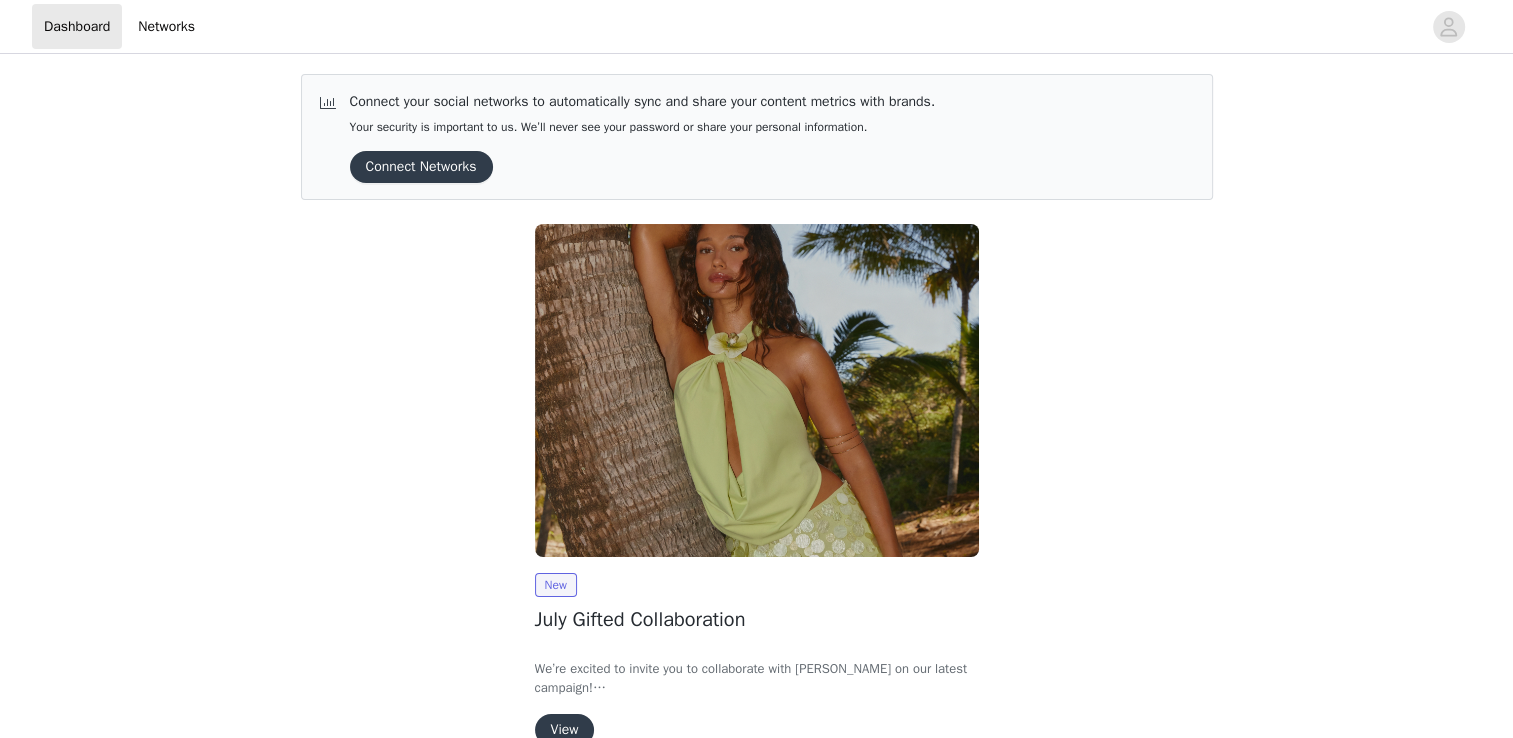 click on "New    July Gifted Collaboration
We’re excited to invite you to collaborate with [PERSON_NAME] on our latest campaign!
In exchange for  2x deliverables  (TikTok or Instagram posts), you’ll be able to select up to  4  items  from a range of our latest collections, along with some of your all-time favourites.
Spots are strictly limited, so if you’d like to secure your pieces and be part of the campaign, simply complete the steps below to get started.
We can’t wait to collaborate with you!
View" at bounding box center [757, 489] 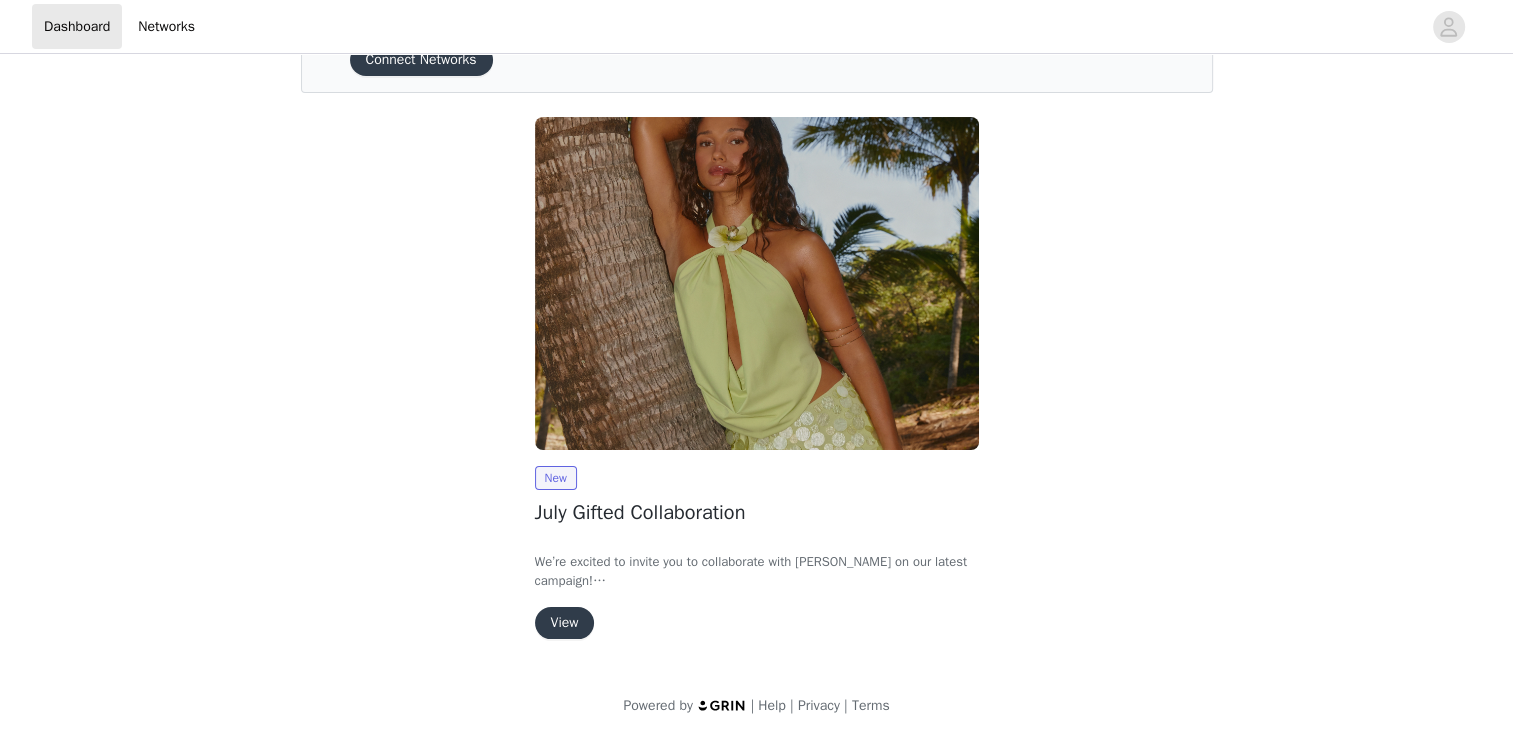 click on "View" at bounding box center [565, 623] 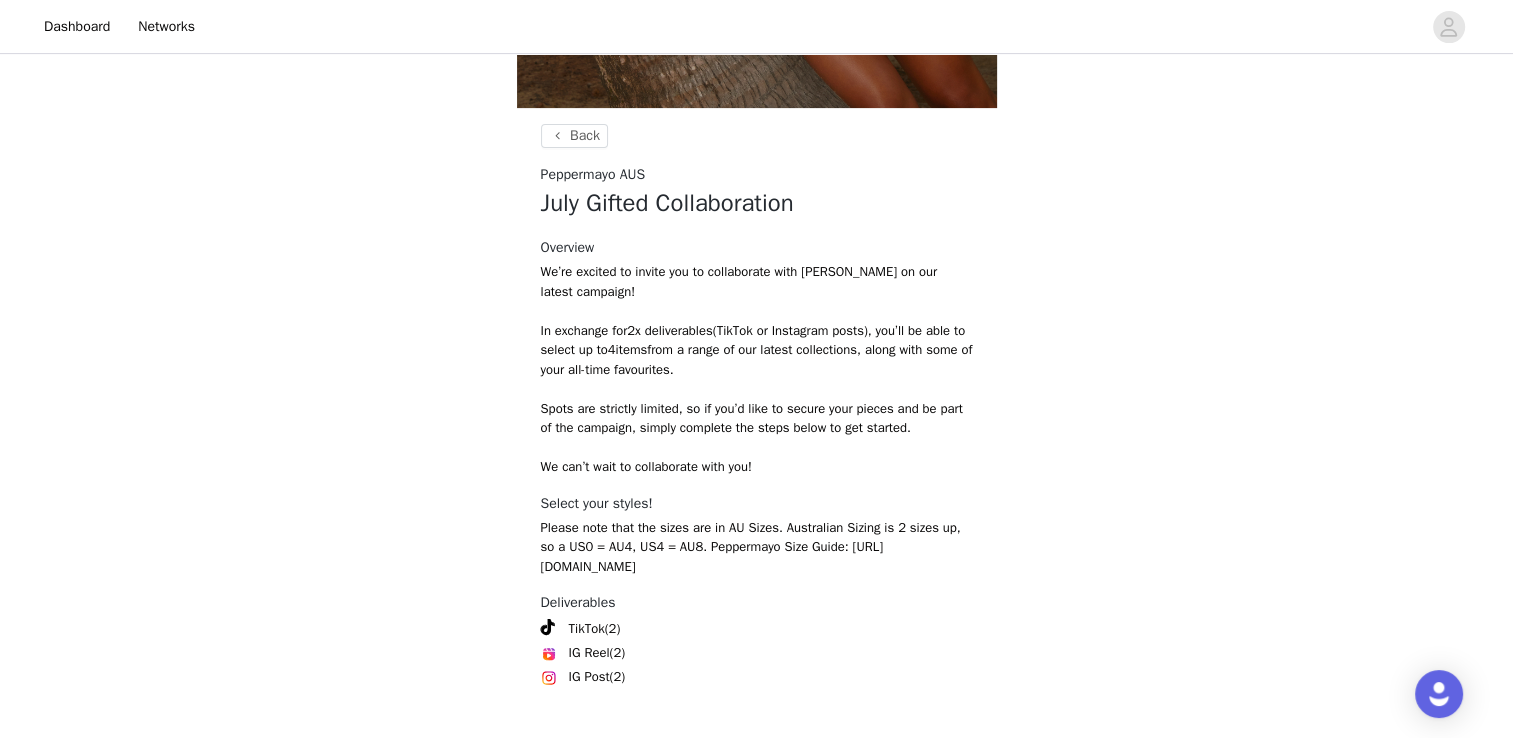 scroll, scrollTop: 756, scrollLeft: 0, axis: vertical 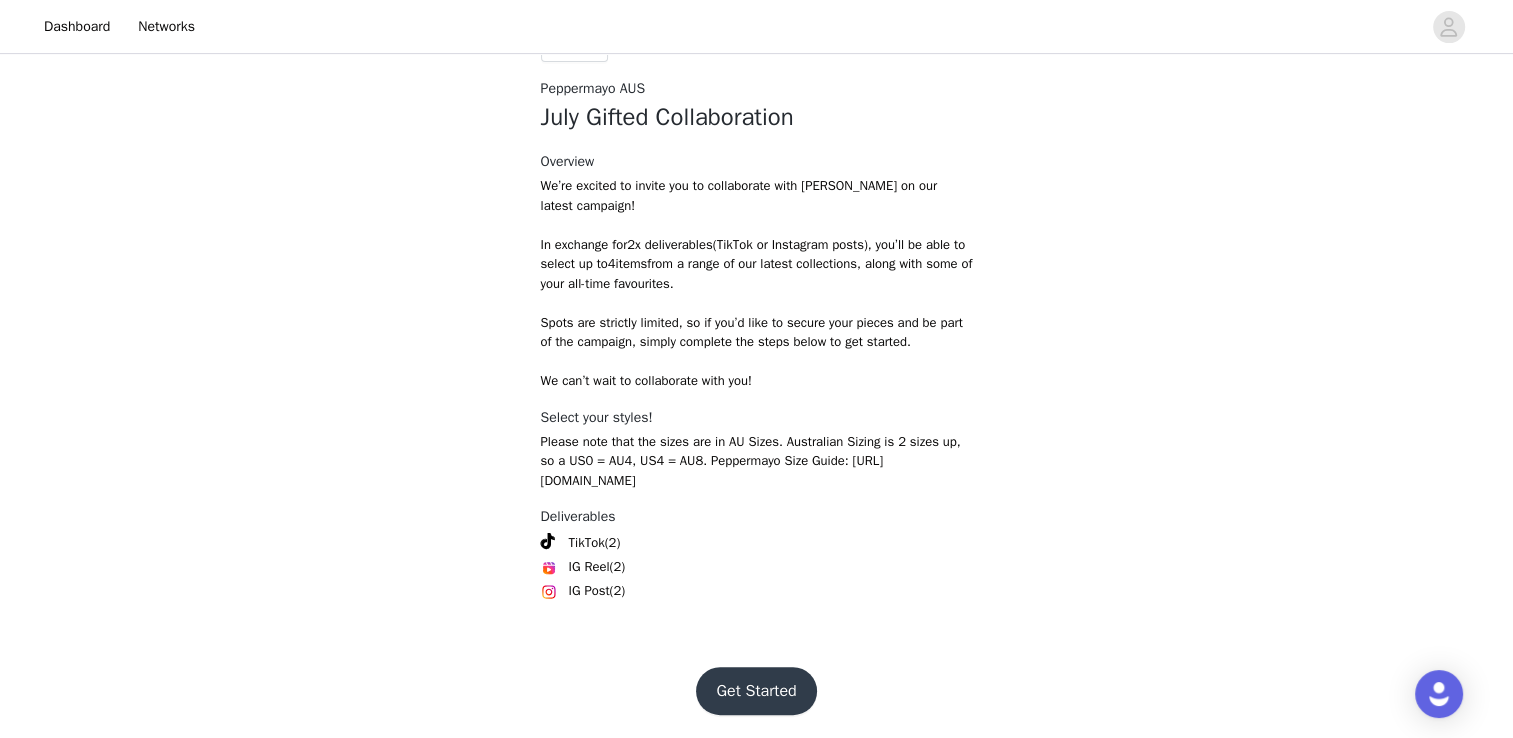 click on "Get Started" at bounding box center [756, 691] 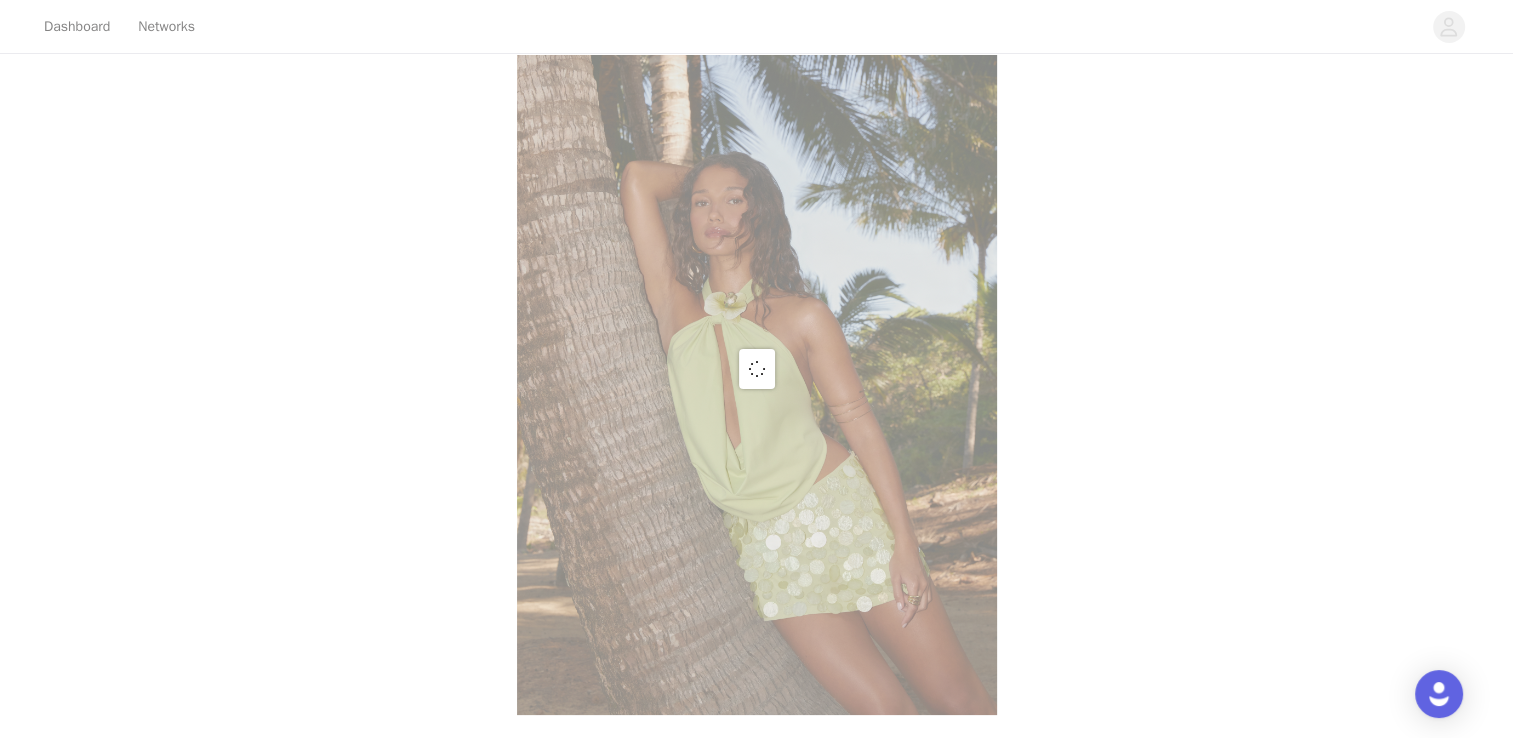 scroll, scrollTop: 756, scrollLeft: 0, axis: vertical 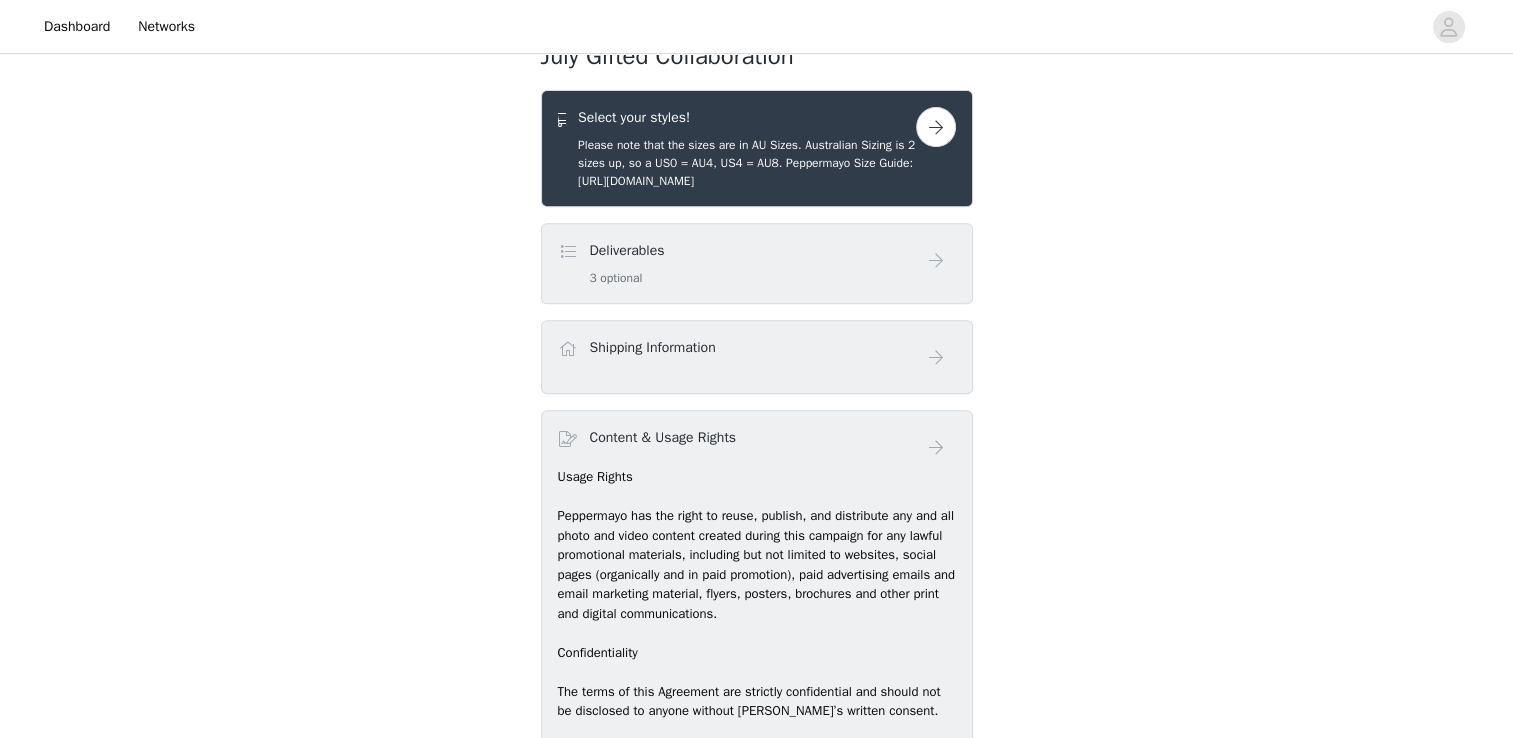 click at bounding box center (936, 127) 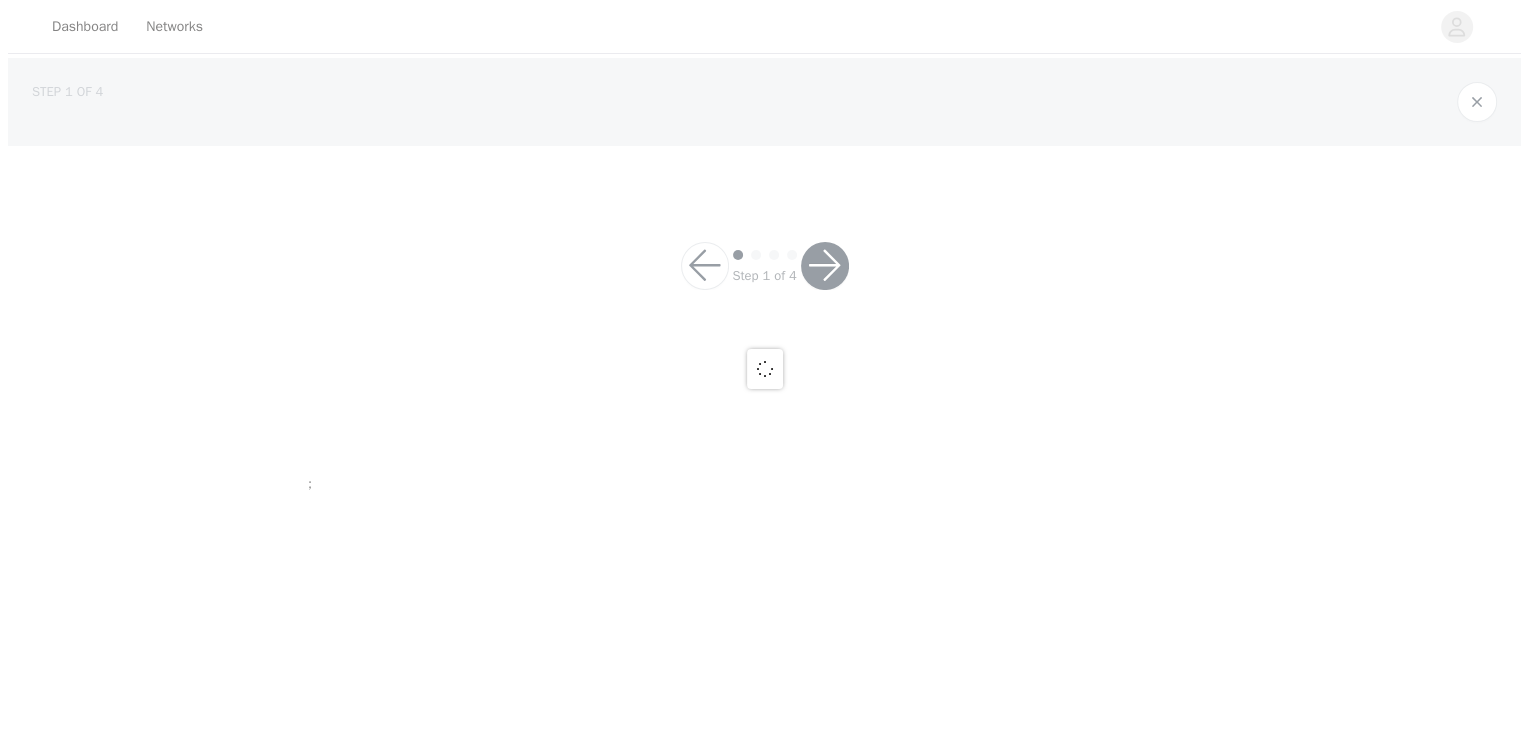 scroll, scrollTop: 0, scrollLeft: 0, axis: both 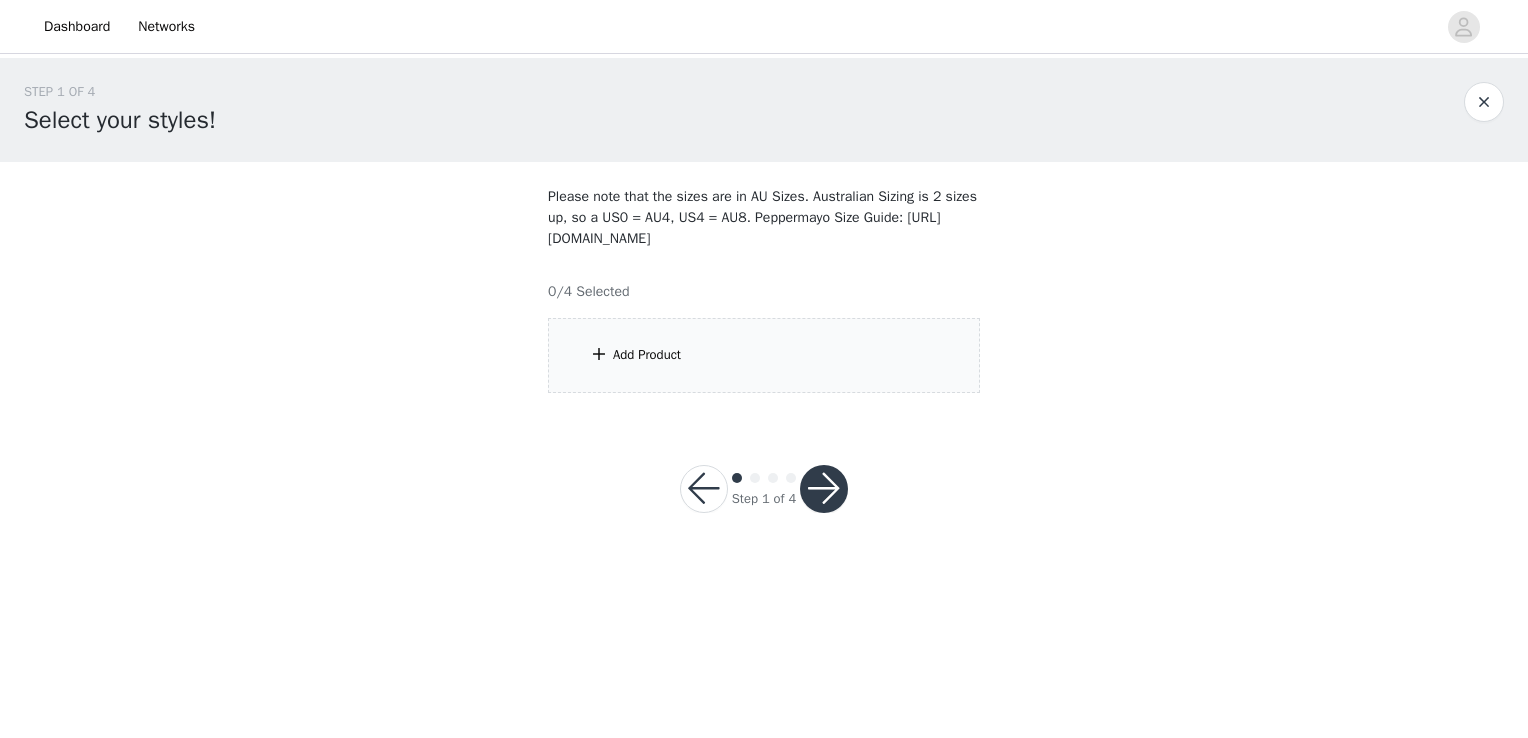 click on "Add Product" at bounding box center (764, 355) 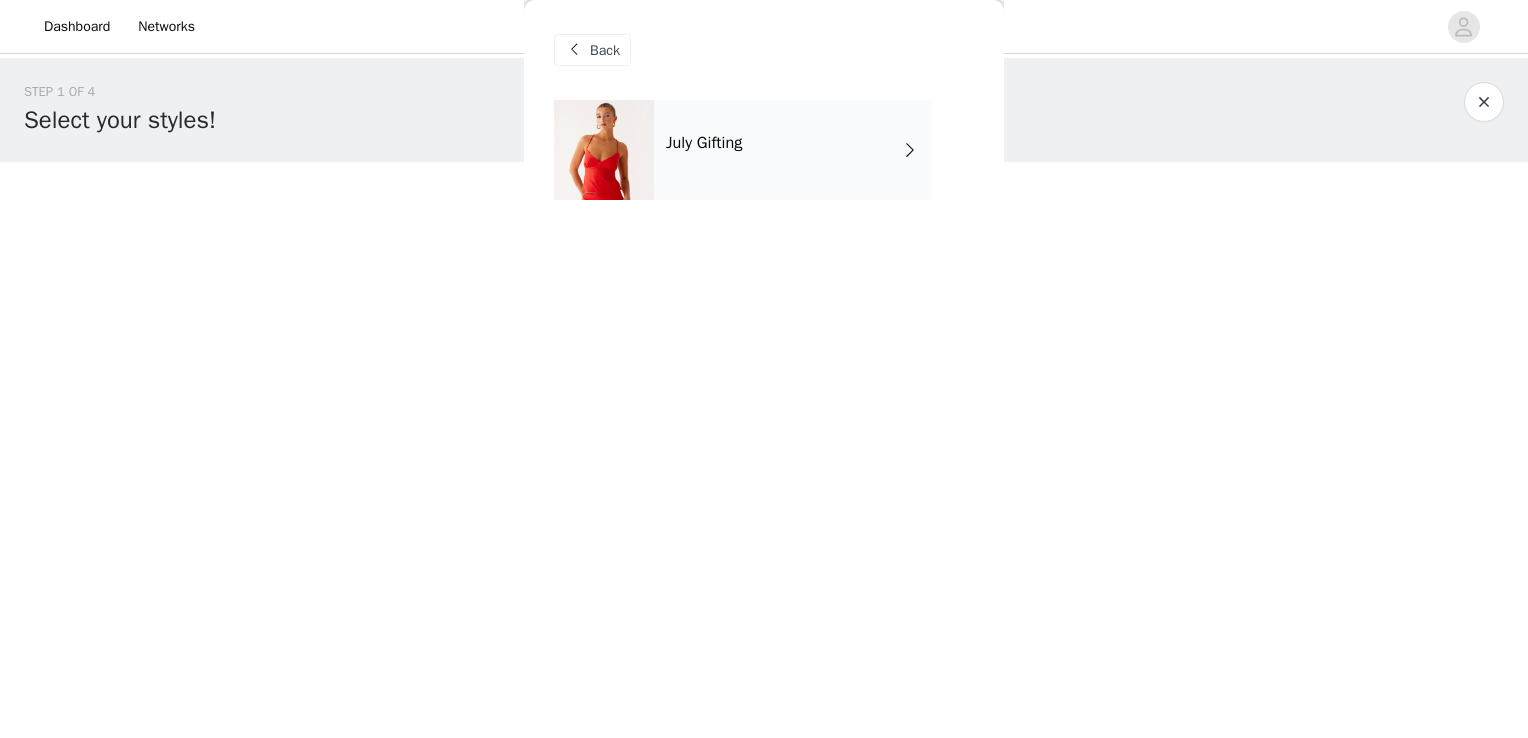 click on "July Gifting" at bounding box center (793, 150) 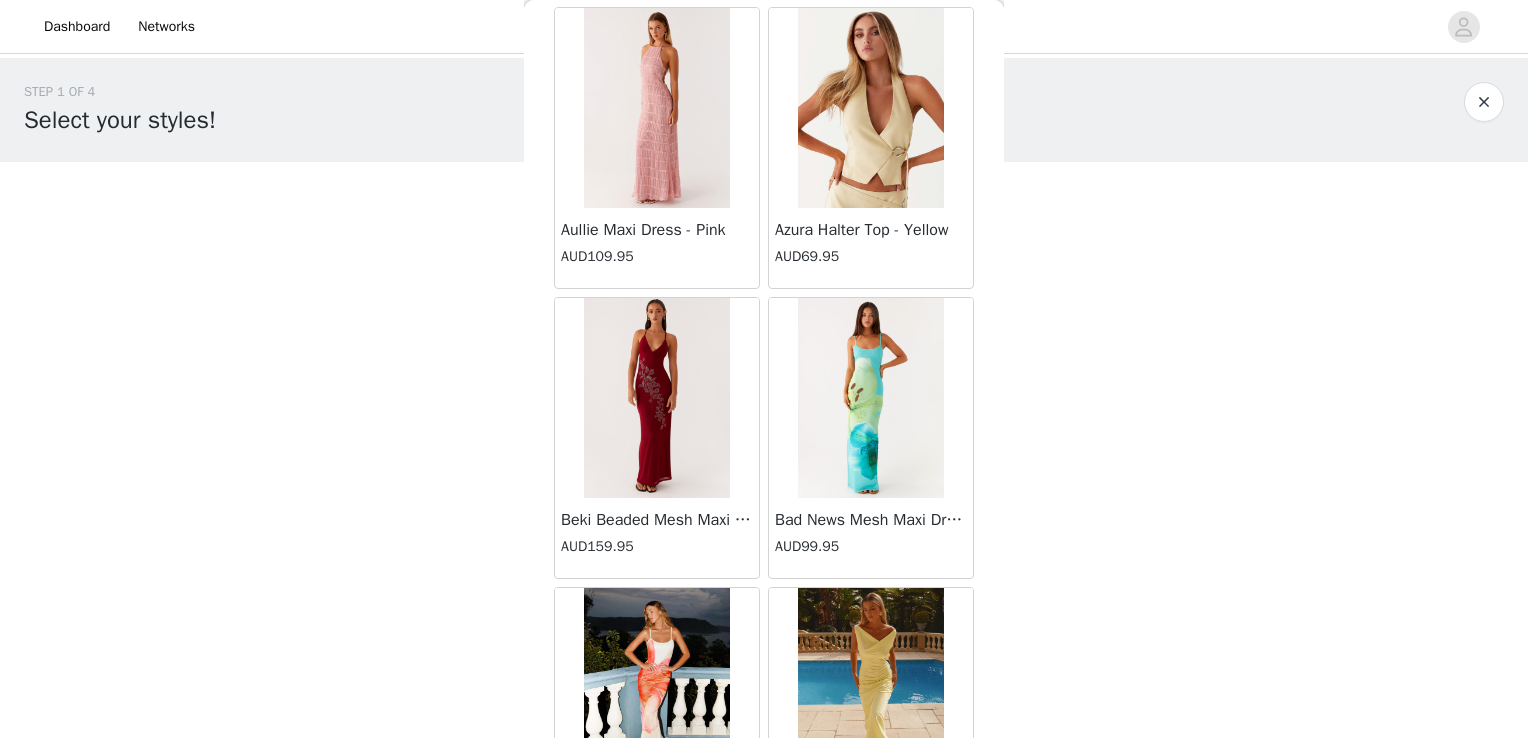 scroll, scrollTop: 2317, scrollLeft: 0, axis: vertical 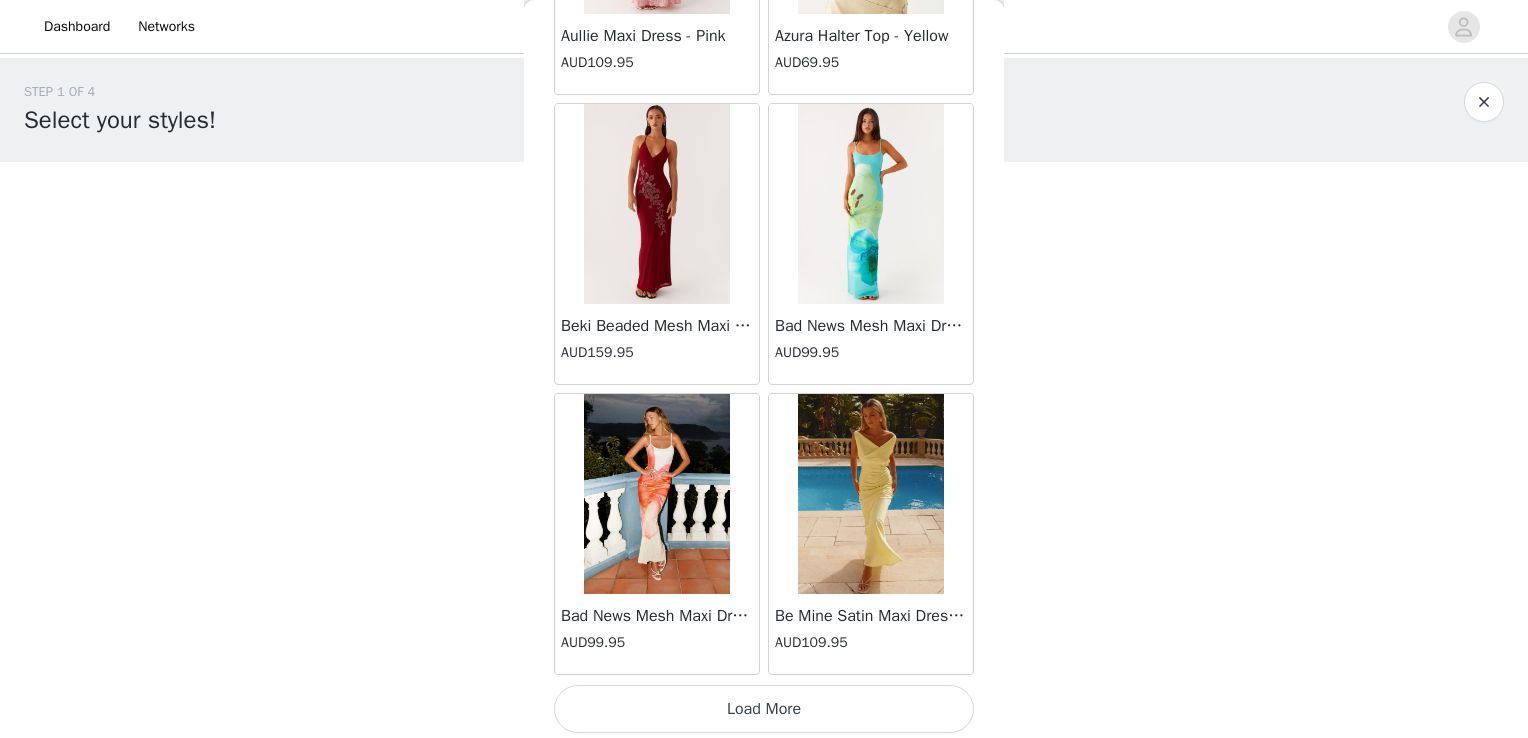 click on "Load More" at bounding box center [764, 709] 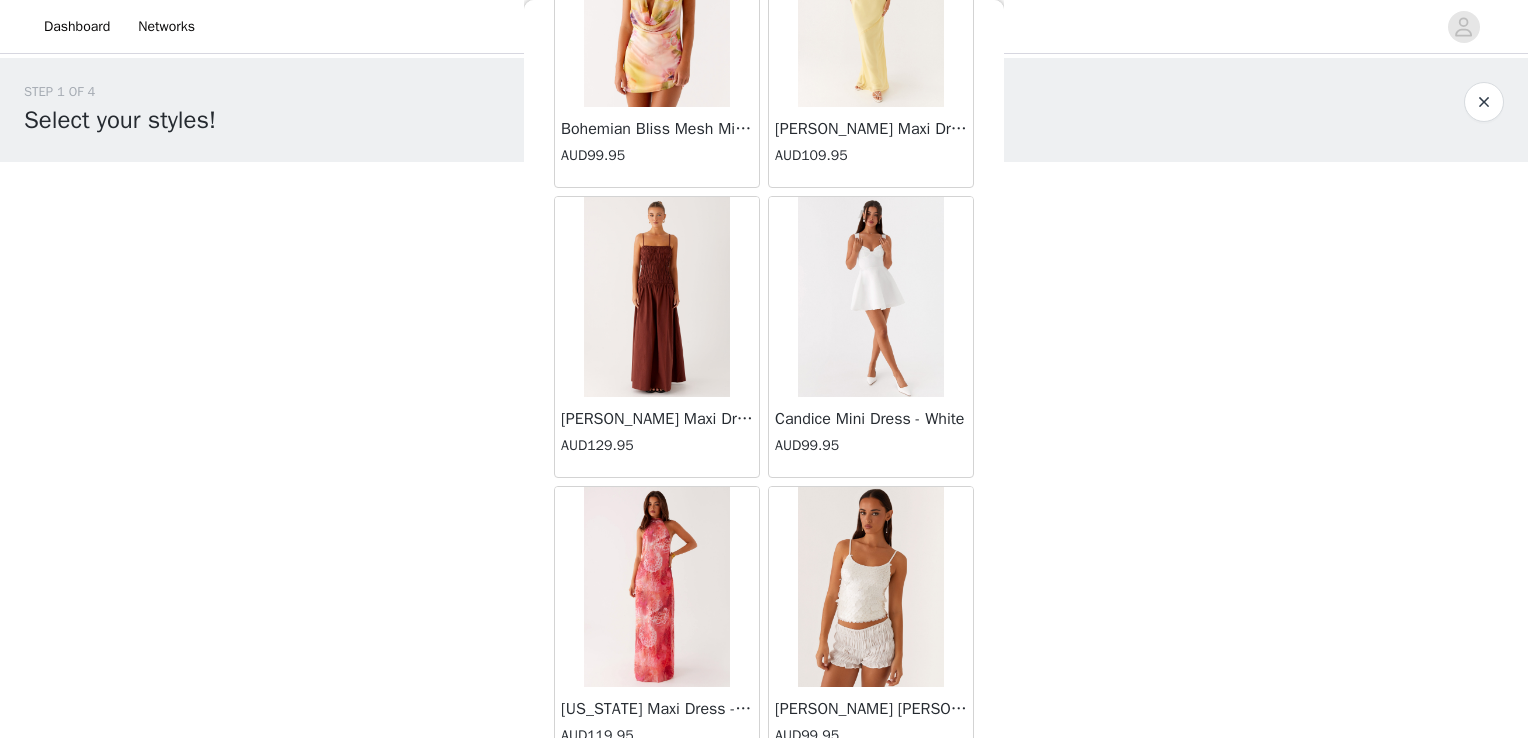 scroll, scrollTop: 5213, scrollLeft: 0, axis: vertical 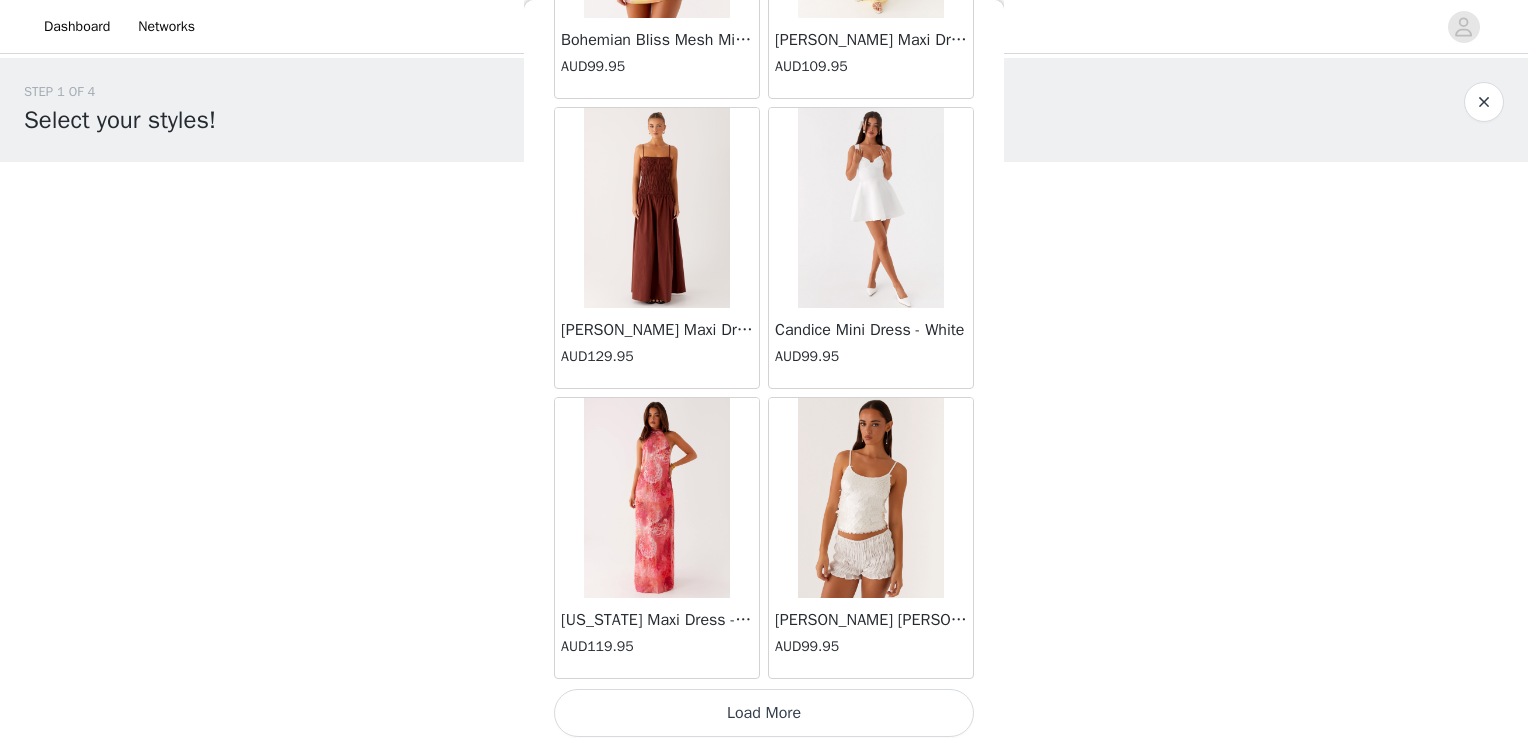 click on "Load More" at bounding box center (764, 713) 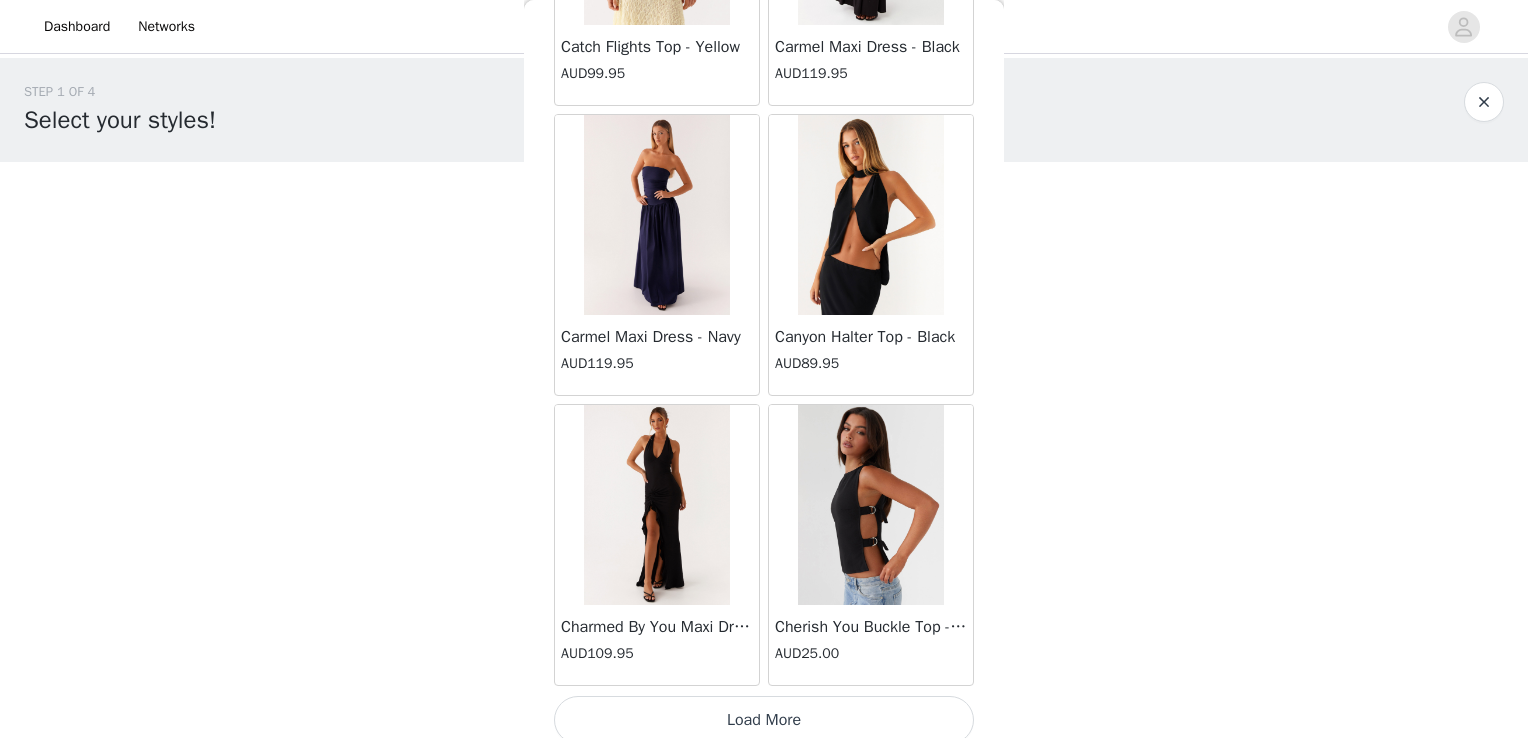 scroll, scrollTop: 8109, scrollLeft: 0, axis: vertical 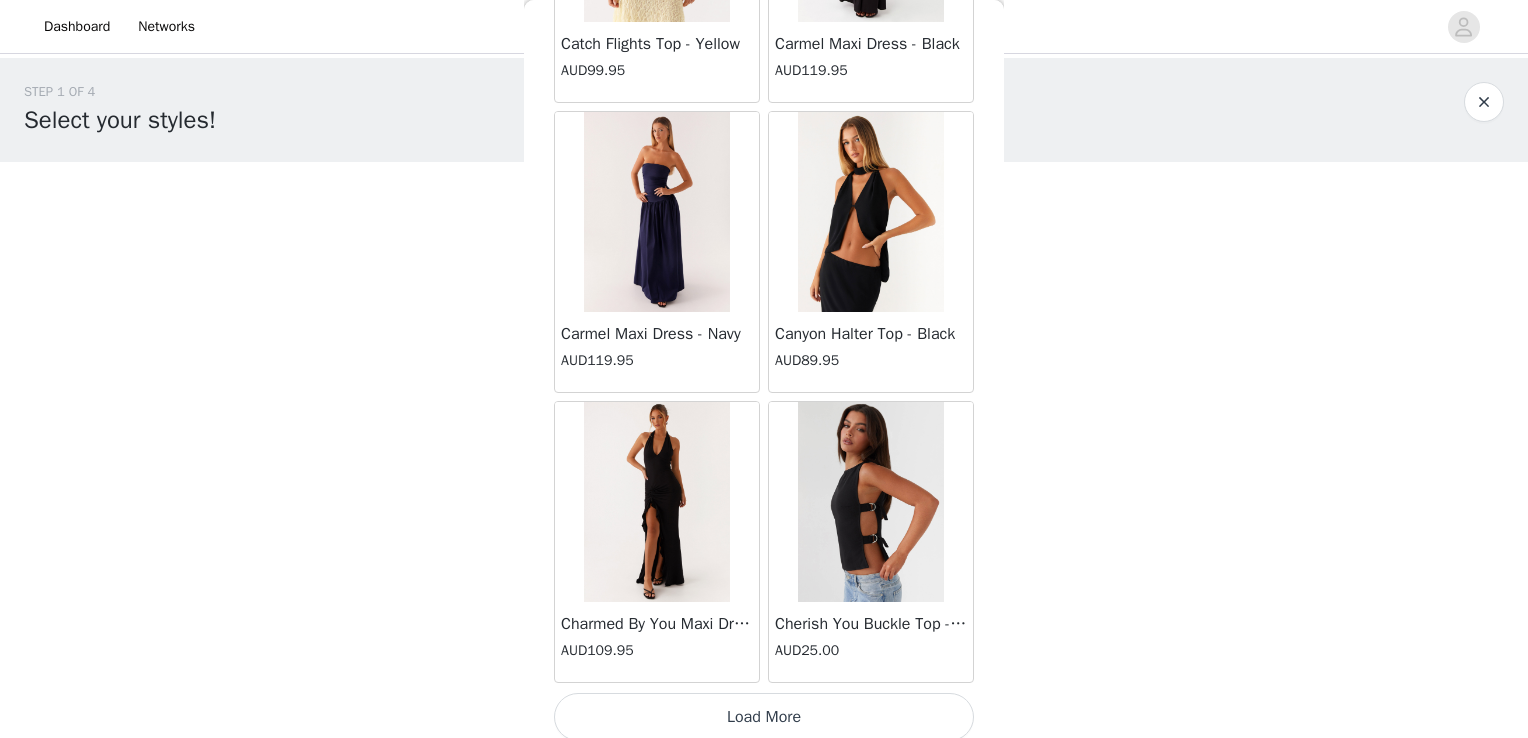 click on "Load More" at bounding box center (764, 717) 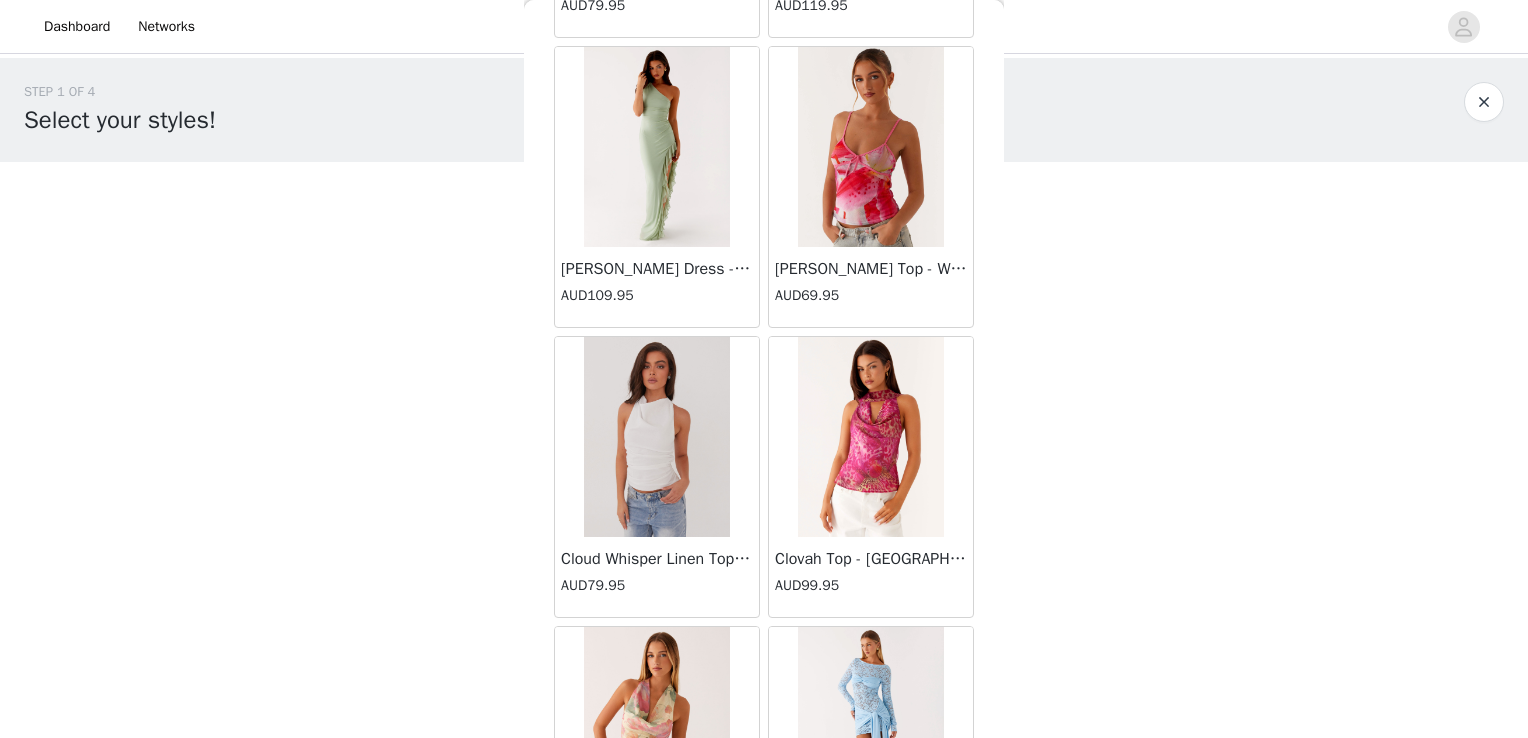 scroll, scrollTop: 11005, scrollLeft: 0, axis: vertical 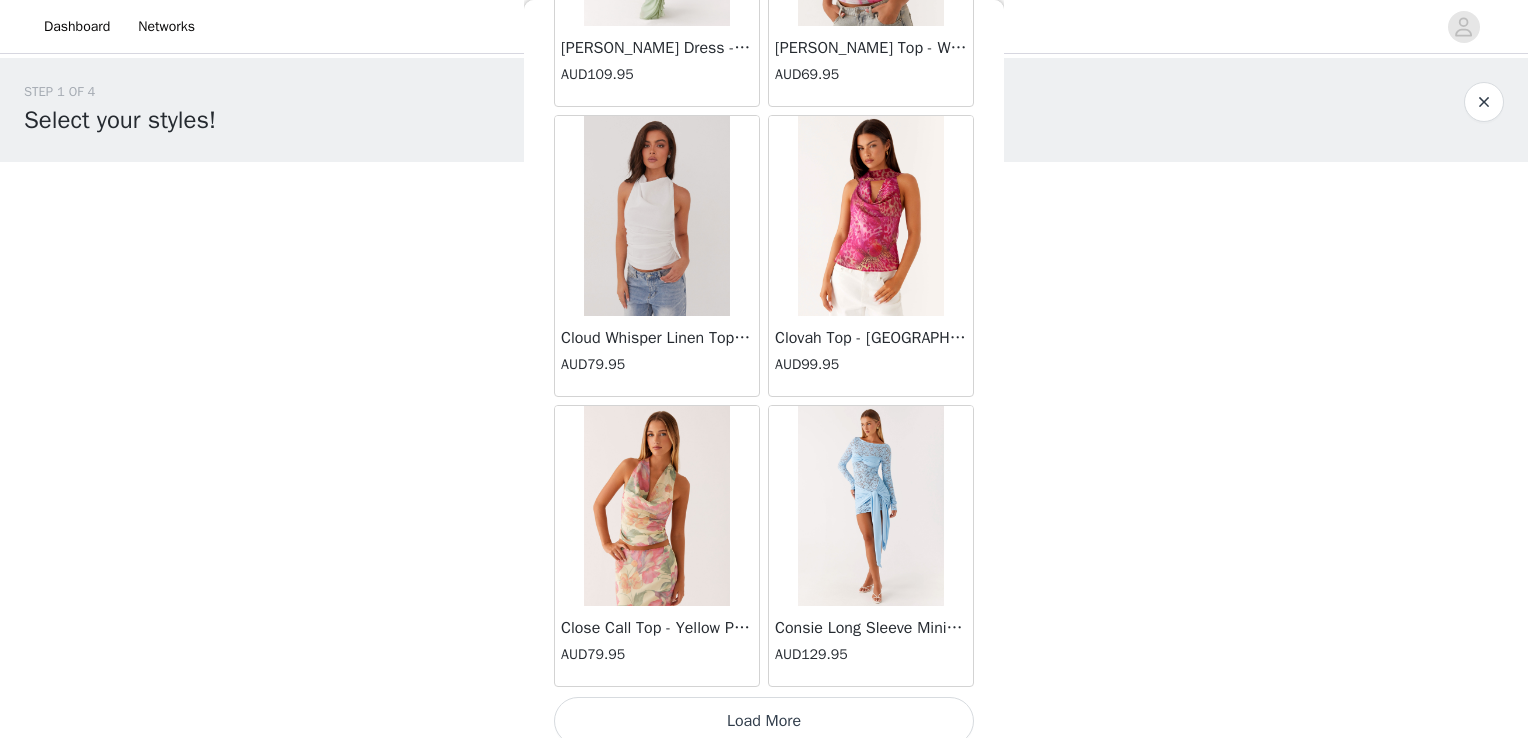 click on "Load More" at bounding box center (764, 721) 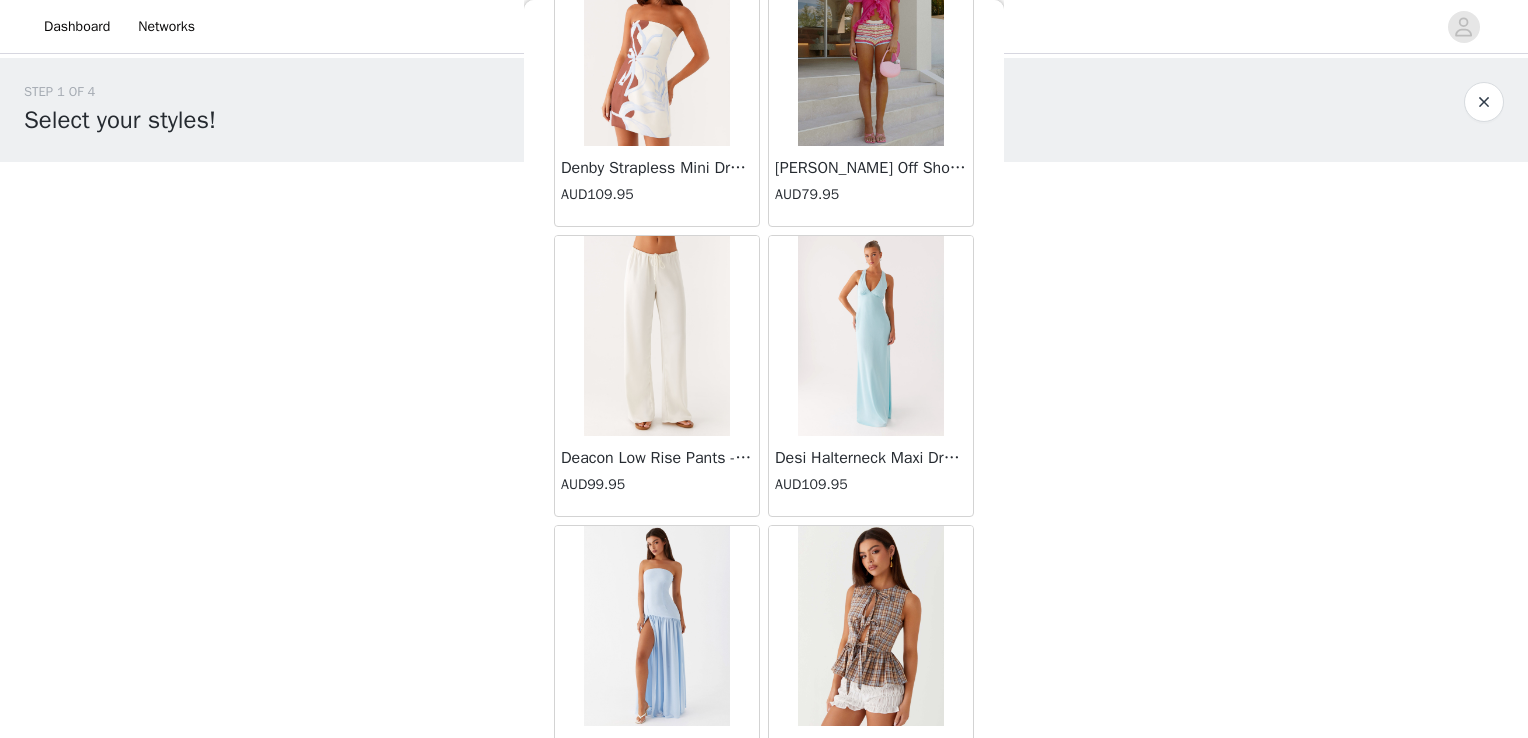 scroll, scrollTop: 13901, scrollLeft: 0, axis: vertical 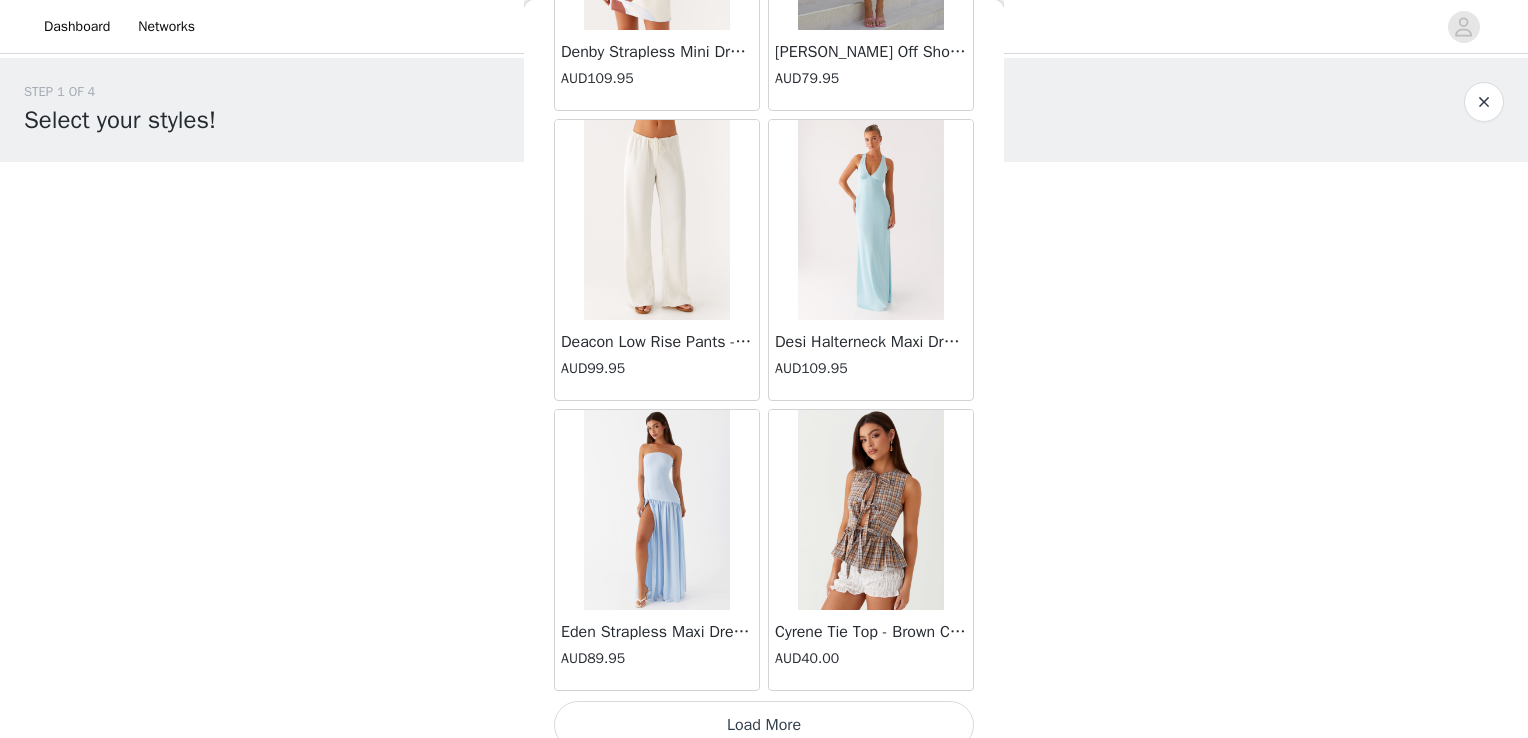 click on "Load More" at bounding box center [764, 725] 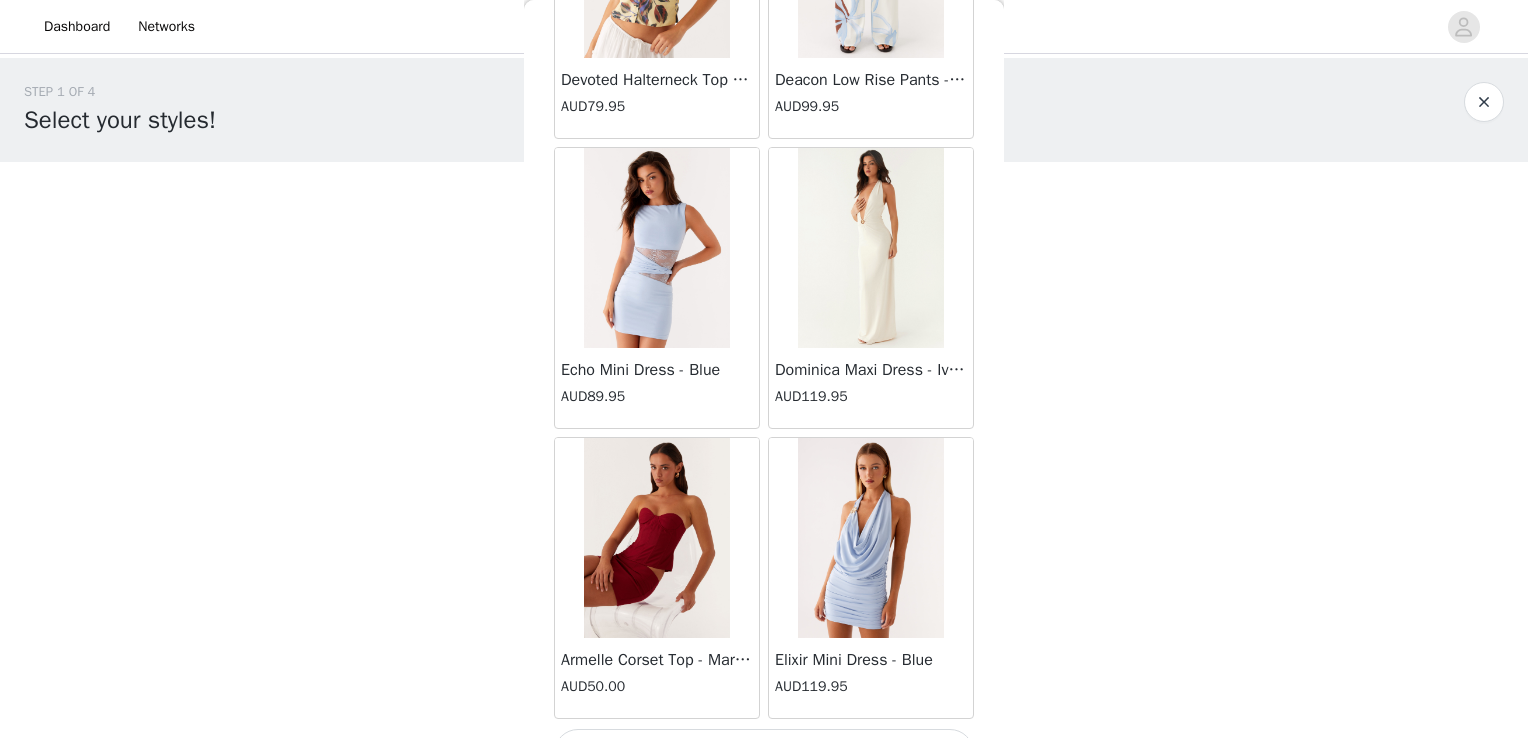 scroll, scrollTop: 16797, scrollLeft: 0, axis: vertical 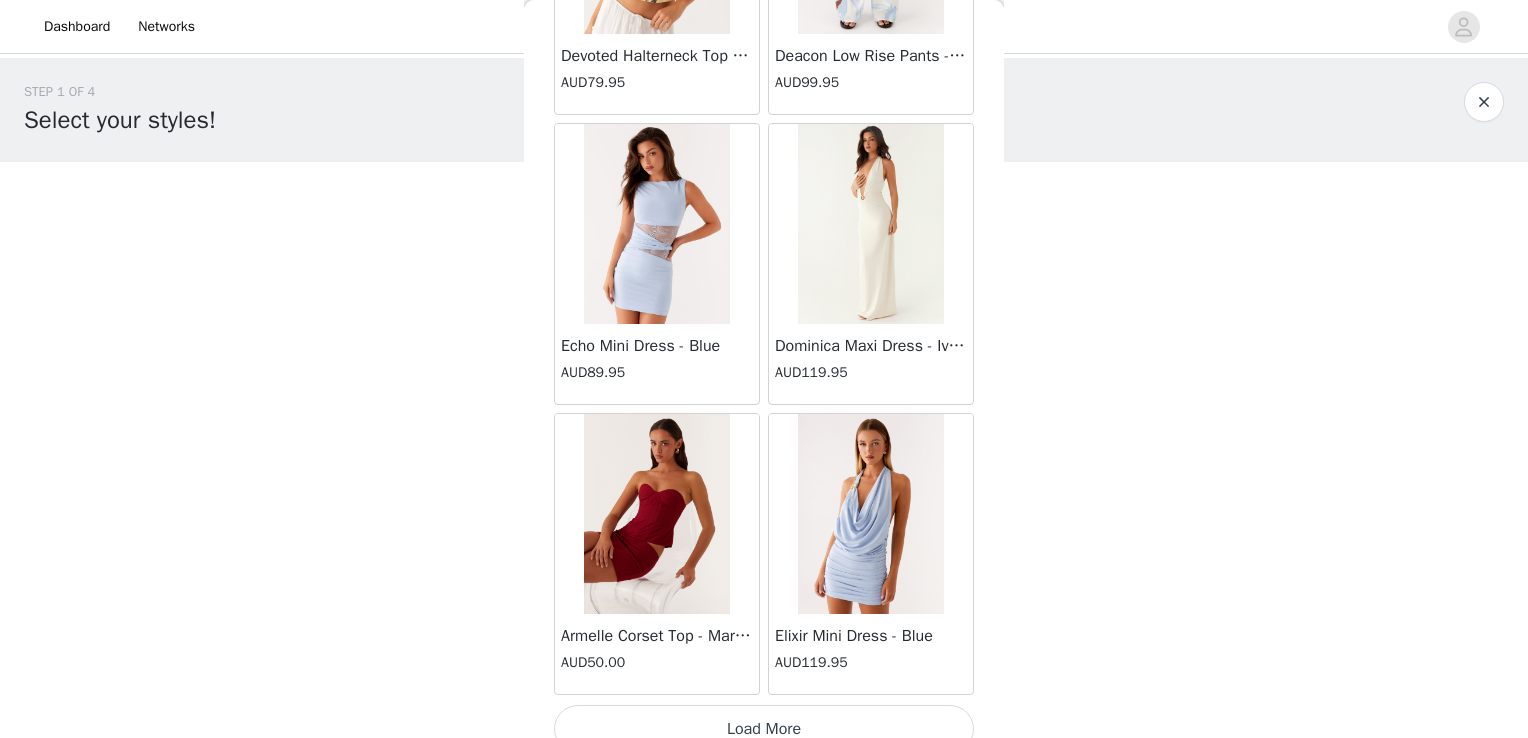 click on "Load More" at bounding box center [764, 729] 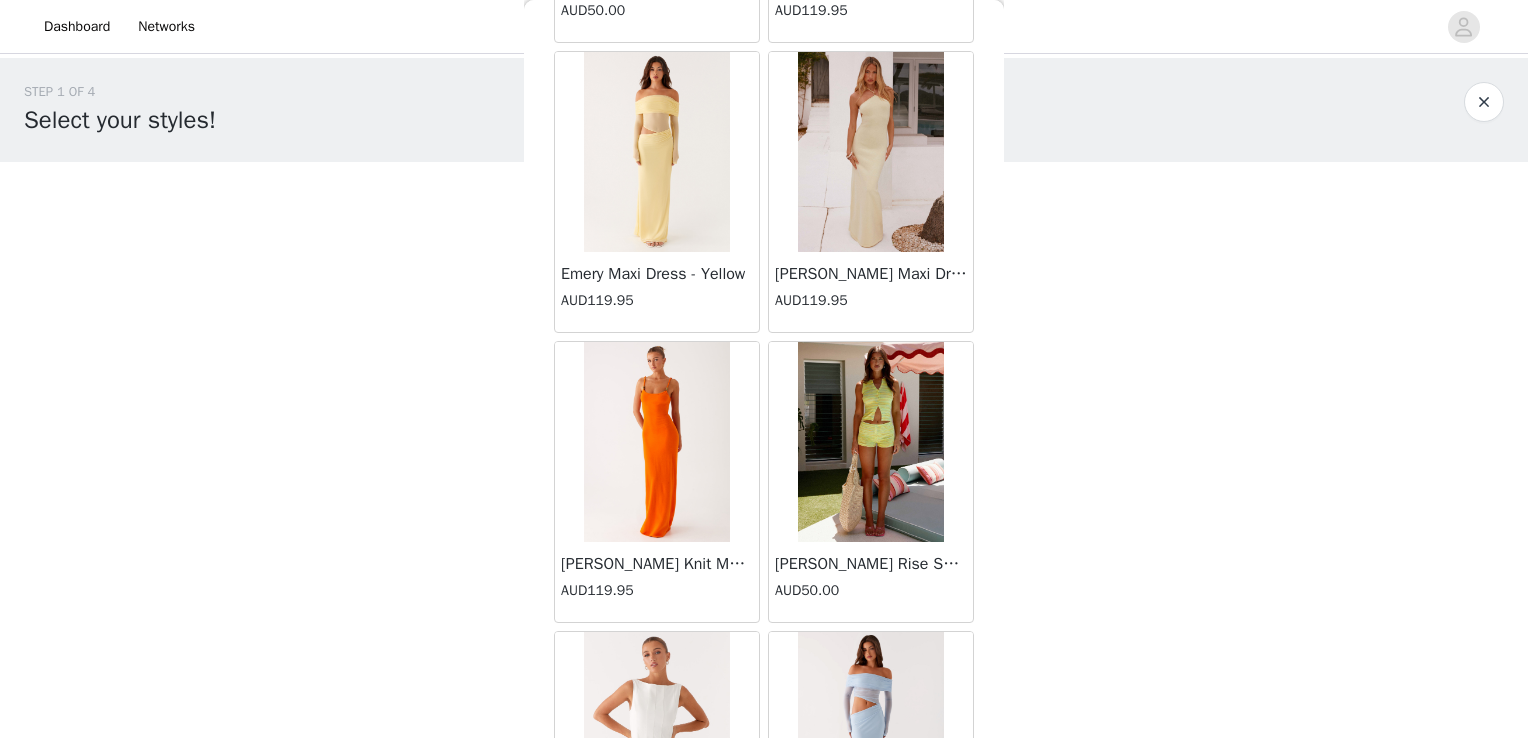 scroll, scrollTop: 17441, scrollLeft: 0, axis: vertical 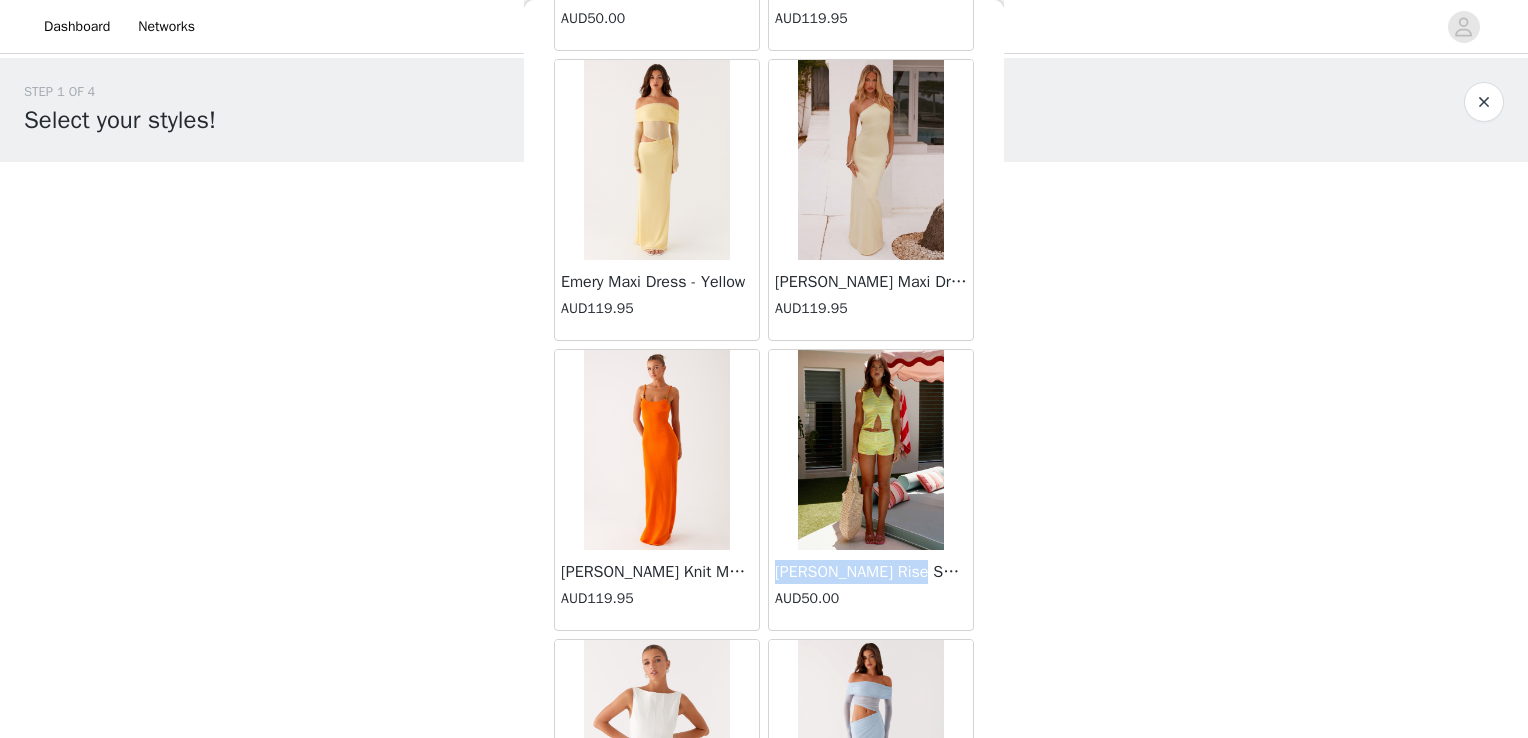 drag, startPoint x: 767, startPoint y: 544, endPoint x: 902, endPoint y: 533, distance: 135.4474 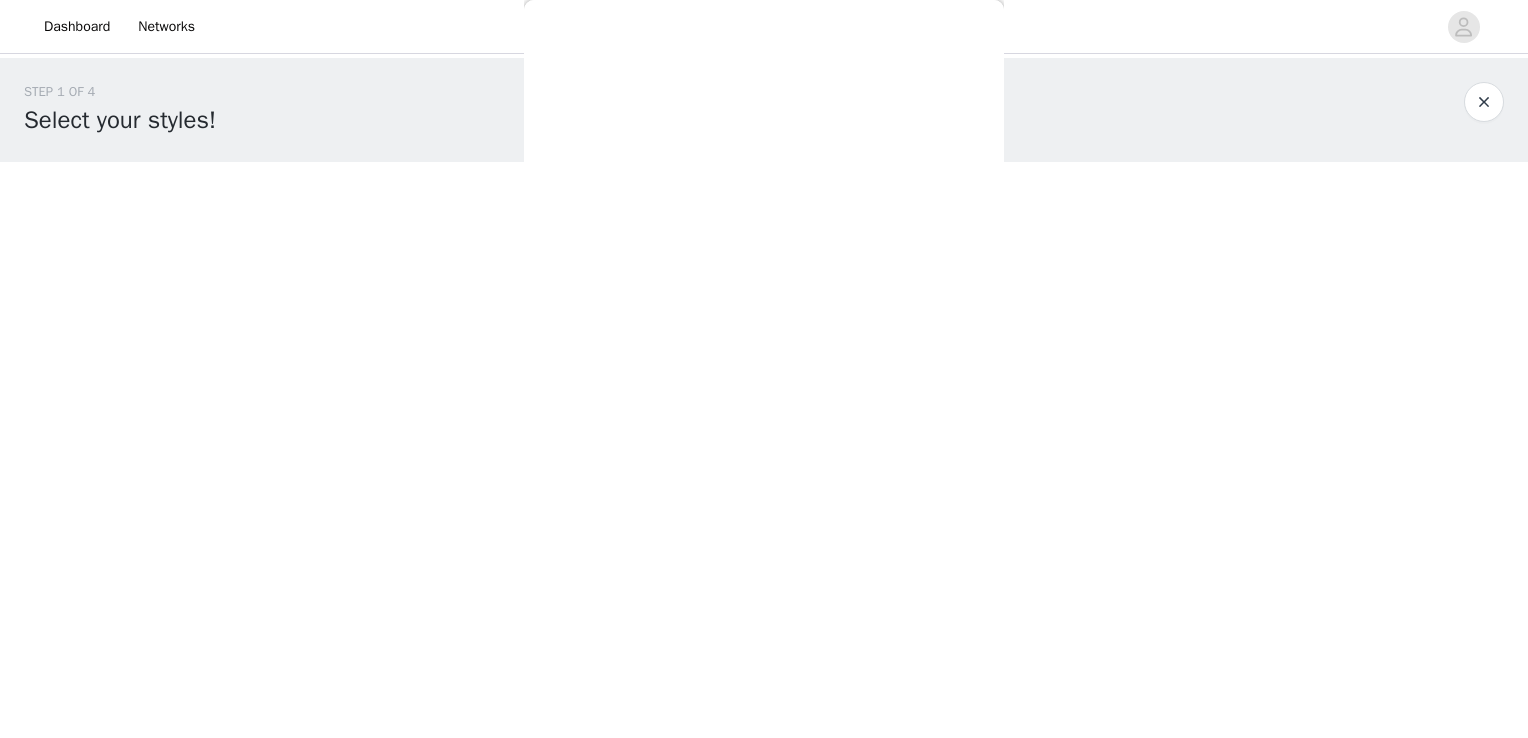scroll, scrollTop: 0, scrollLeft: 0, axis: both 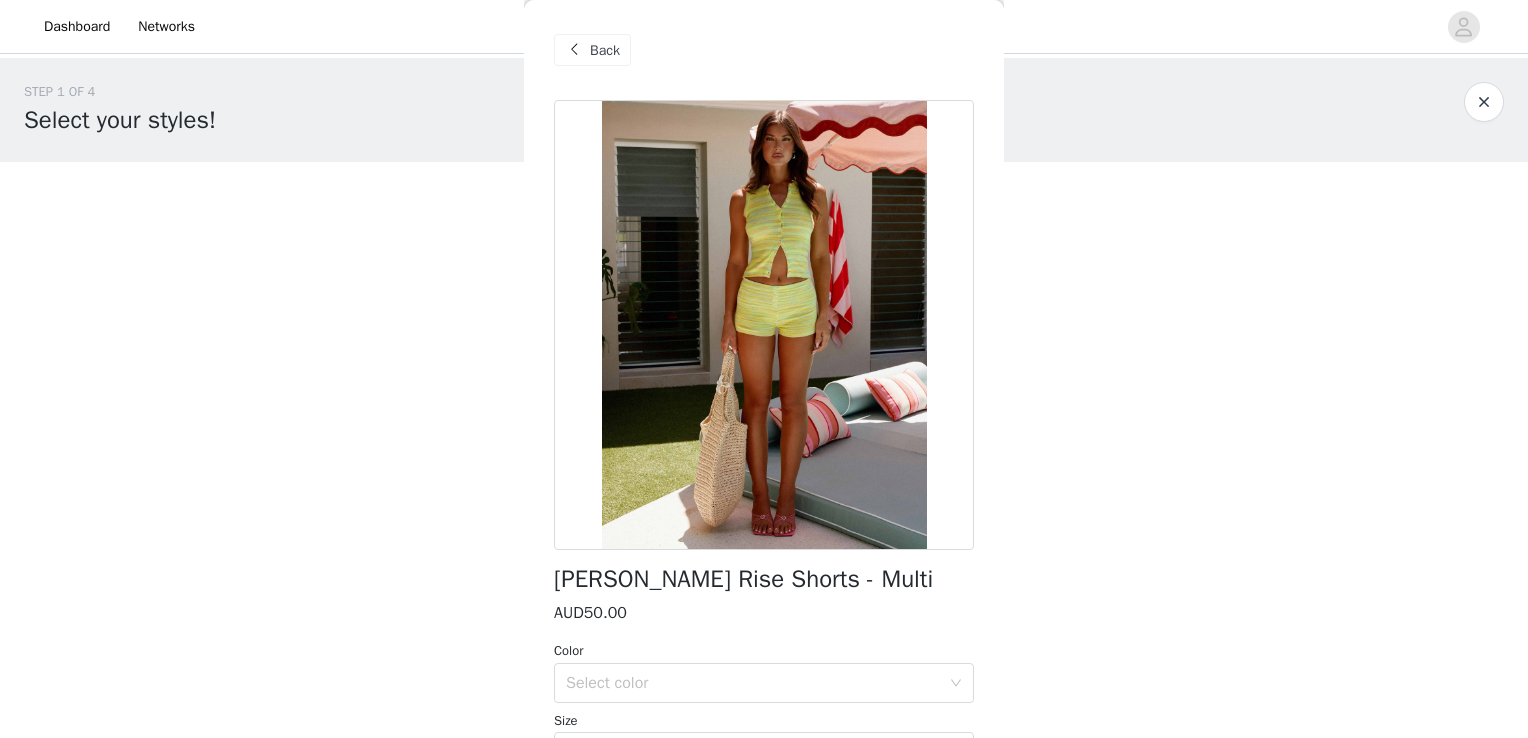 click on "[PERSON_NAME] Rise Shorts - Multi" at bounding box center [743, 579] 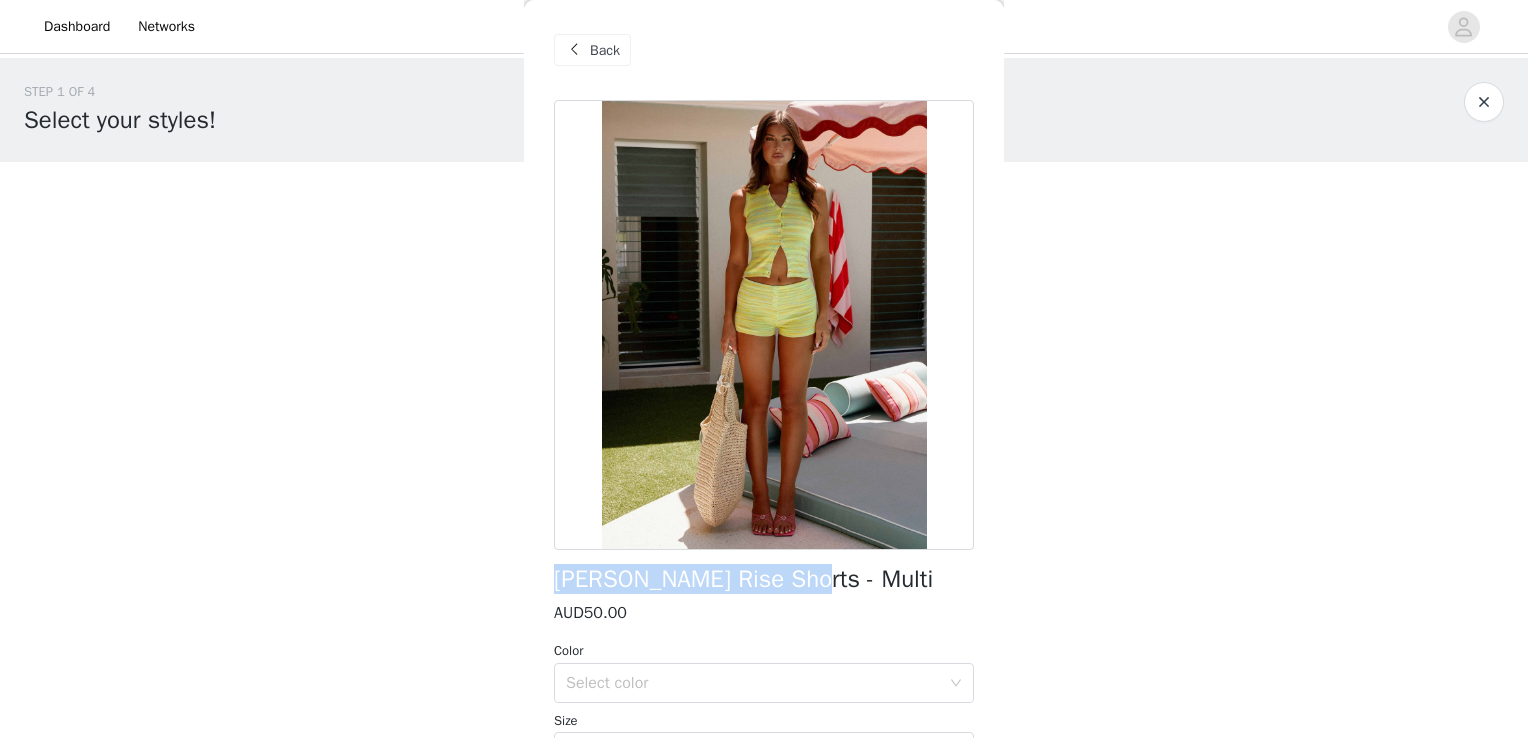 drag, startPoint x: 552, startPoint y: 578, endPoint x: 787, endPoint y: 571, distance: 235.10423 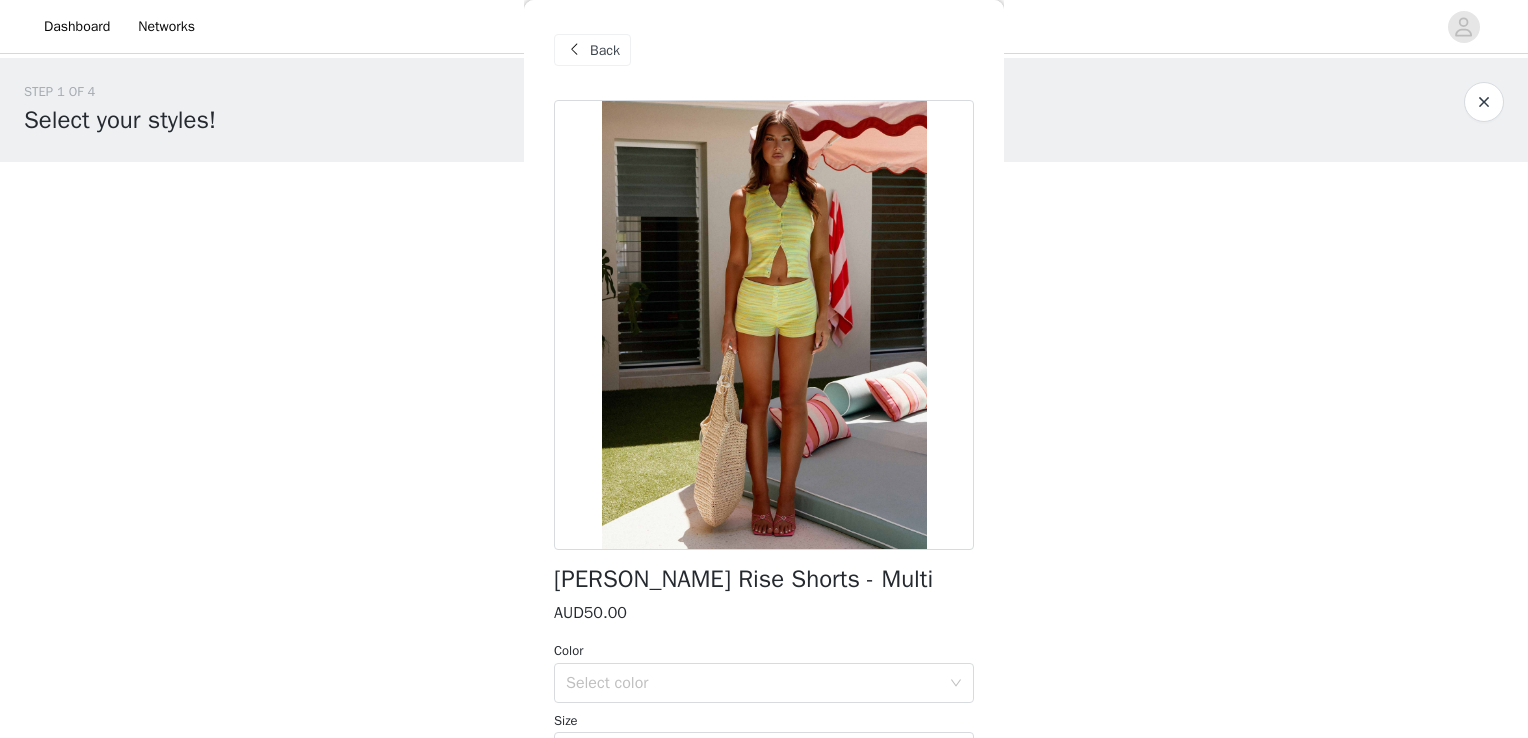 click on "Back" at bounding box center [605, 50] 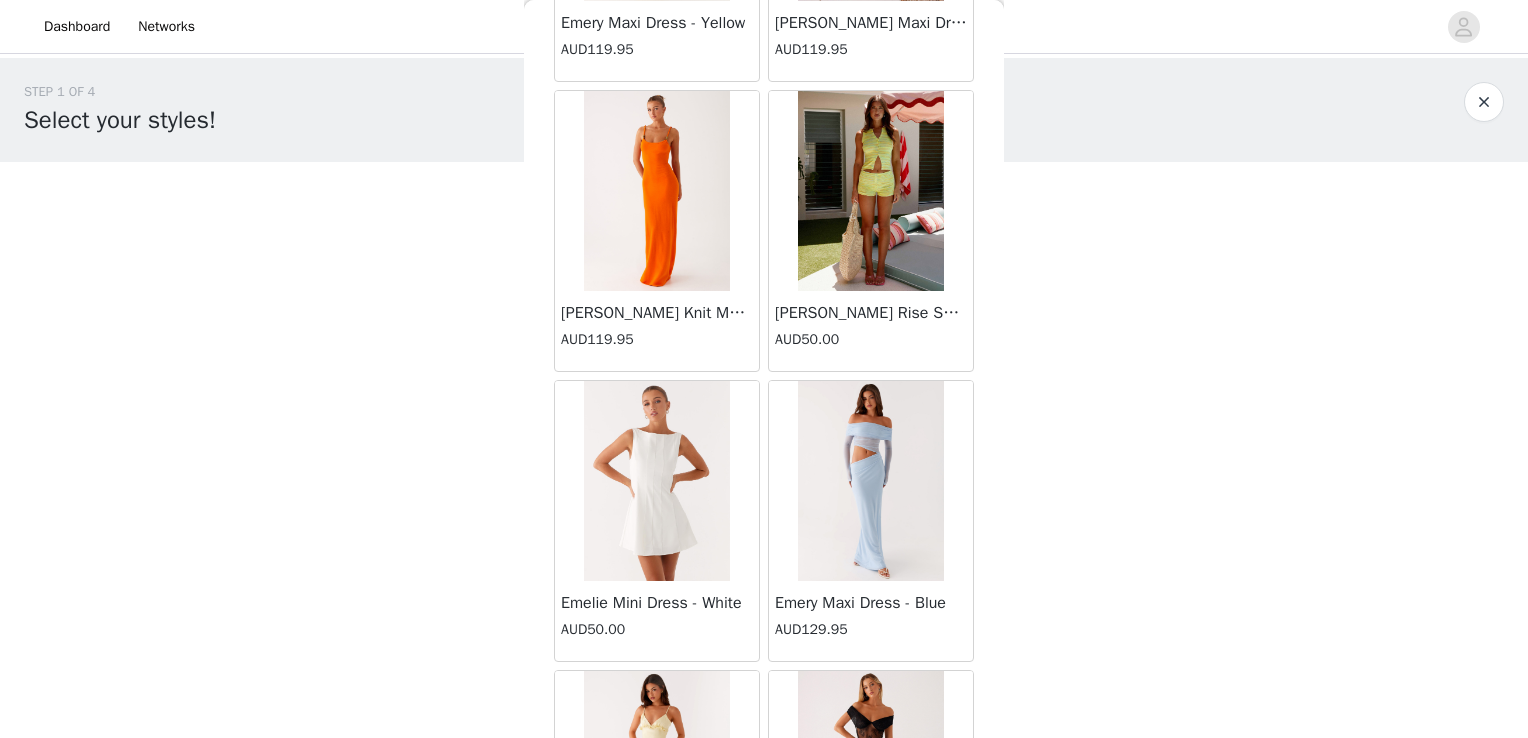 scroll, scrollTop: 17700, scrollLeft: 0, axis: vertical 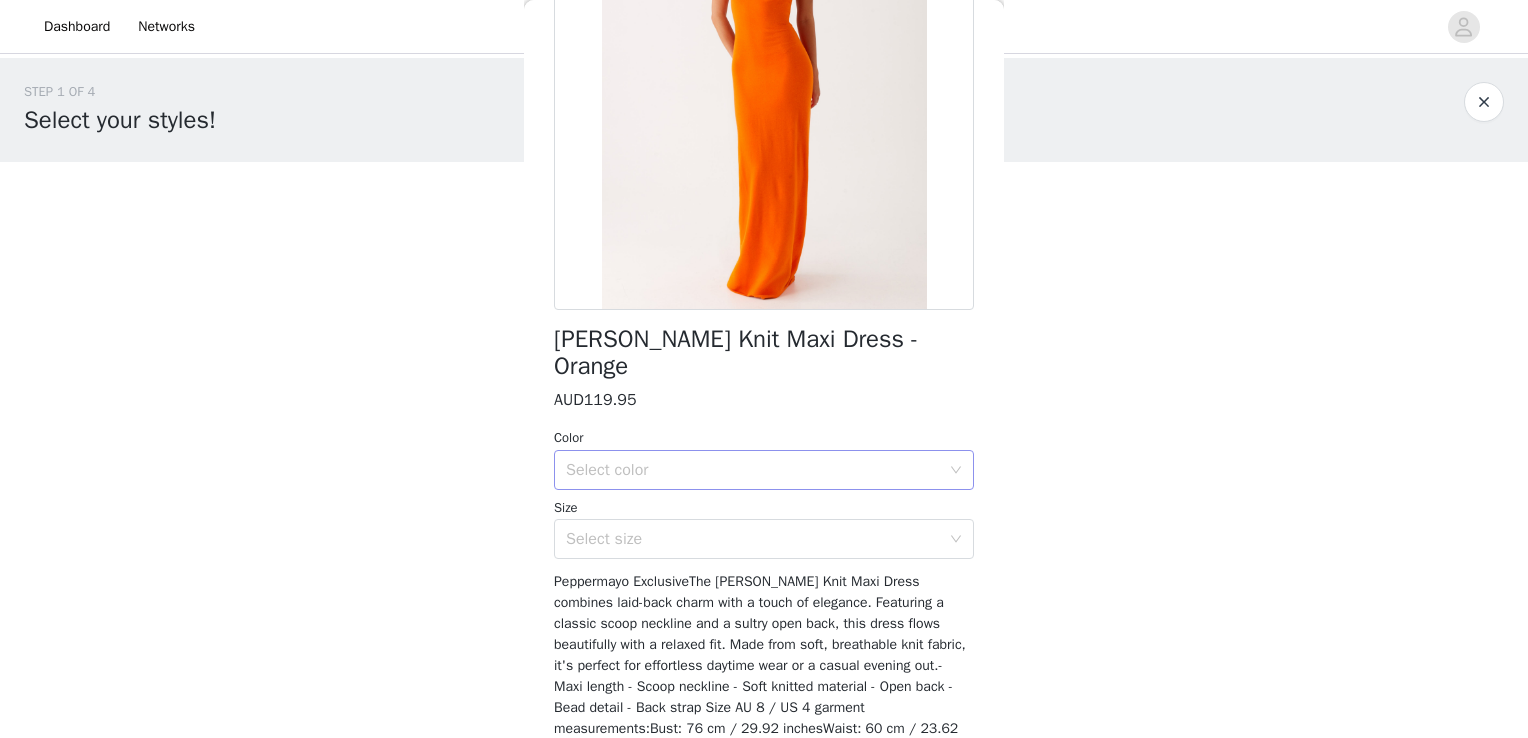 click on "Select color" at bounding box center [753, 470] 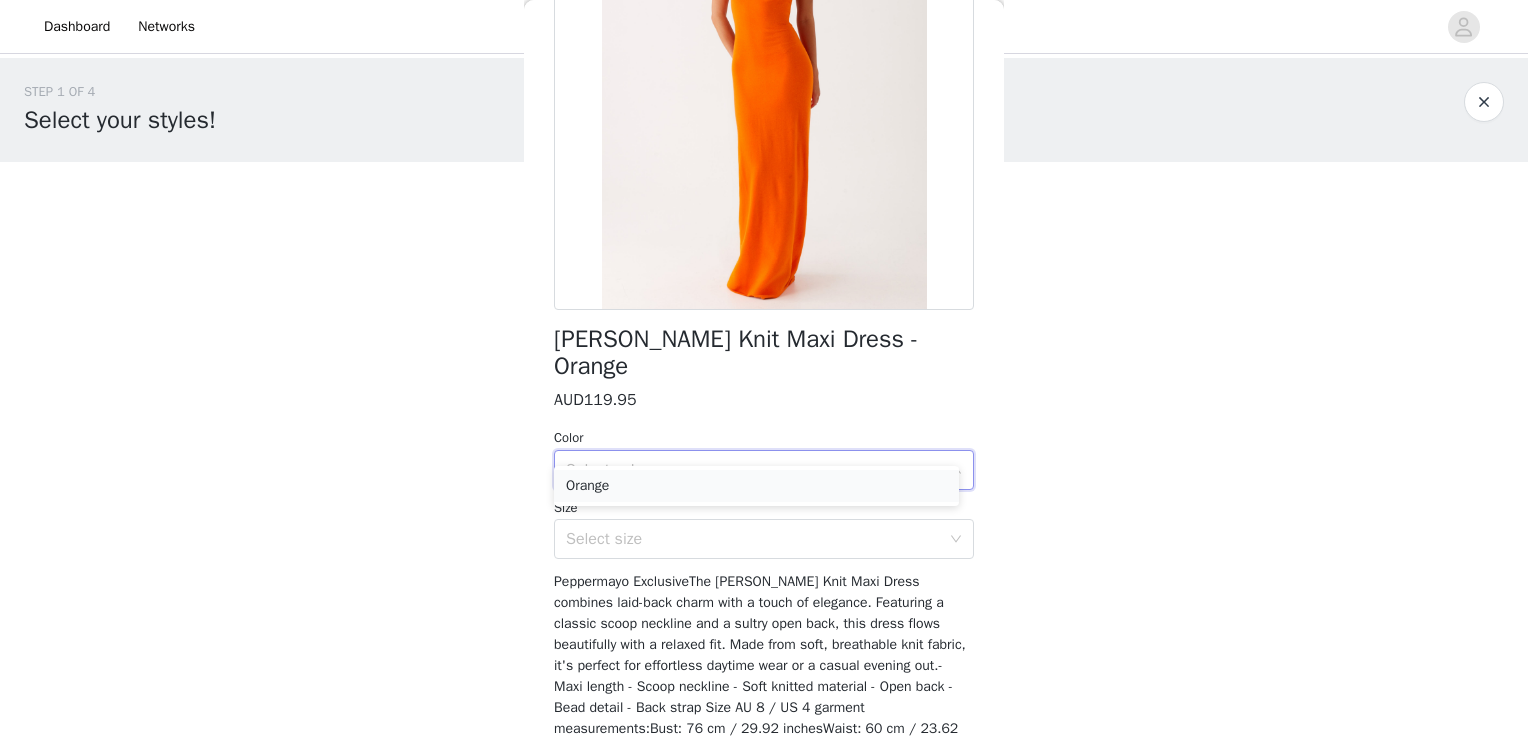 click on "Orange" at bounding box center [756, 486] 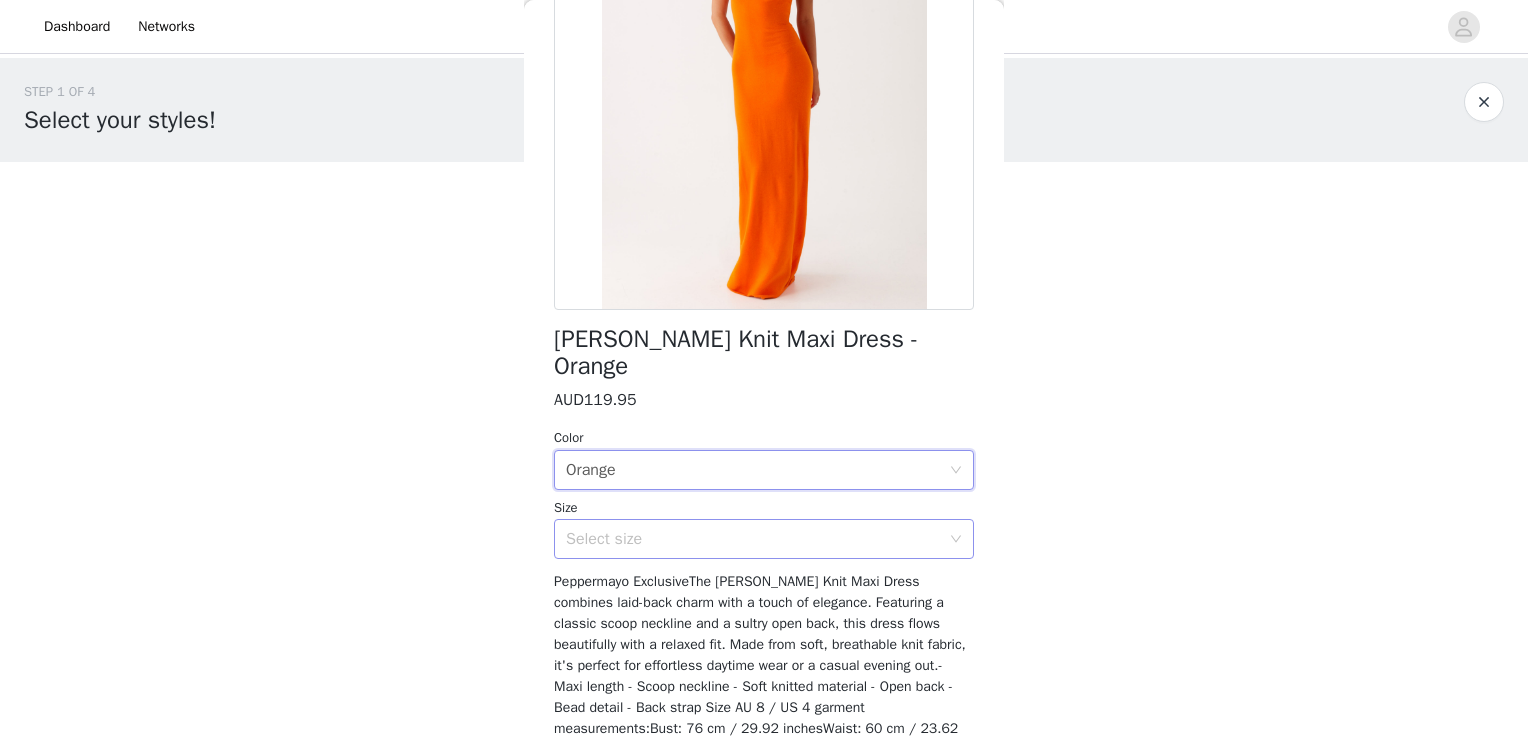 click on "Select size" at bounding box center [757, 539] 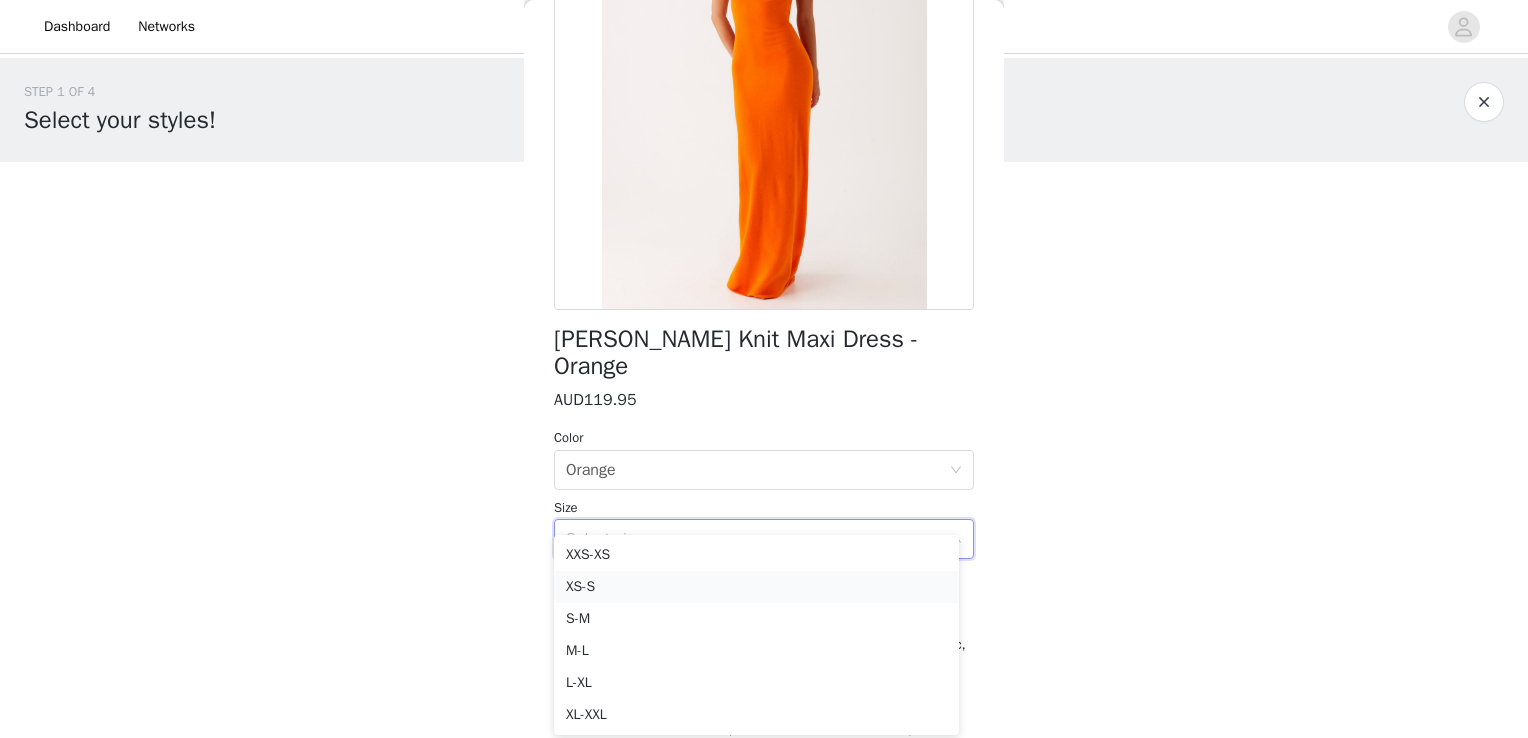 click on "XS-S" at bounding box center (756, 587) 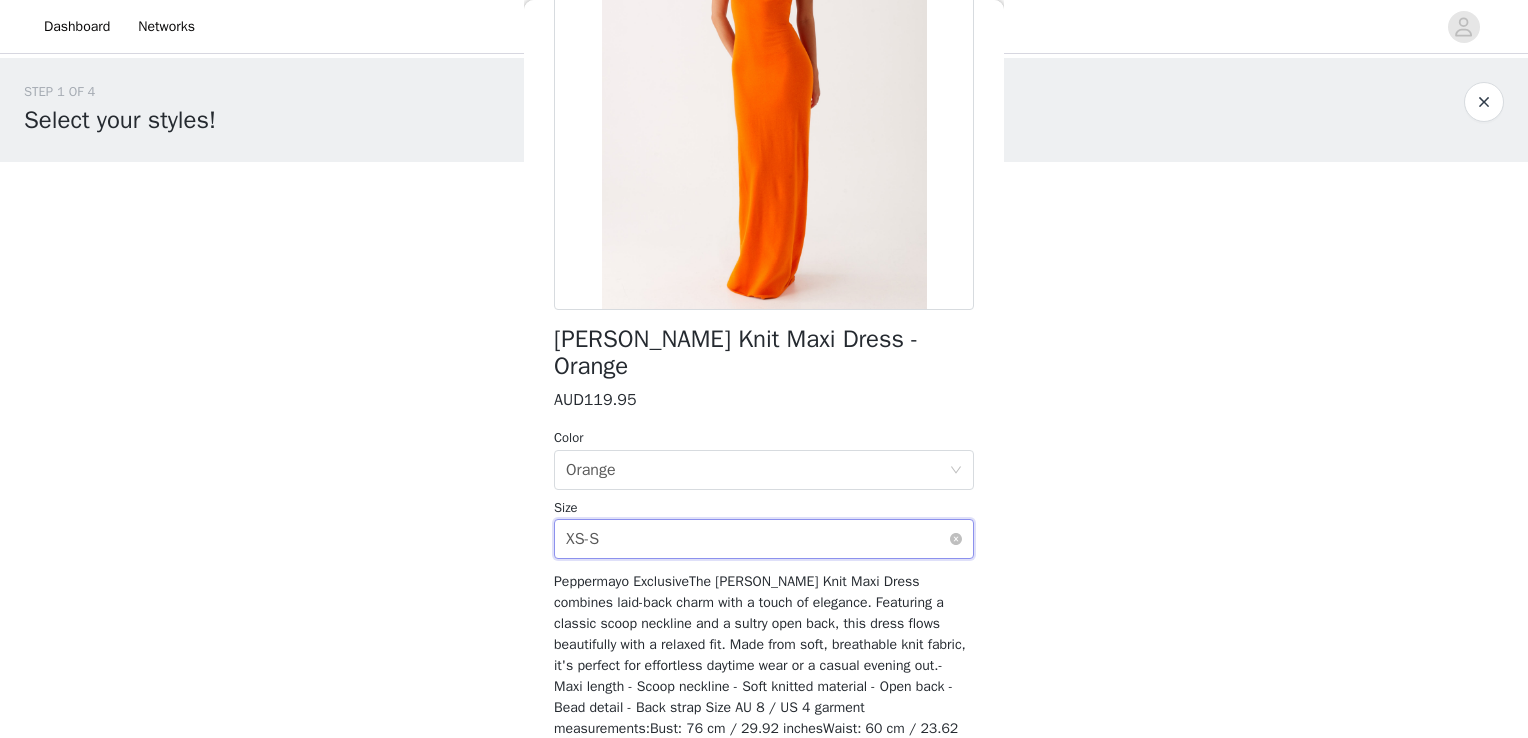 scroll, scrollTop: 340, scrollLeft: 0, axis: vertical 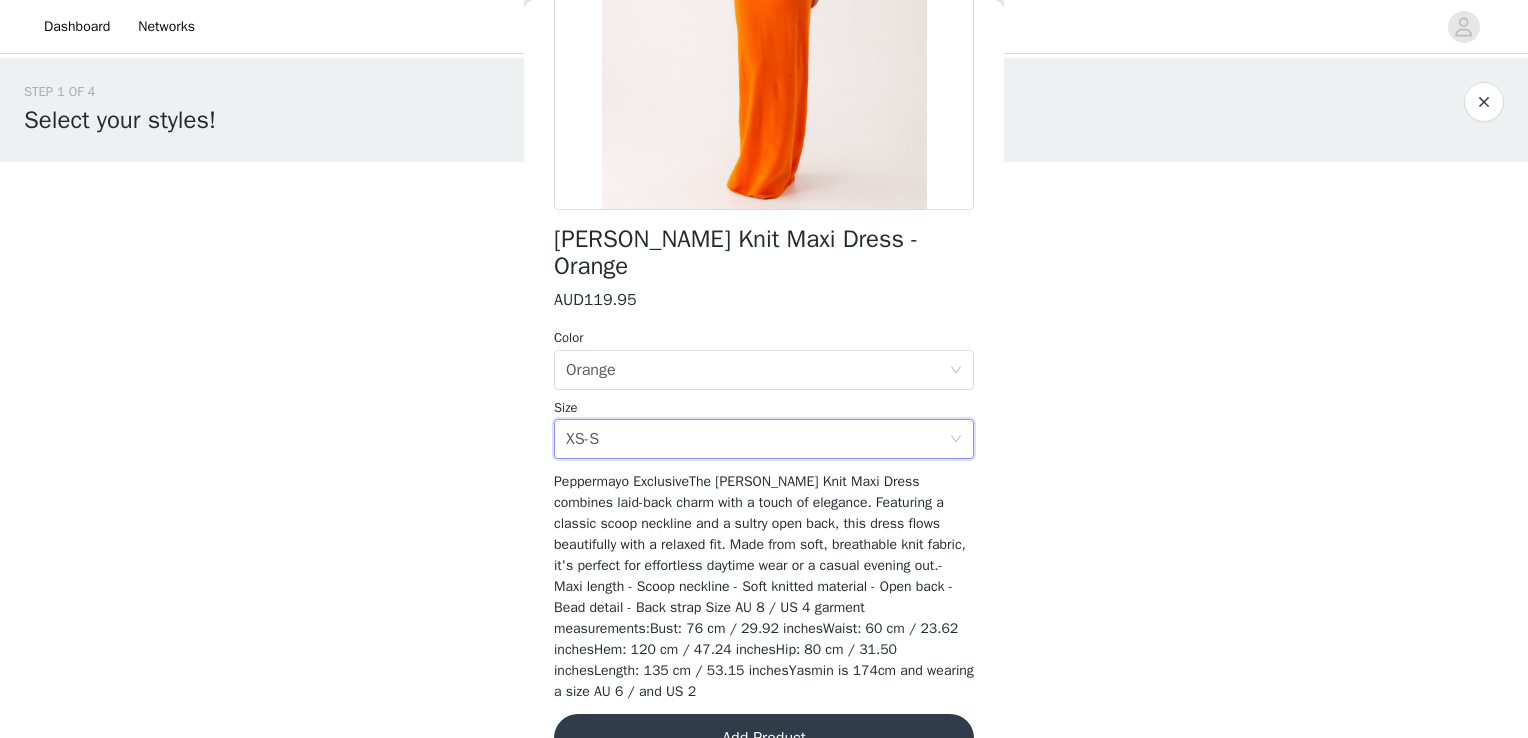 click on "Add Product" at bounding box center [764, 738] 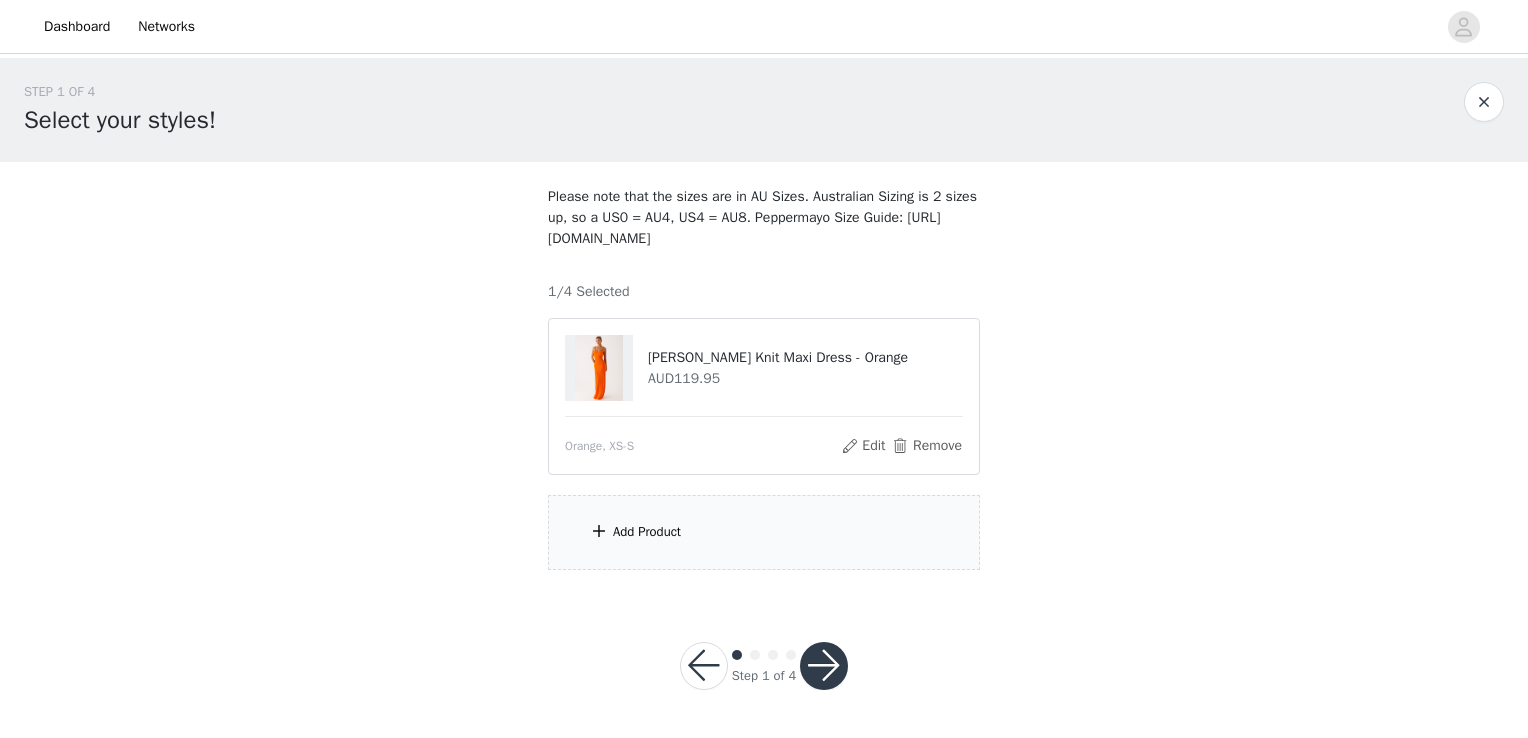 click on "Add Product" at bounding box center [764, 532] 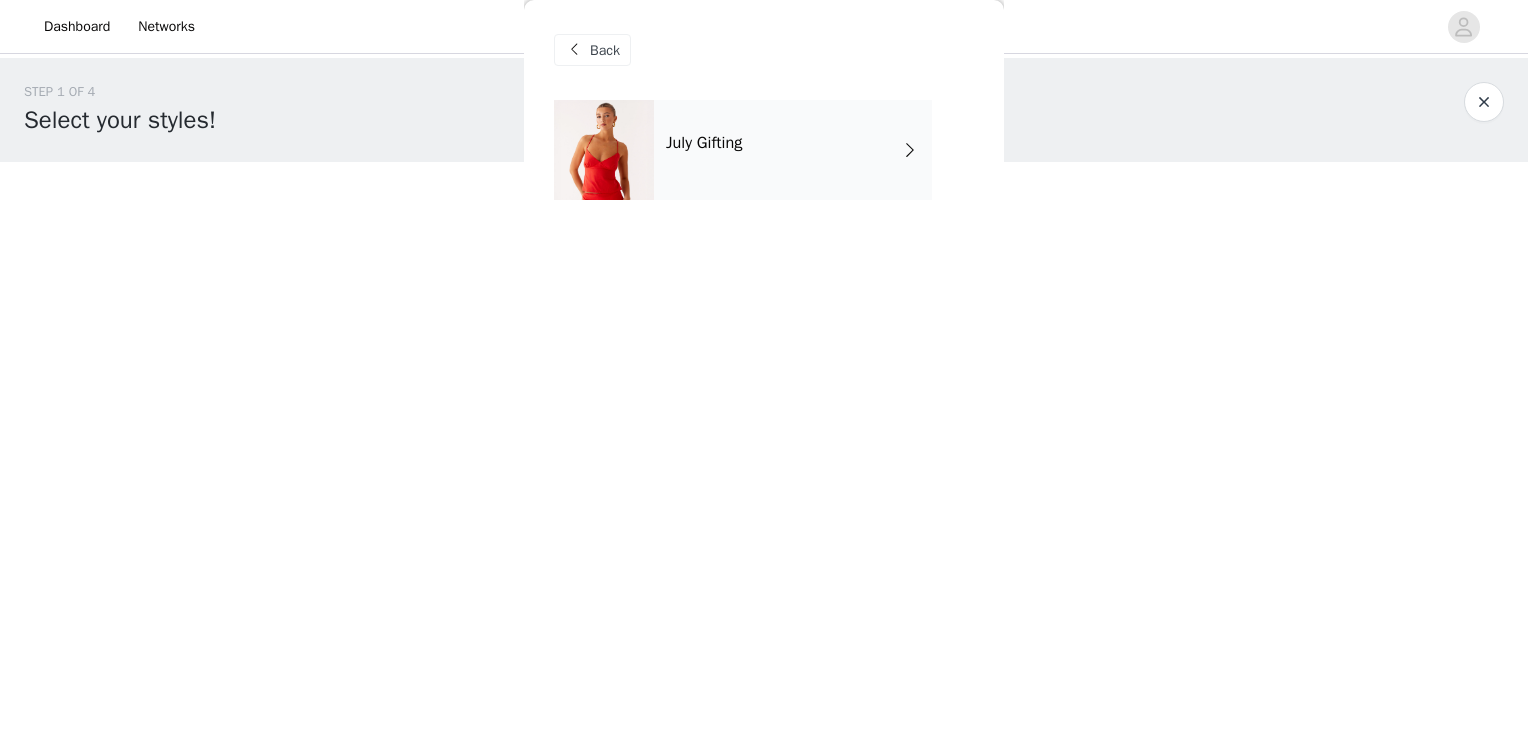 click on "July Gifting" at bounding box center [793, 150] 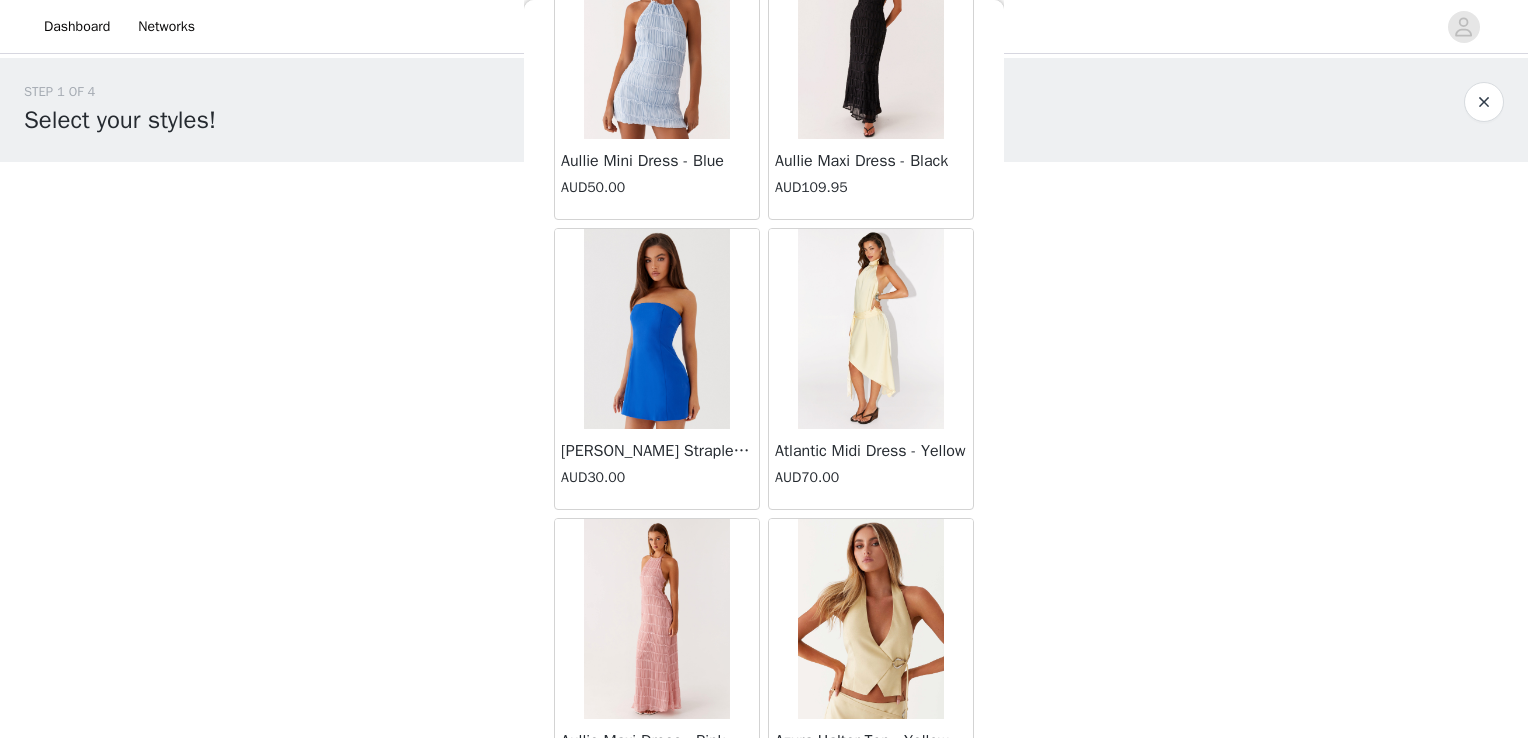 scroll, scrollTop: 2317, scrollLeft: 0, axis: vertical 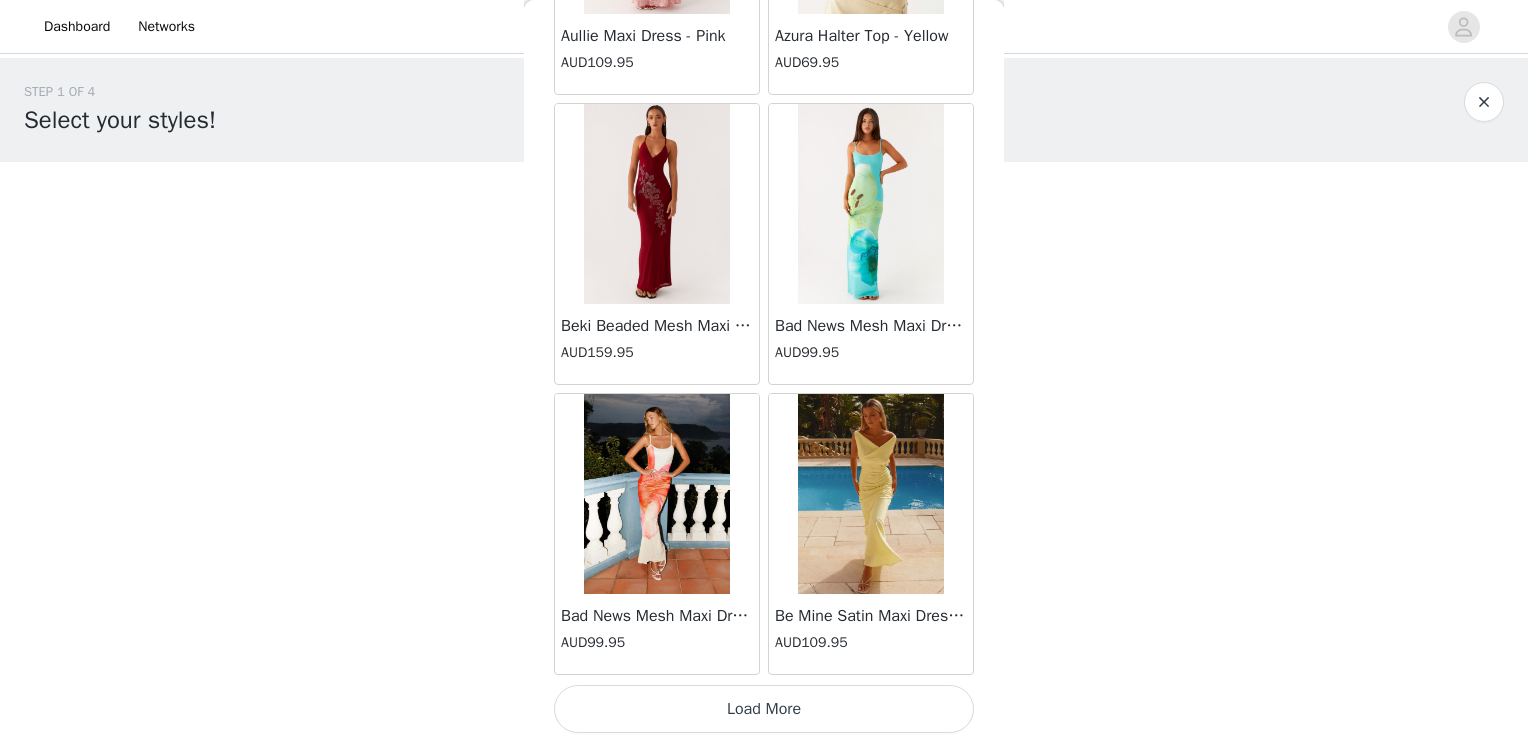 click on "Load More" at bounding box center (764, 709) 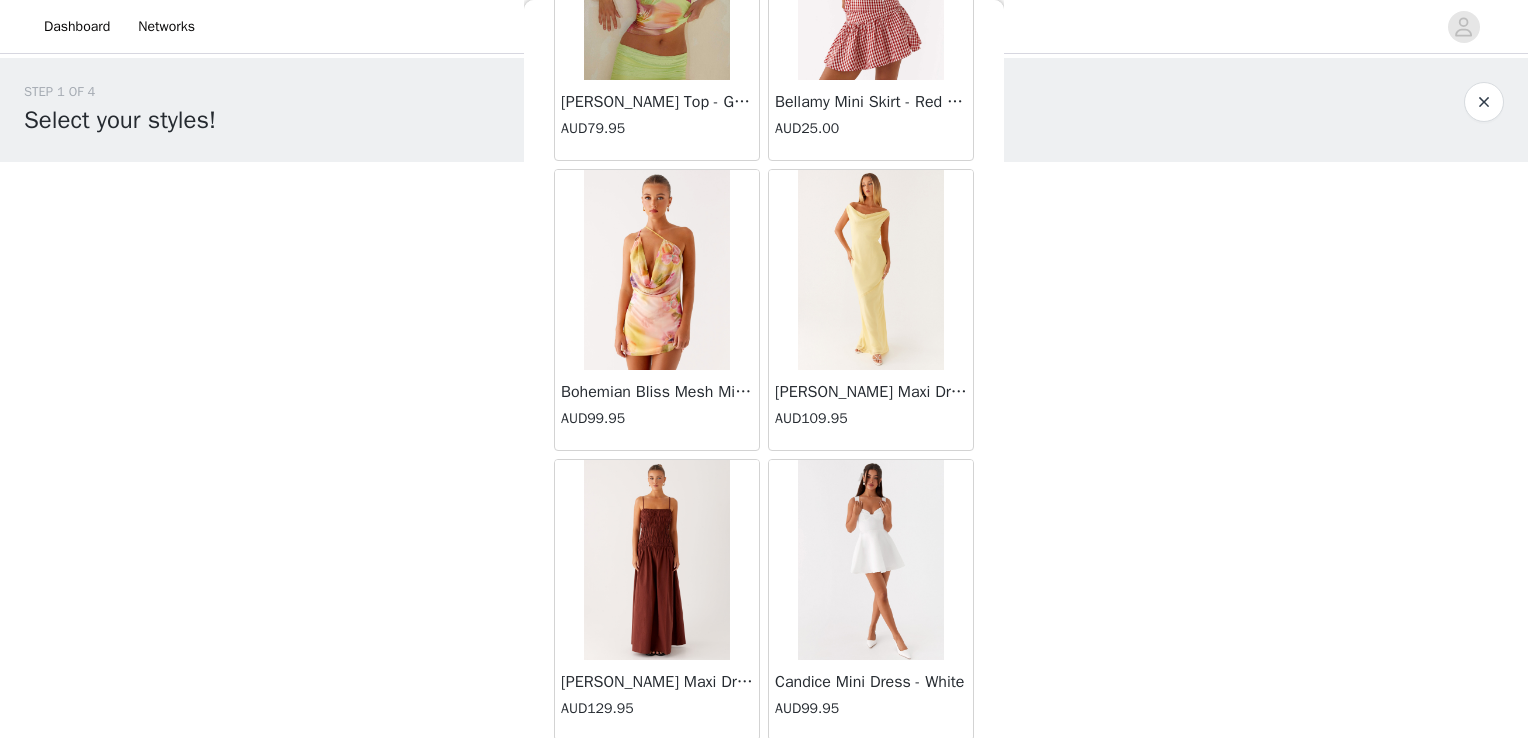 scroll, scrollTop: 5213, scrollLeft: 0, axis: vertical 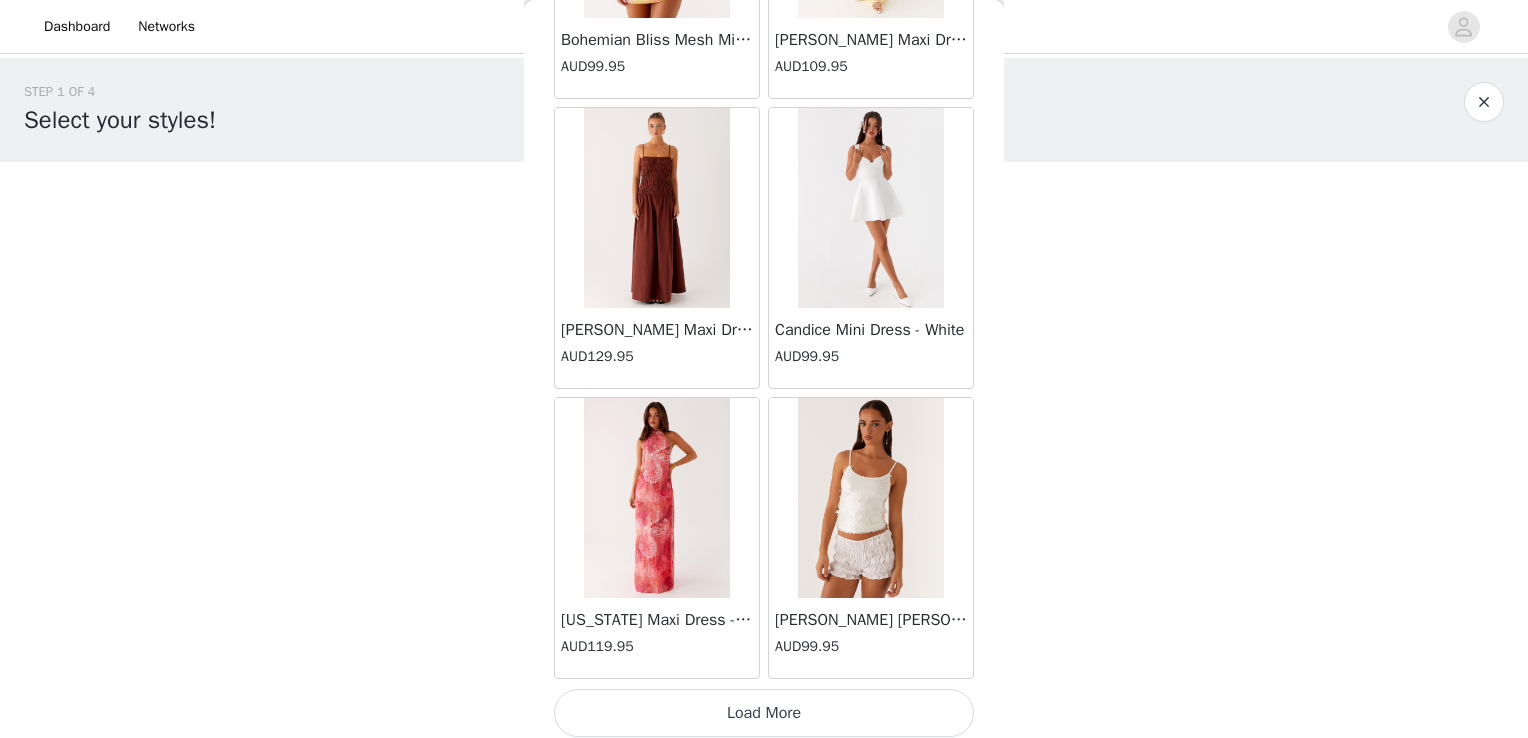 click on "Load More" at bounding box center (764, 713) 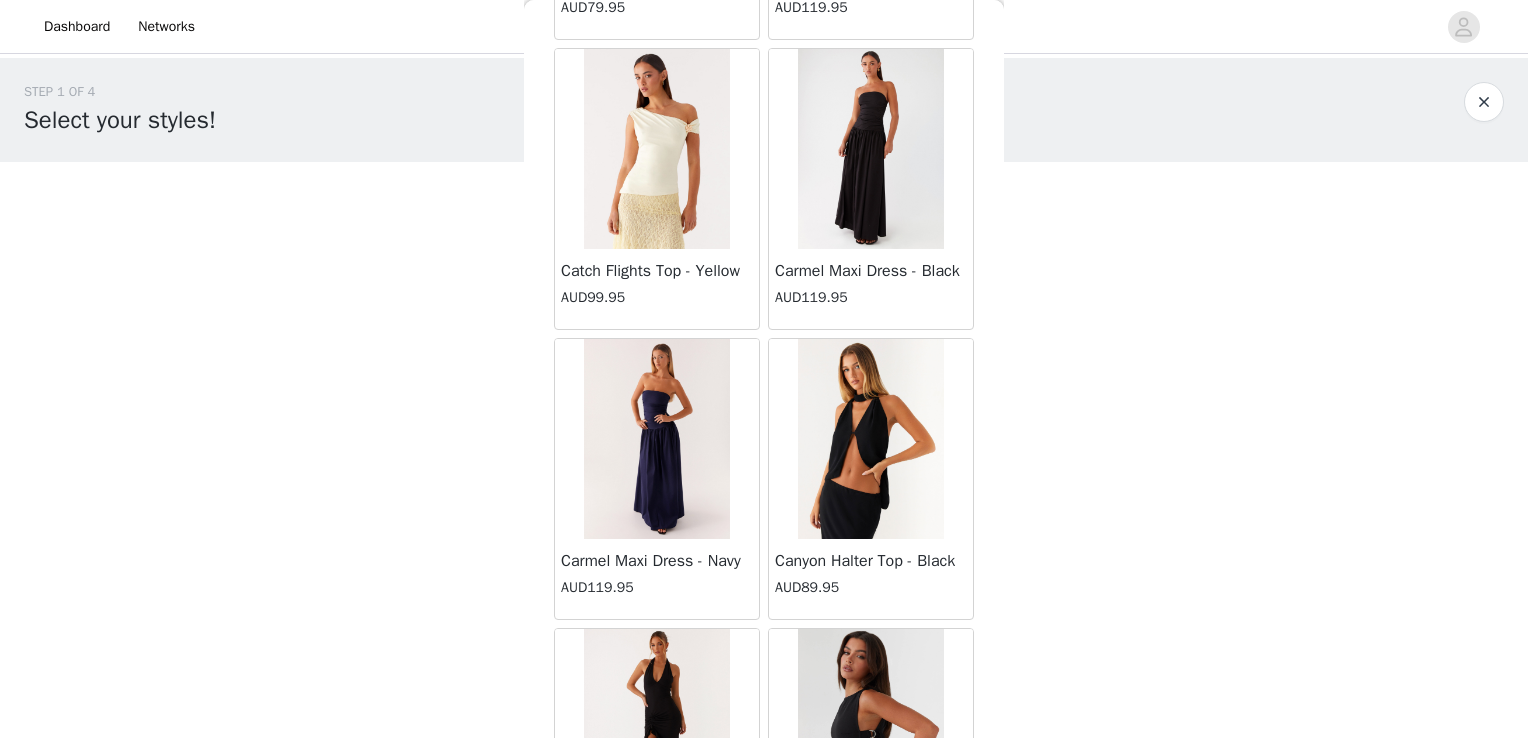 scroll, scrollTop: 8109, scrollLeft: 0, axis: vertical 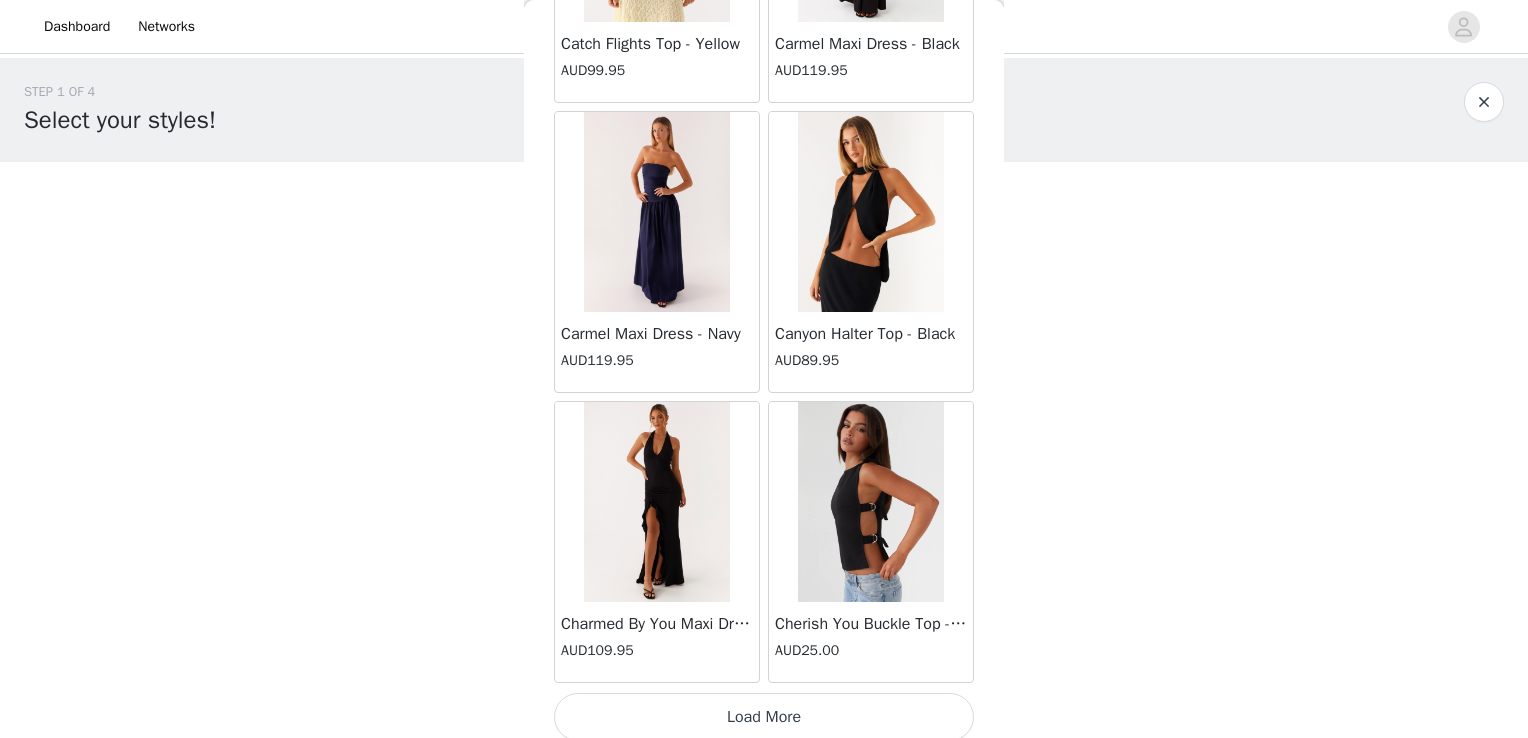 click on "Load More" at bounding box center (764, 717) 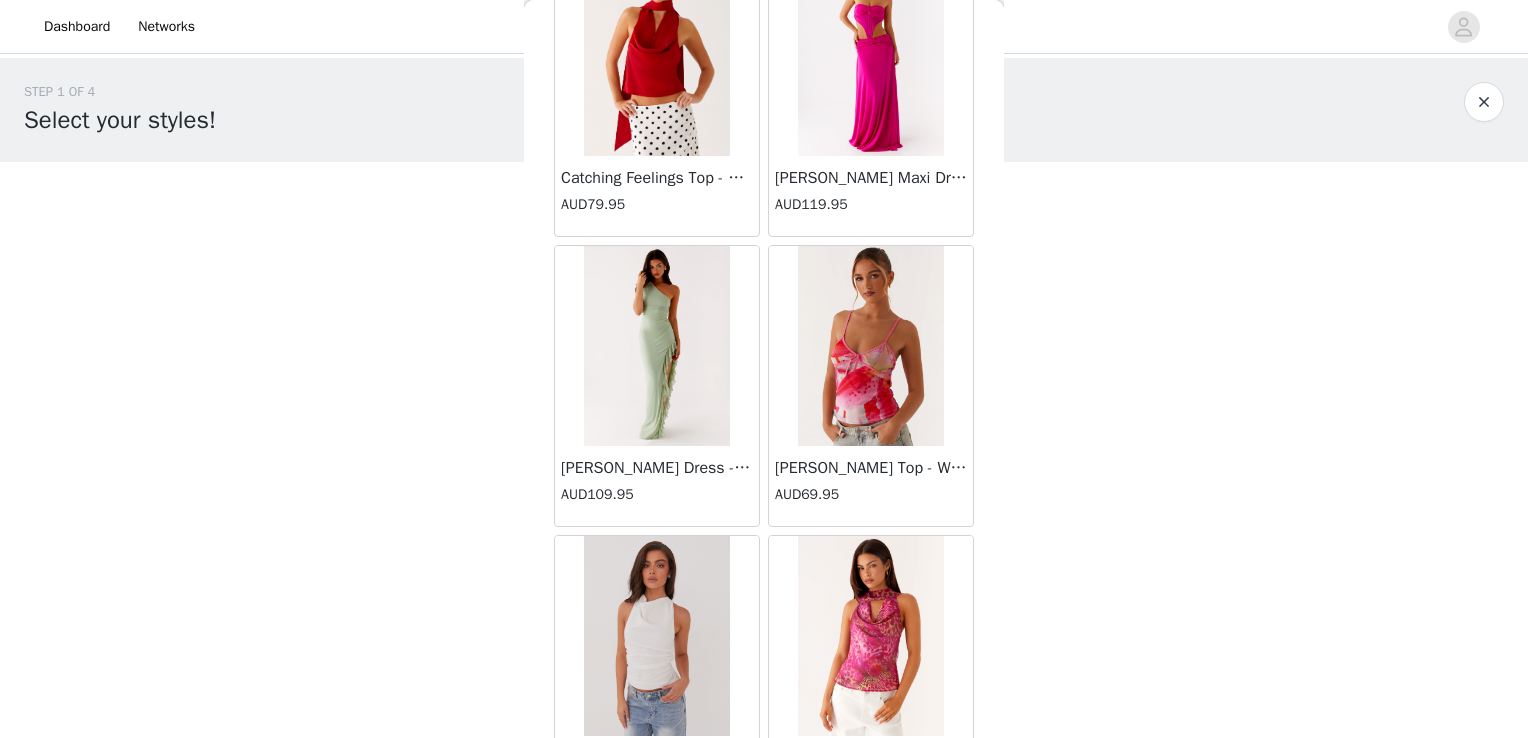 scroll, scrollTop: 11005, scrollLeft: 0, axis: vertical 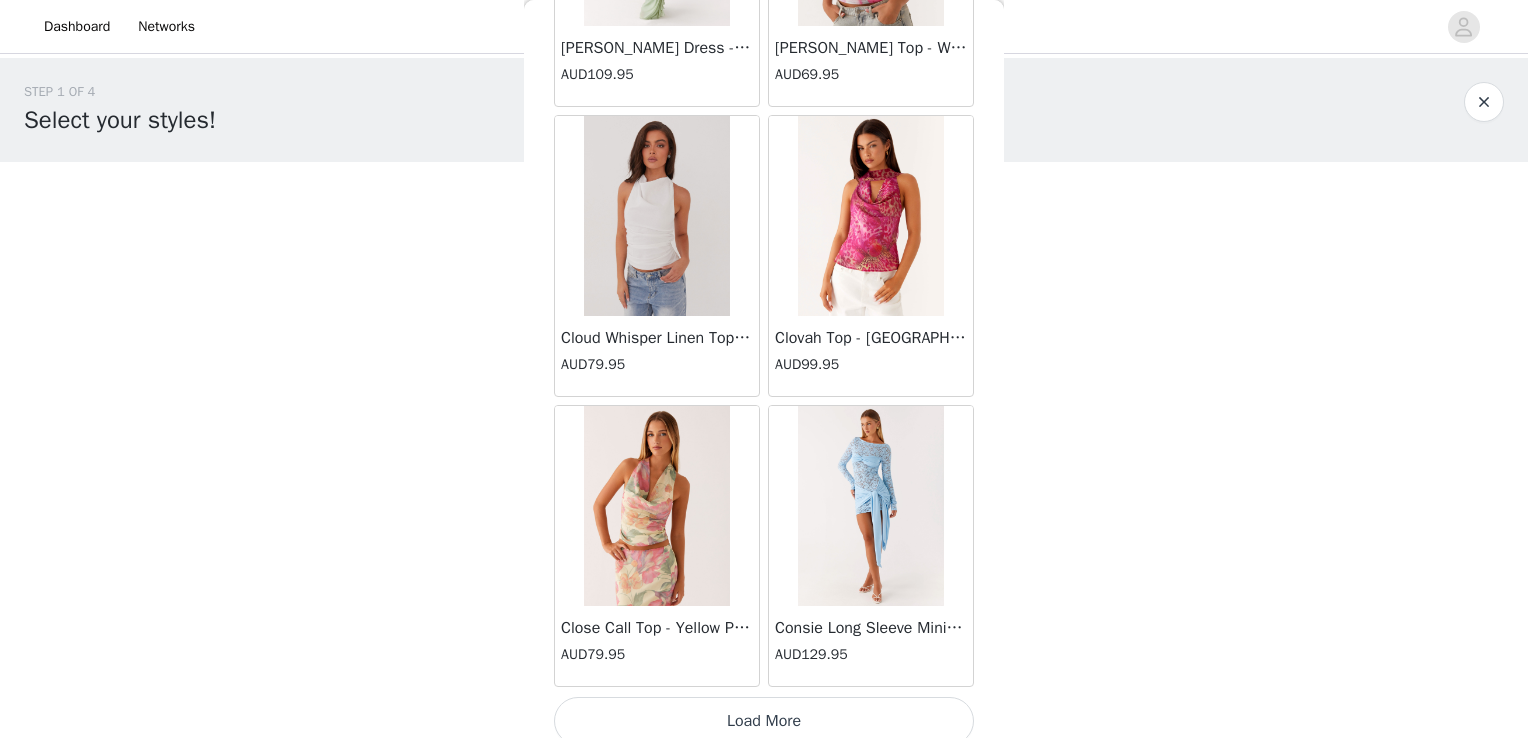 click on "Load More" at bounding box center (764, 721) 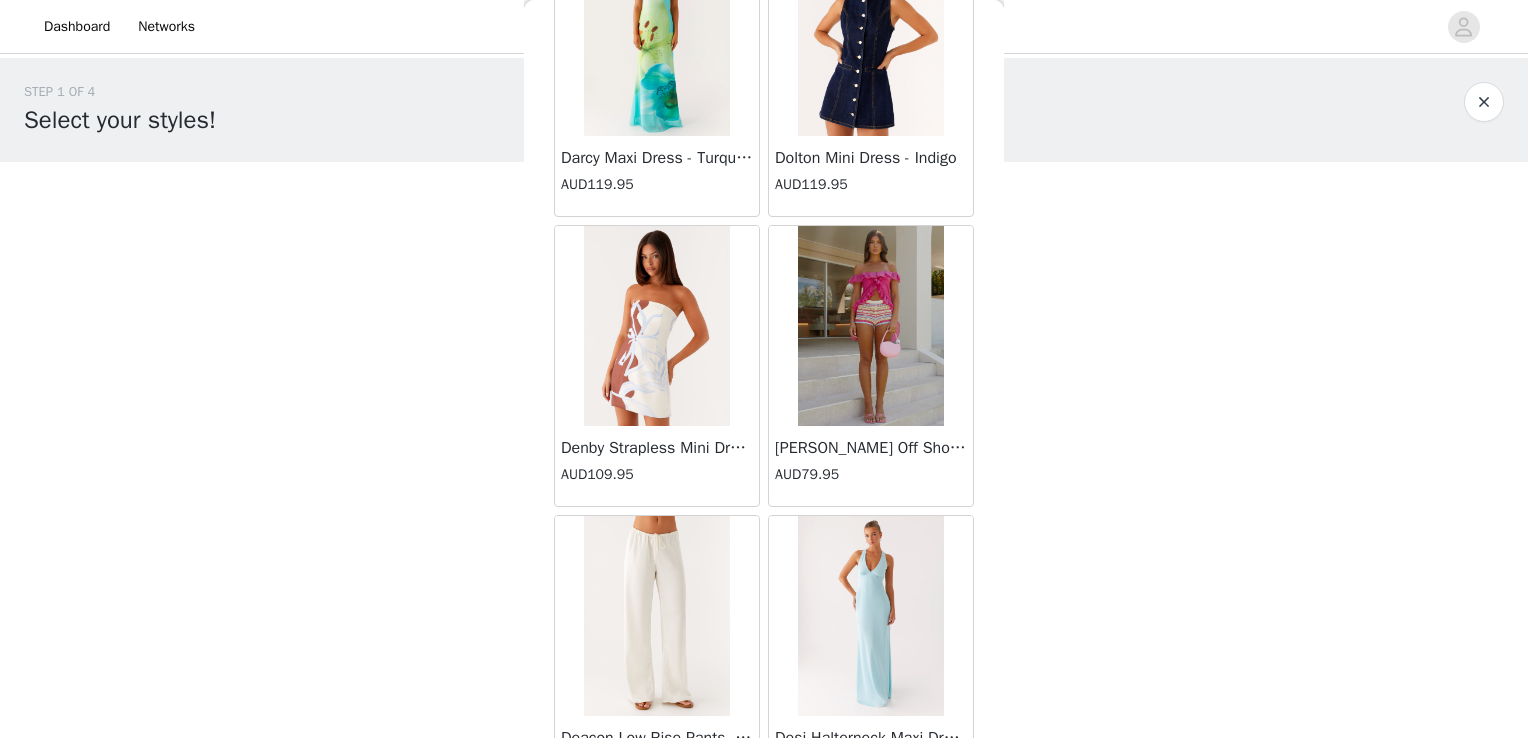 scroll, scrollTop: 13901, scrollLeft: 0, axis: vertical 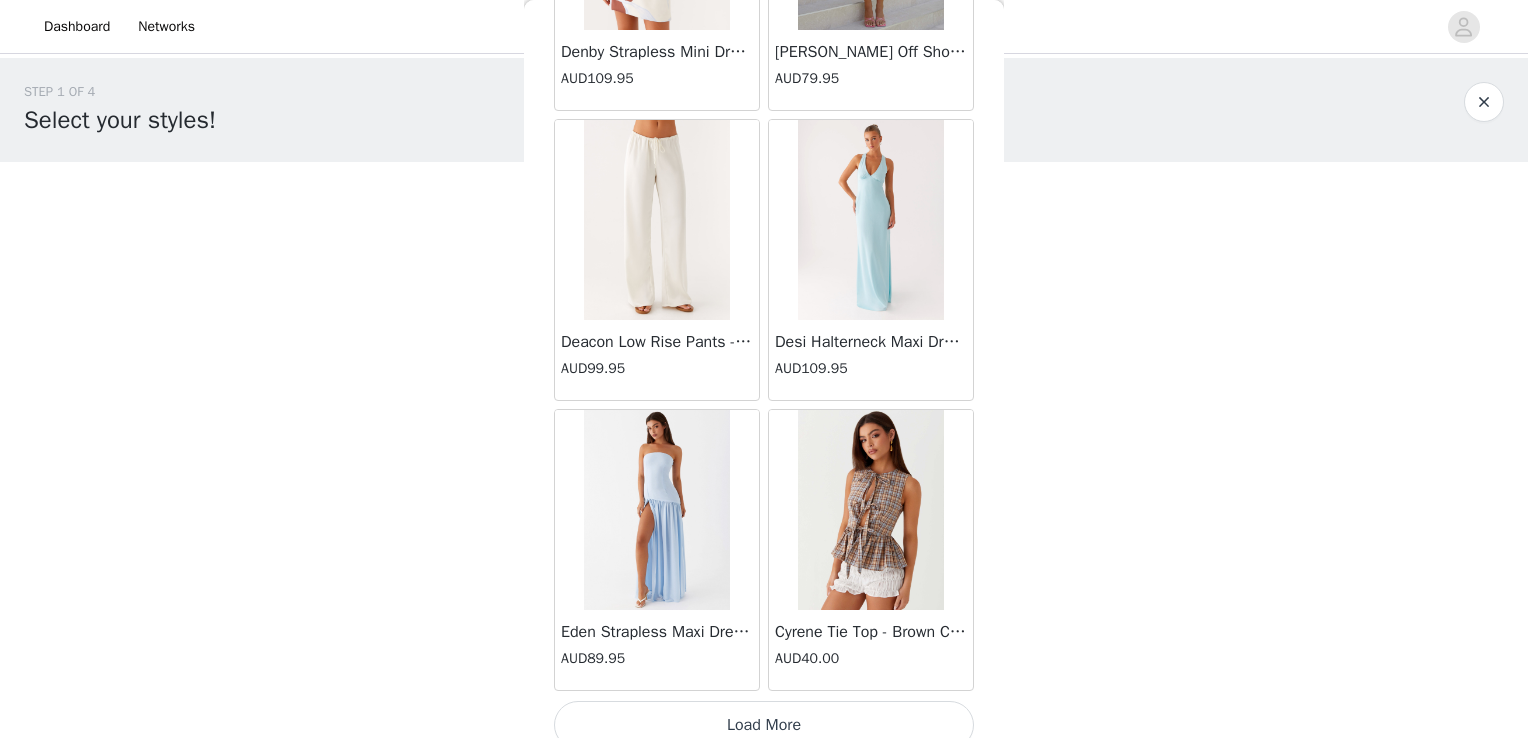 click on "Load More" at bounding box center (764, 725) 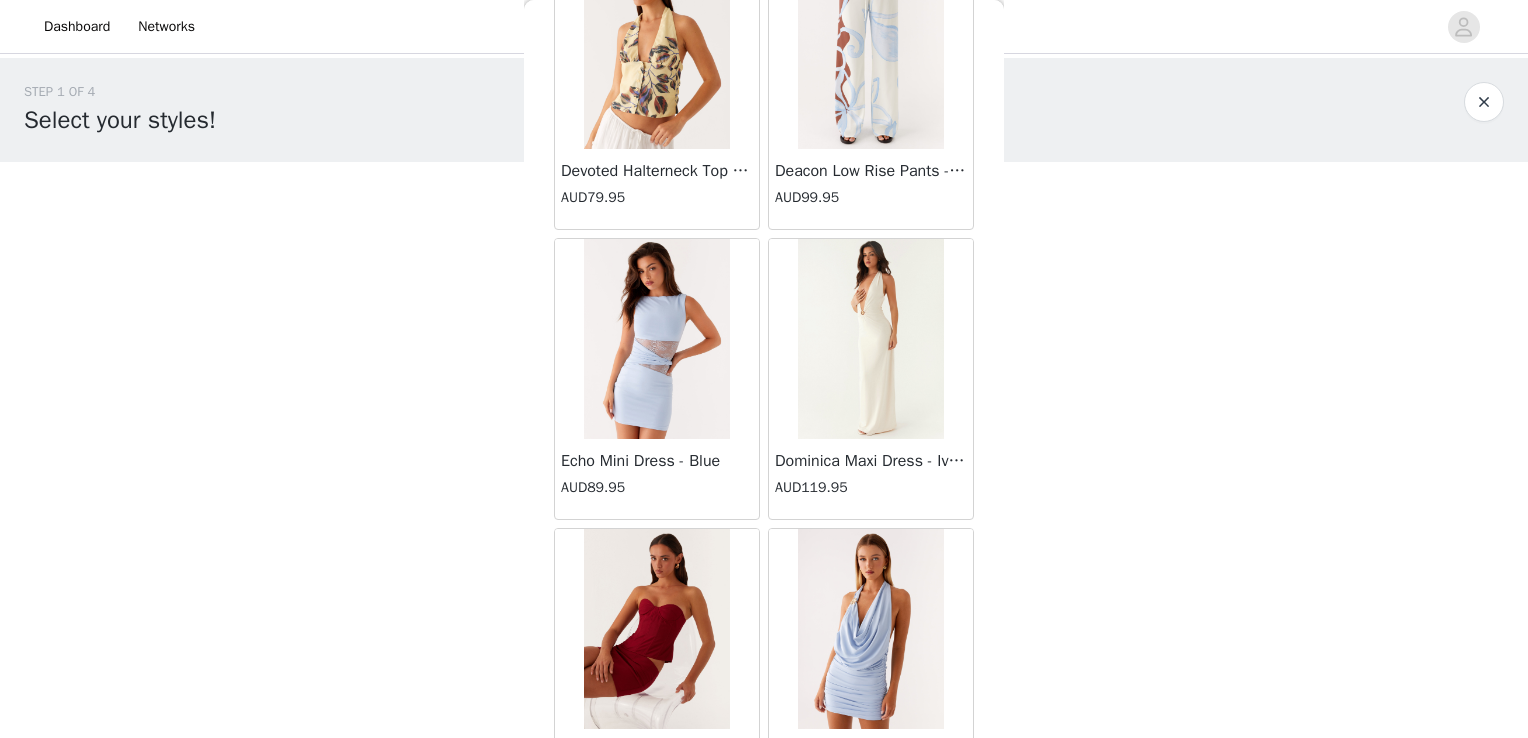 scroll, scrollTop: 16797, scrollLeft: 0, axis: vertical 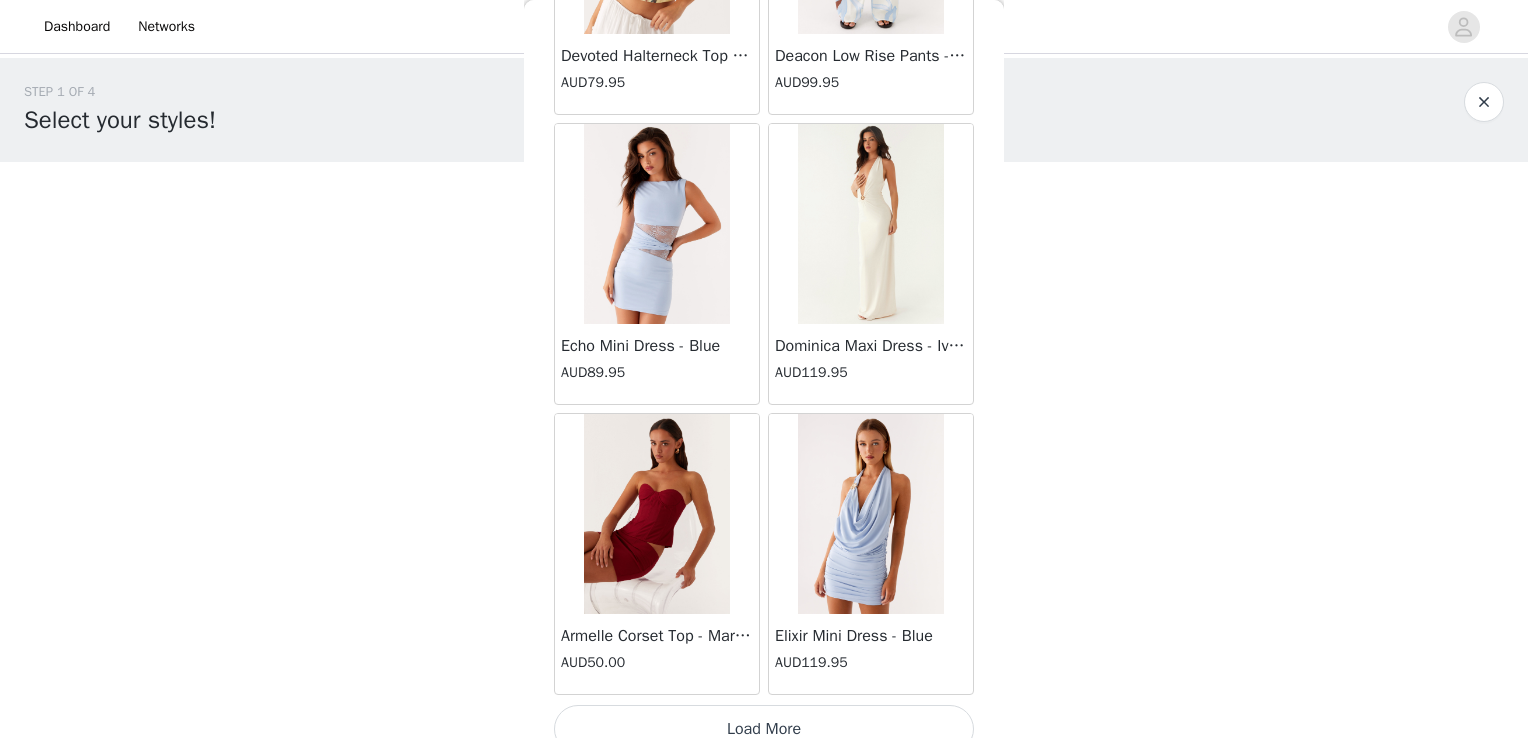 click on "Load More" at bounding box center (764, 729) 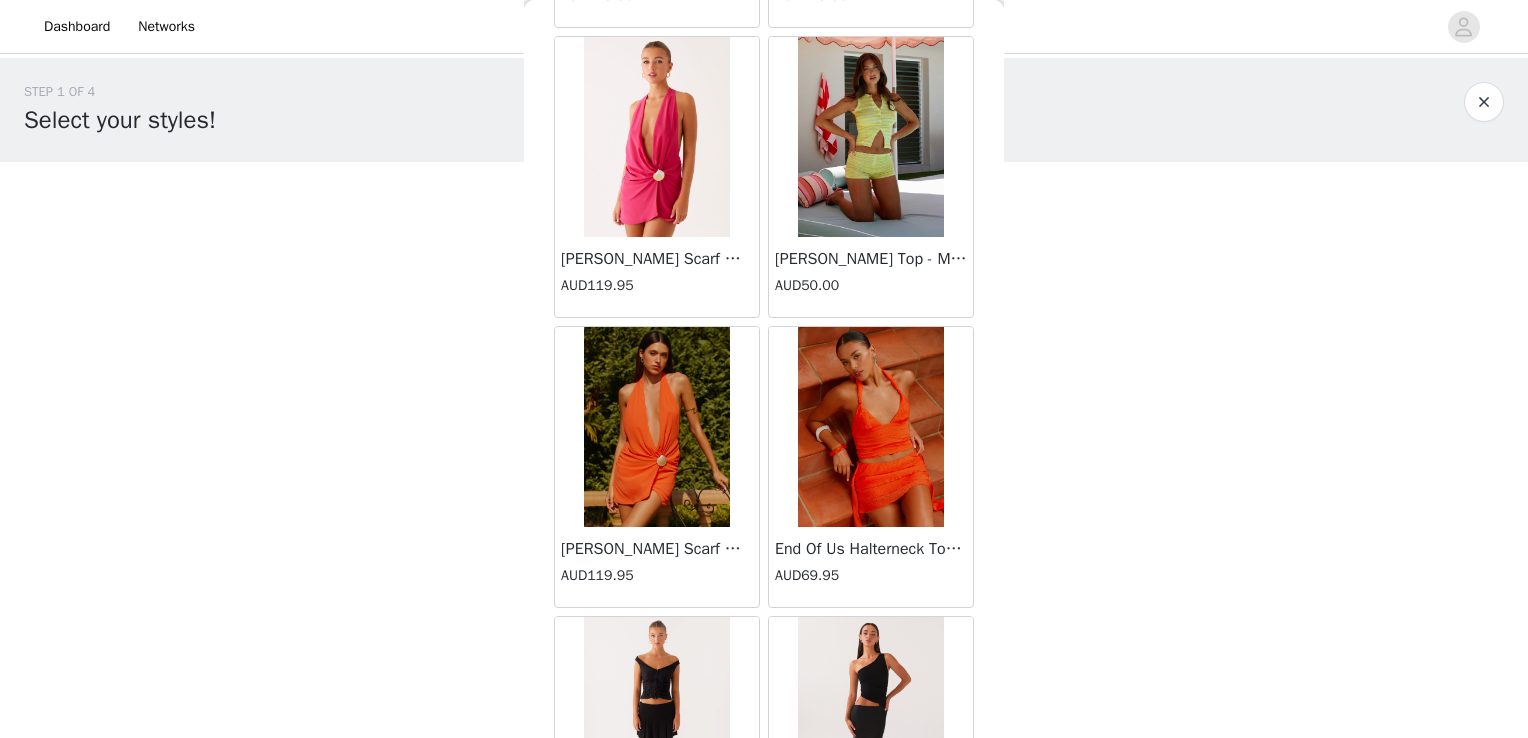 scroll, scrollTop: 19693, scrollLeft: 0, axis: vertical 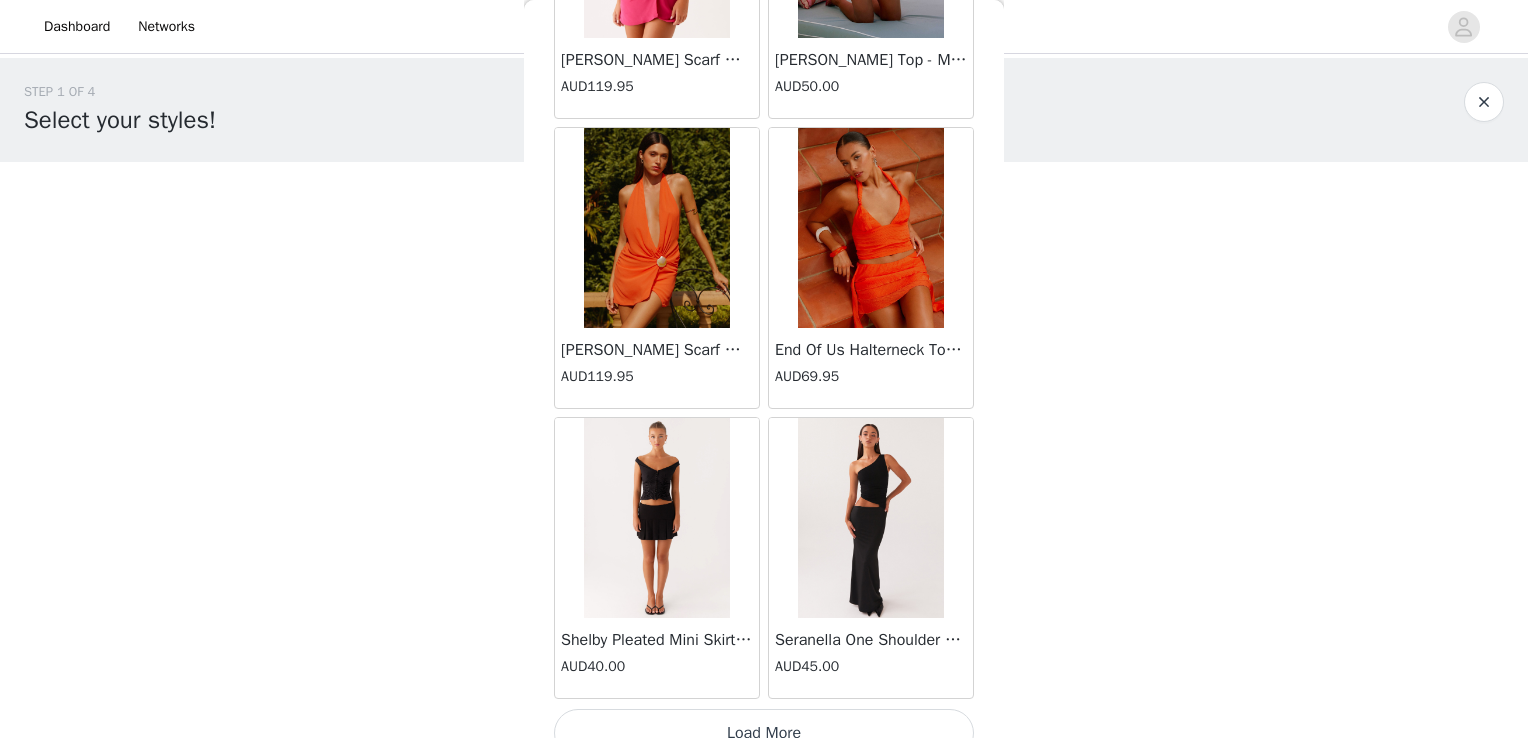 click on "Load More" at bounding box center (764, 733) 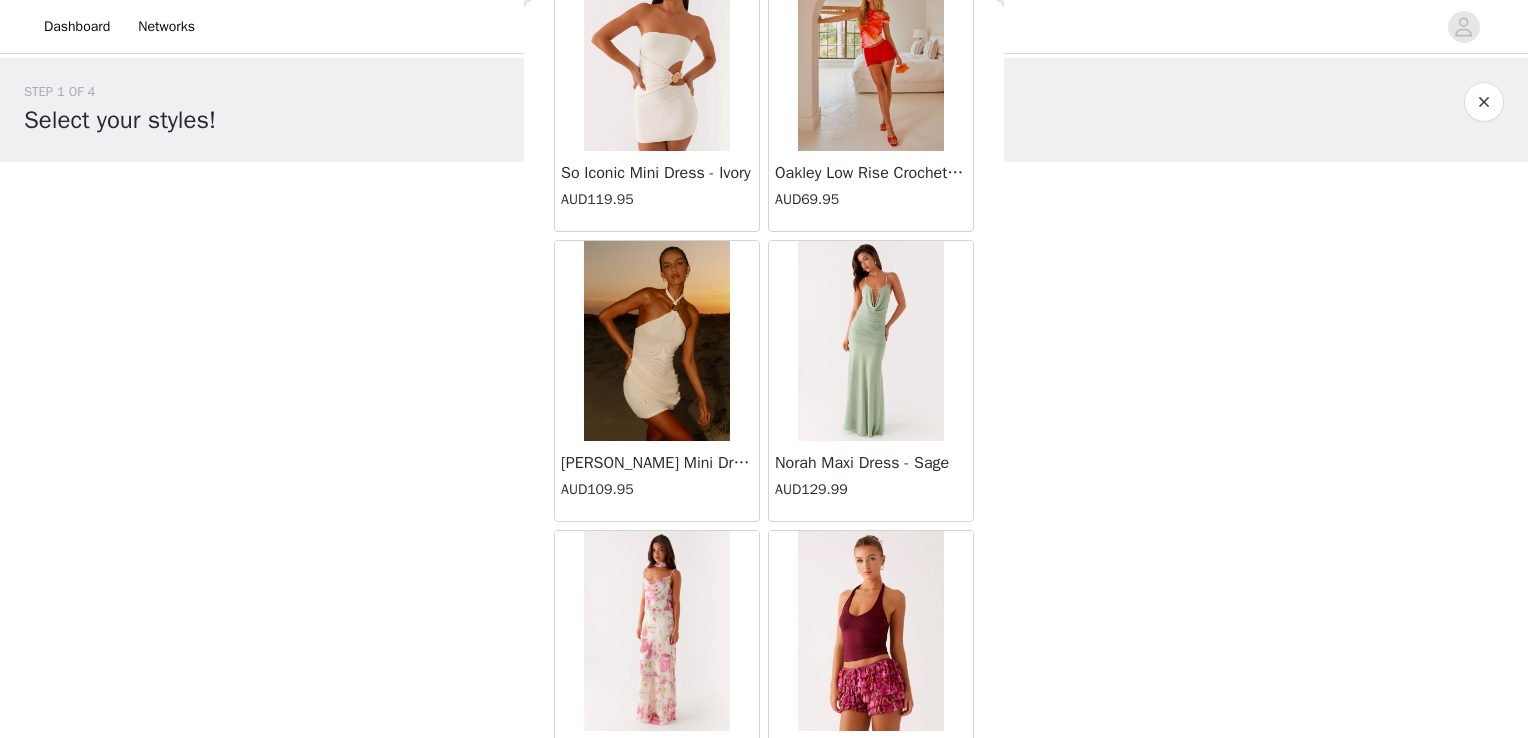 scroll, scrollTop: 22589, scrollLeft: 0, axis: vertical 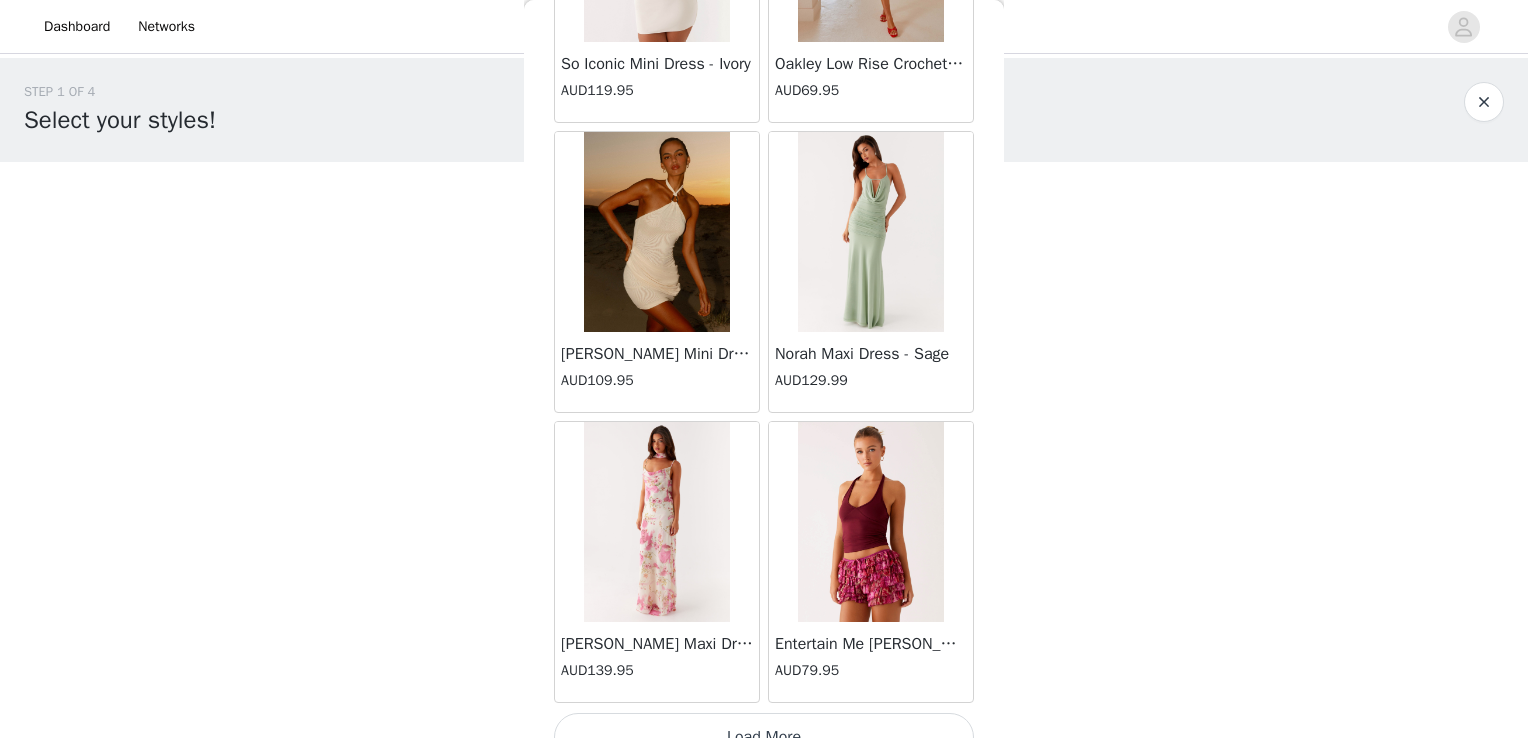 click on "Load More" at bounding box center (764, 737) 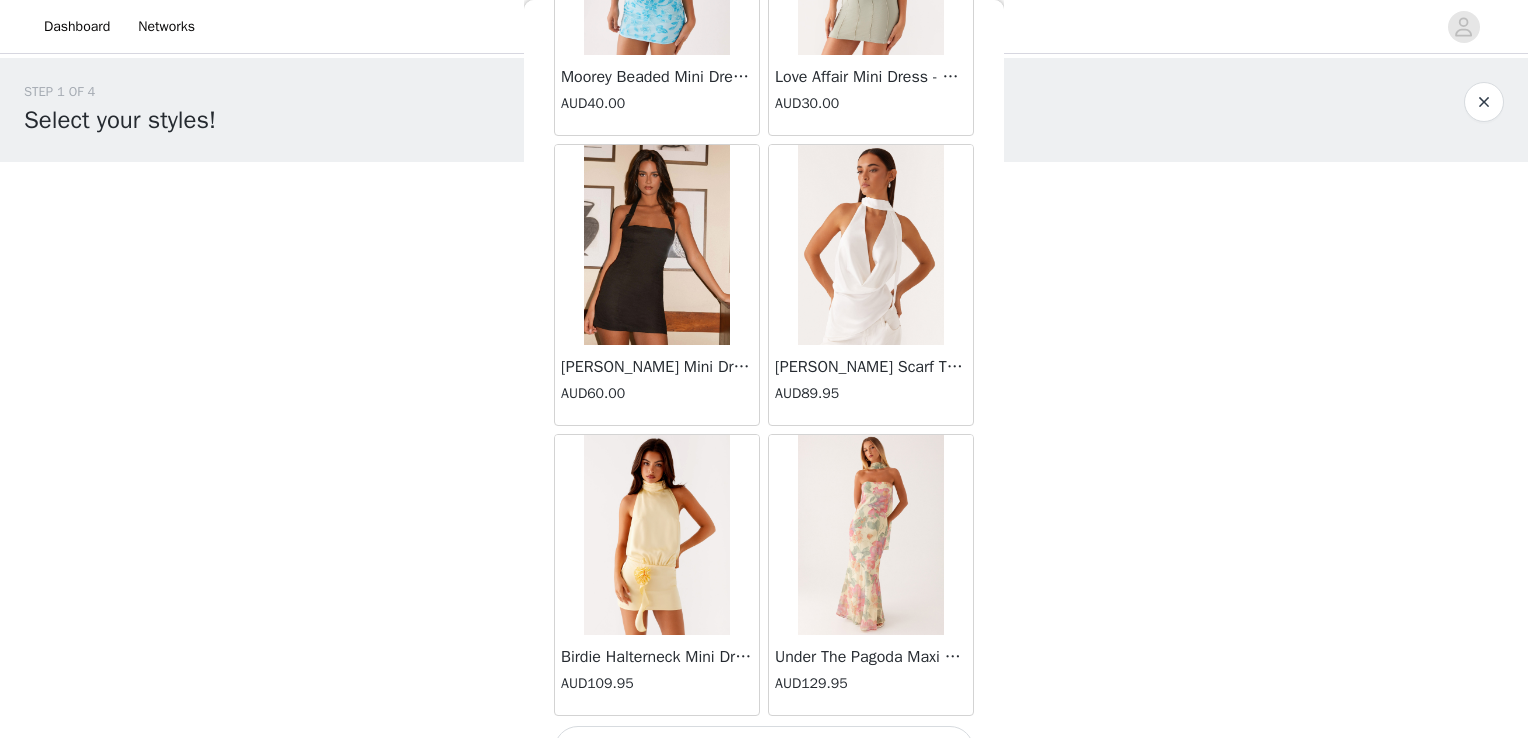 scroll, scrollTop: 25485, scrollLeft: 0, axis: vertical 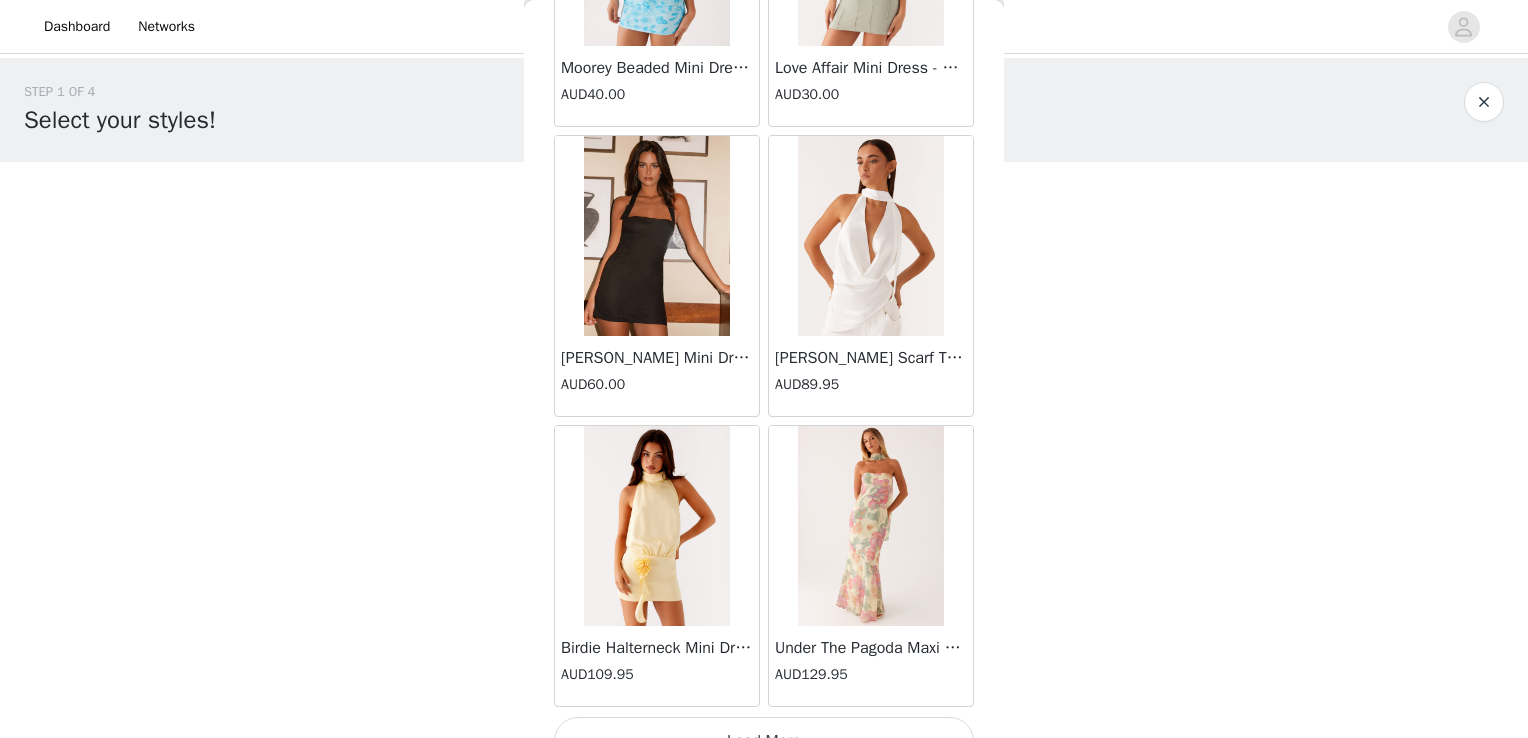 click on "Load More" at bounding box center (764, 741) 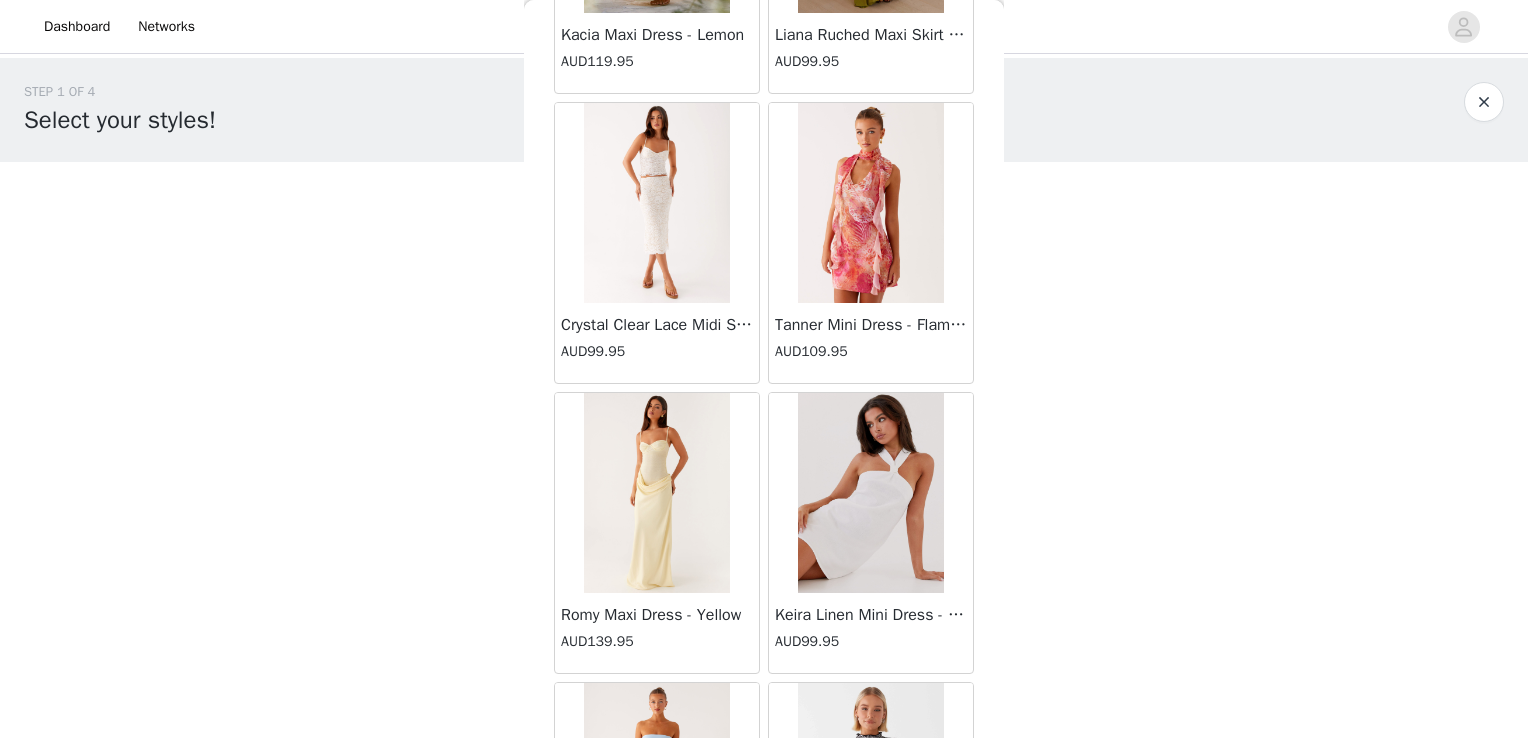 scroll, scrollTop: 28381, scrollLeft: 0, axis: vertical 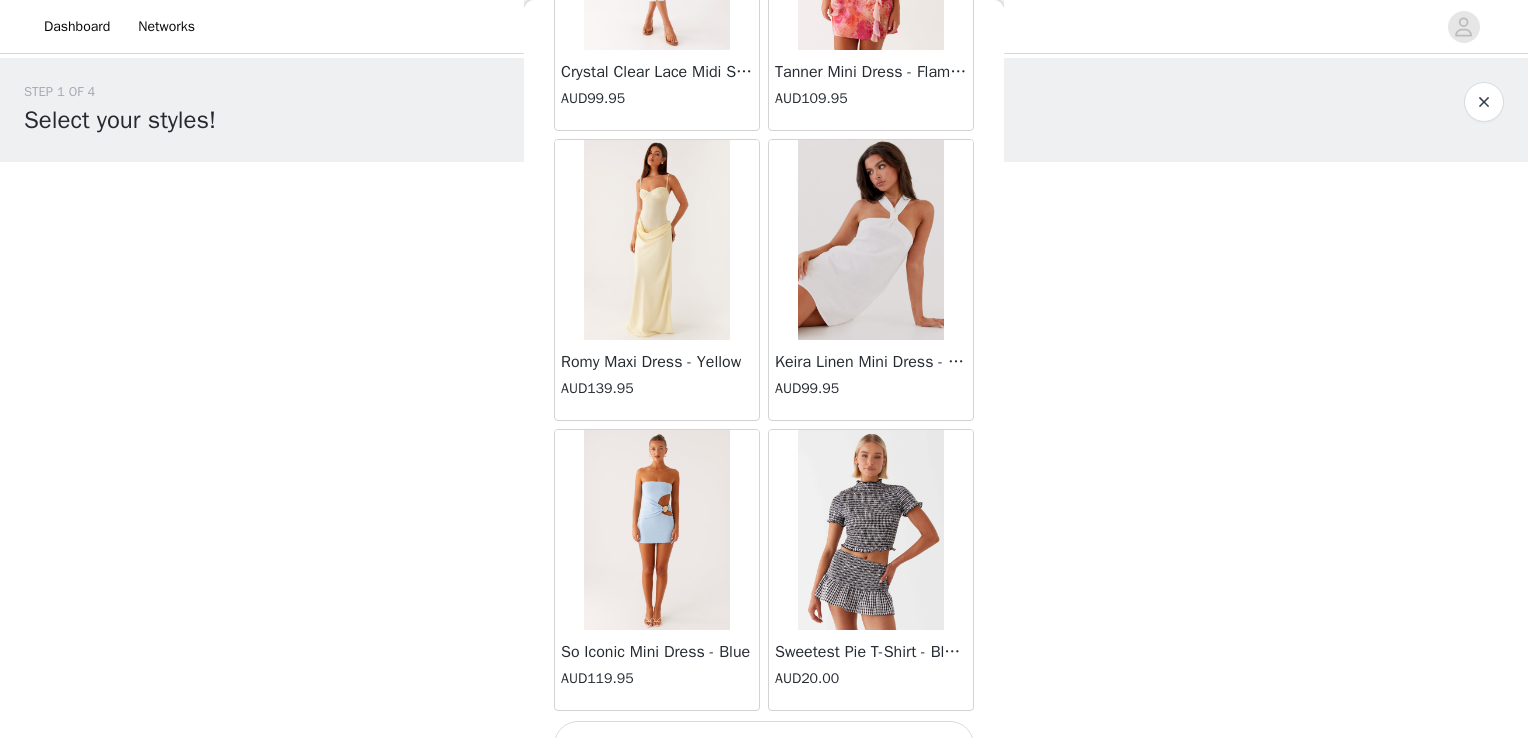 click on "Load More" at bounding box center [764, 745] 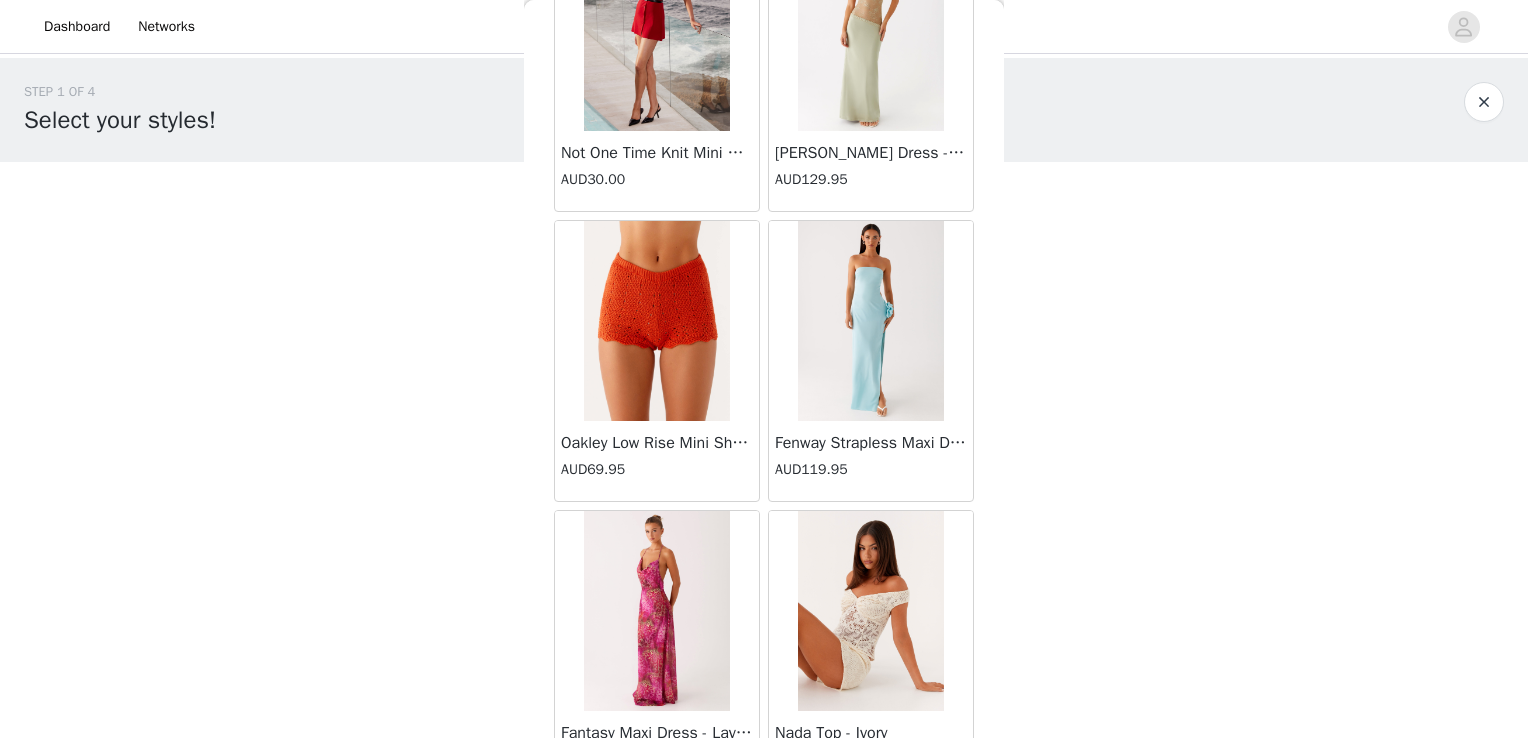 scroll, scrollTop: 31277, scrollLeft: 0, axis: vertical 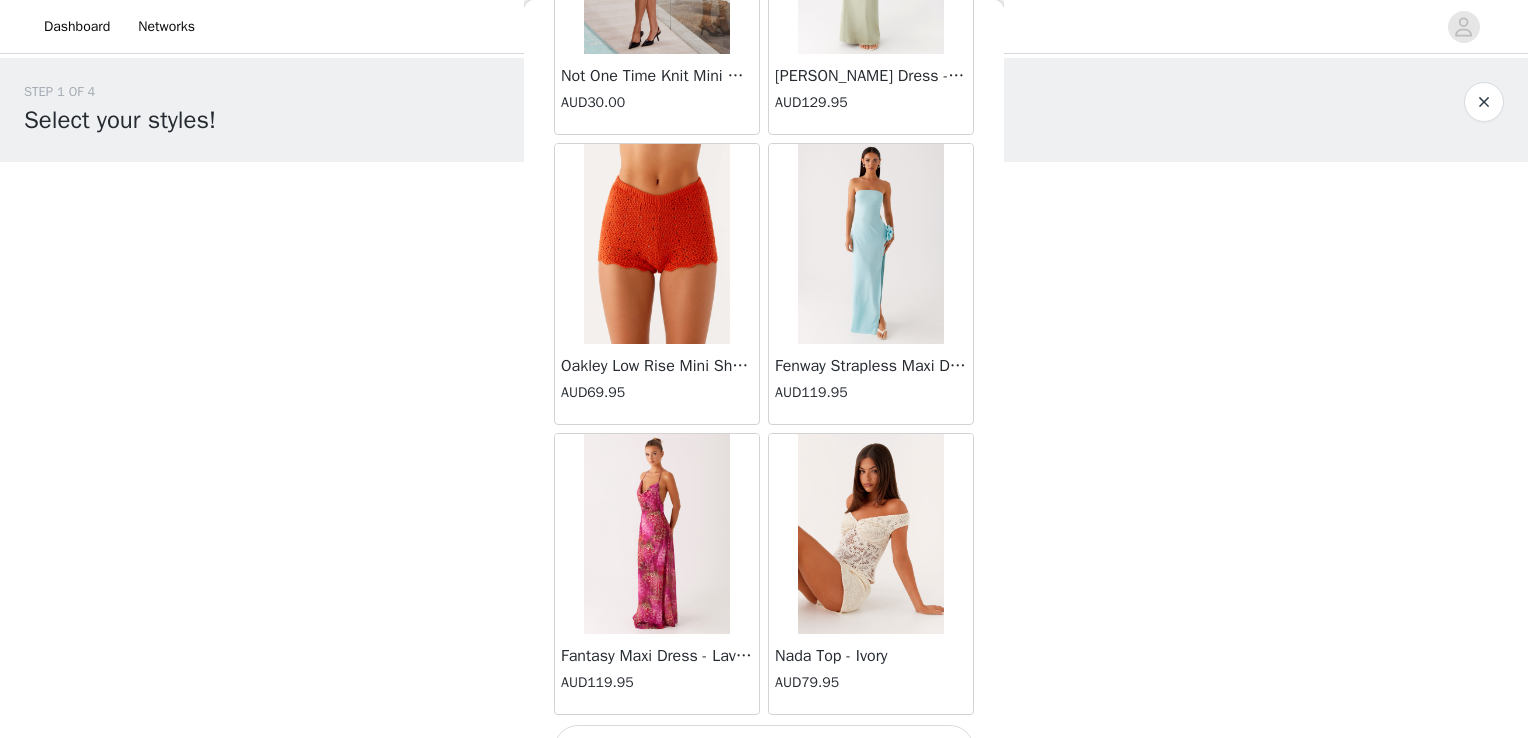 click on "Load More" at bounding box center (764, 749) 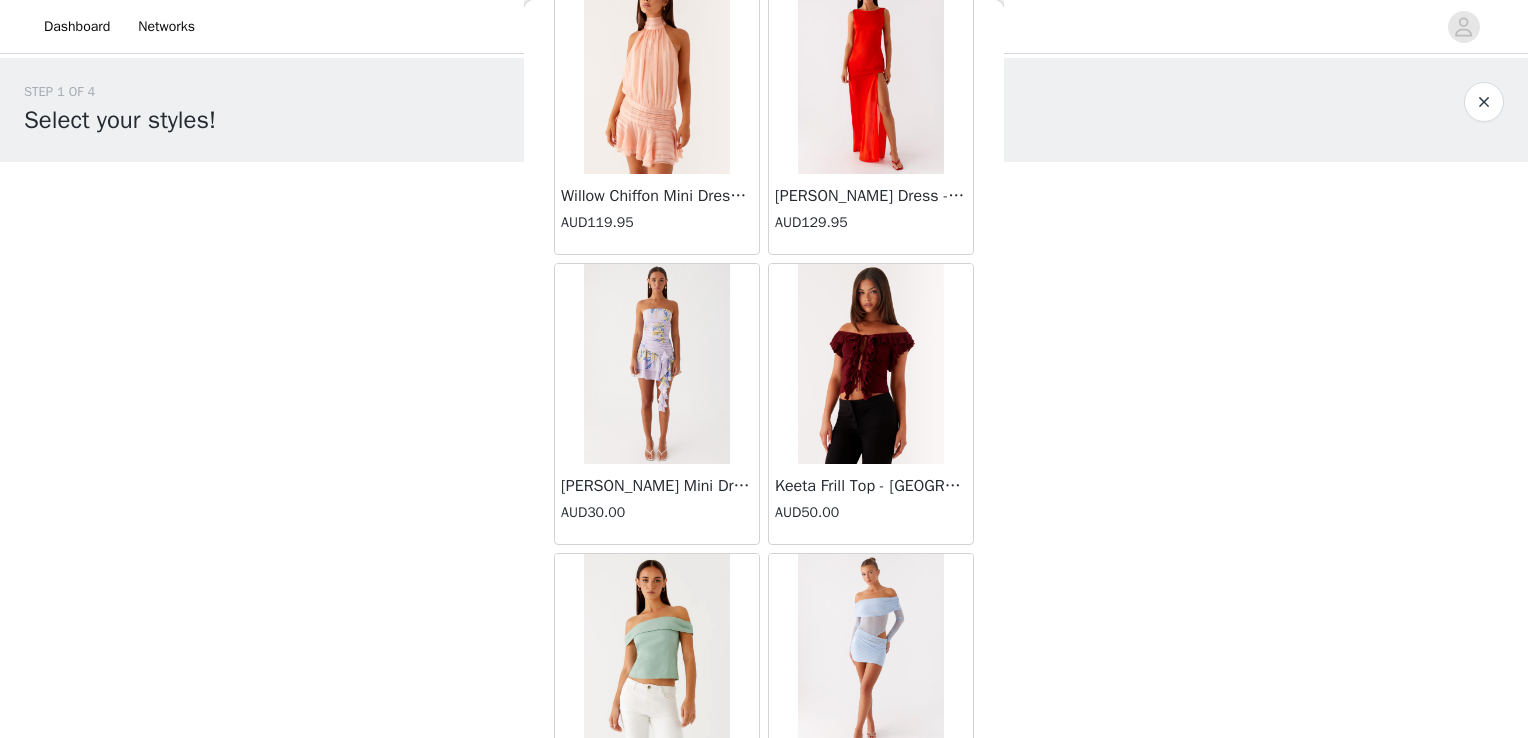 scroll, scrollTop: 34173, scrollLeft: 0, axis: vertical 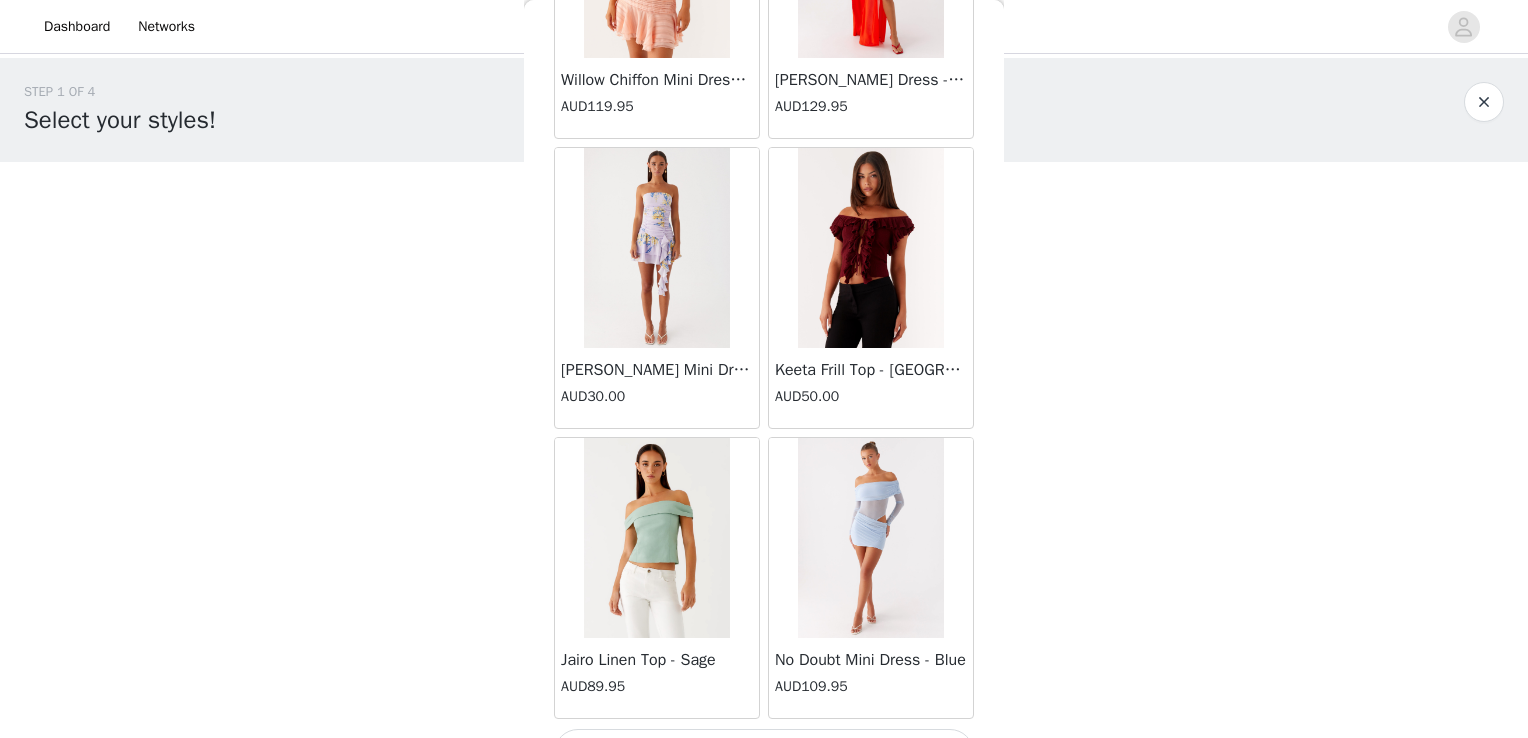 click on "Load More" at bounding box center (764, 753) 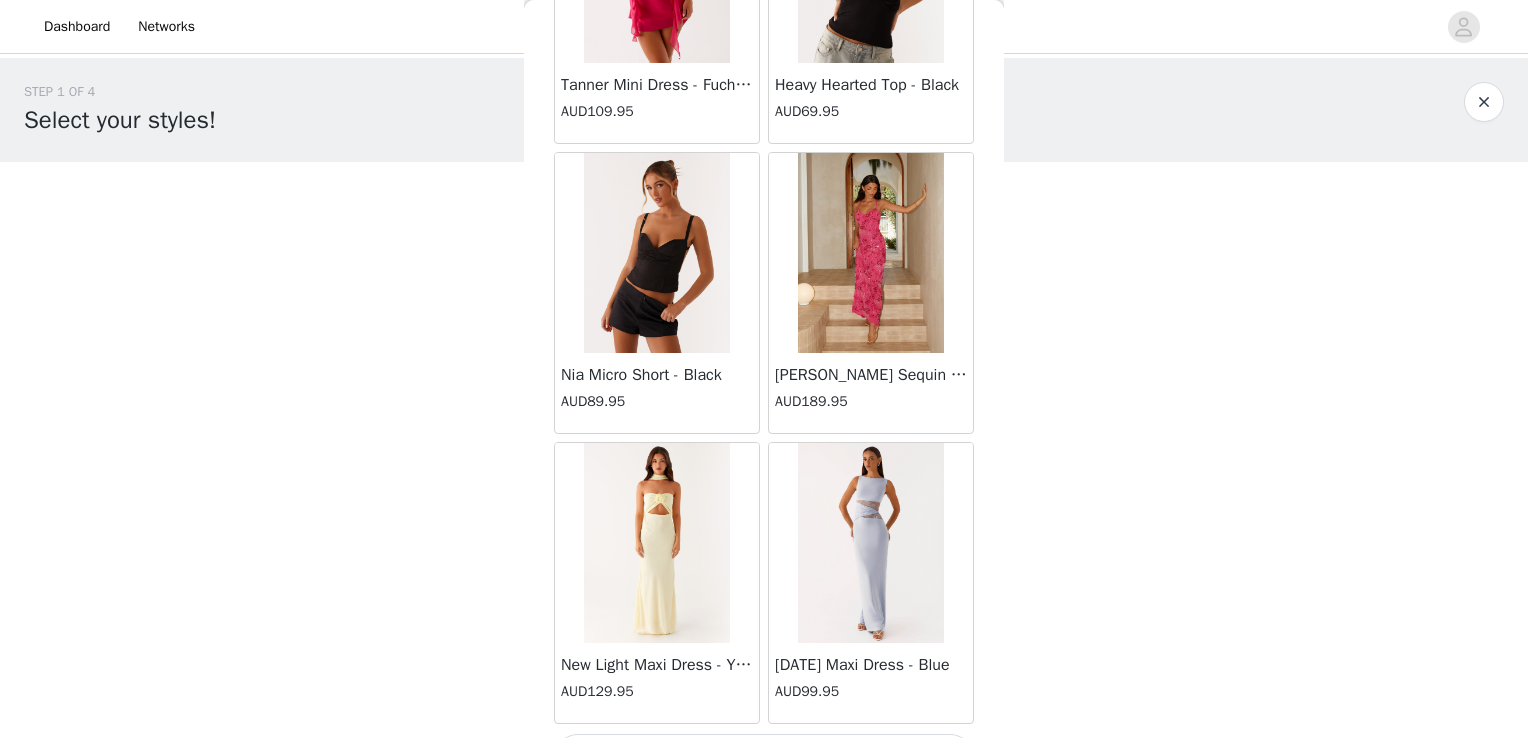 scroll, scrollTop: 37069, scrollLeft: 0, axis: vertical 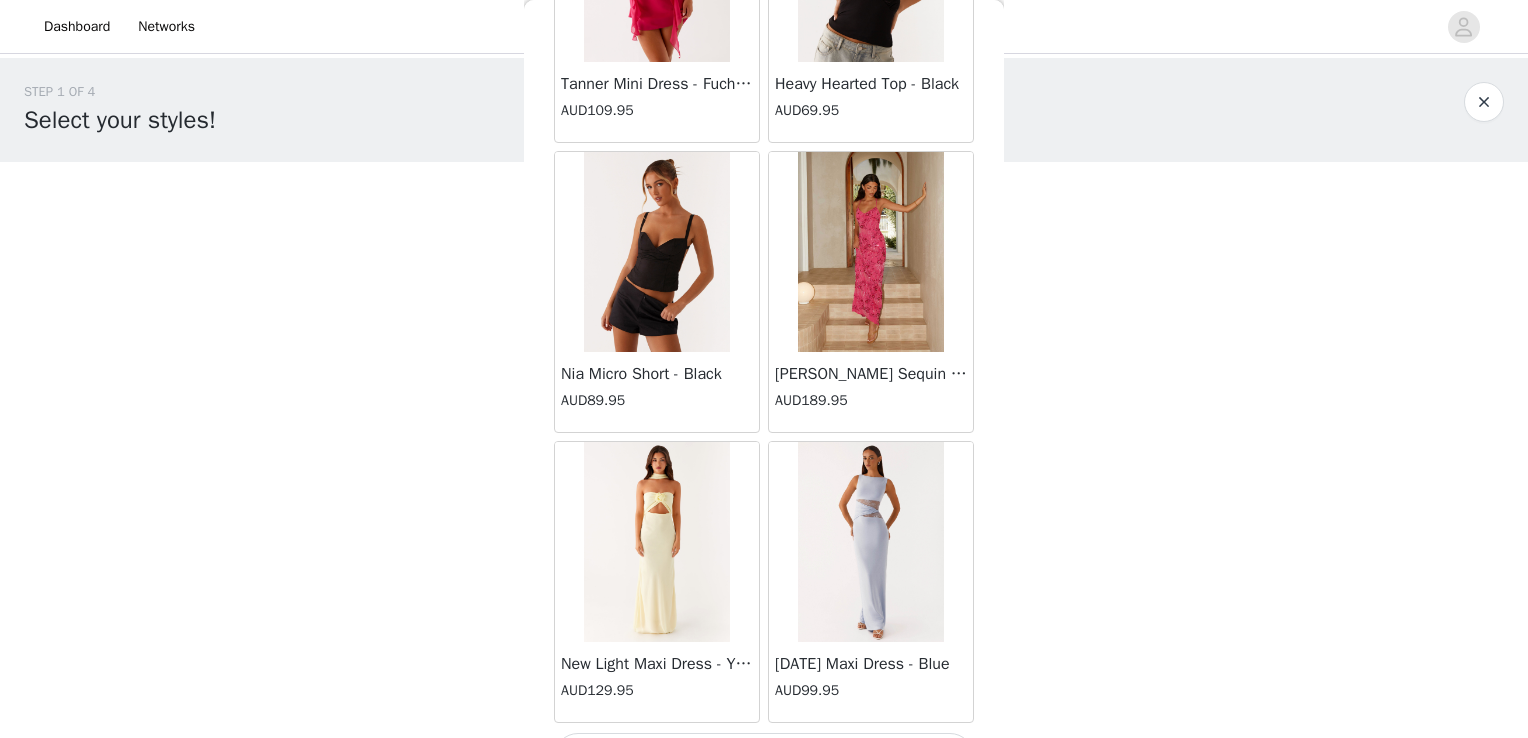 click on "Load More" at bounding box center [764, 757] 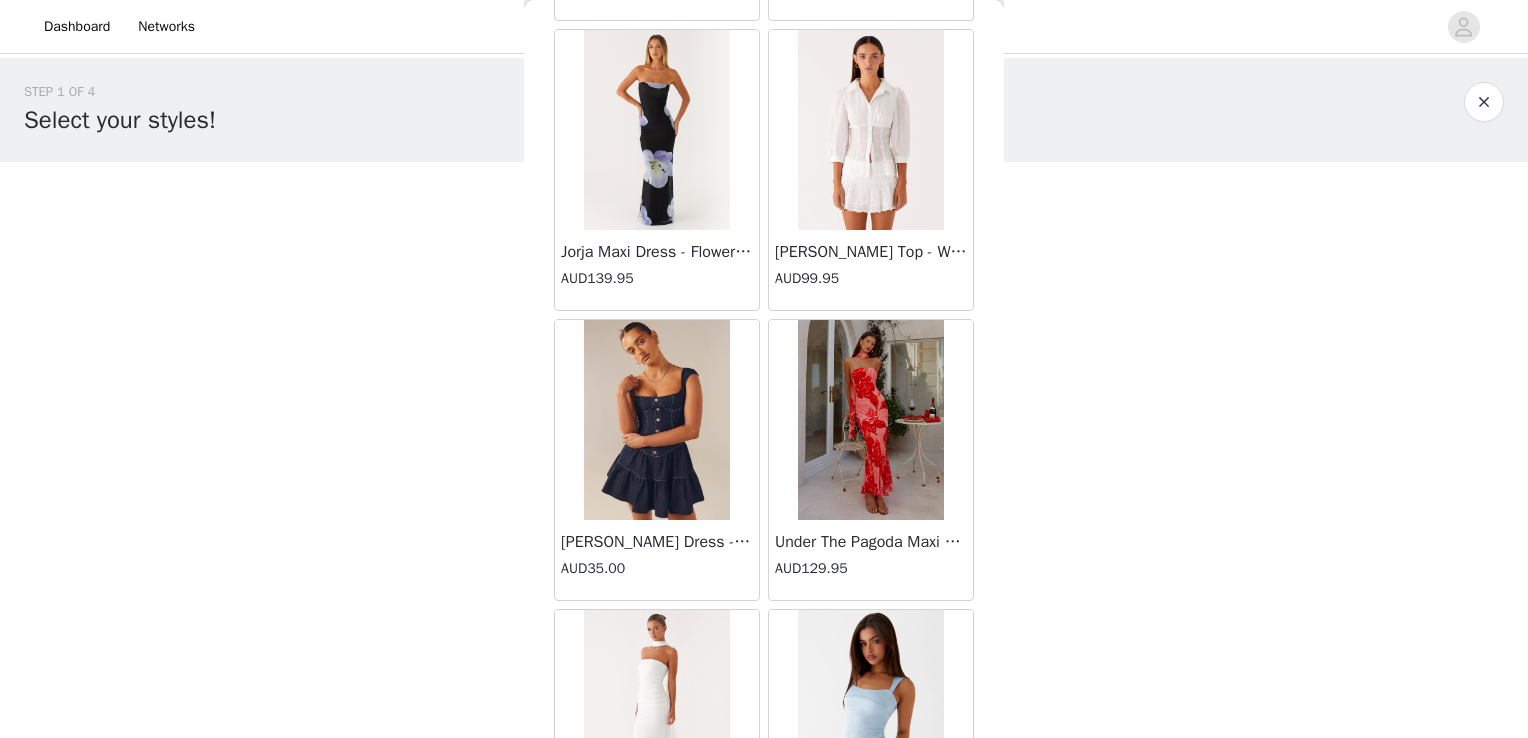 scroll, scrollTop: 39965, scrollLeft: 0, axis: vertical 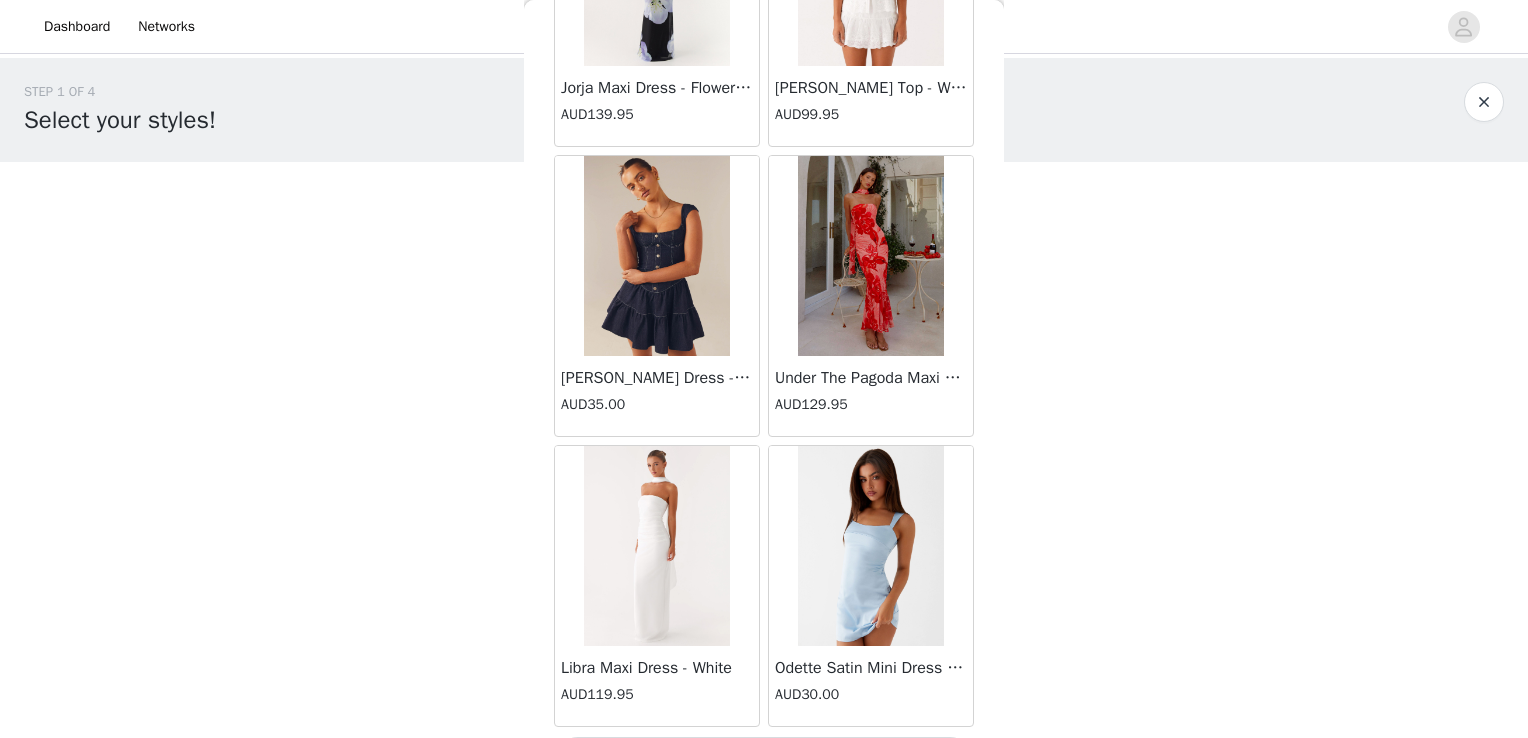click on "Load More" at bounding box center [764, 761] 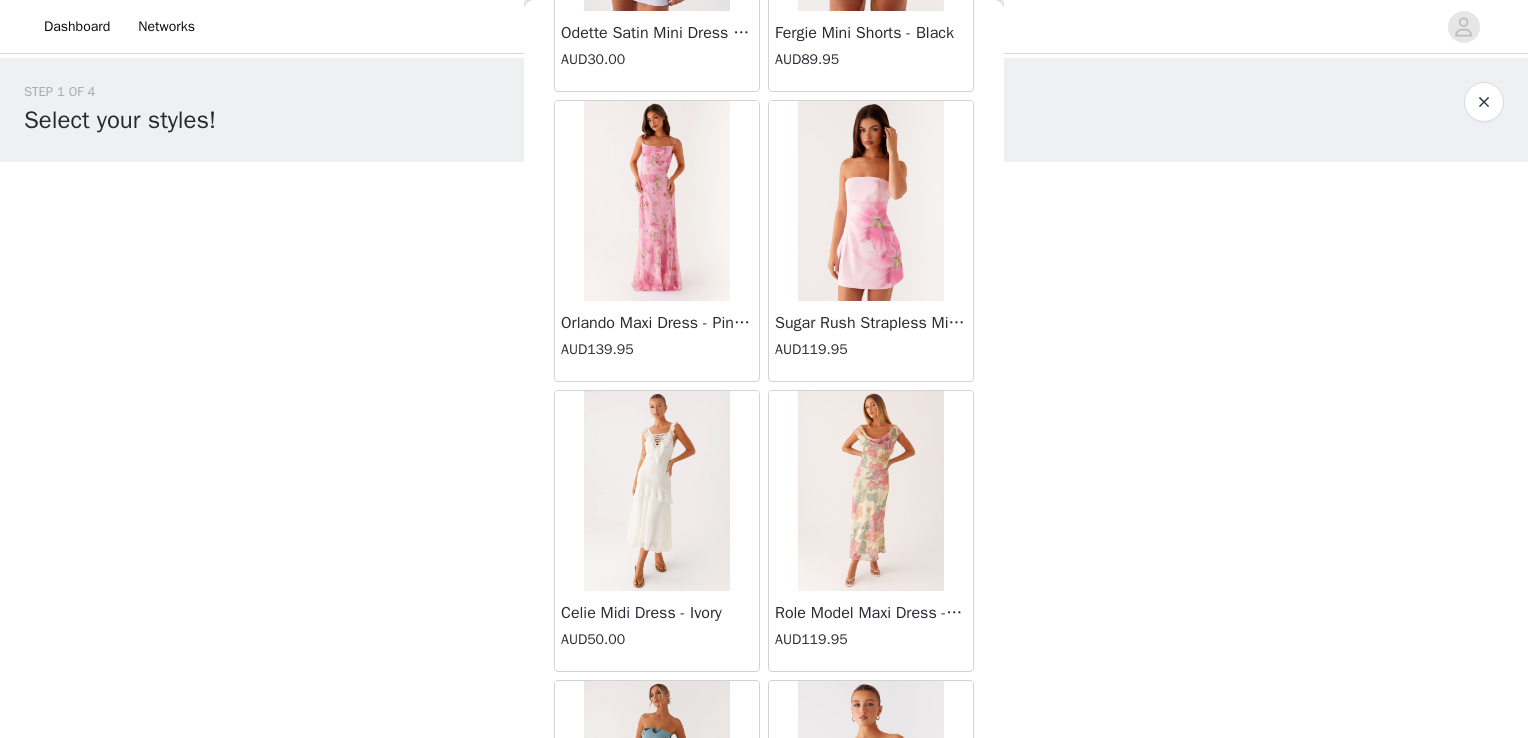 scroll, scrollTop: 42861, scrollLeft: 0, axis: vertical 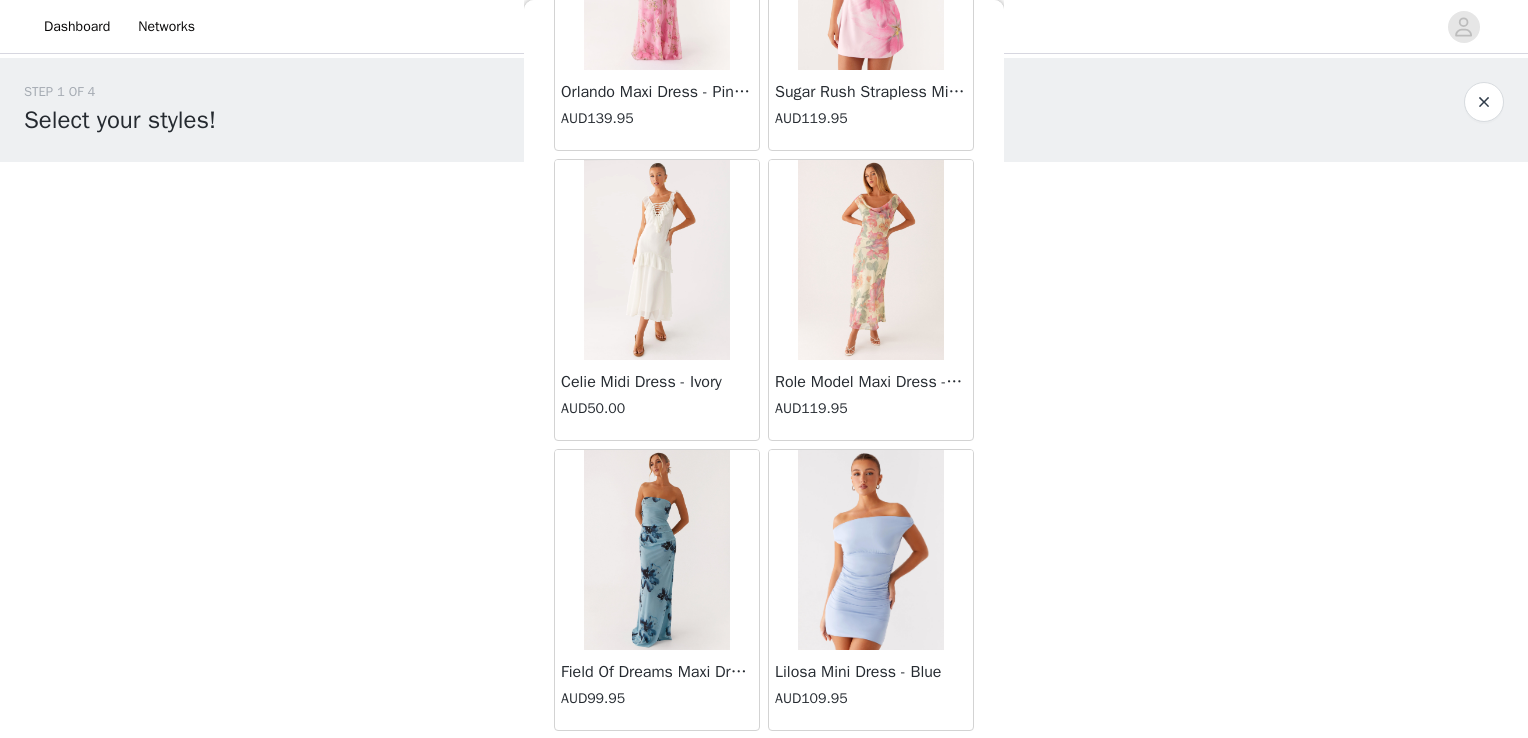 click on "Load More" at bounding box center [764, 765] 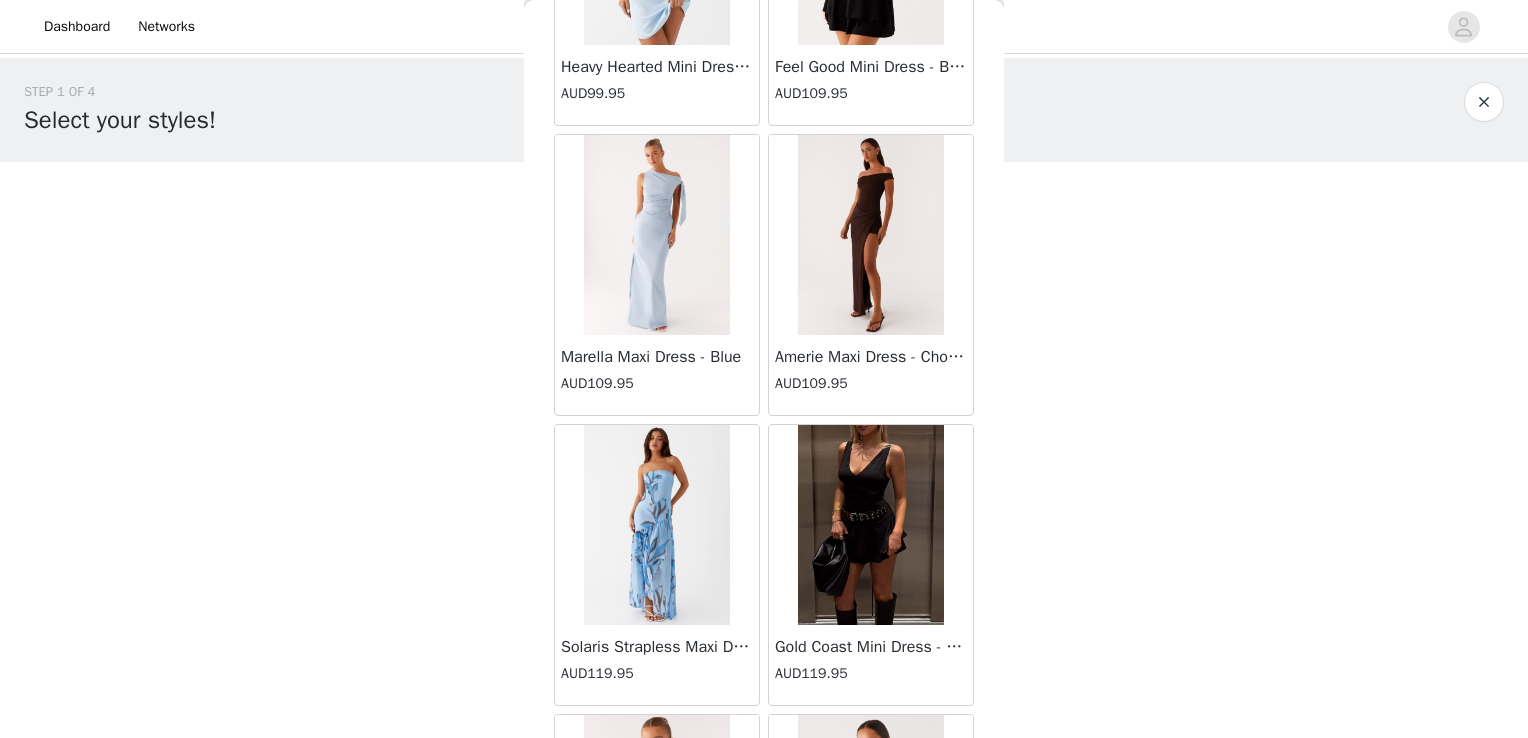 scroll, scrollTop: 43760, scrollLeft: 0, axis: vertical 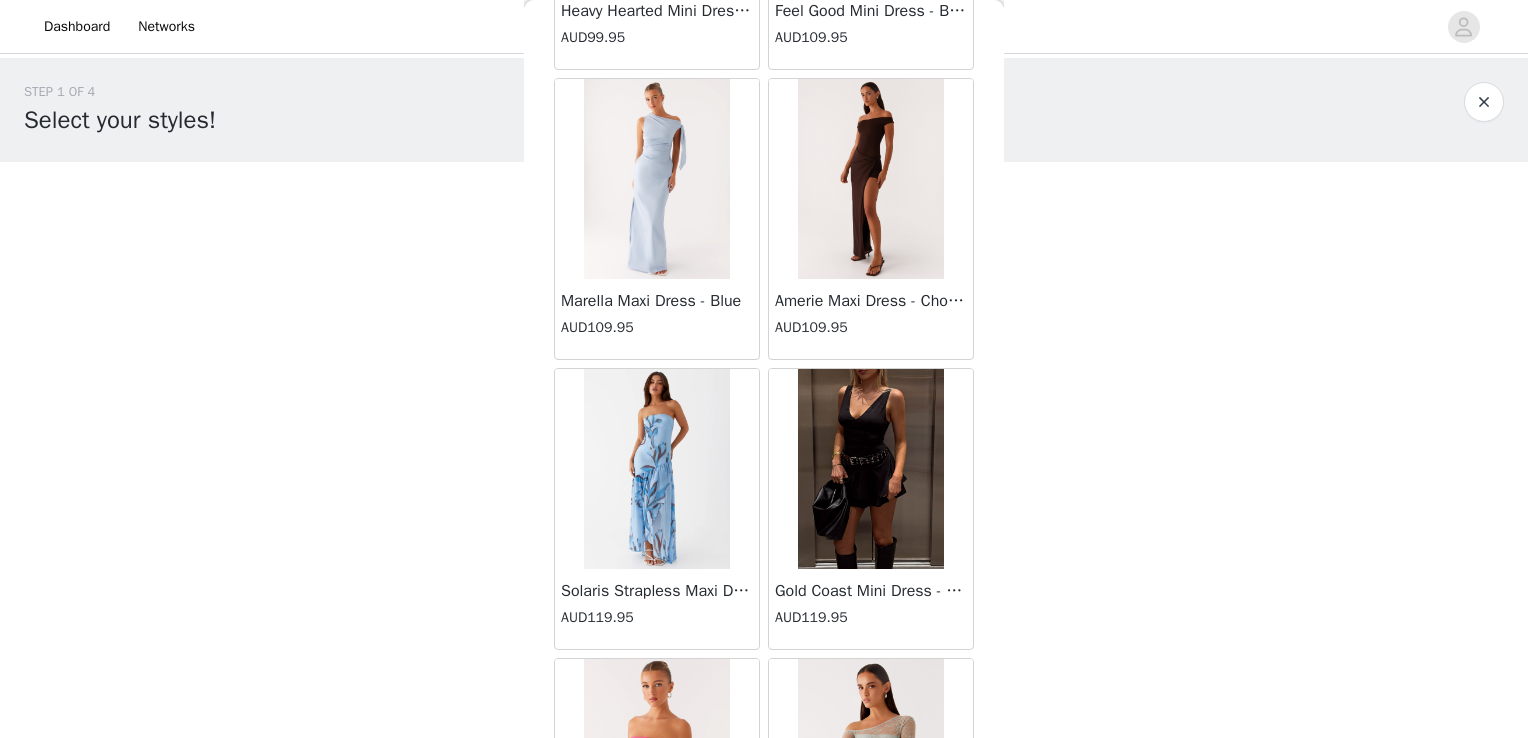 click on "Back       [PERSON_NAME] Strapless Mini Dress - Yellow   AUD45.00       [PERSON_NAME] Maxi Dress - Orange Blue Floral   AUD109.95       Avenue Mini Dress - Plum   AUD109.95       Aullie Maxi Dress - Yellow   AUD109.95       Aullie Maxi Dress - Ivory   AUD109.95       Aullie Mini Dress - Black   AUD99.95       Avalia Backless Scarf Mini Dress - White Polka Dot   AUD89.95       Aullie Maxi Dress - Blue   AUD109.95       [PERSON_NAME] Maxi Dress - Bloom Wave Print   AUD119.95       Athens One Shoulder Top - Floral   AUD79.95       Aullie Mini Dress - Blue   AUD50.00       Aullie Maxi Dress - Black   AUD109.95       [PERSON_NAME] Strapless Mini Dress - Cobalt   AUD30.00       Atlantic Midi Dress - Yellow   AUD70.00       Aullie Maxi Dress - Pink   AUD109.95       Azura Halter Top - Yellow   AUD69.95       Beki Beaded Mesh Maxi Dress - Deep Red   AUD159.95       Bad News Mesh Maxi Dress - Turquoise Floral   AUD99.95       Bad News Mesh Maxi Dress - Yellow Floral   AUD99.95       Be Mine Satin Maxi Dress - Canary   AUD109.95" at bounding box center [764, 369] 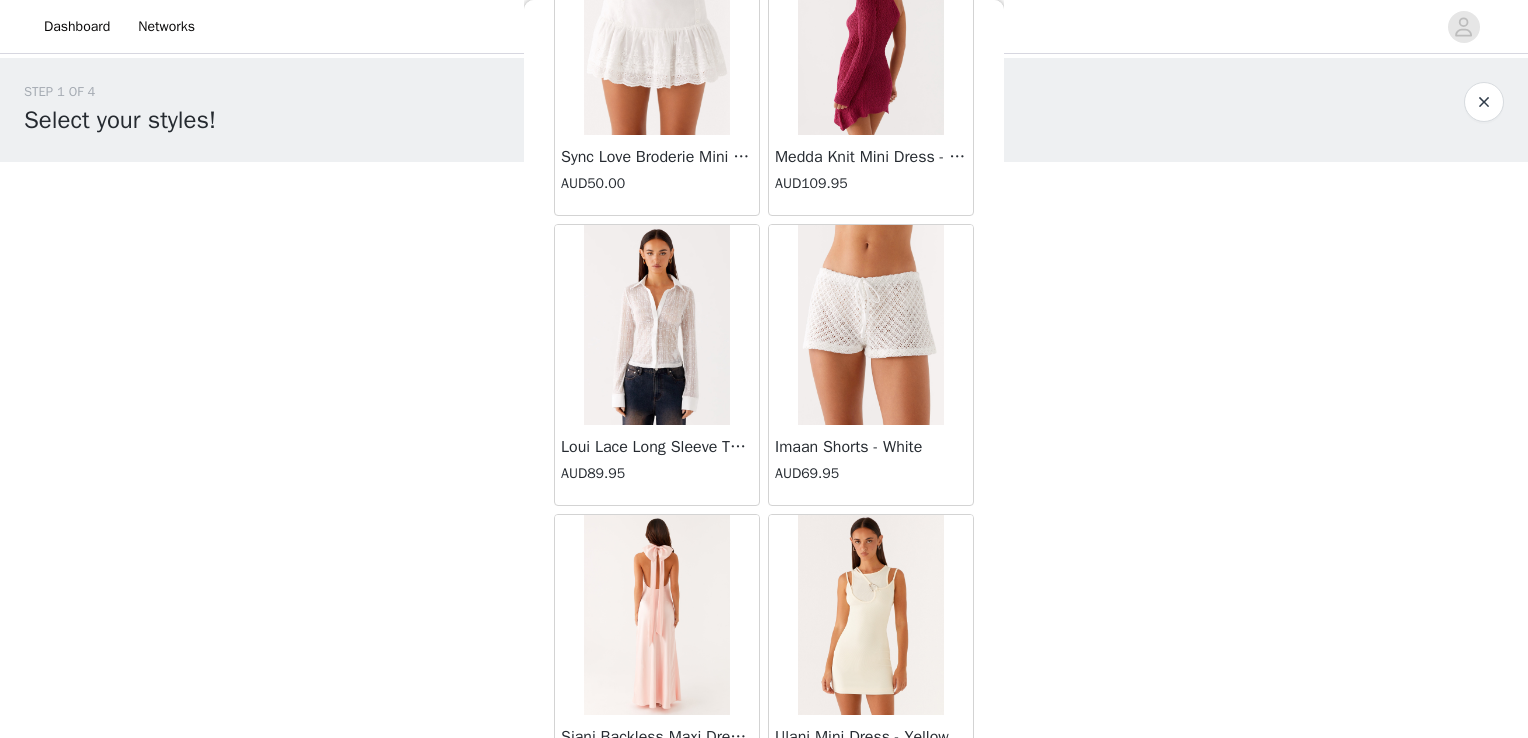 scroll, scrollTop: 45757, scrollLeft: 0, axis: vertical 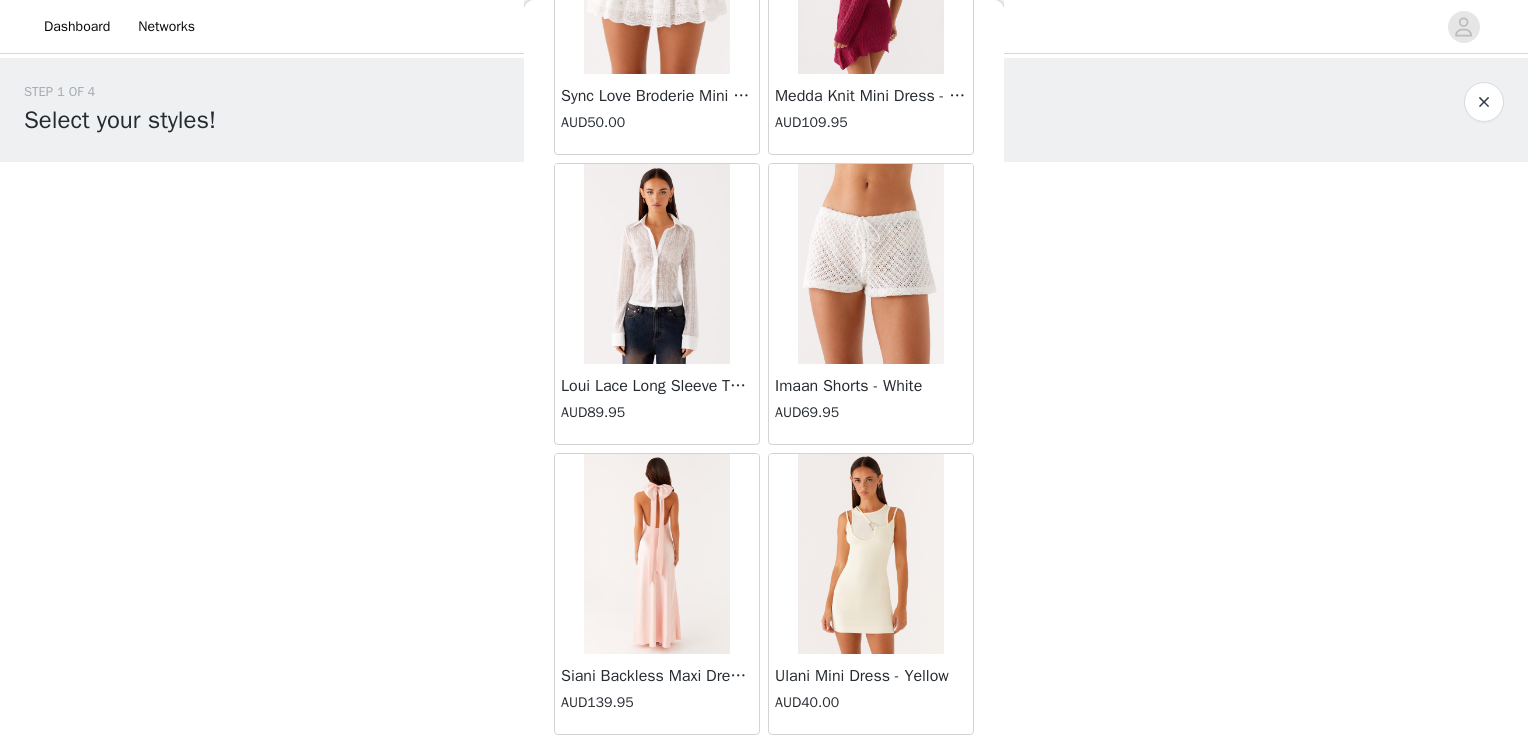 click on "Load More" at bounding box center (764, 769) 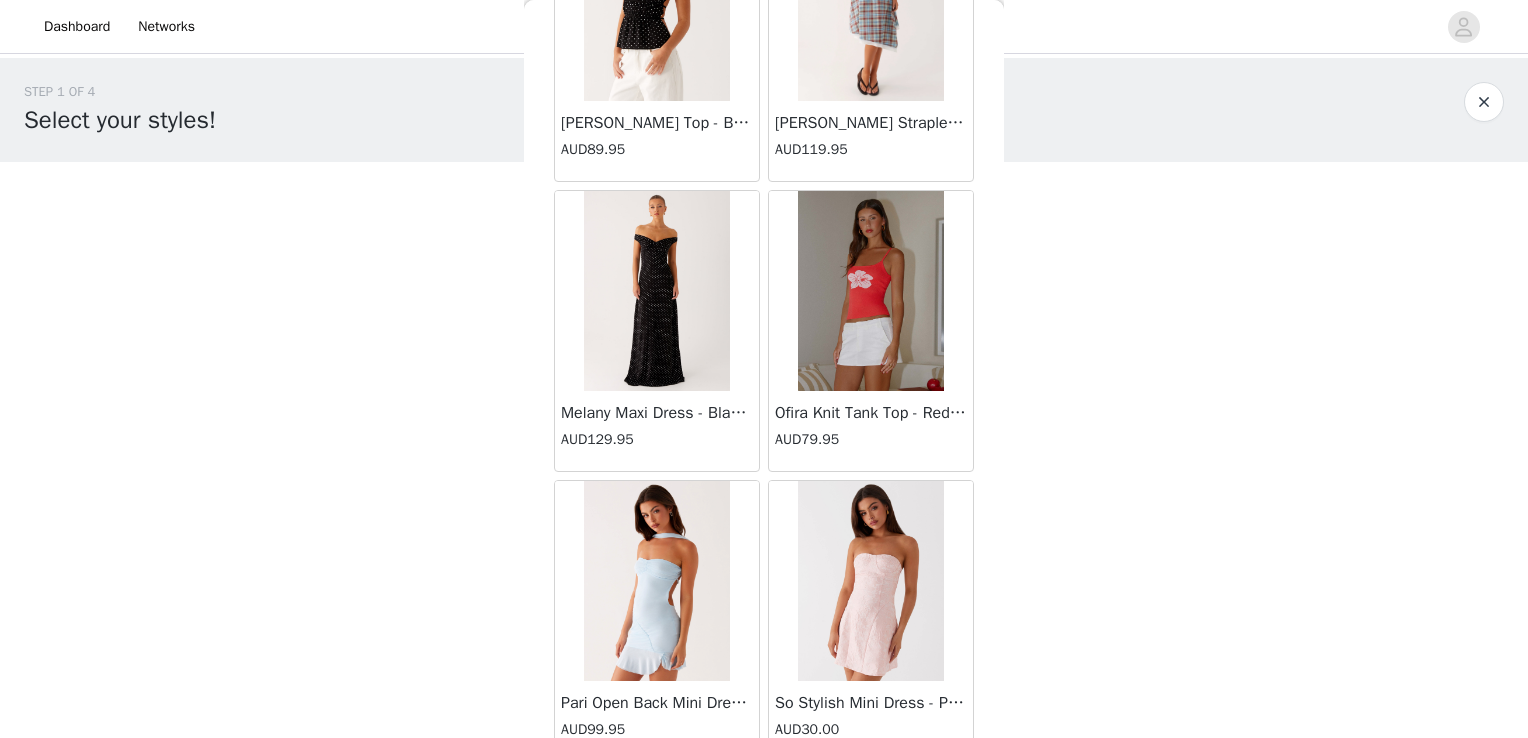 scroll, scrollTop: 48653, scrollLeft: 0, axis: vertical 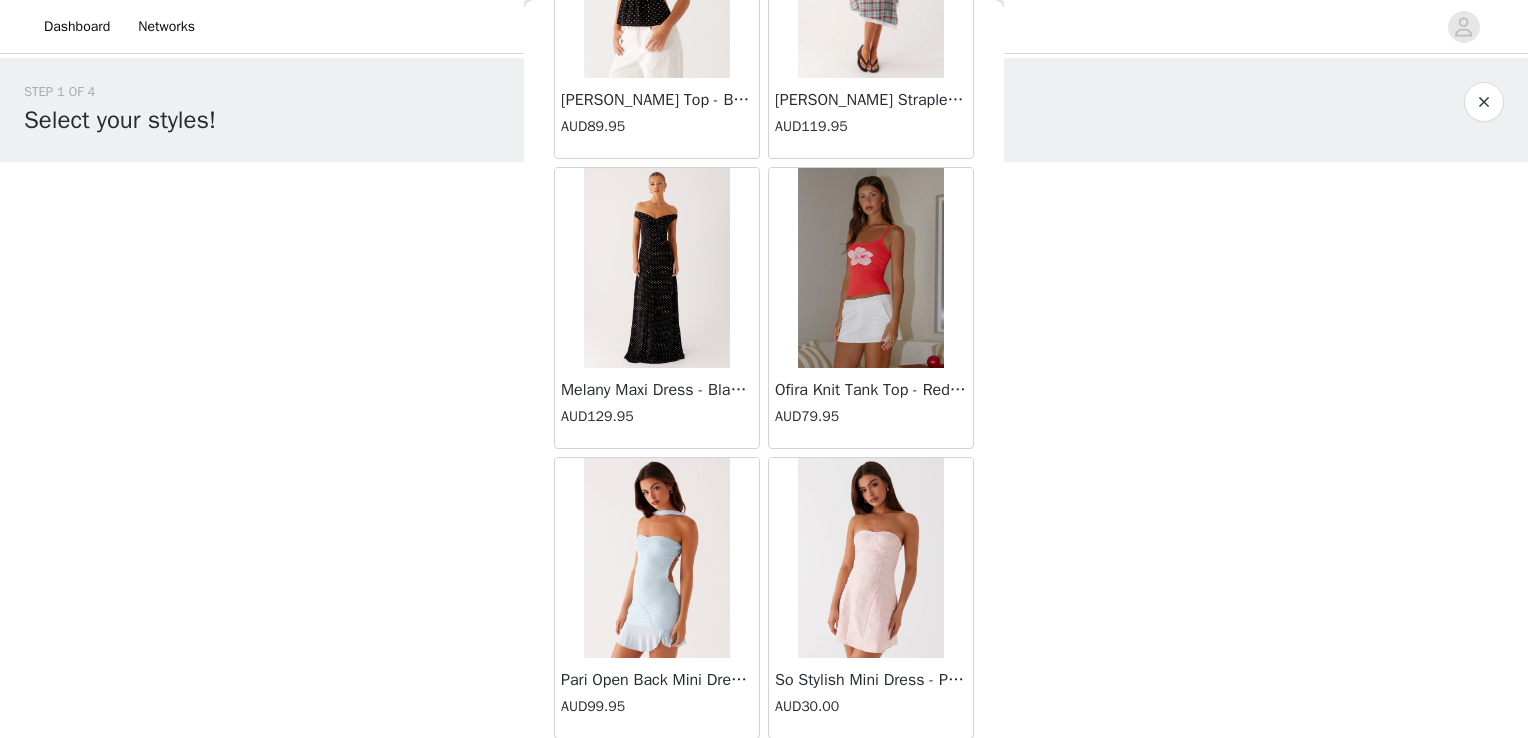 click on "Load More" at bounding box center [764, 773] 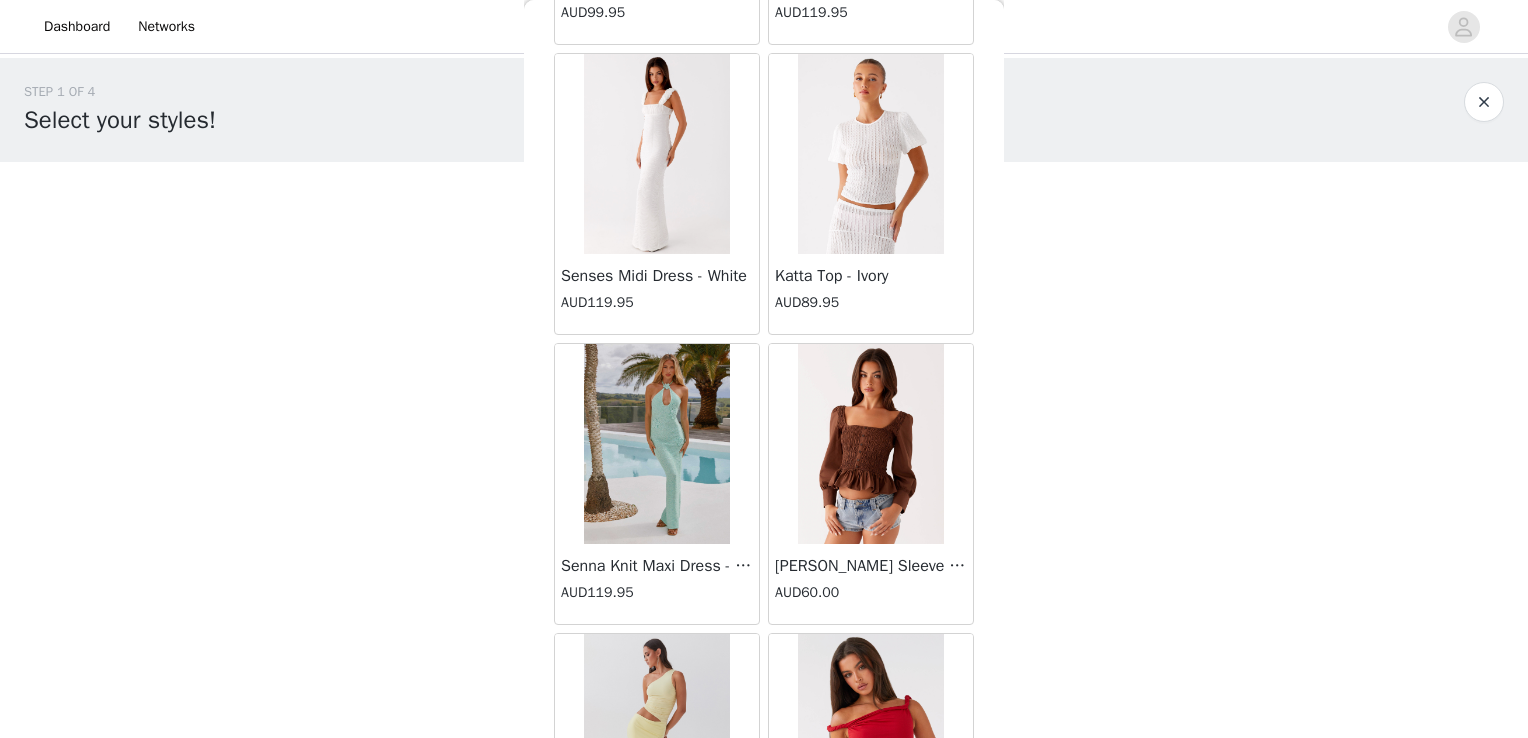 scroll, scrollTop: 51549, scrollLeft: 0, axis: vertical 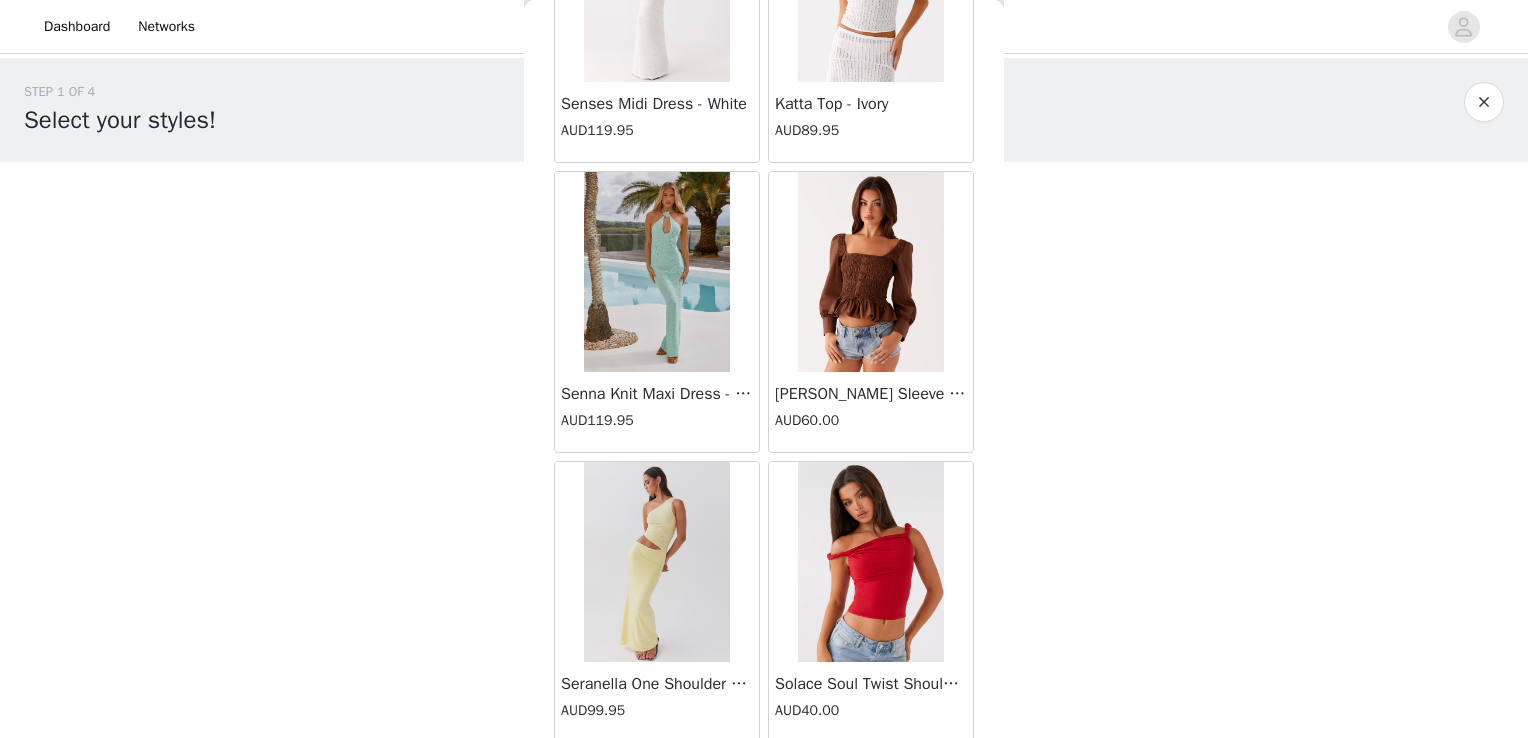 click on "Load More" at bounding box center [764, 777] 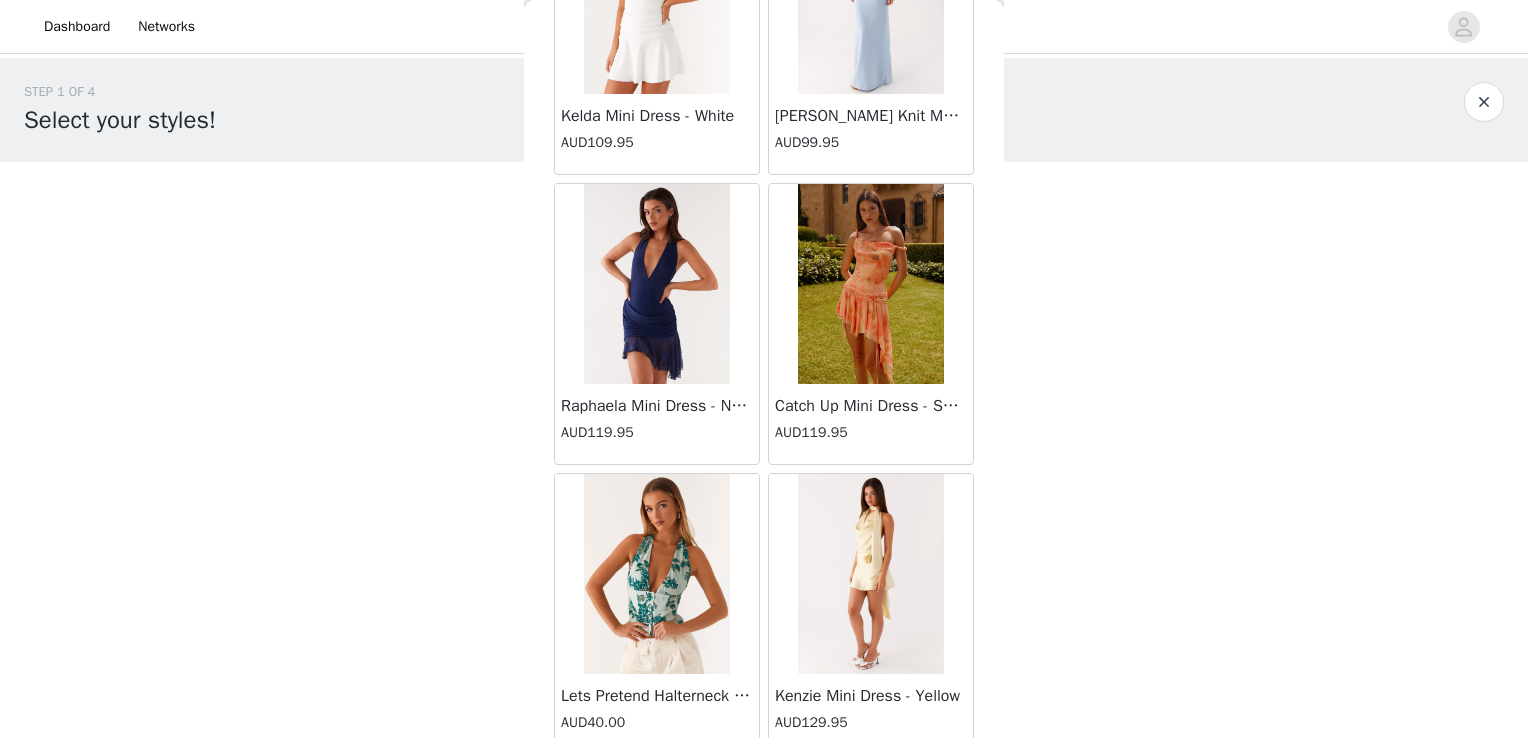 scroll, scrollTop: 54445, scrollLeft: 0, axis: vertical 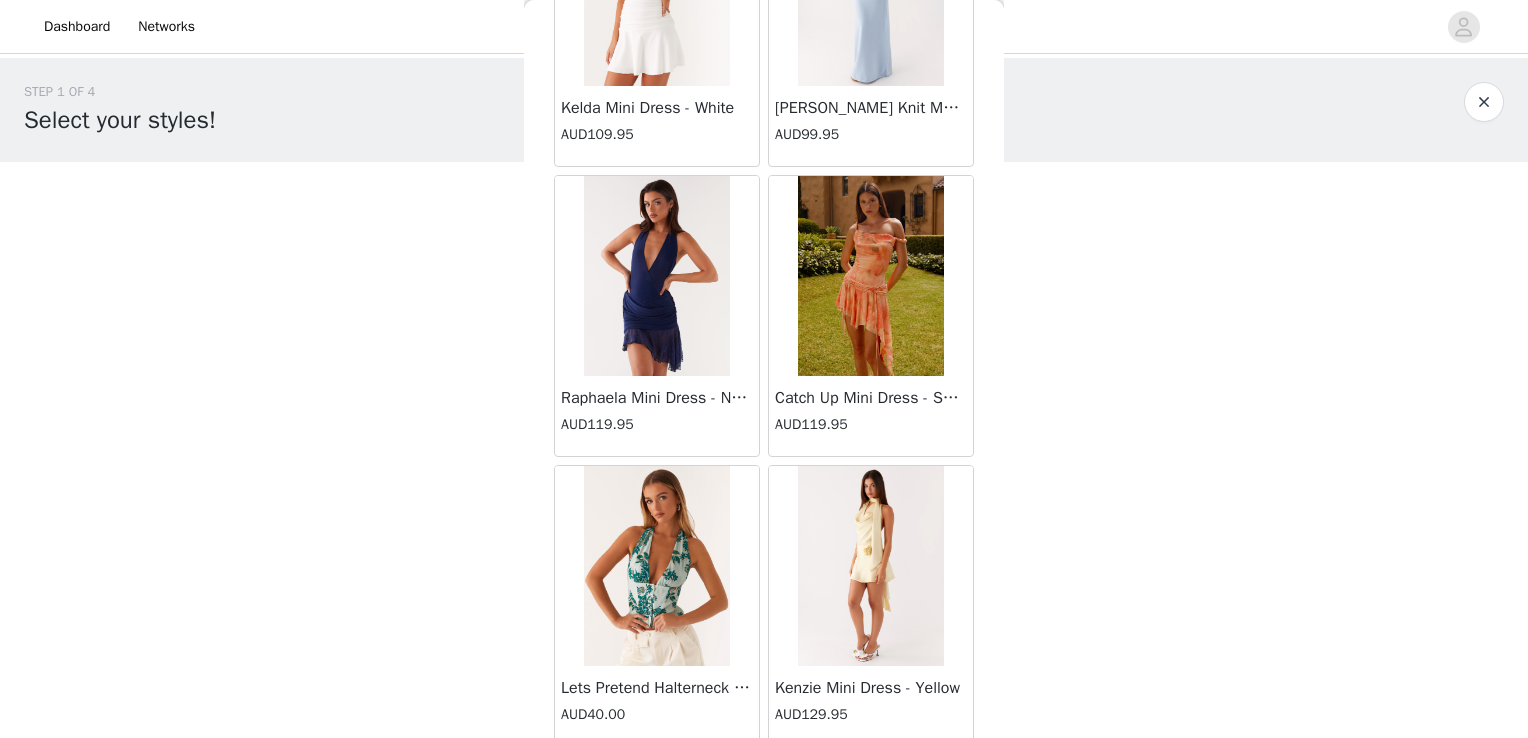 click on "Load More" at bounding box center [764, 781] 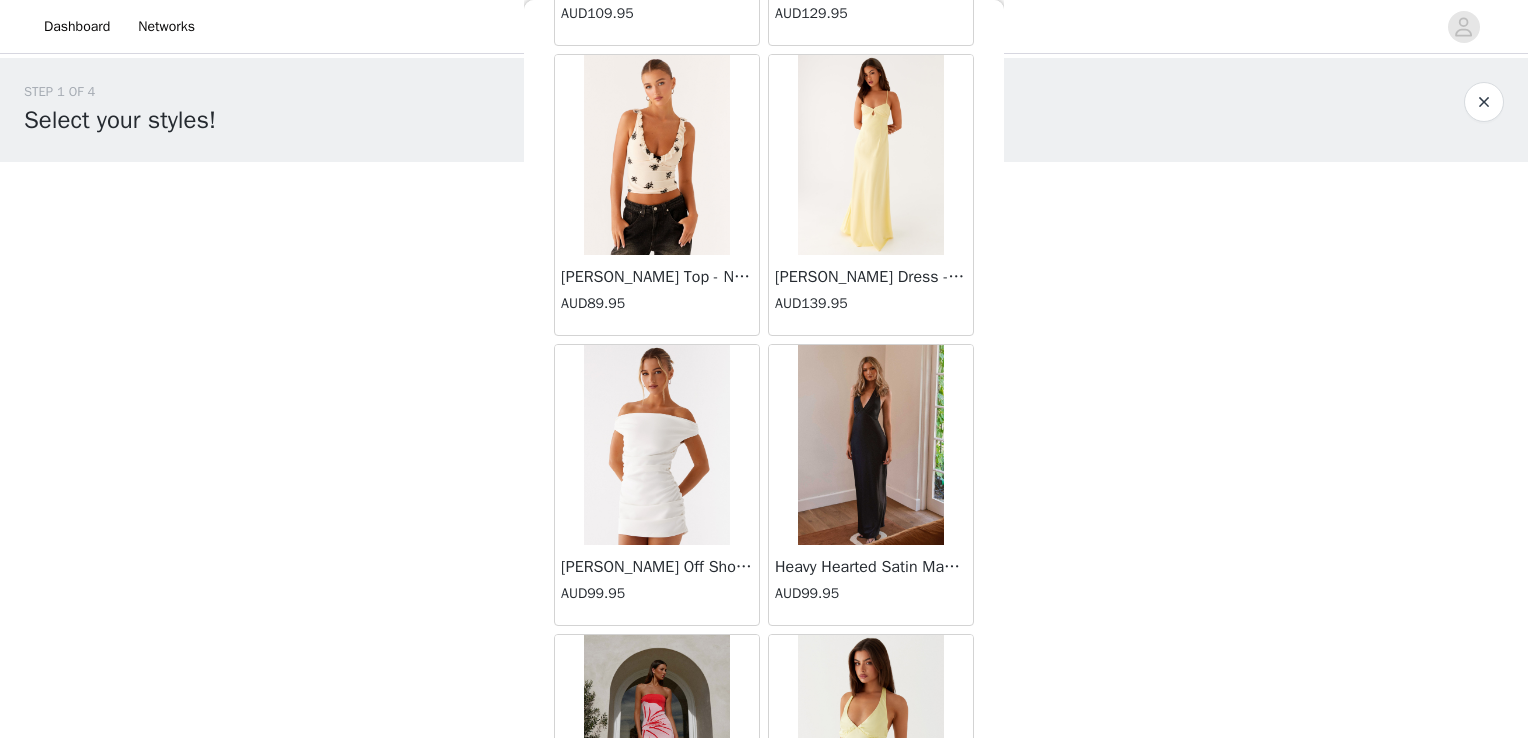 scroll, scrollTop: 57341, scrollLeft: 0, axis: vertical 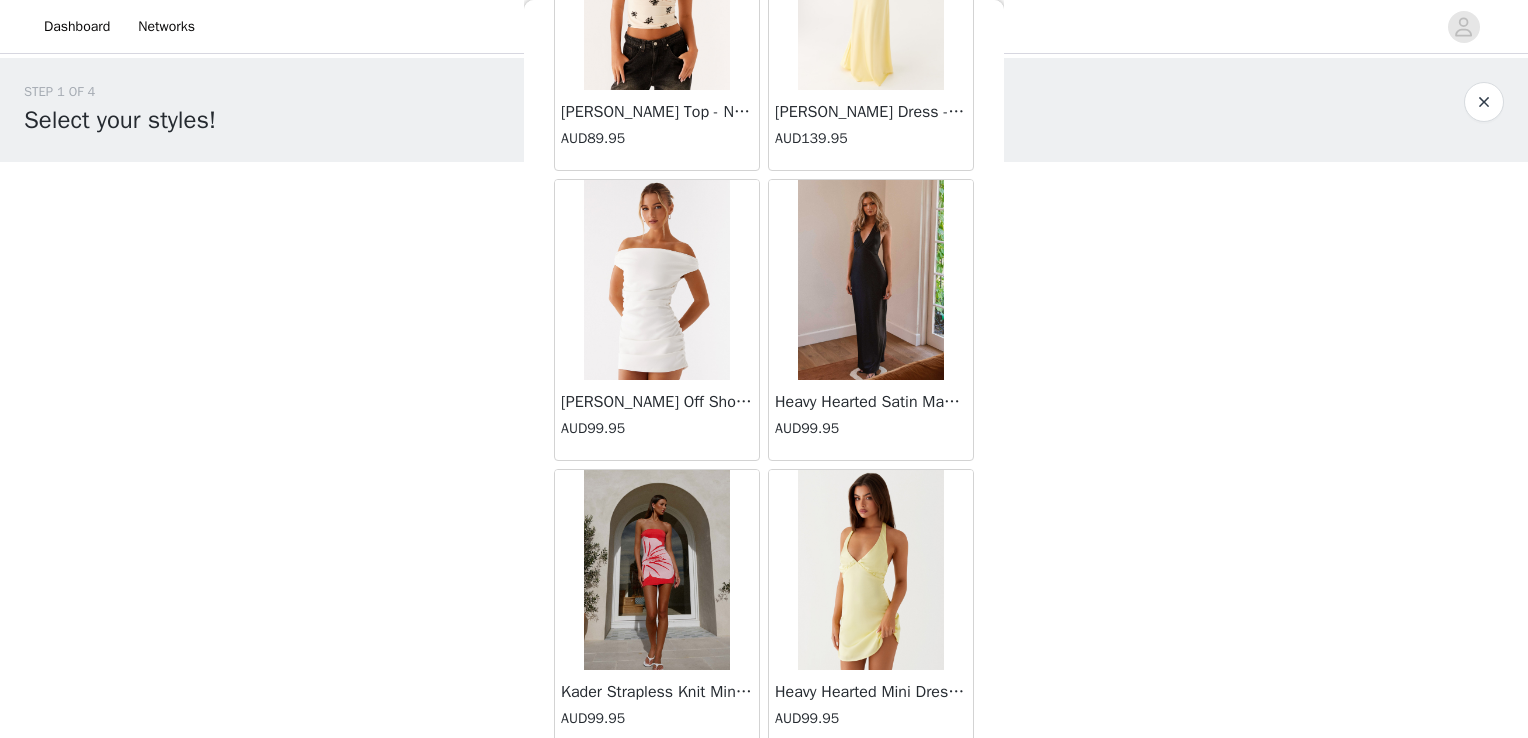 click on "Load More" at bounding box center (764, 785) 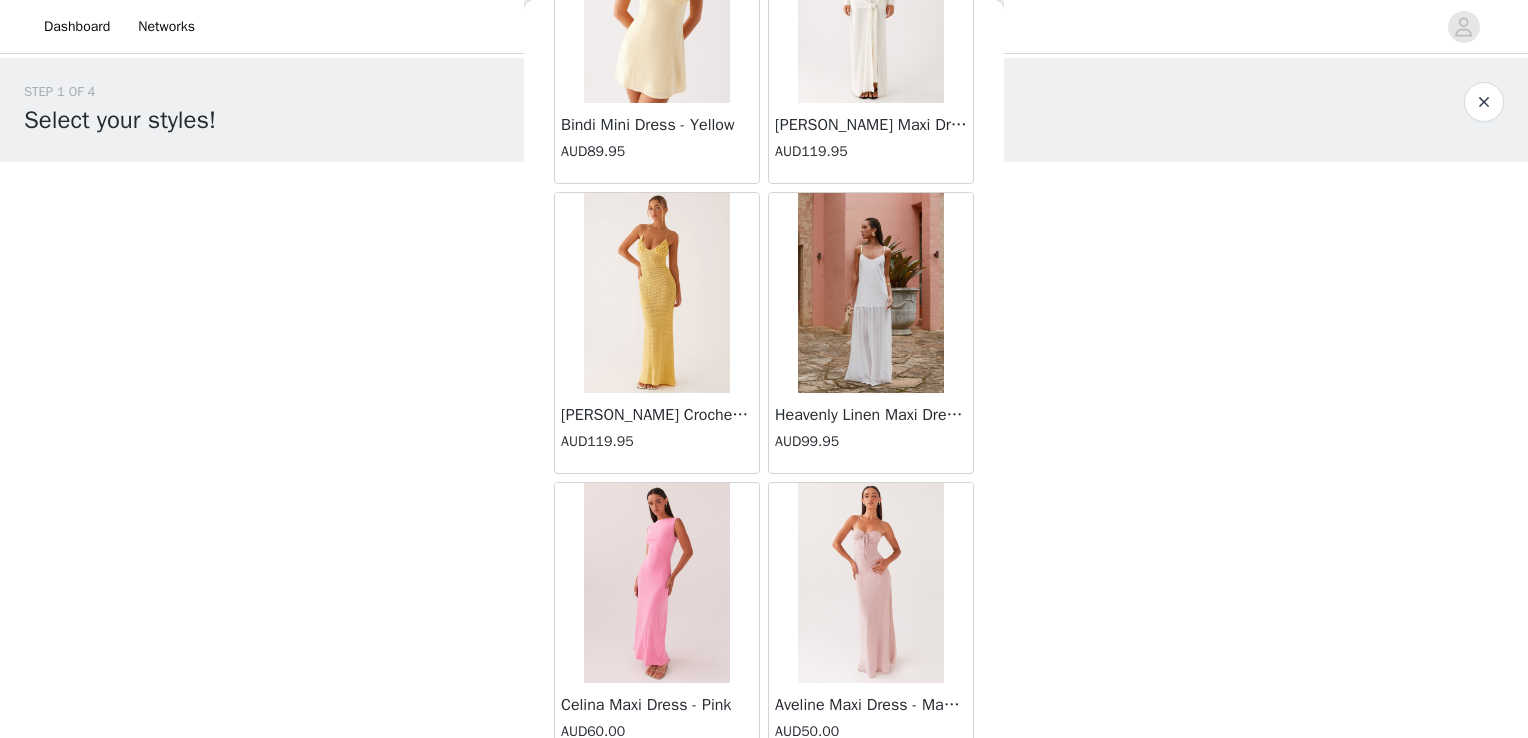 scroll, scrollTop: 60237, scrollLeft: 0, axis: vertical 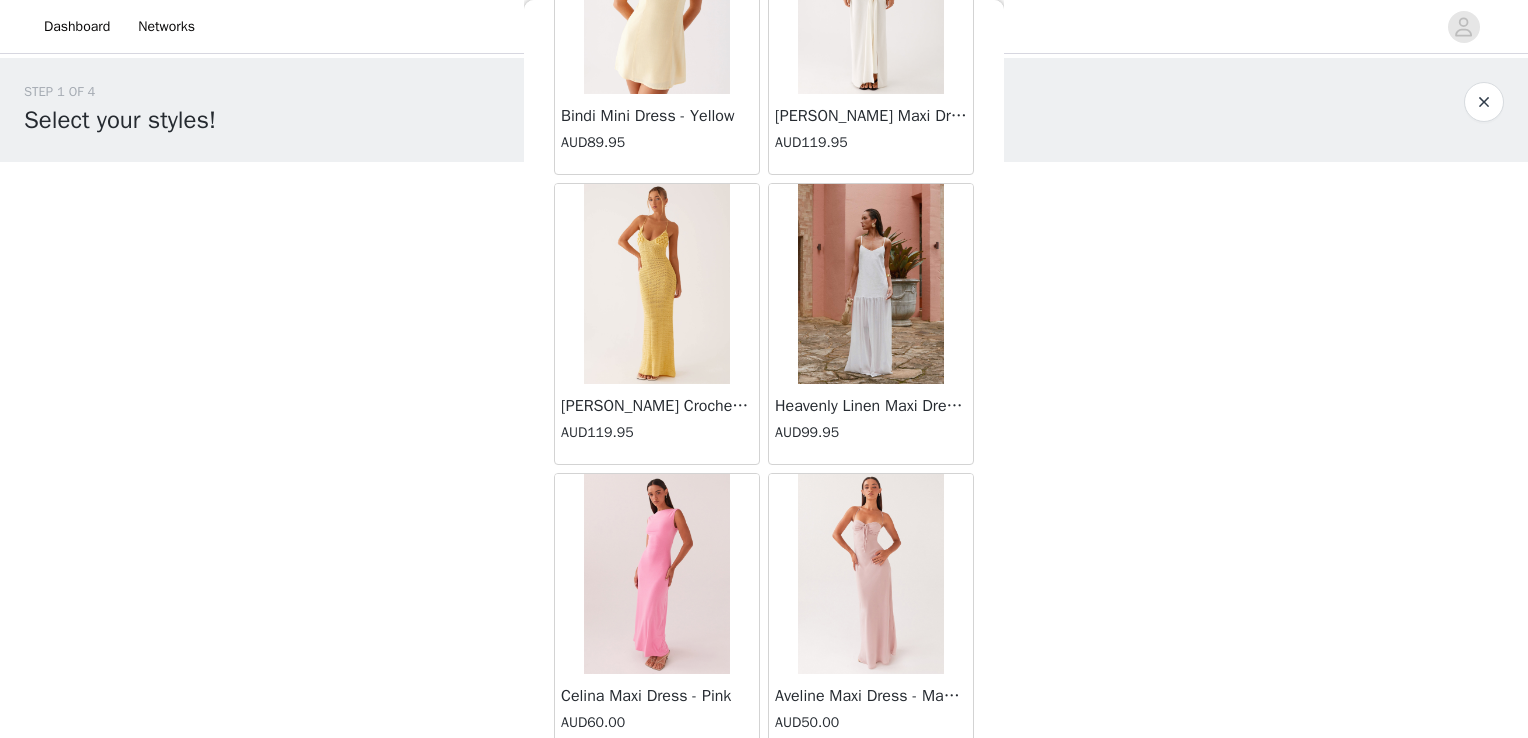 click on "Load More" at bounding box center (764, 789) 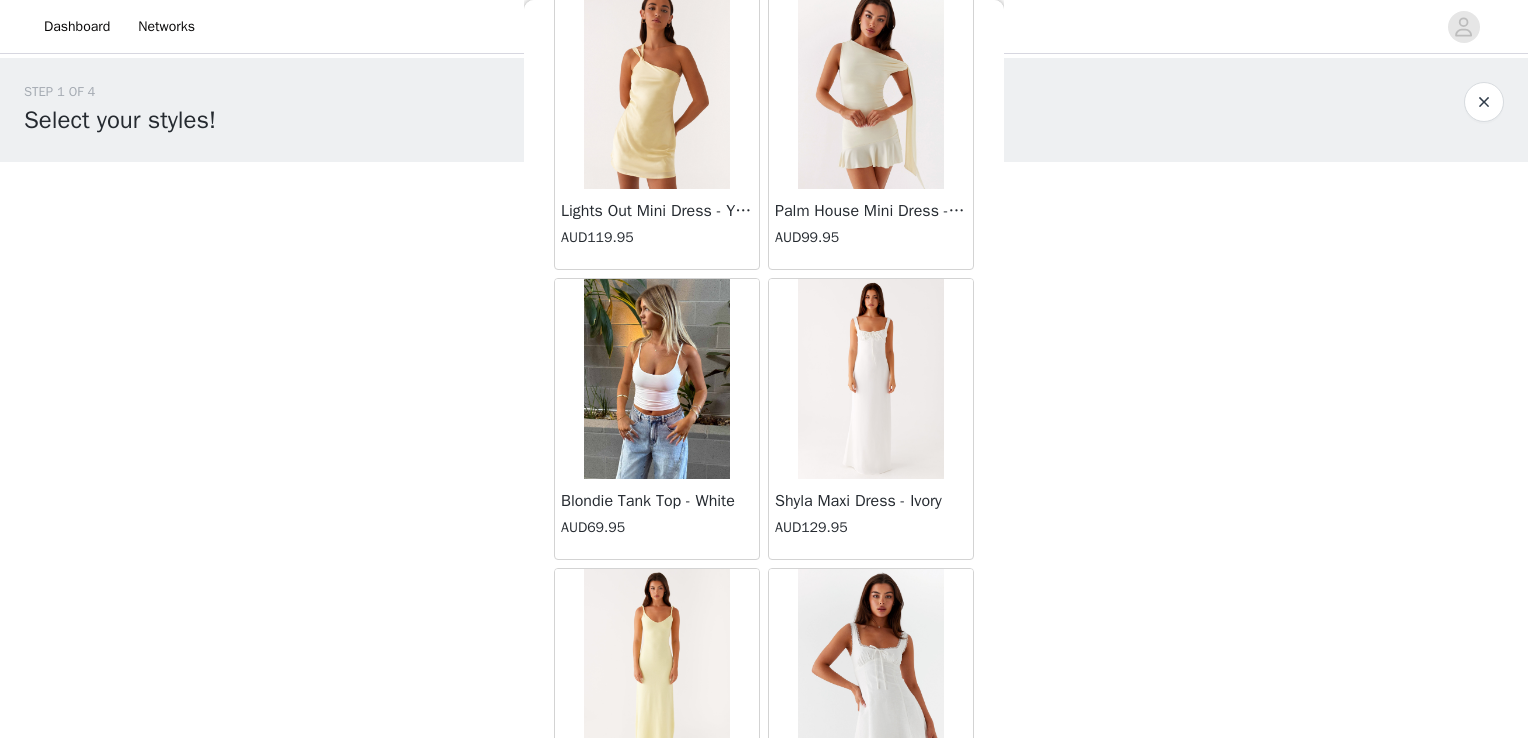 scroll, scrollTop: 63133, scrollLeft: 0, axis: vertical 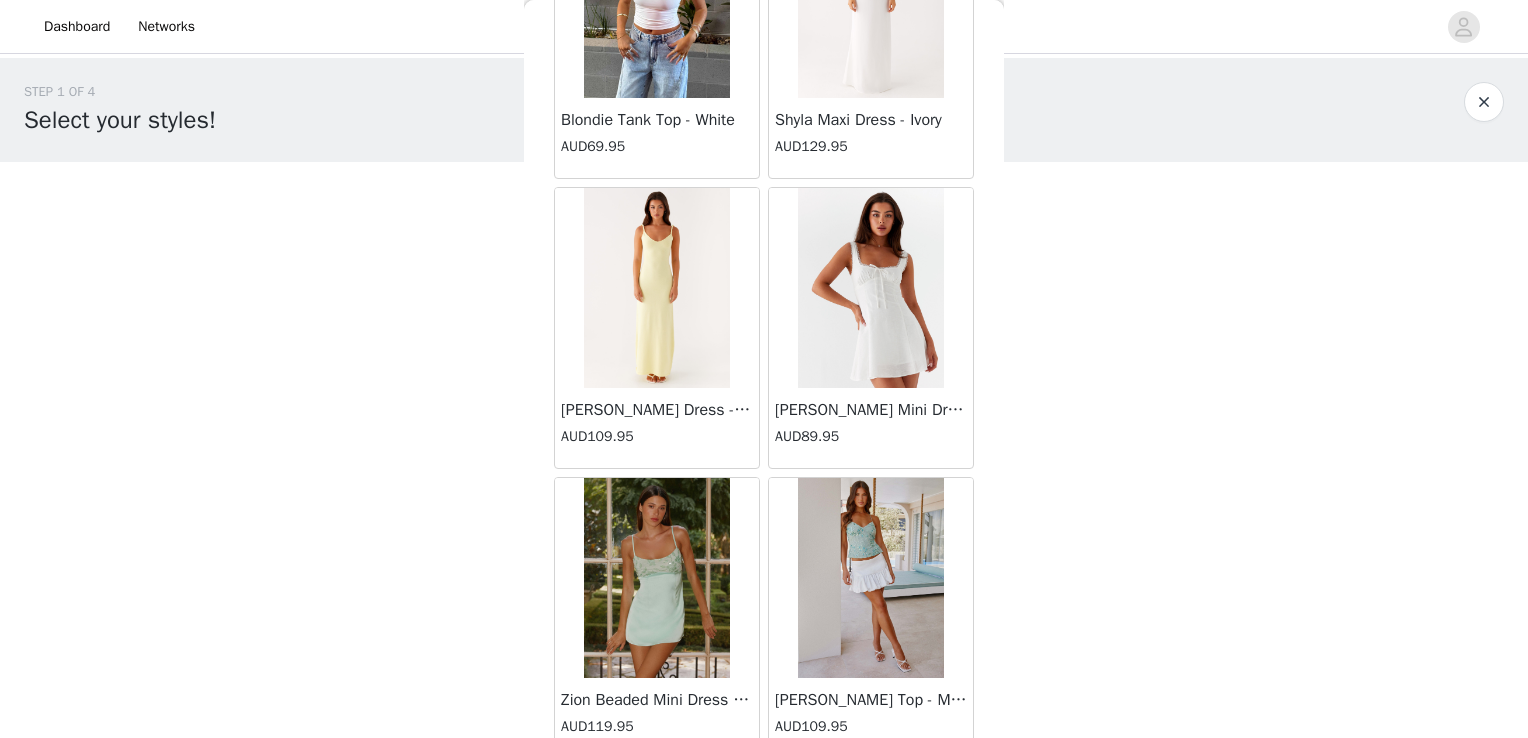 click on "Load More" at bounding box center [764, 793] 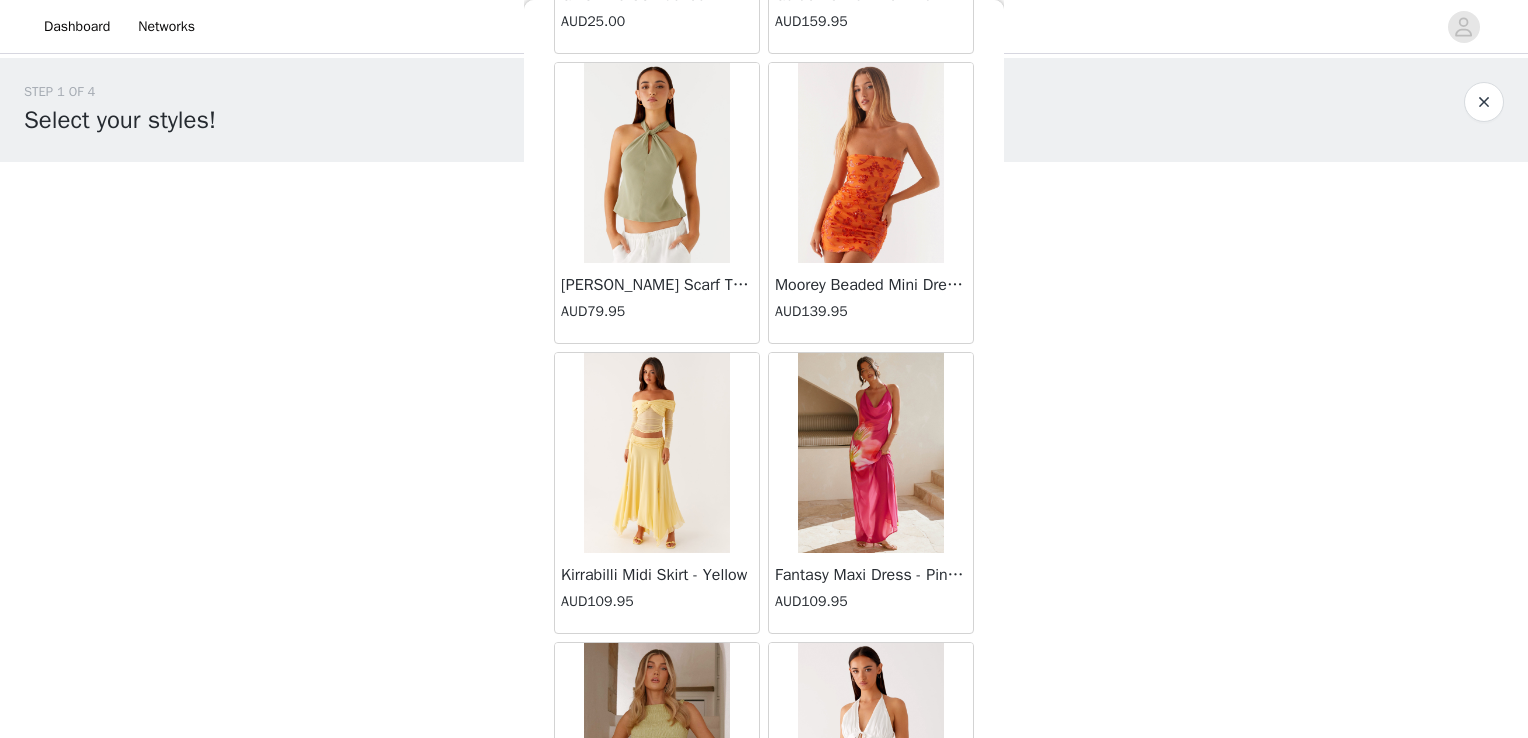 scroll, scrollTop: 66029, scrollLeft: 0, axis: vertical 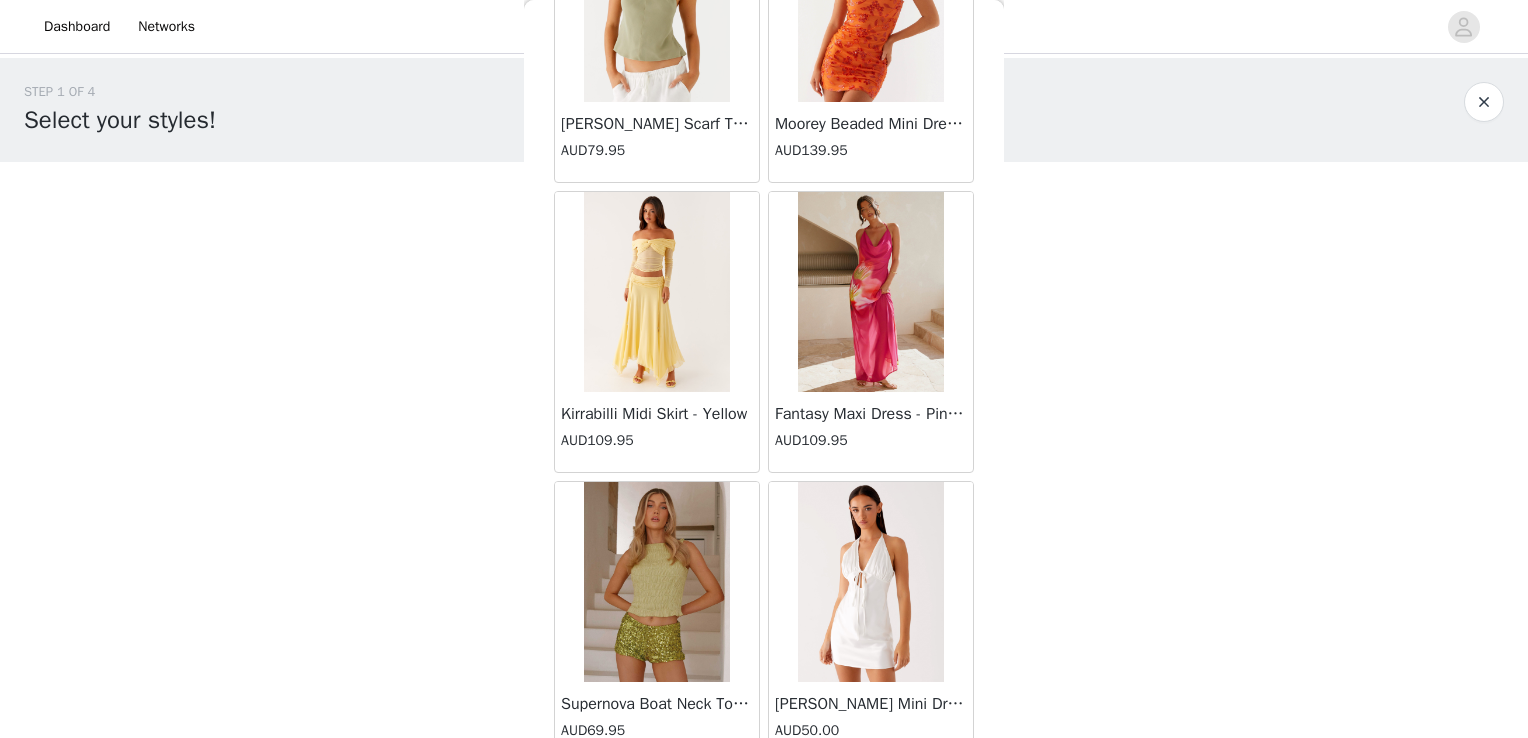 click on "Load More" at bounding box center [764, 797] 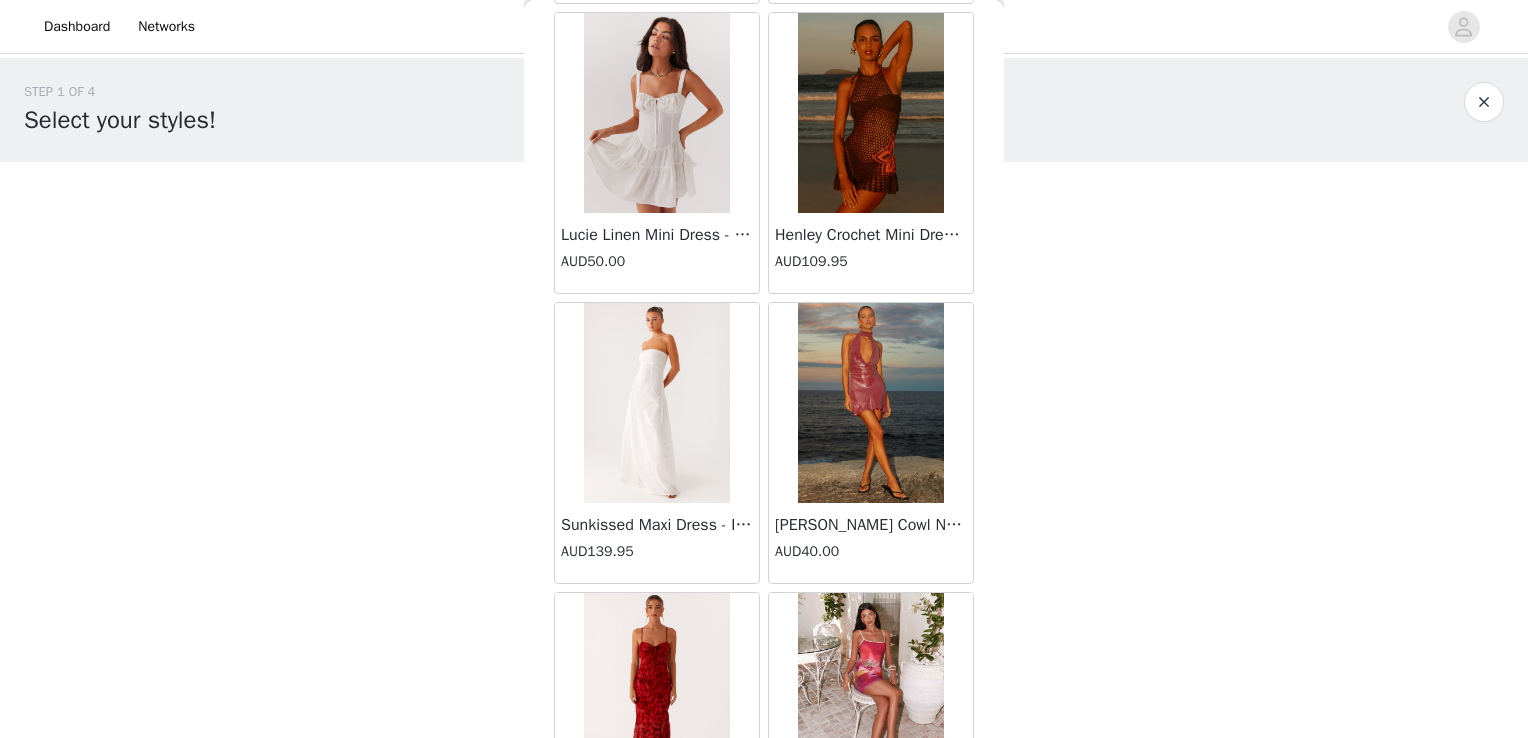 scroll, scrollTop: 68925, scrollLeft: 0, axis: vertical 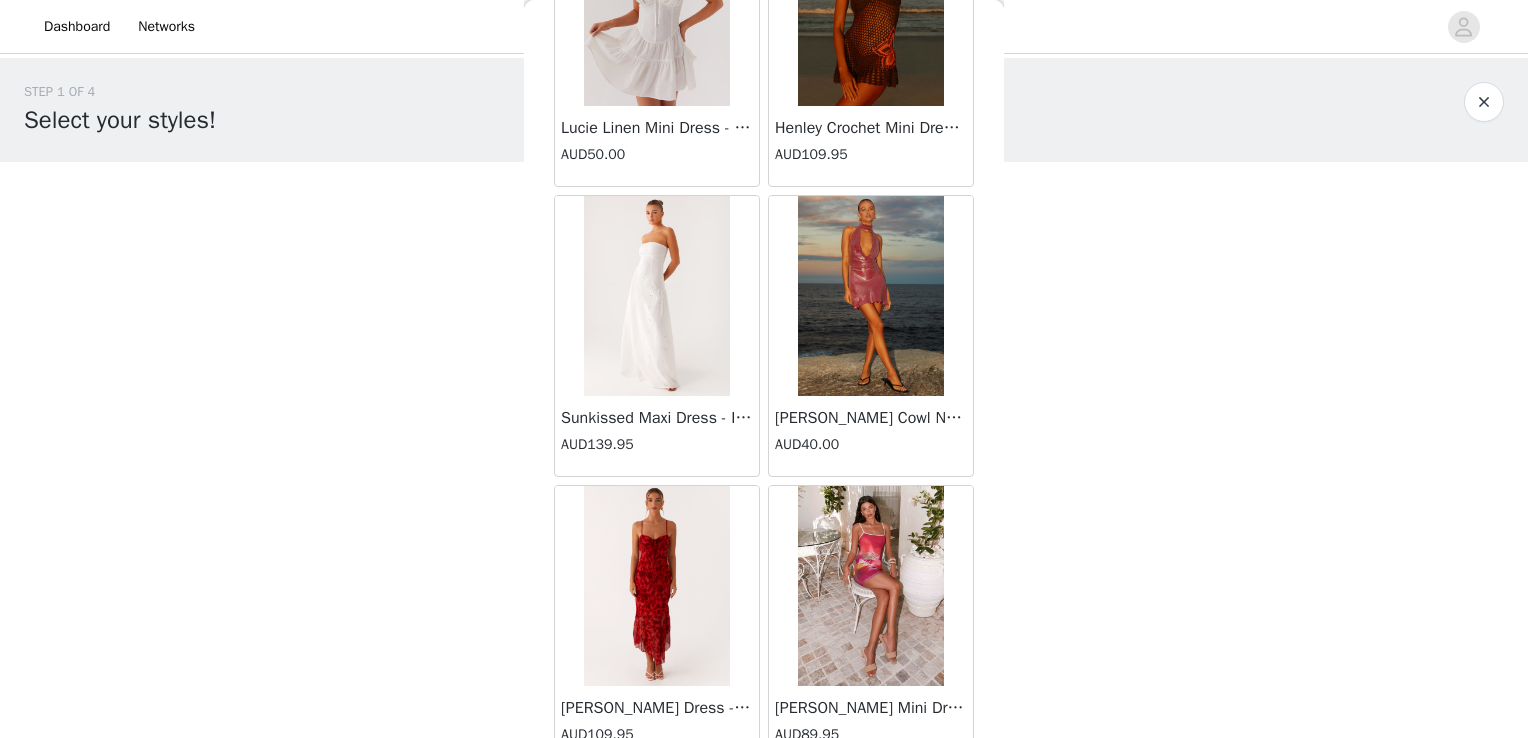 click on "Load More" at bounding box center (764, 801) 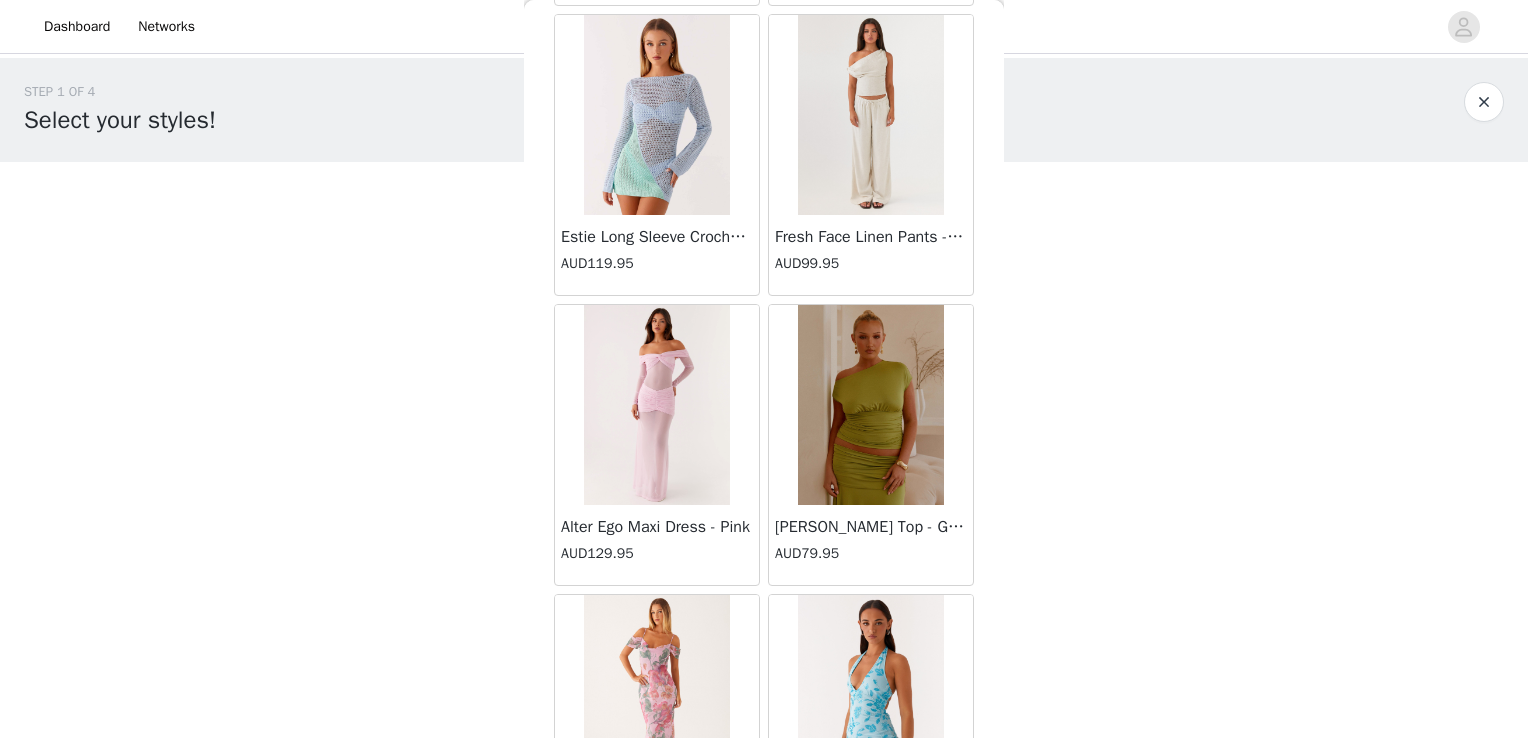 scroll, scrollTop: 71821, scrollLeft: 0, axis: vertical 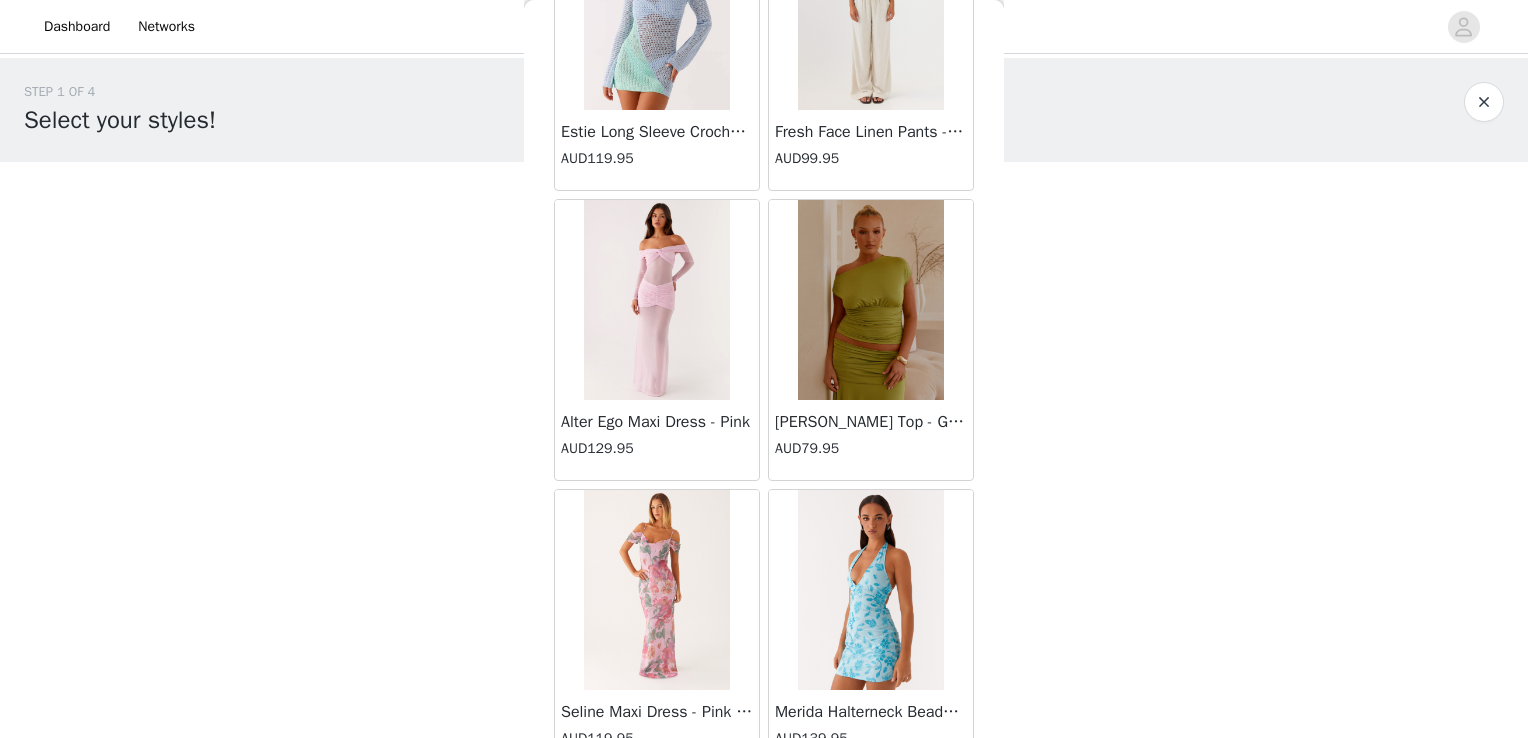 click on "Load More" at bounding box center [764, 805] 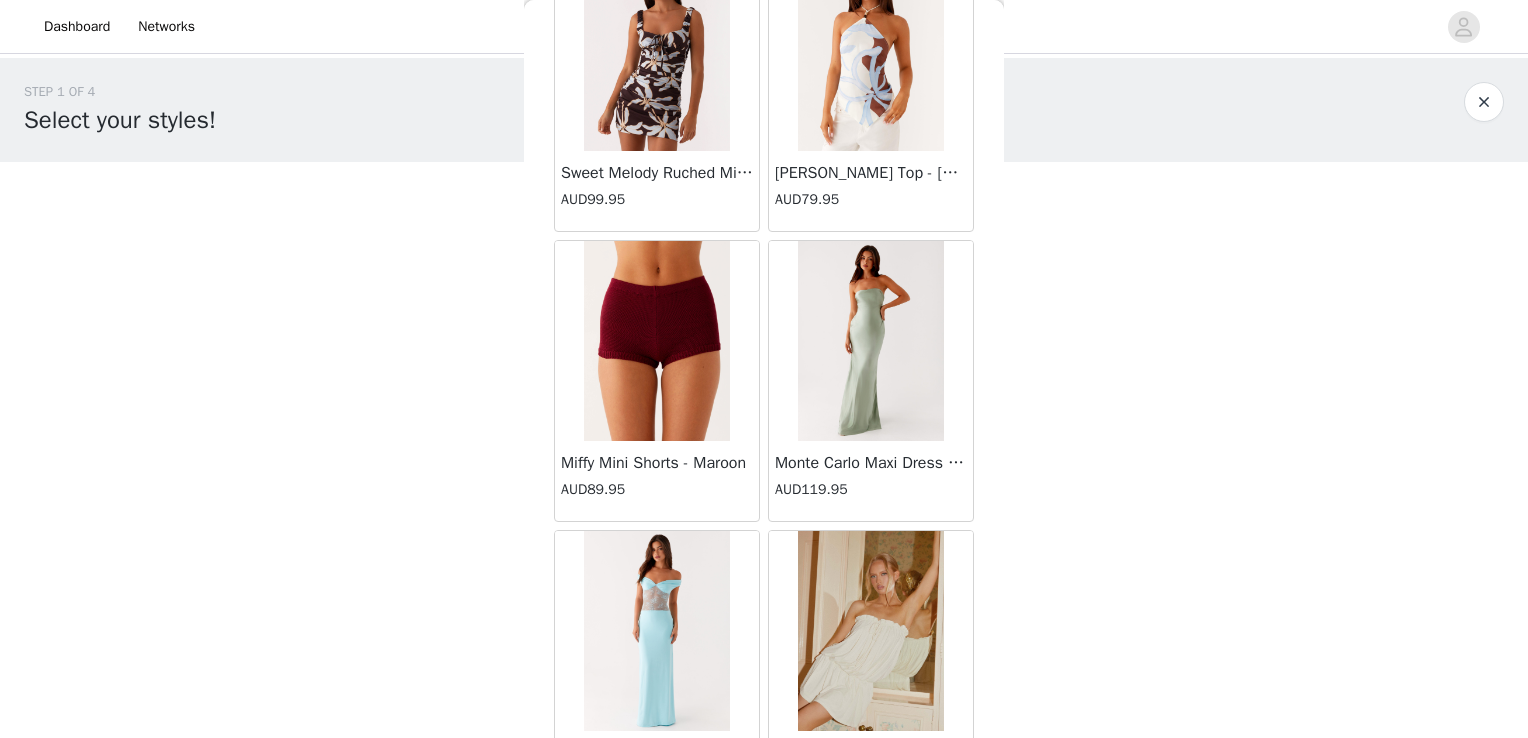 scroll, scrollTop: 74717, scrollLeft: 0, axis: vertical 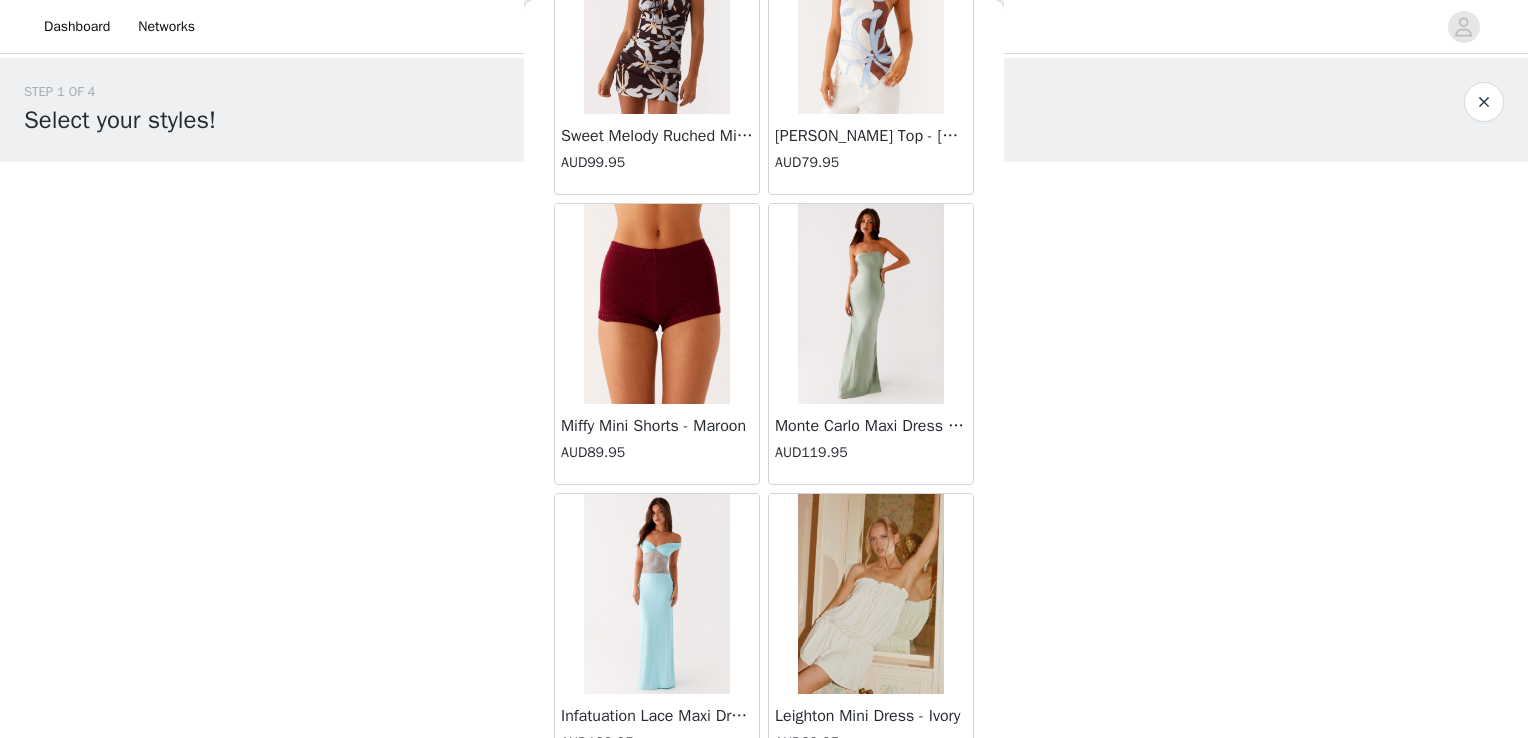 click on "Load More" at bounding box center (764, 809) 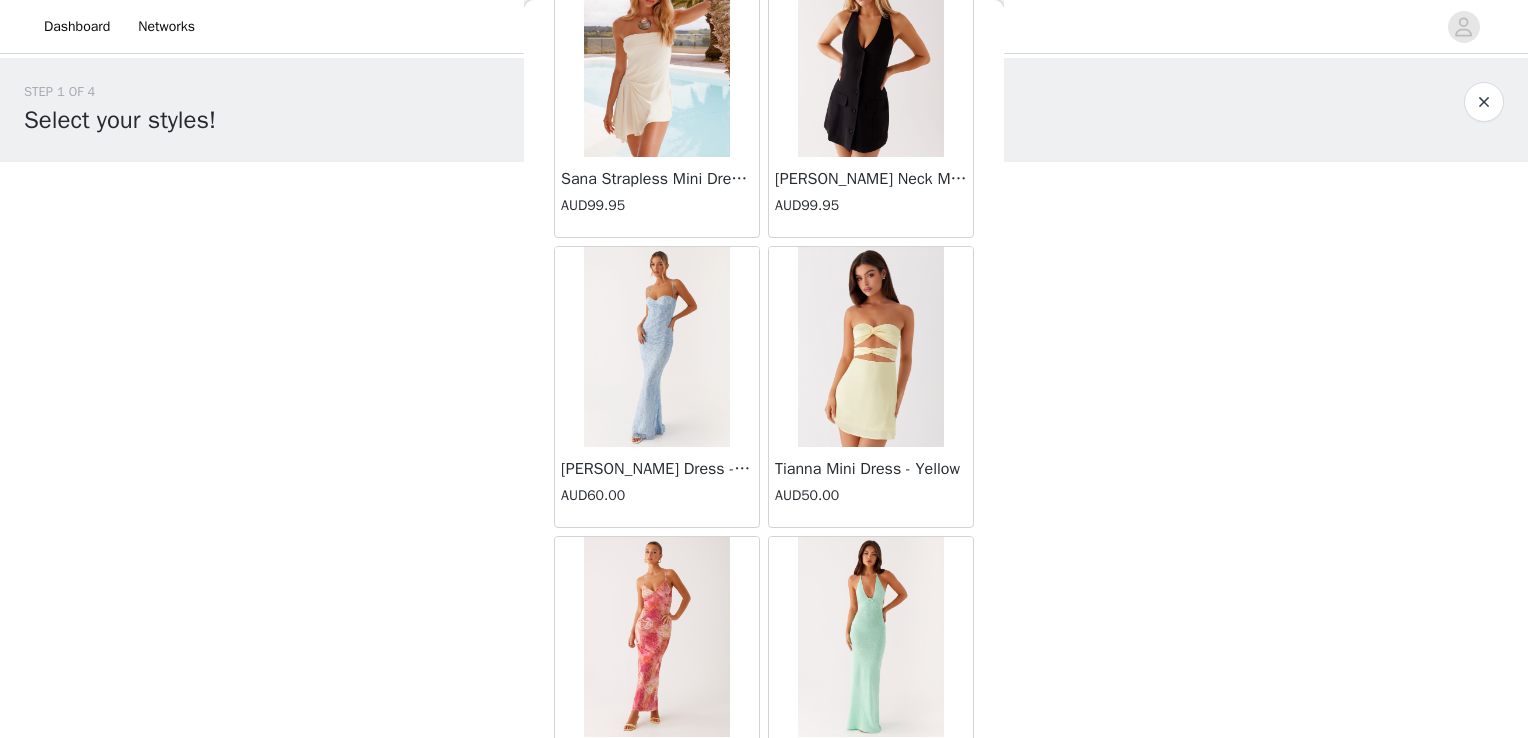 scroll, scrollTop: 77613, scrollLeft: 0, axis: vertical 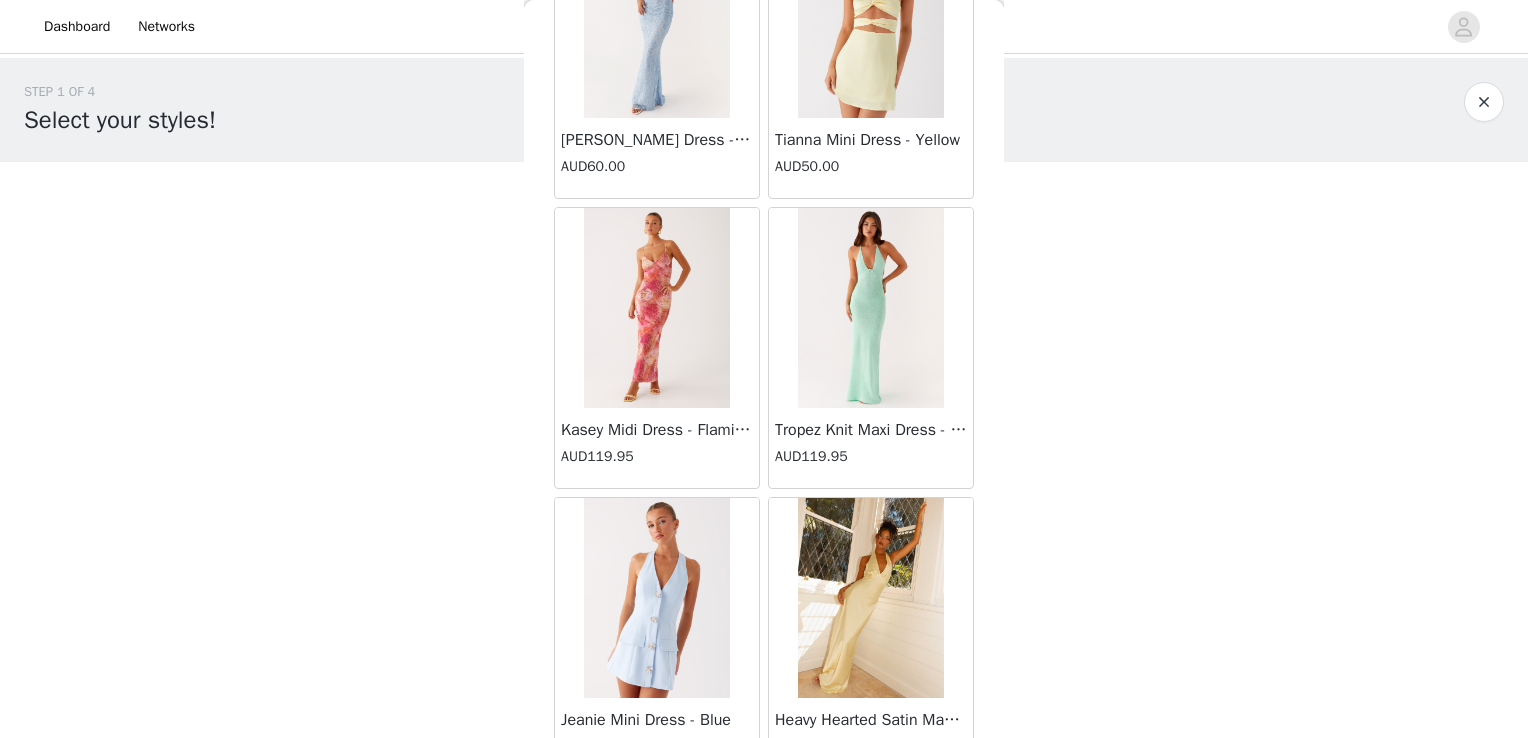 click on "Load More" at bounding box center (764, 813) 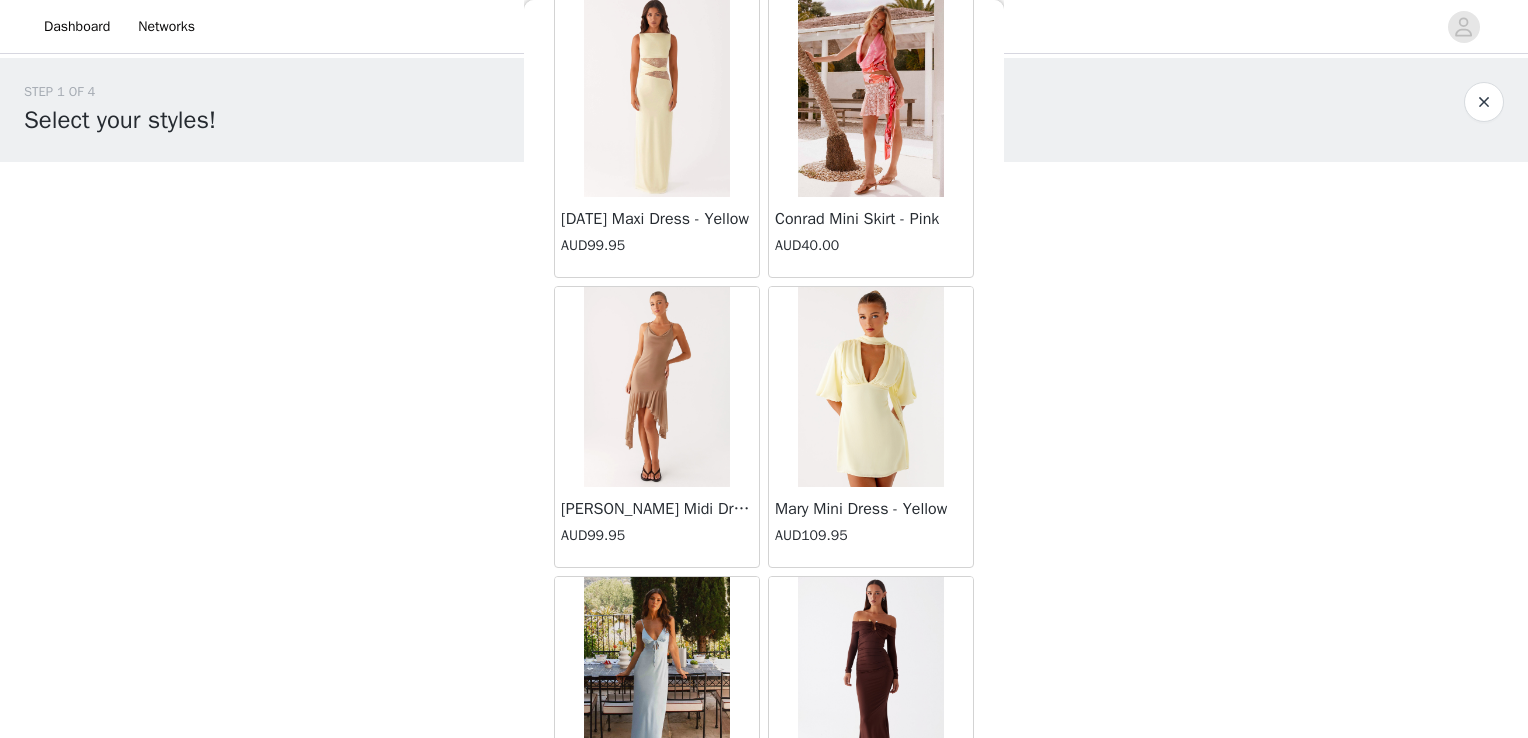 scroll, scrollTop: 80509, scrollLeft: 0, axis: vertical 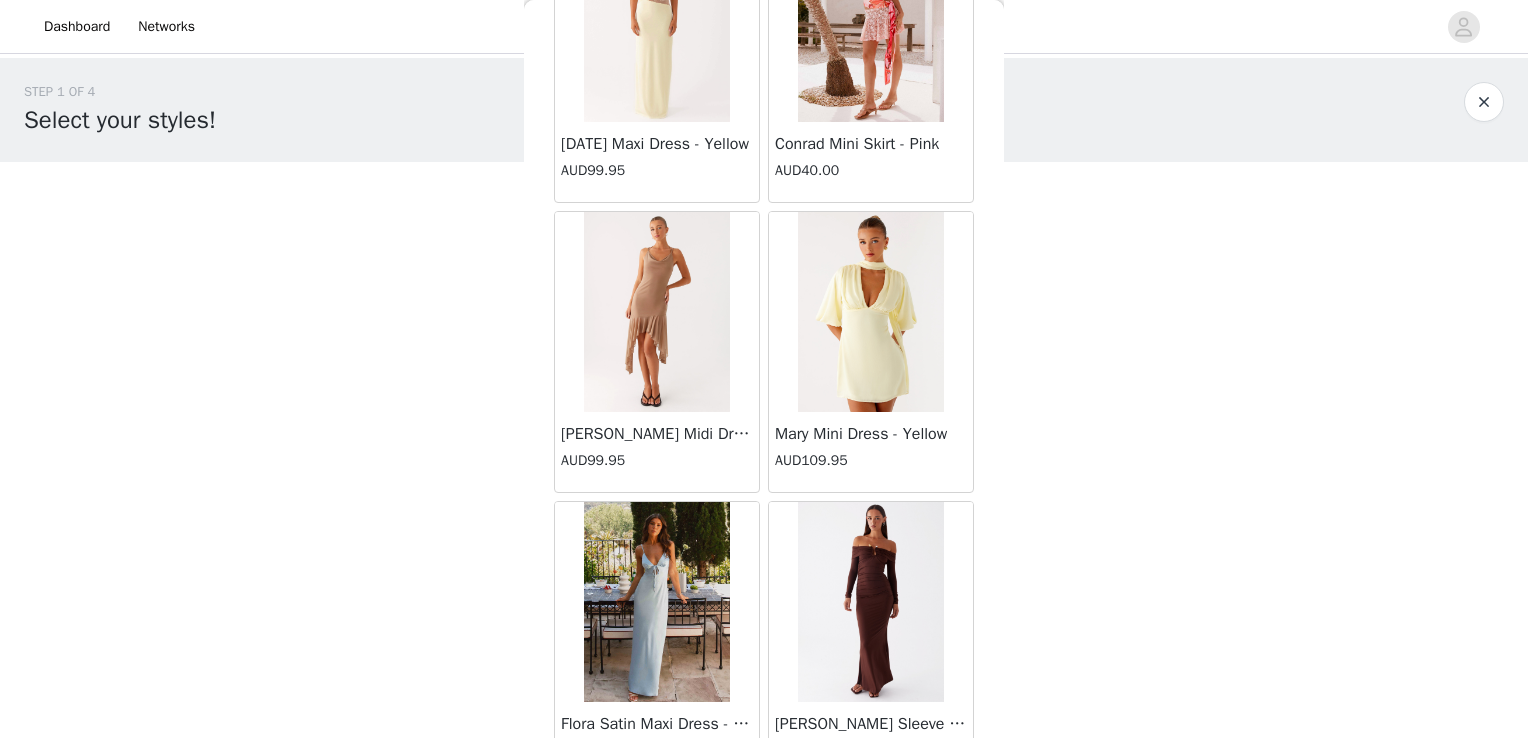 click on "Load More" at bounding box center [764, 817] 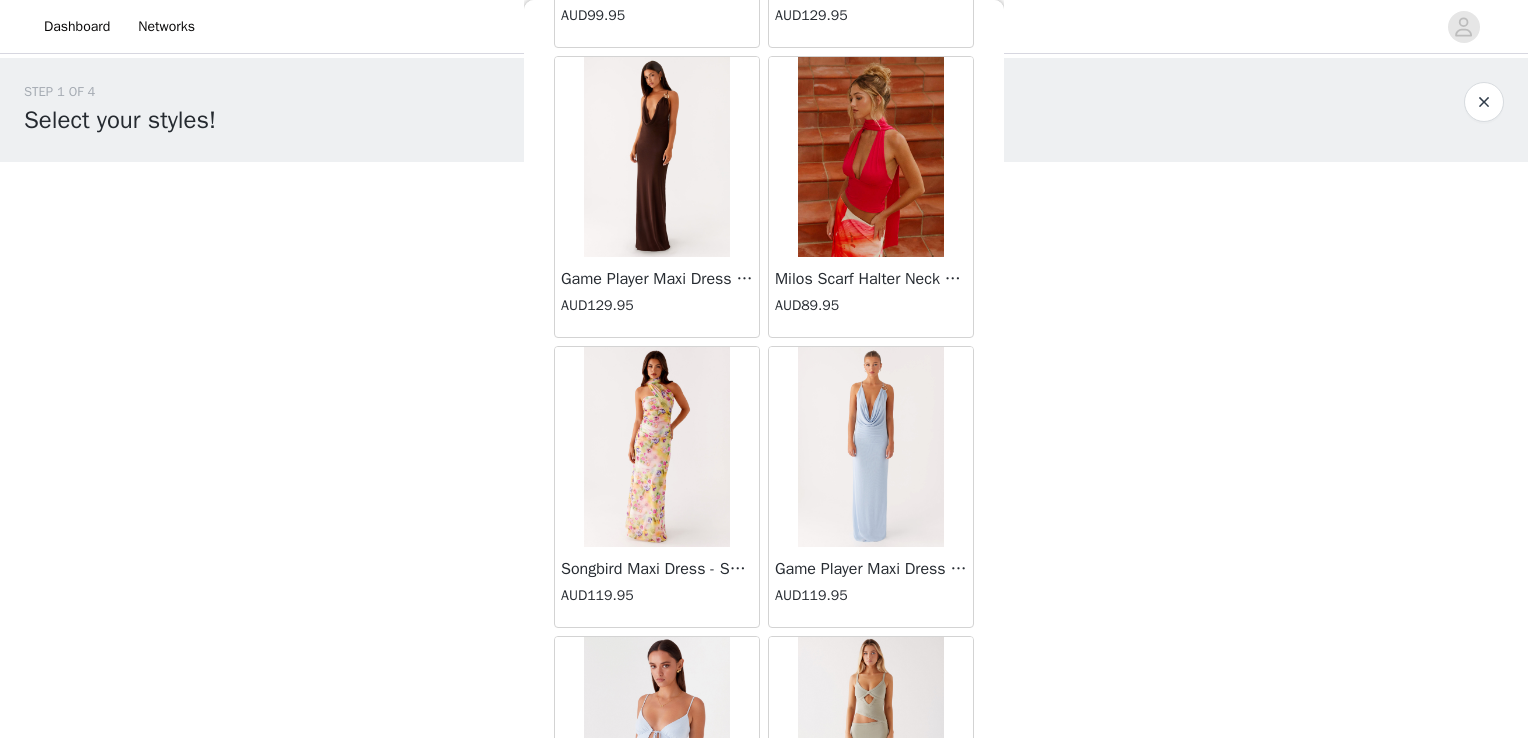 scroll, scrollTop: 83405, scrollLeft: 0, axis: vertical 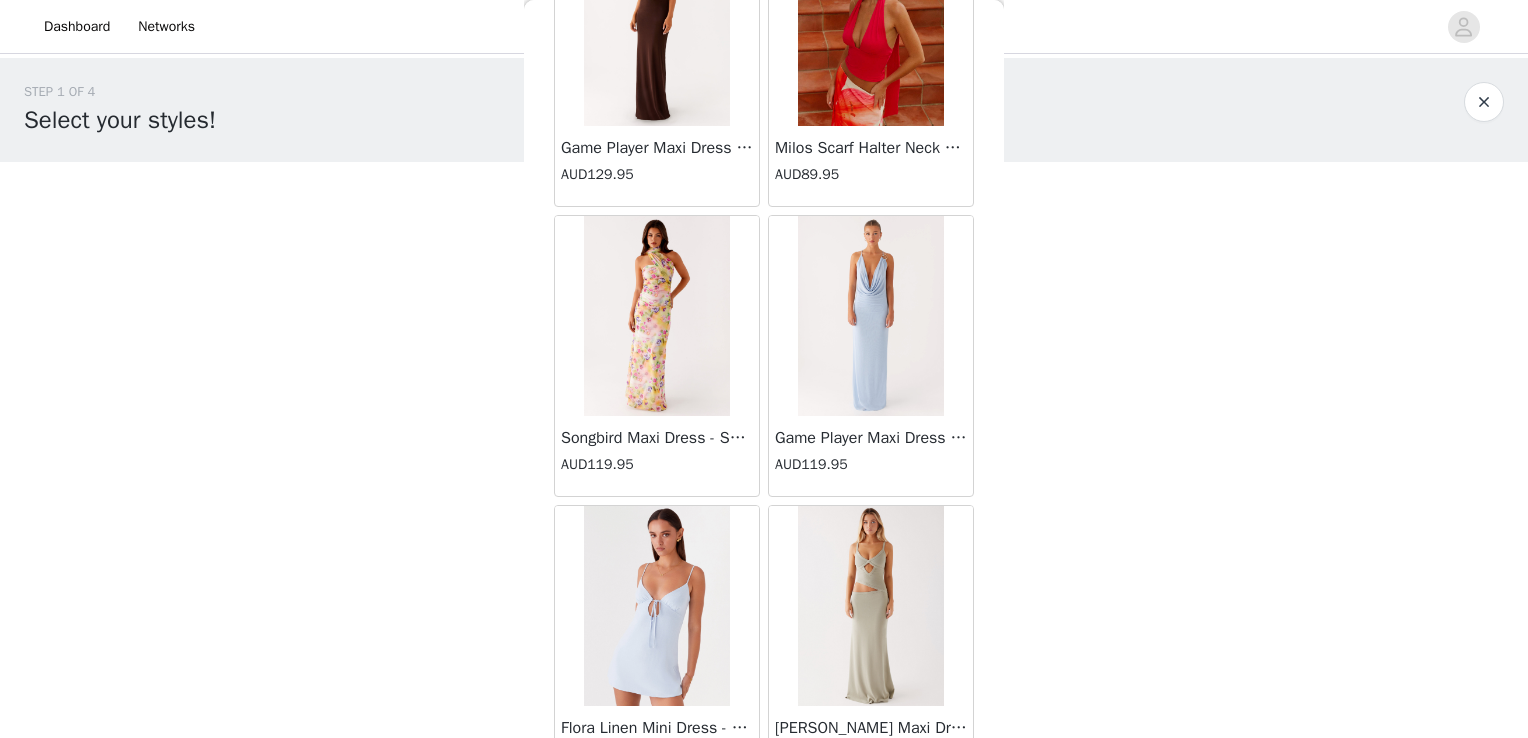 click on "Load More" at bounding box center (764, 821) 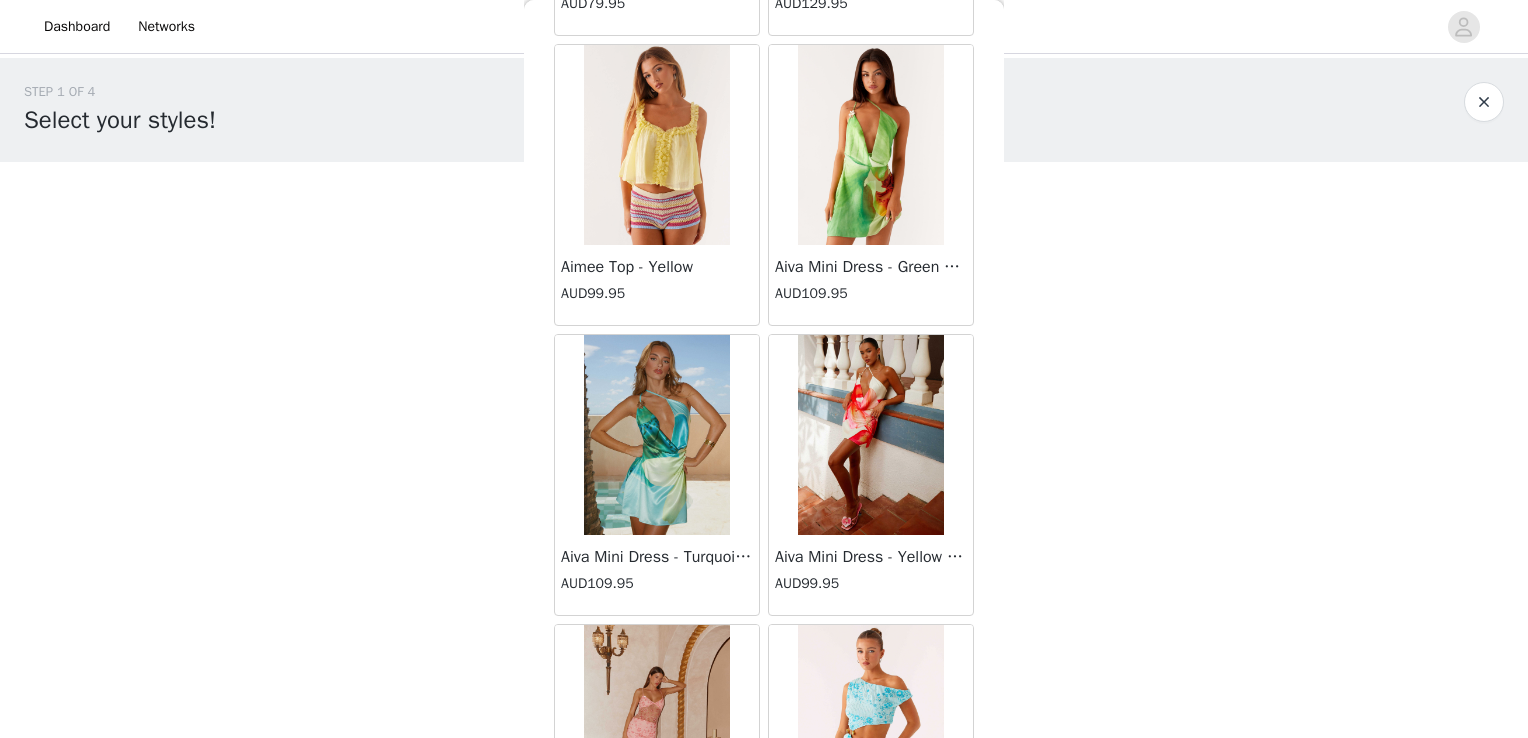 scroll, scrollTop: 86301, scrollLeft: 0, axis: vertical 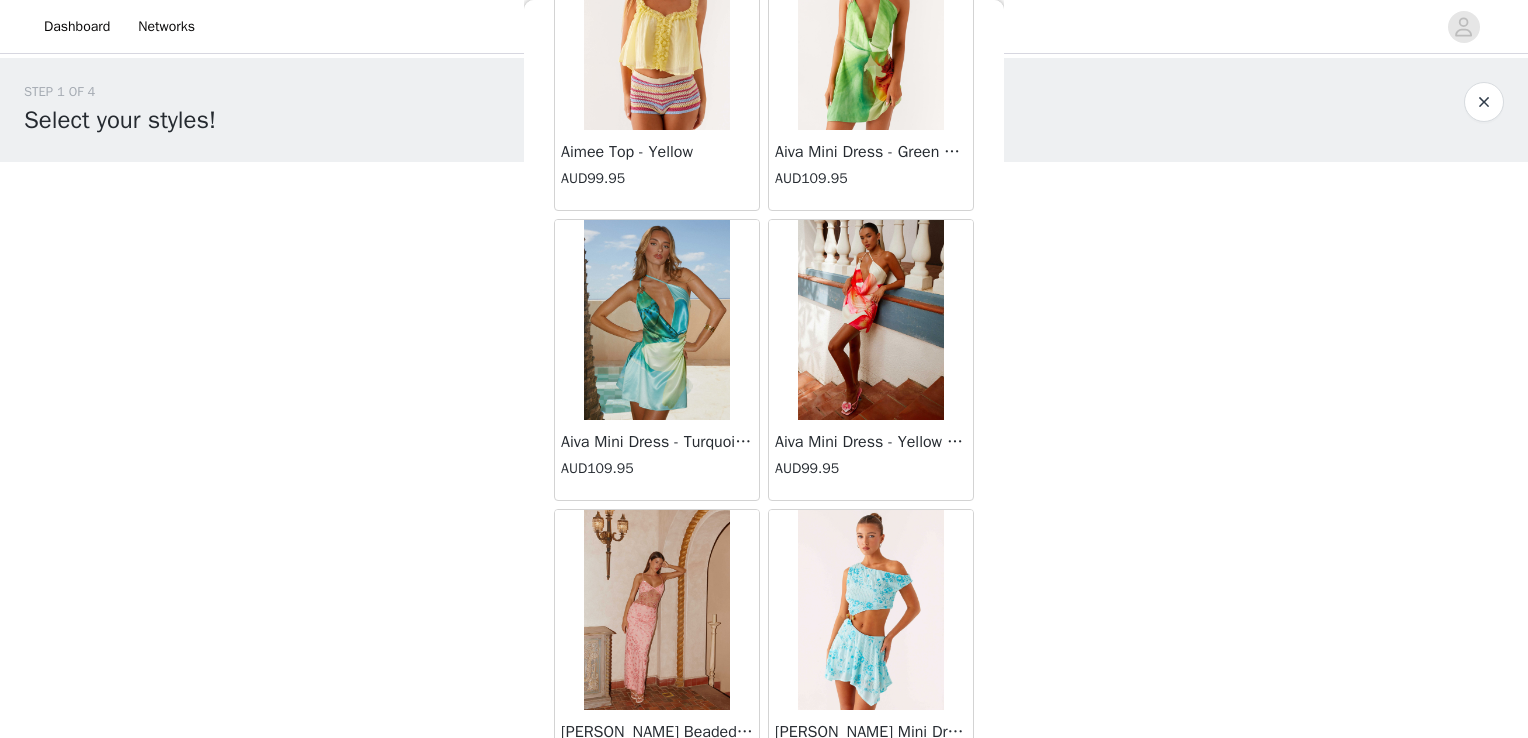 click on "Load More" at bounding box center (764, 825) 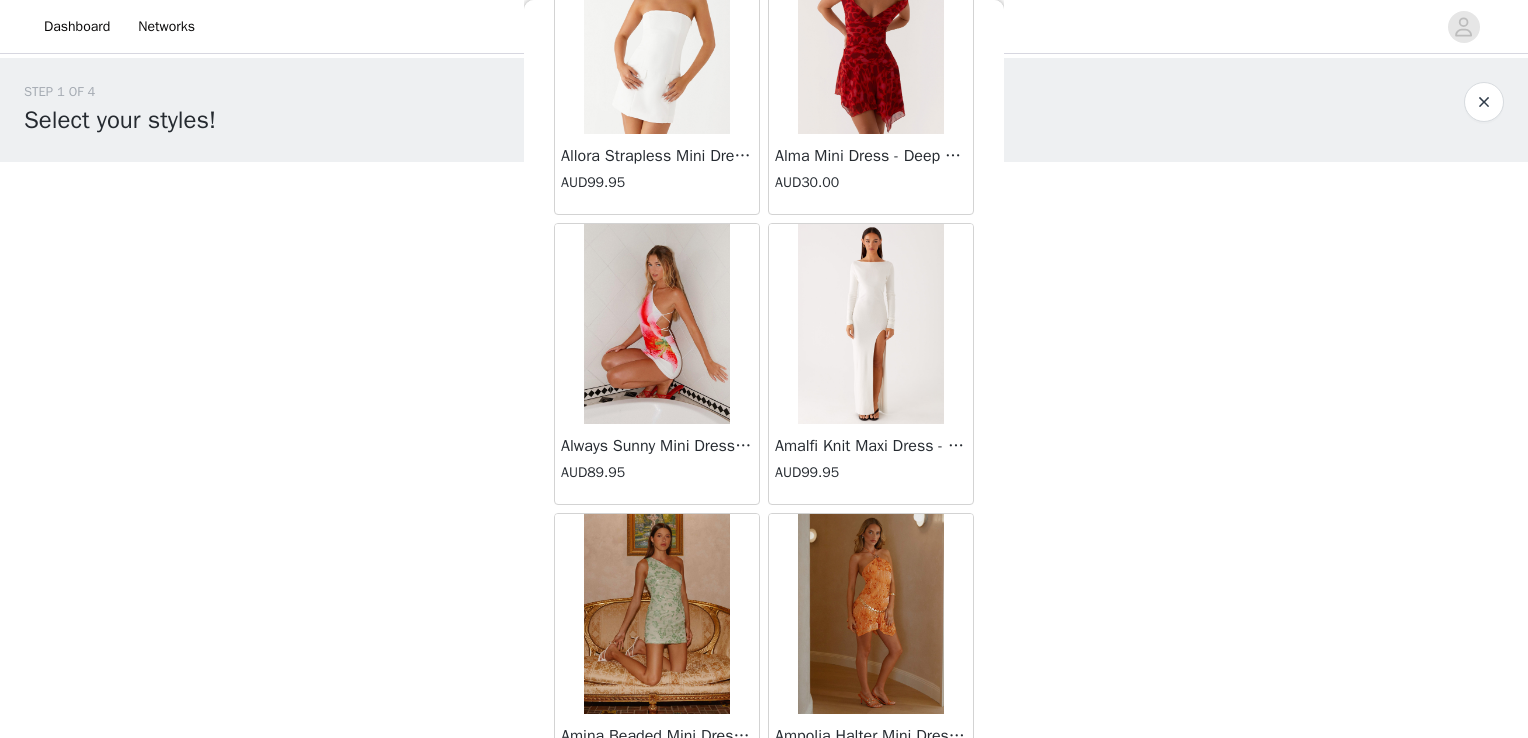 scroll, scrollTop: 89196, scrollLeft: 0, axis: vertical 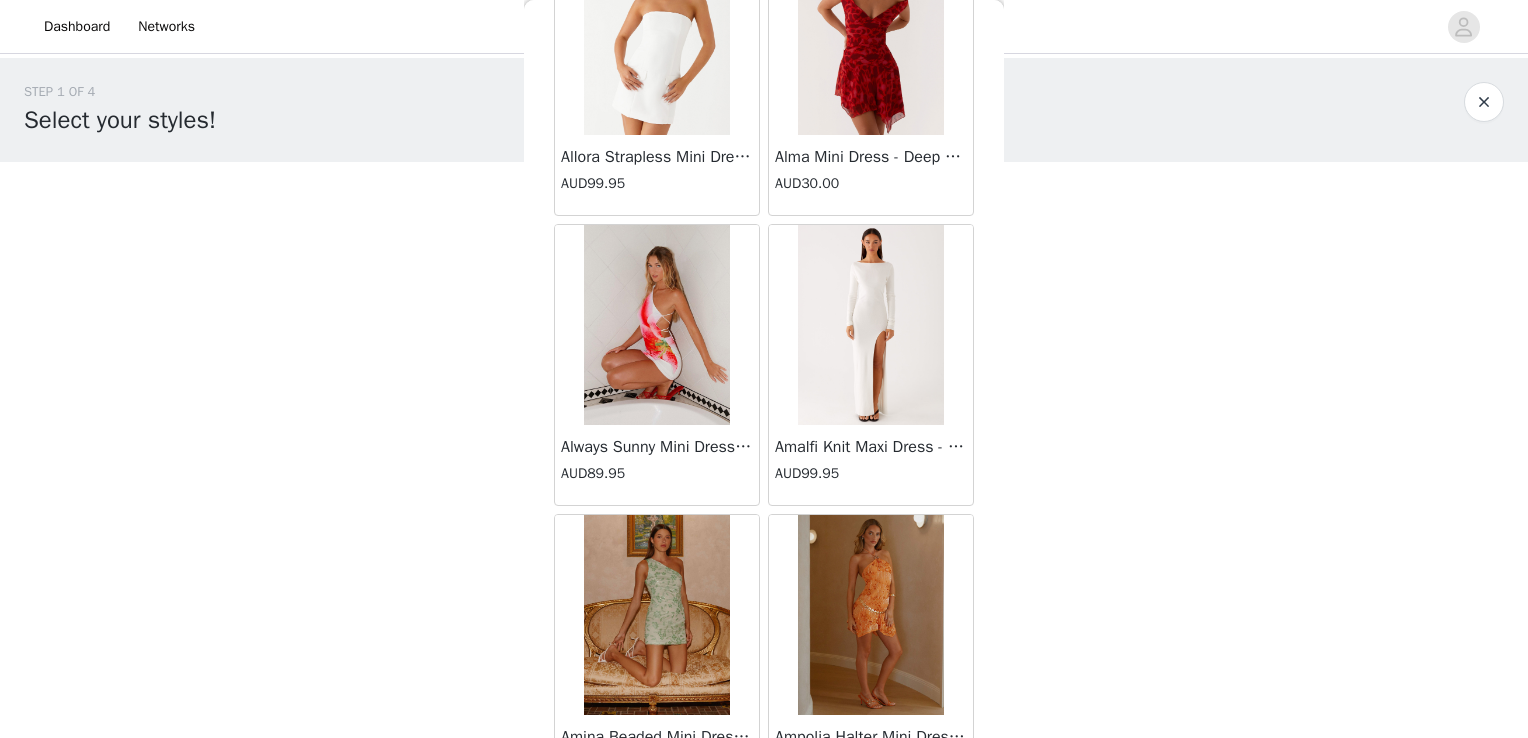 click on "Load More" at bounding box center [764, 830] 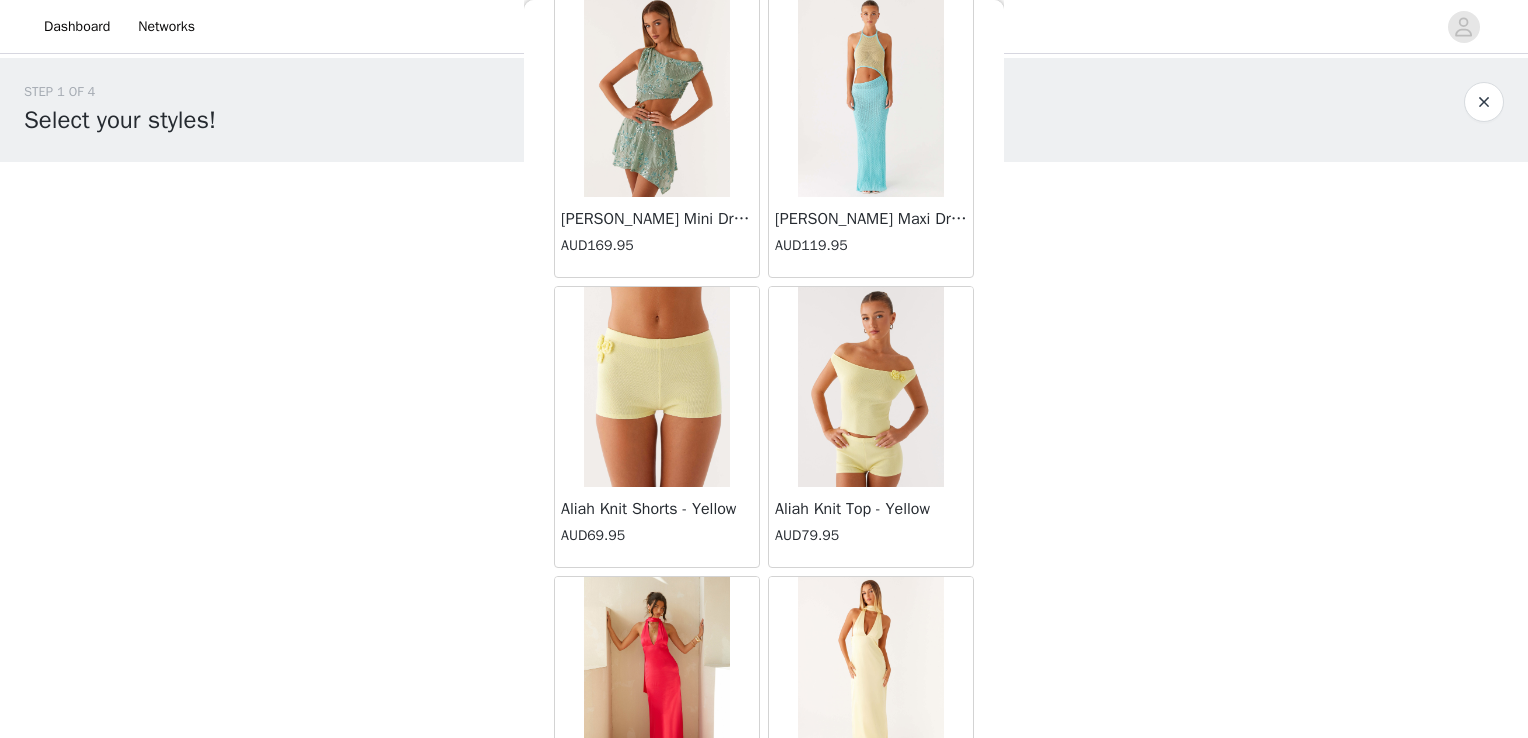 scroll, scrollTop: 87068, scrollLeft: 0, axis: vertical 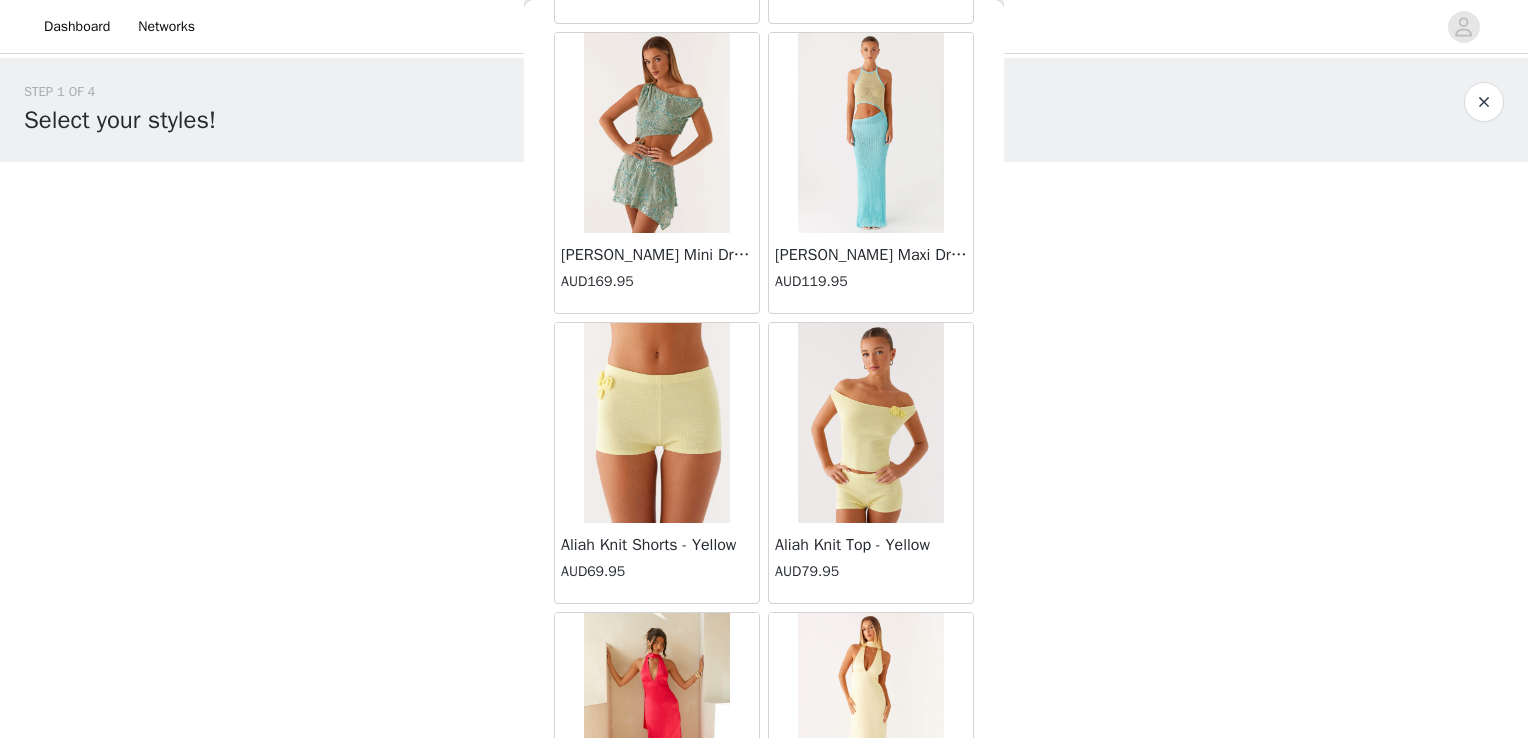 click at bounding box center [870, 423] 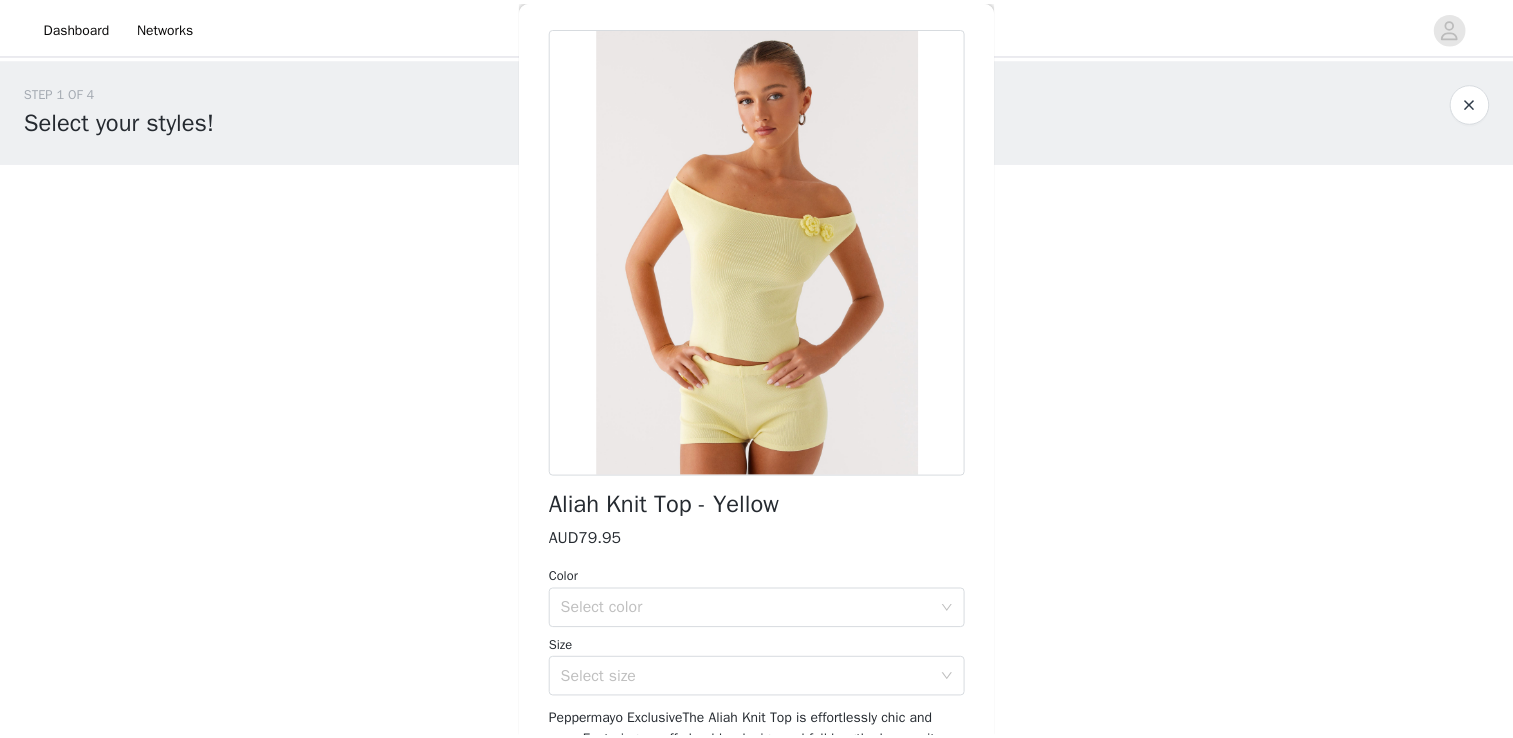 scroll, scrollTop: 76, scrollLeft: 0, axis: vertical 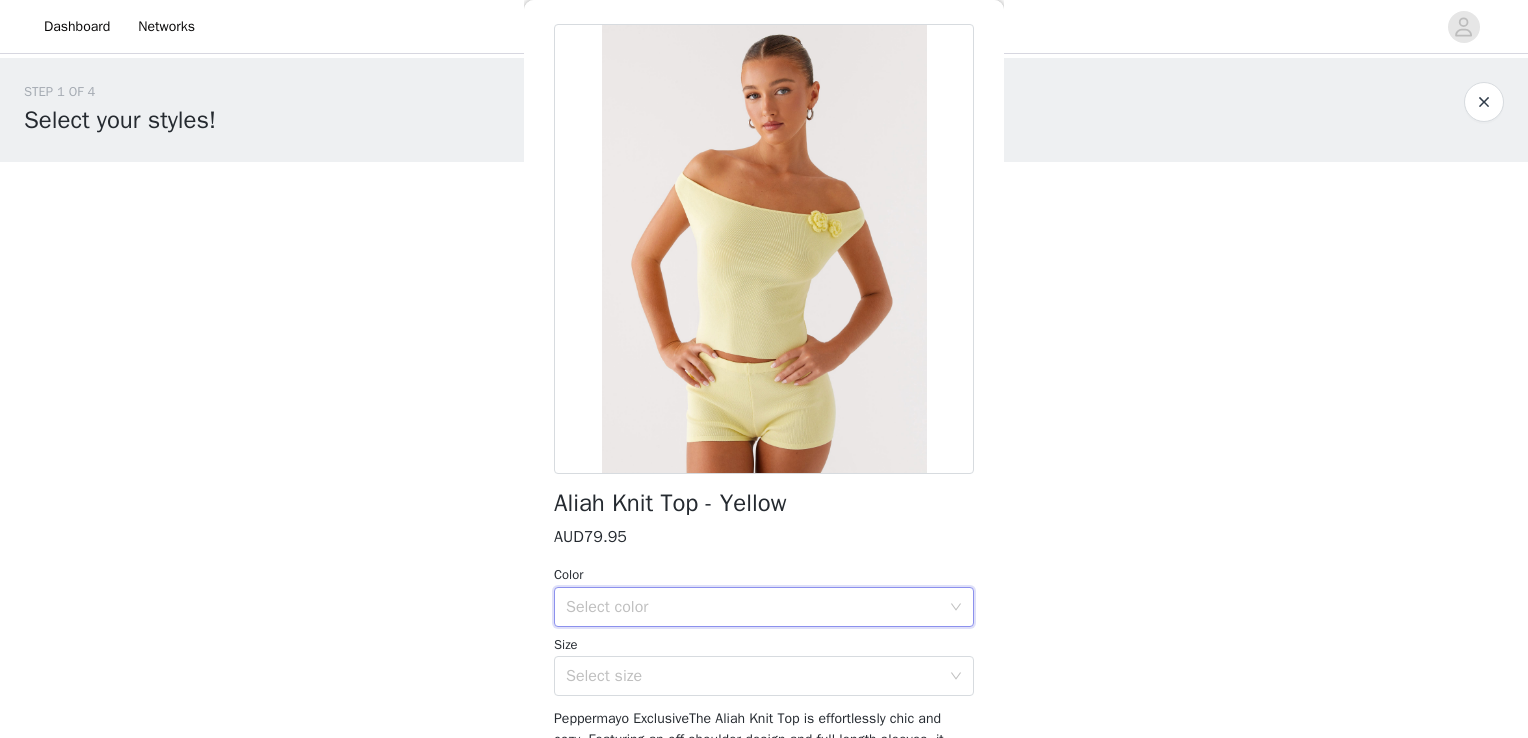 click on "Select color" at bounding box center (757, 607) 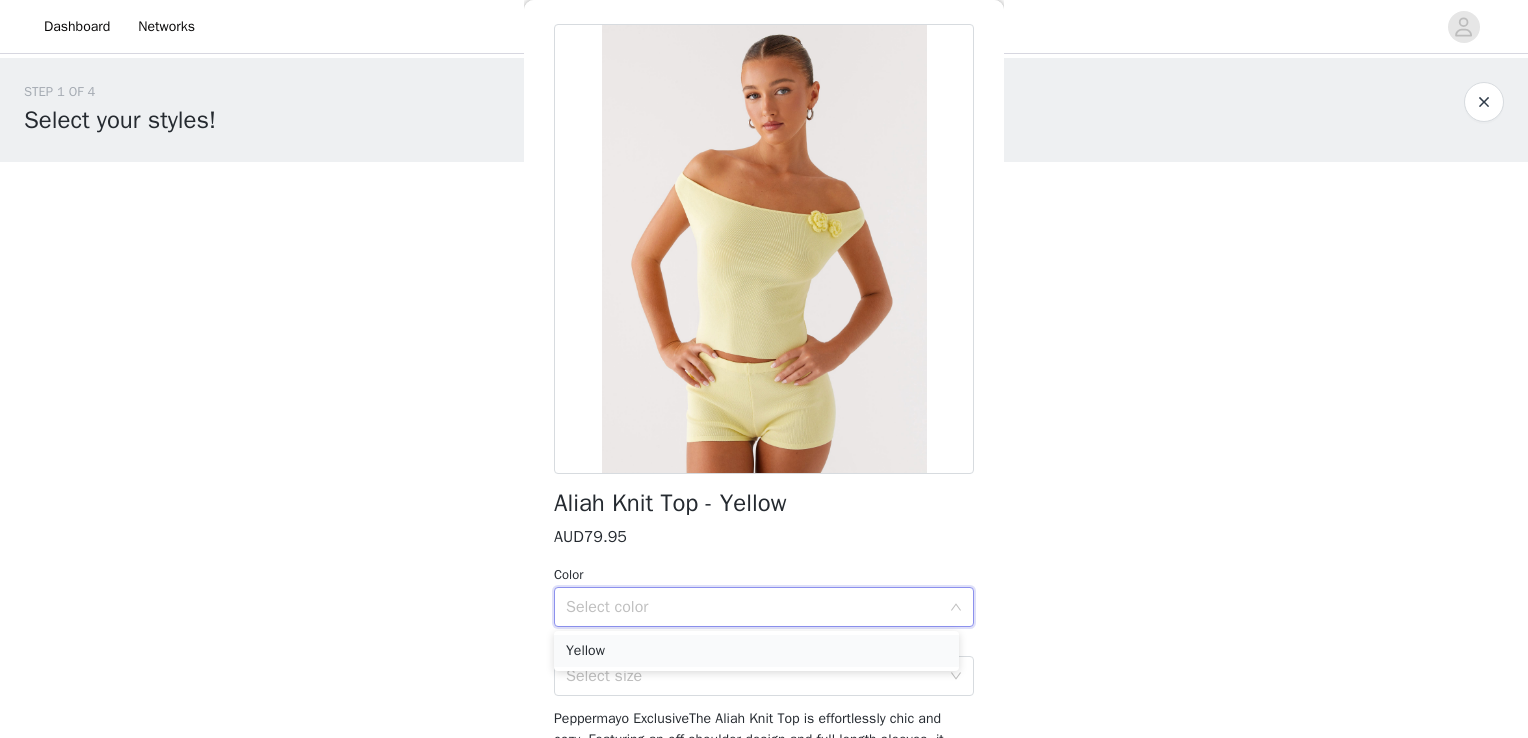 click on "Yellow" at bounding box center [756, 651] 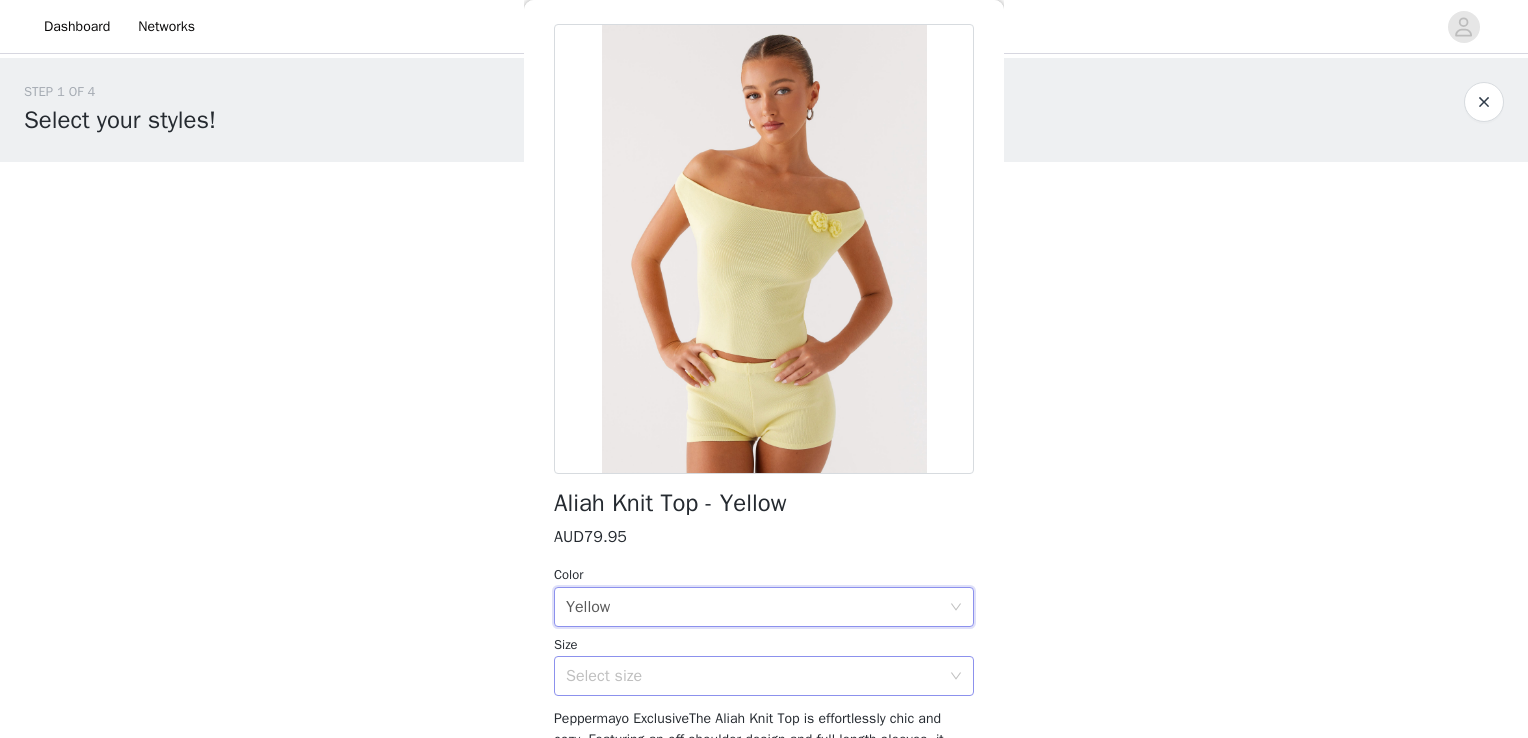 click on "Select size" at bounding box center (753, 676) 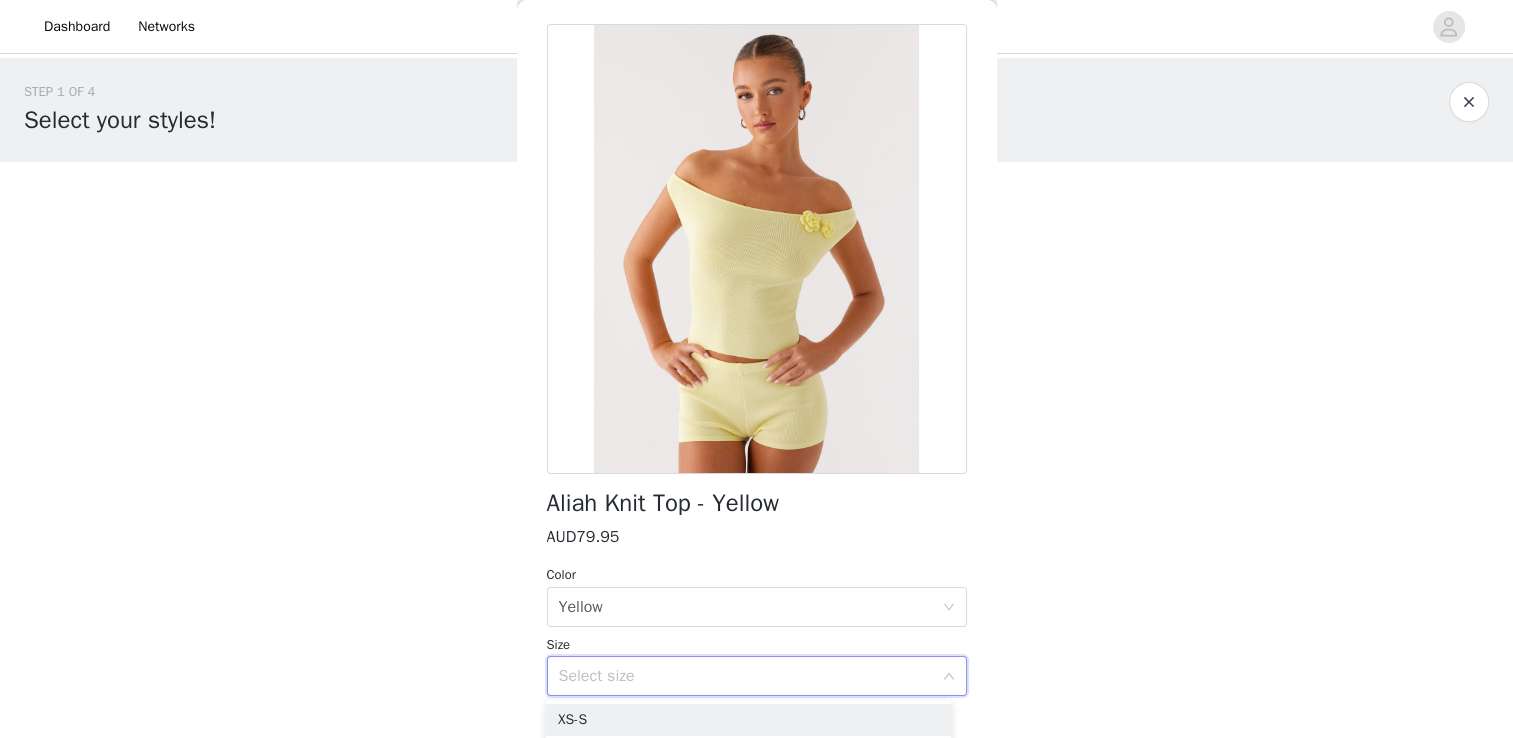 scroll, scrollTop: 118, scrollLeft: 0, axis: vertical 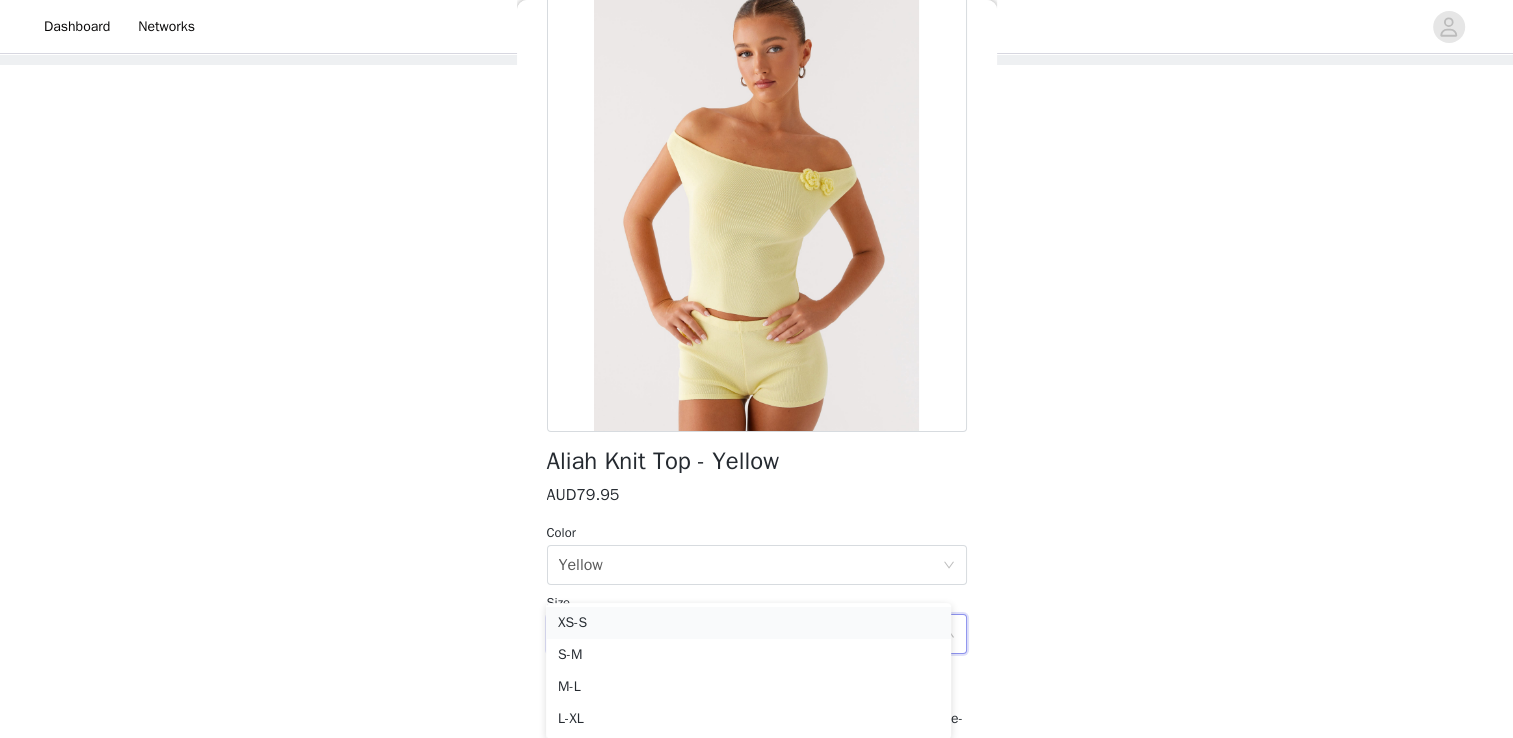 click on "XS-S" at bounding box center [748, 623] 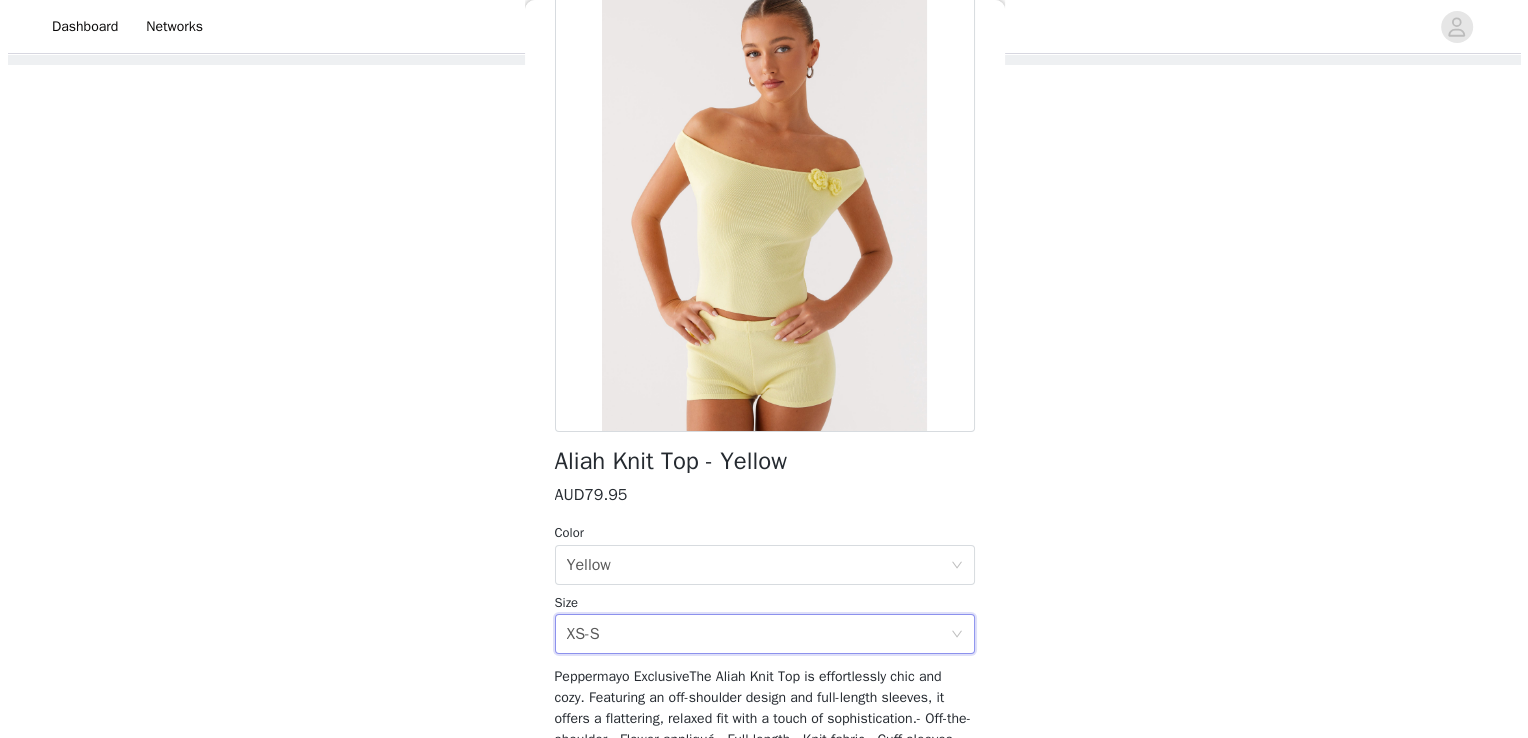 scroll, scrollTop: 0, scrollLeft: 0, axis: both 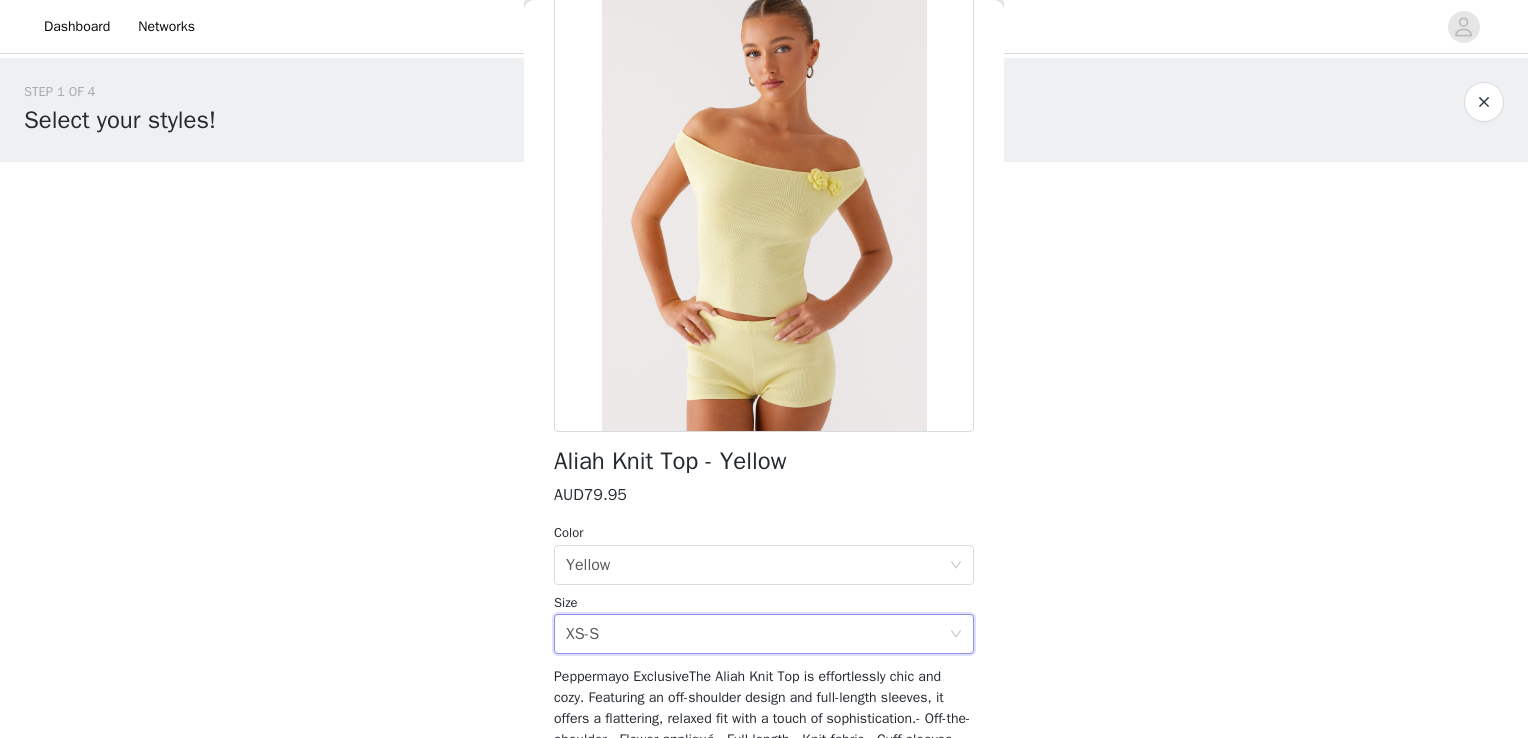 click on "AUD79.95" at bounding box center (590, 495) 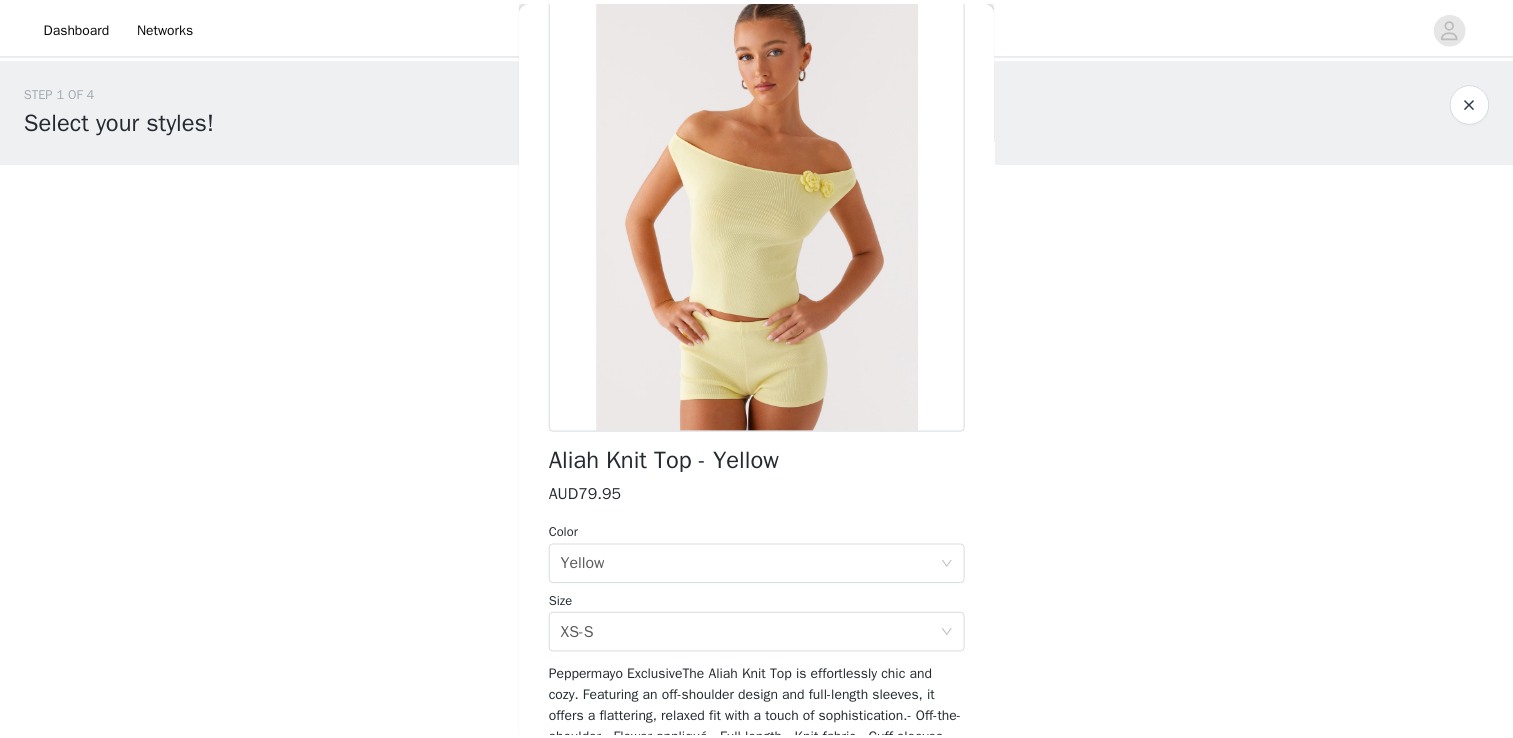 scroll, scrollTop: 297, scrollLeft: 0, axis: vertical 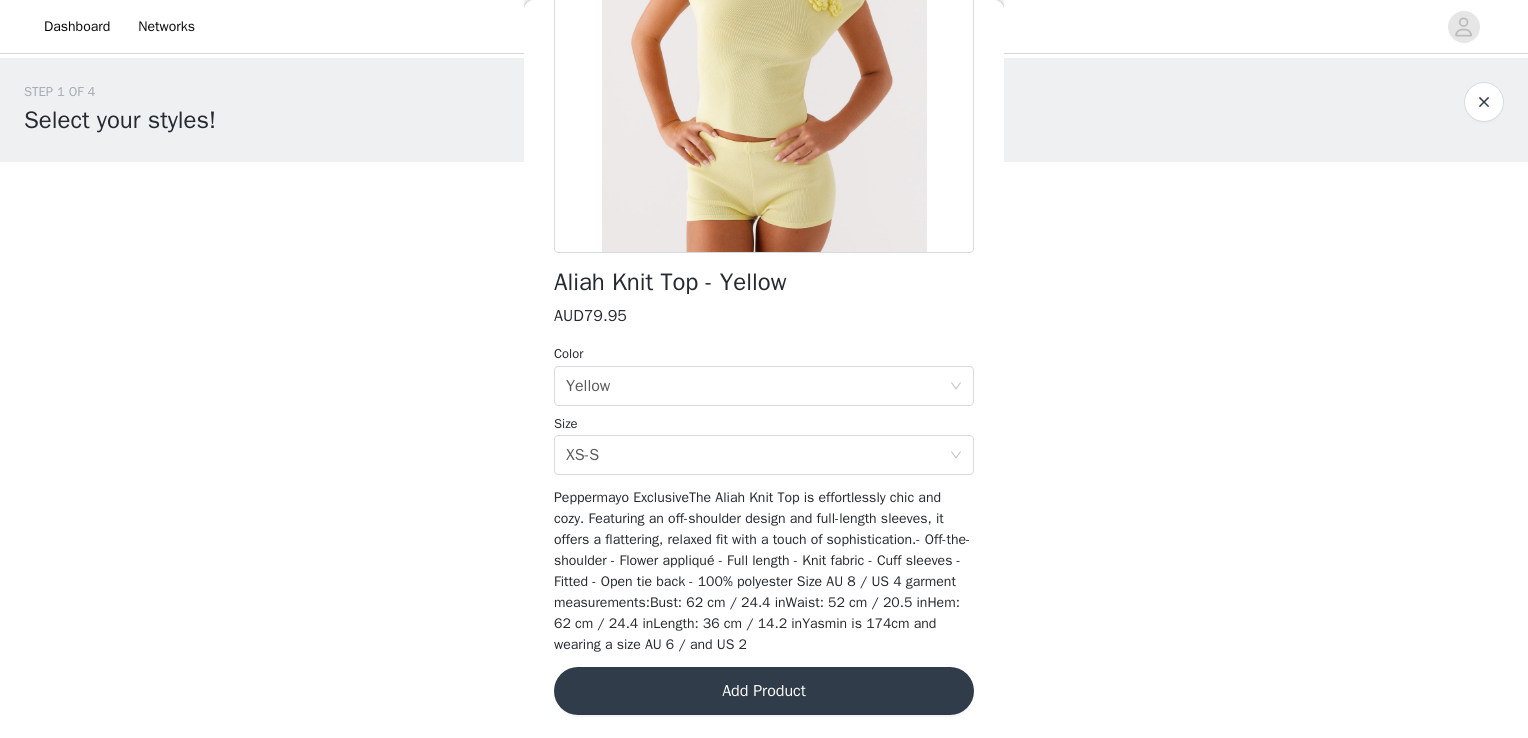click on "Add Product" at bounding box center (764, 691) 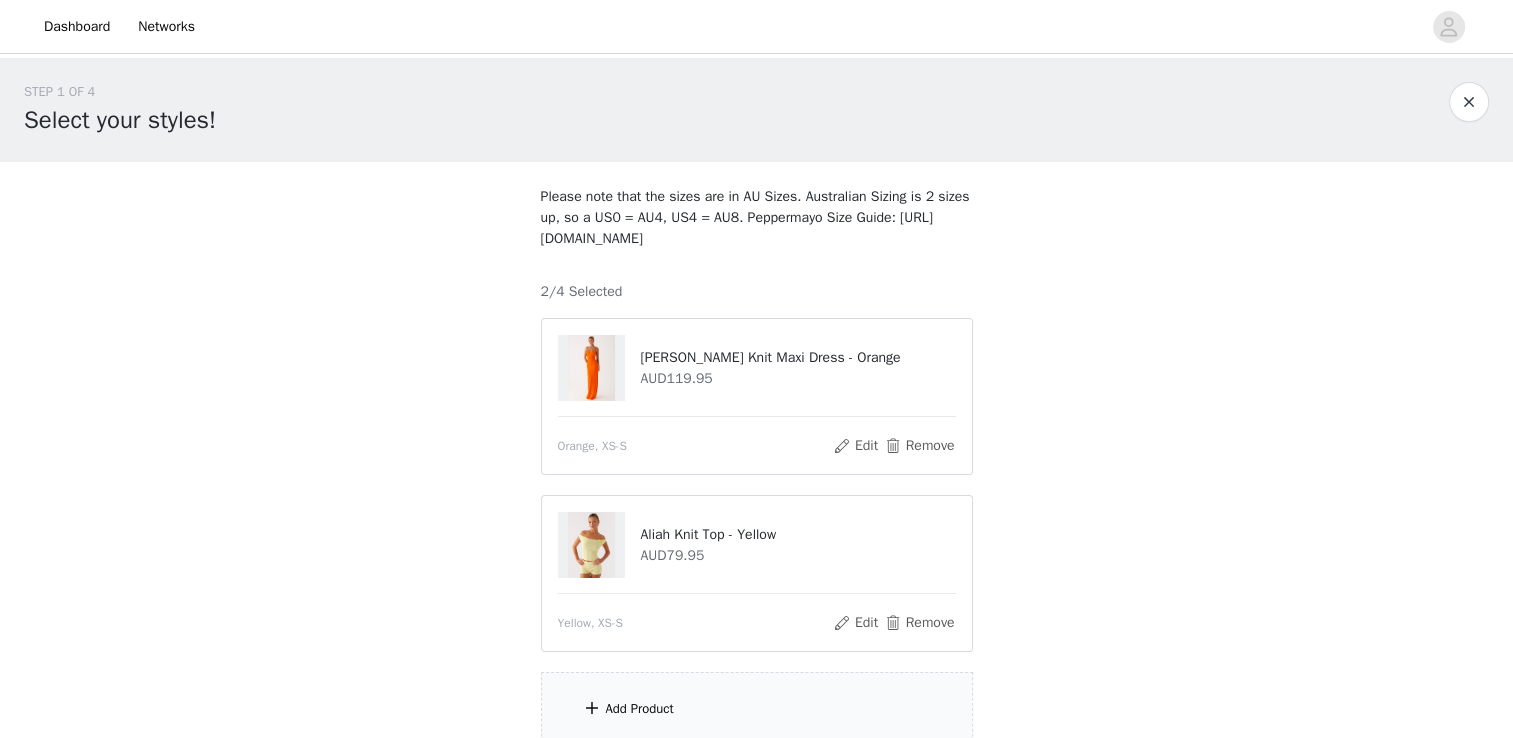 click on "Add Product" at bounding box center [757, 709] 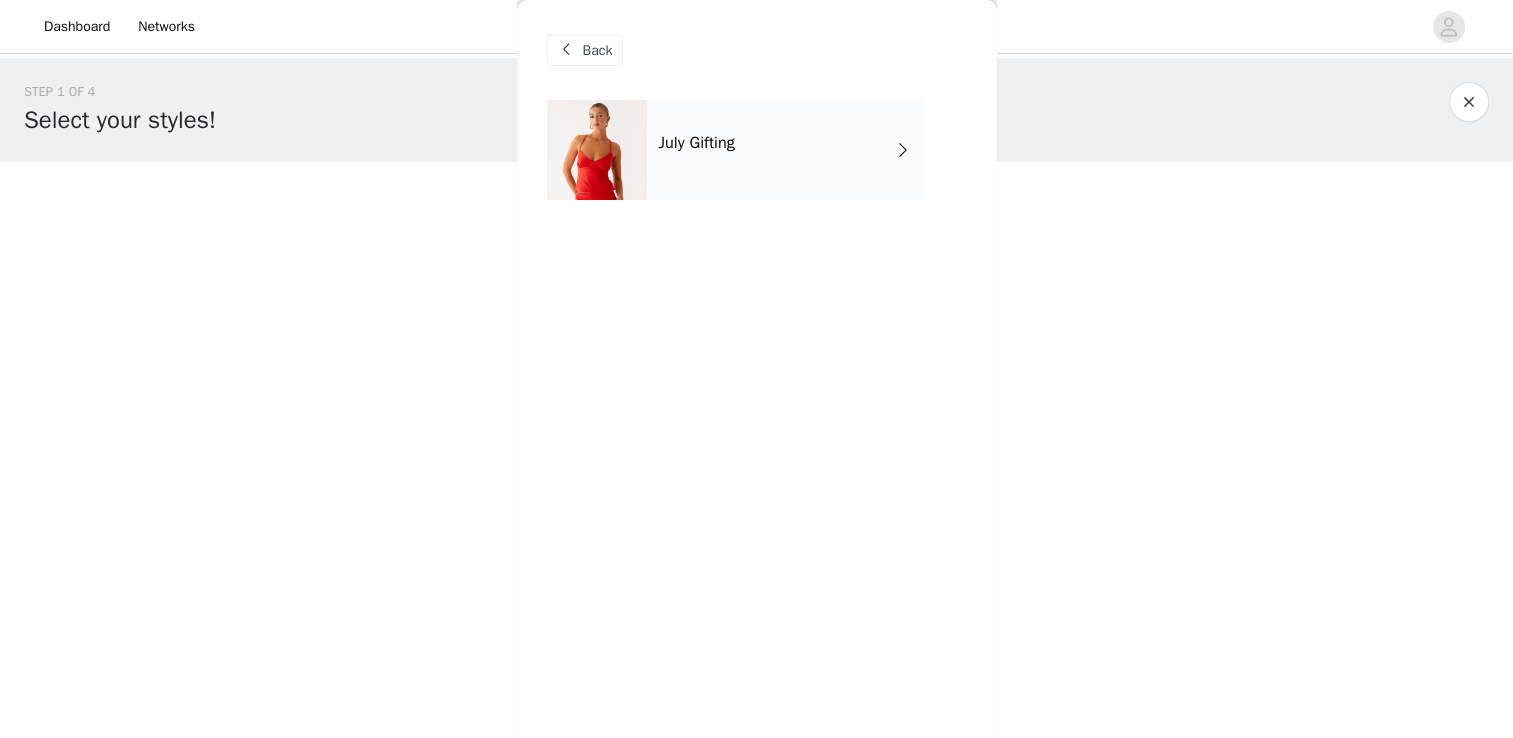 click on "July Gifting" at bounding box center (786, 150) 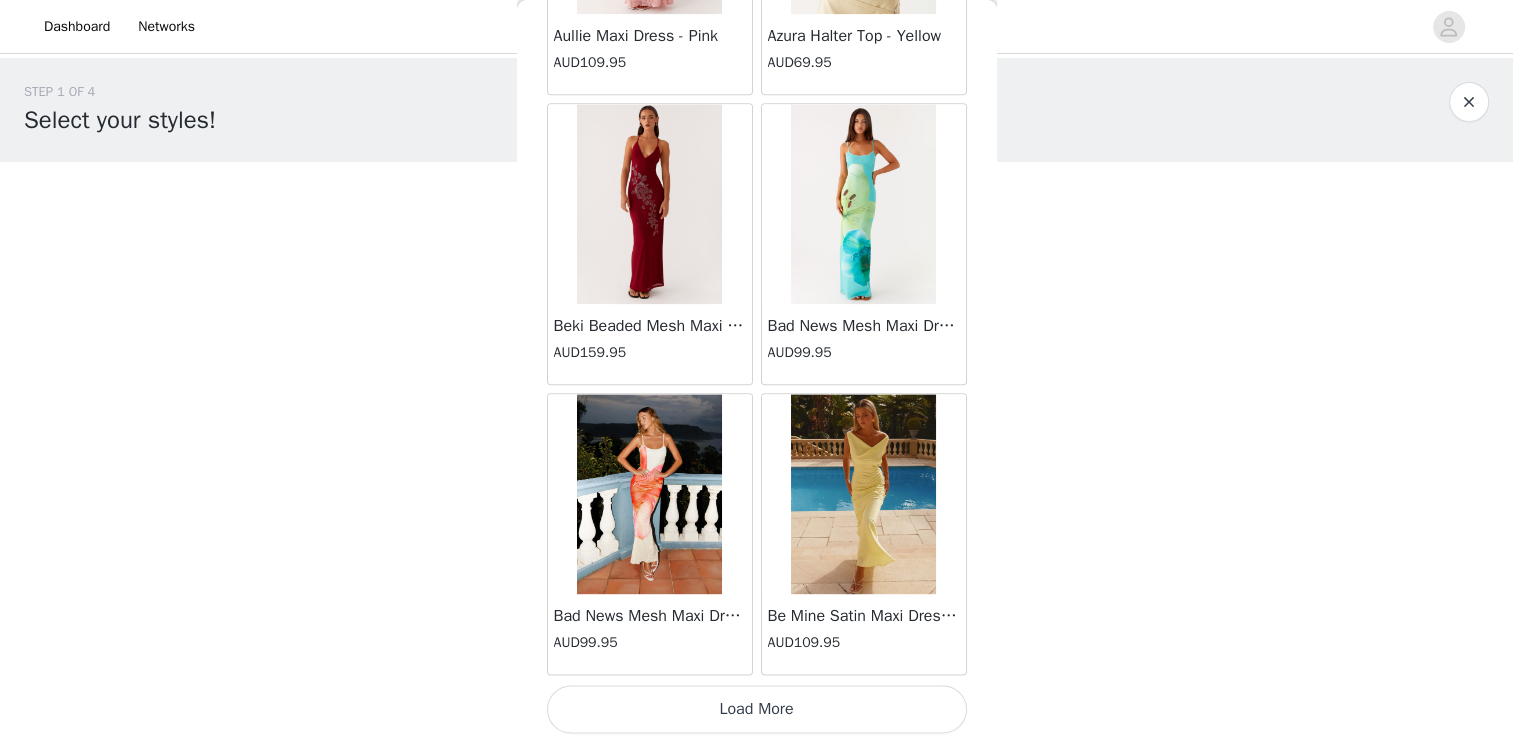 click on "Load More" at bounding box center [757, 709] 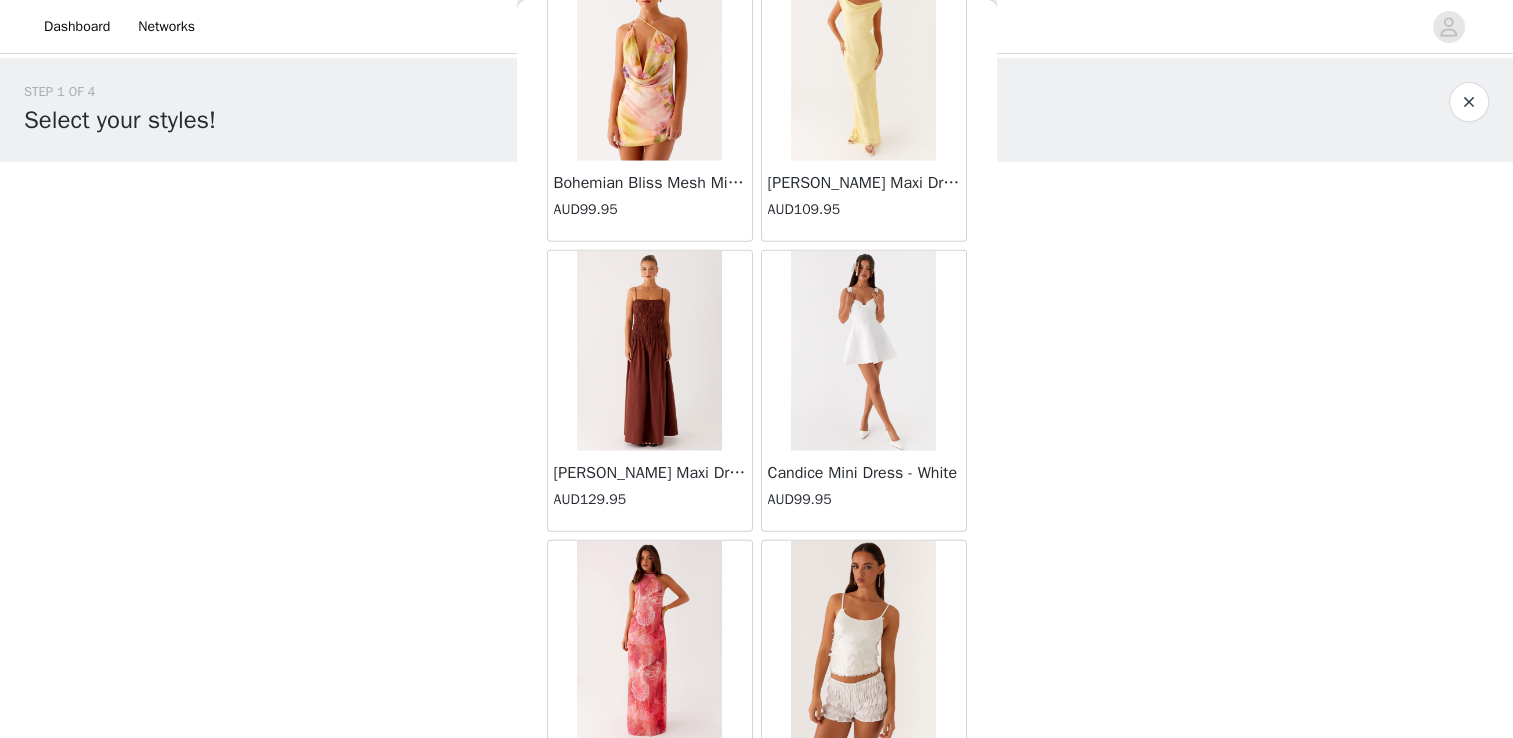 scroll, scrollTop: 5213, scrollLeft: 0, axis: vertical 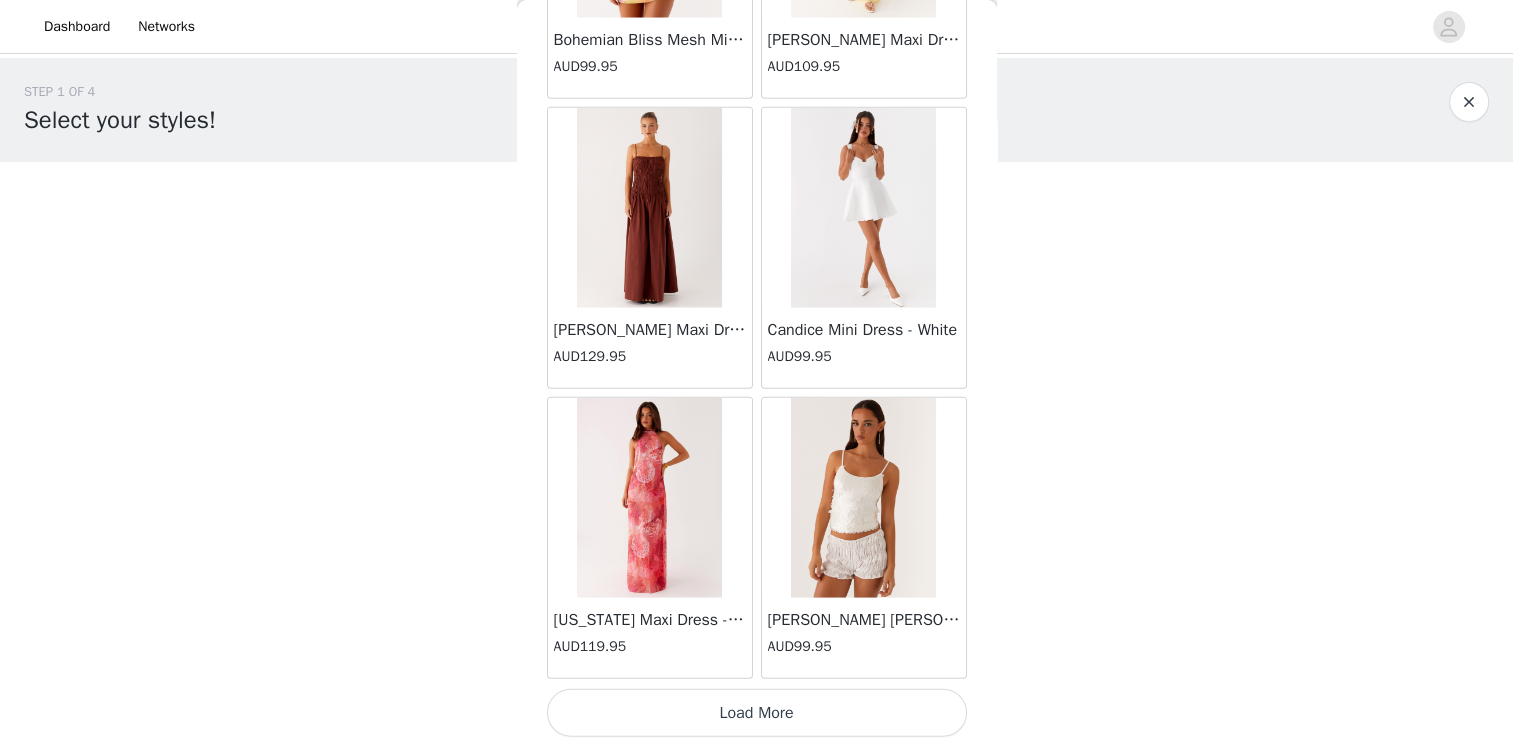click on "Load More" at bounding box center (757, 713) 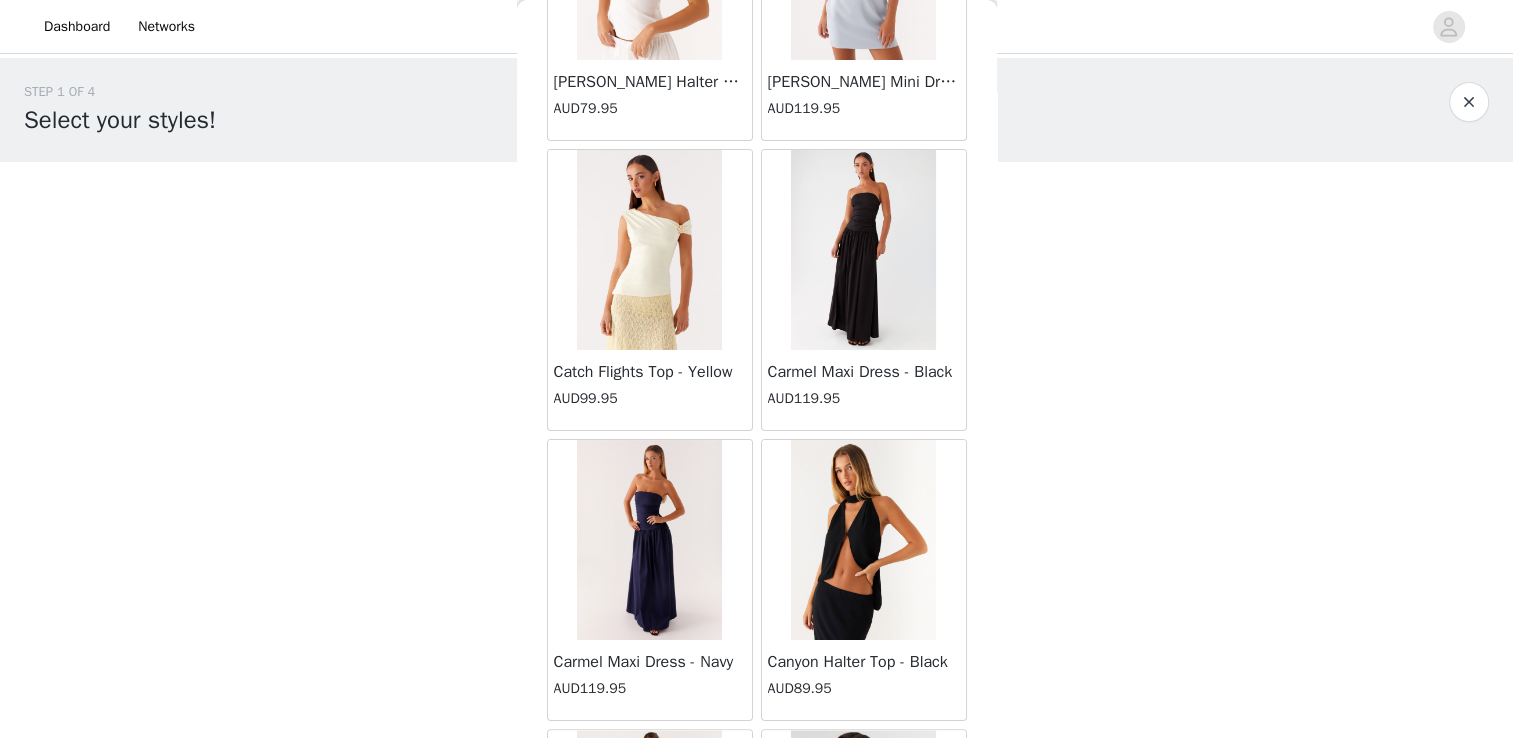 scroll, scrollTop: 8109, scrollLeft: 0, axis: vertical 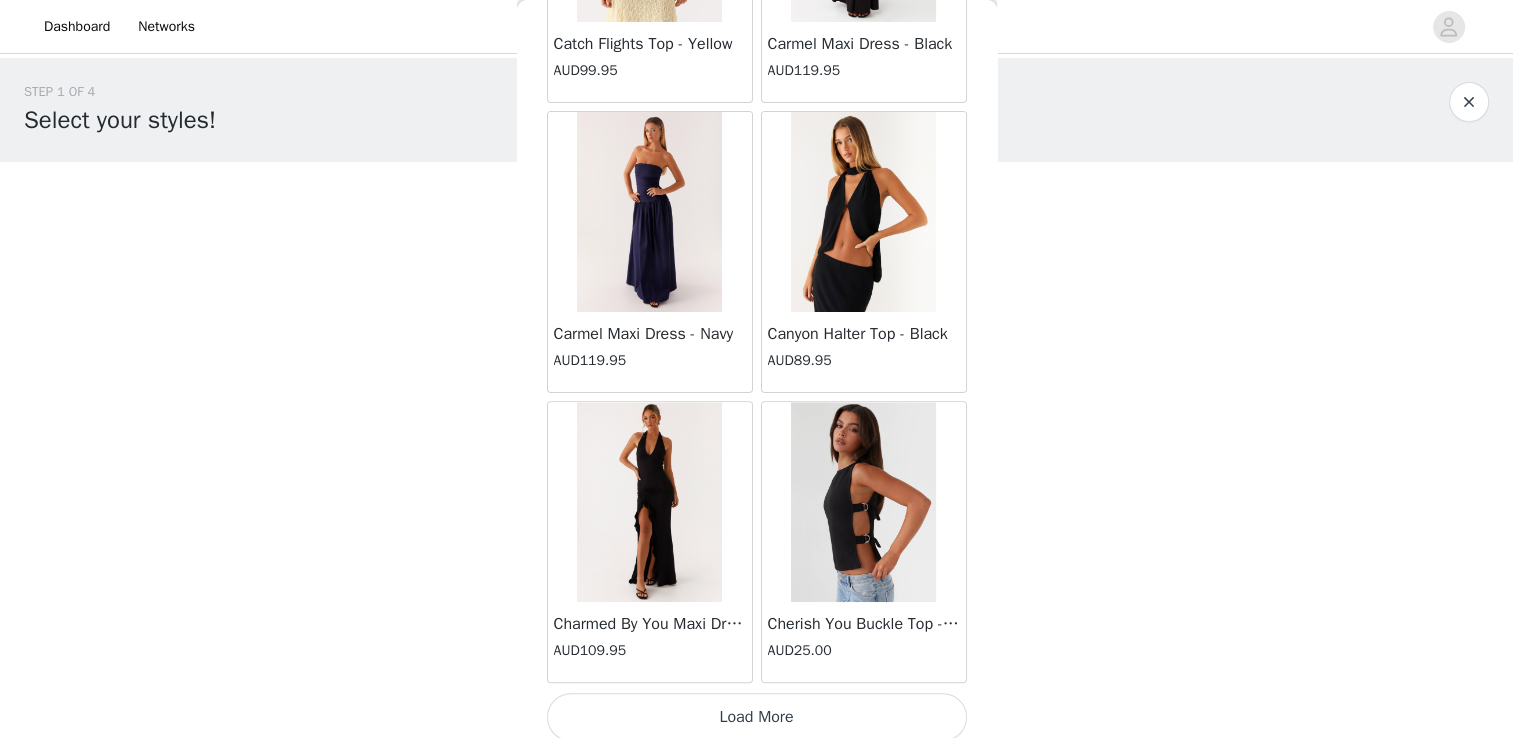 click on "Load More" at bounding box center (757, 717) 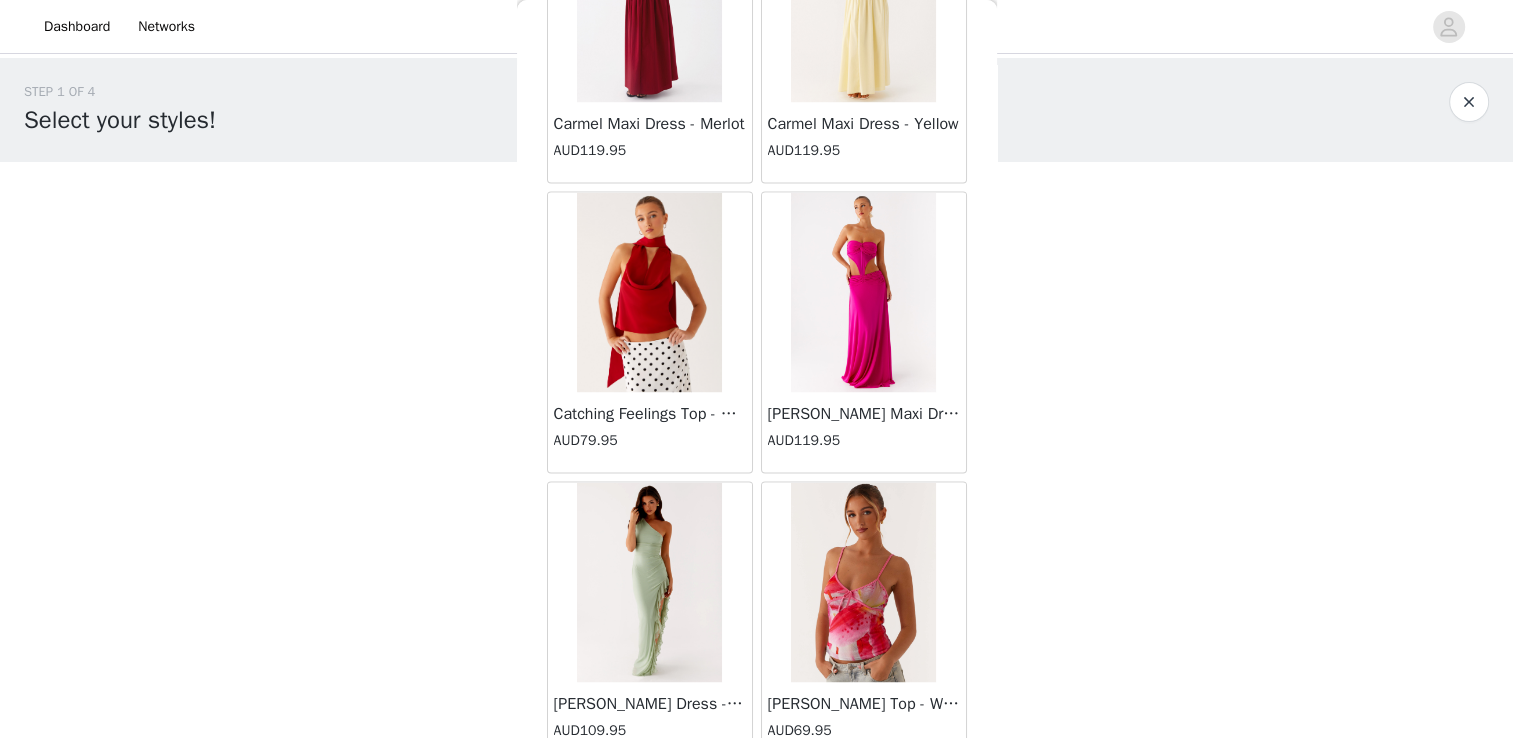 scroll, scrollTop: 11005, scrollLeft: 0, axis: vertical 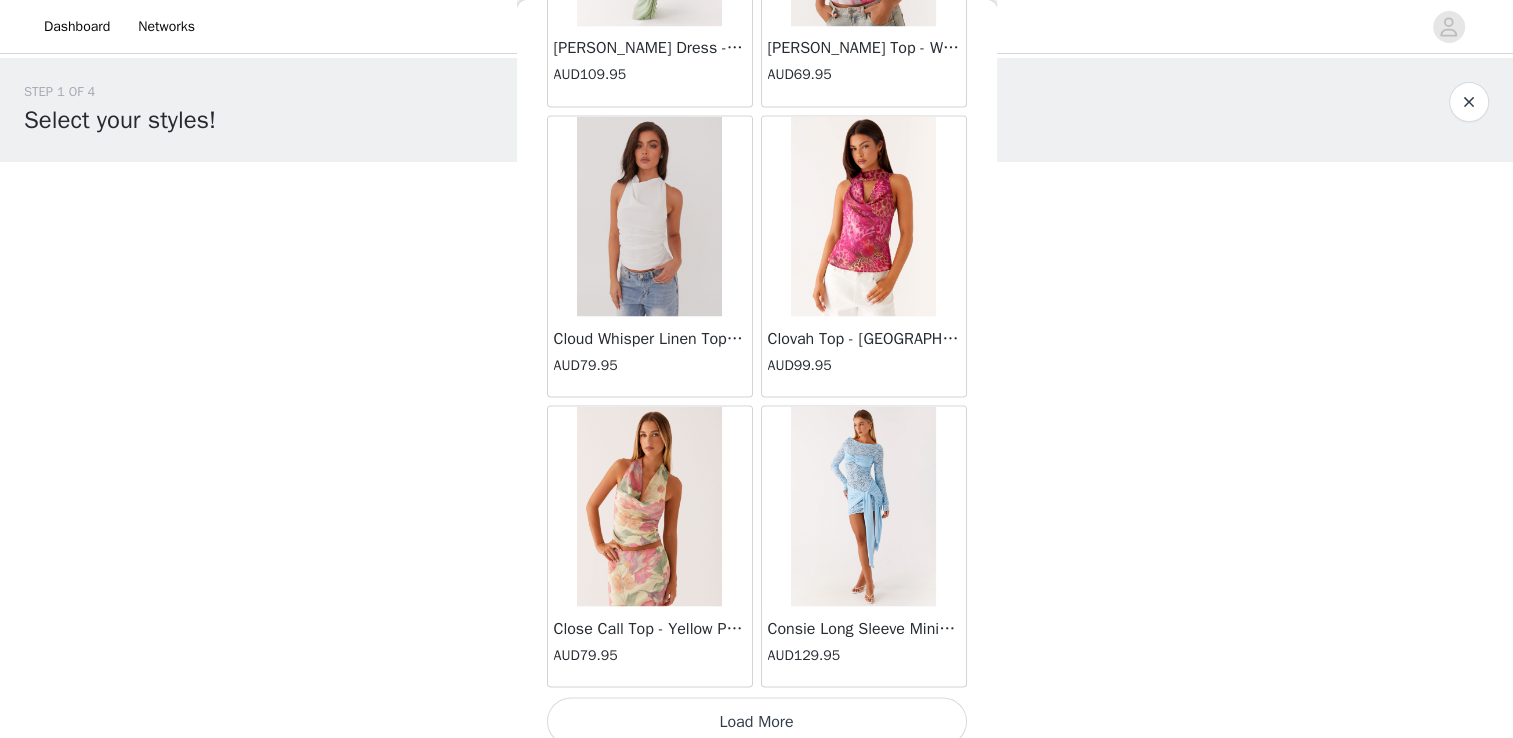 click on "[PERSON_NAME] Strapless Mini Dress - Yellow   AUD45.00       [PERSON_NAME] Maxi Dress - Orange Blue Floral   AUD109.95       Avenue Mini Dress - Plum   AUD109.95       Aullie Maxi Dress - Yellow   AUD109.95       Aullie Maxi Dress - Ivory   AUD109.95       Aullie Mini Dress - Black   AUD99.95       Avalia Backless Scarf Mini Dress - White Polka Dot   AUD89.95       Aullie Maxi Dress - Blue   AUD109.95       [PERSON_NAME] Maxi Dress - Bloom Wave Print   AUD119.95       Athens One Shoulder Top - Floral   AUD79.95       Aullie Mini Dress - Blue   AUD50.00       Aullie Maxi Dress - Black   AUD109.95       [PERSON_NAME] Strapless Mini Dress - Cobalt   AUD30.00       Atlantic Midi Dress - Yellow   AUD70.00       Aullie Maxi Dress - Pink   AUD109.95       Azura Halter Top - Yellow   AUD69.95       Beki Beaded Mesh Maxi Dress - Deep Red   AUD159.95       Bad News Mesh Maxi Dress - Turquoise Floral   AUD99.95       Bad News Mesh Maxi Dress - Yellow Floral   AUD99.95       Be Mine Satin Maxi Dress - Canary   AUD109.95" at bounding box center [757, -5077] 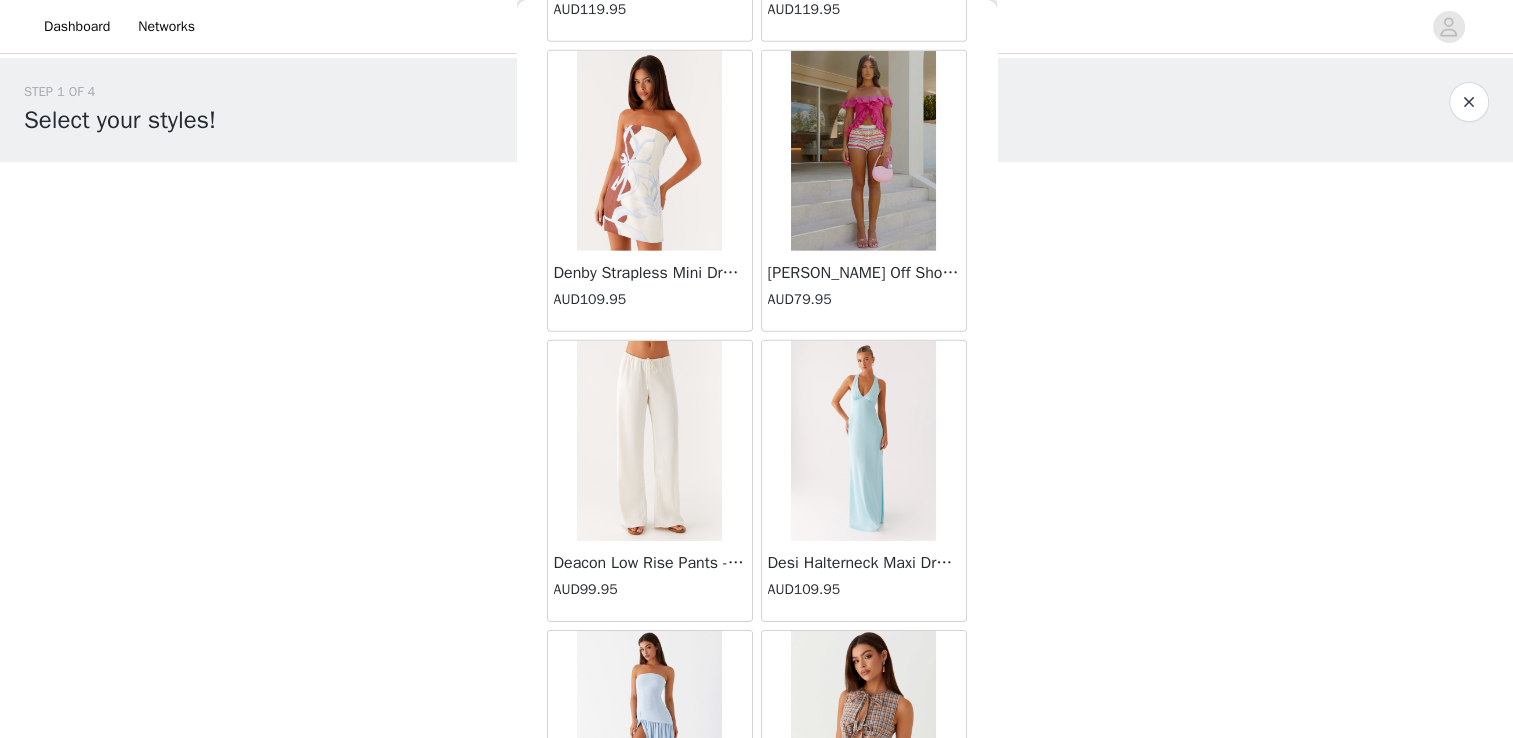 scroll, scrollTop: 13901, scrollLeft: 0, axis: vertical 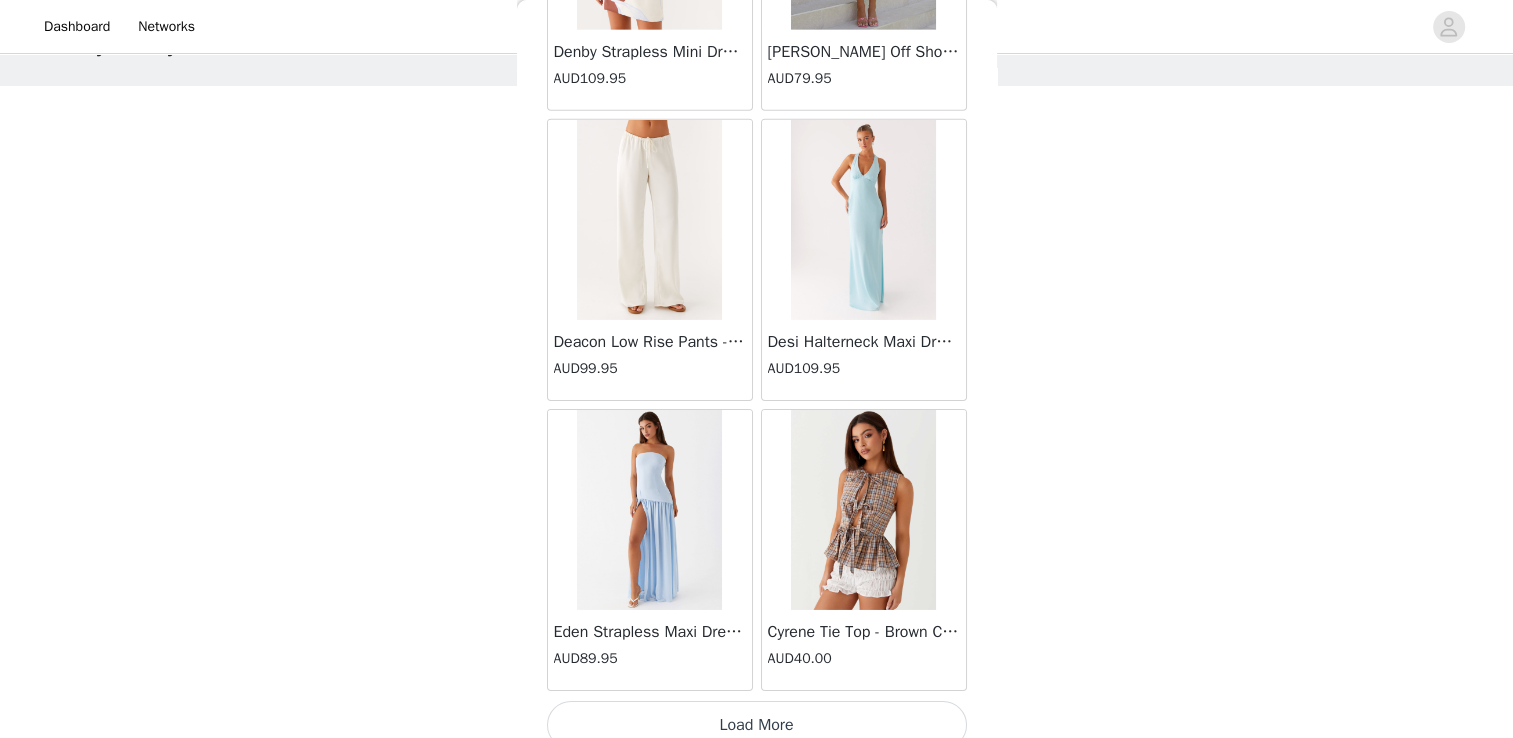 click on "Load More" at bounding box center (757, 725) 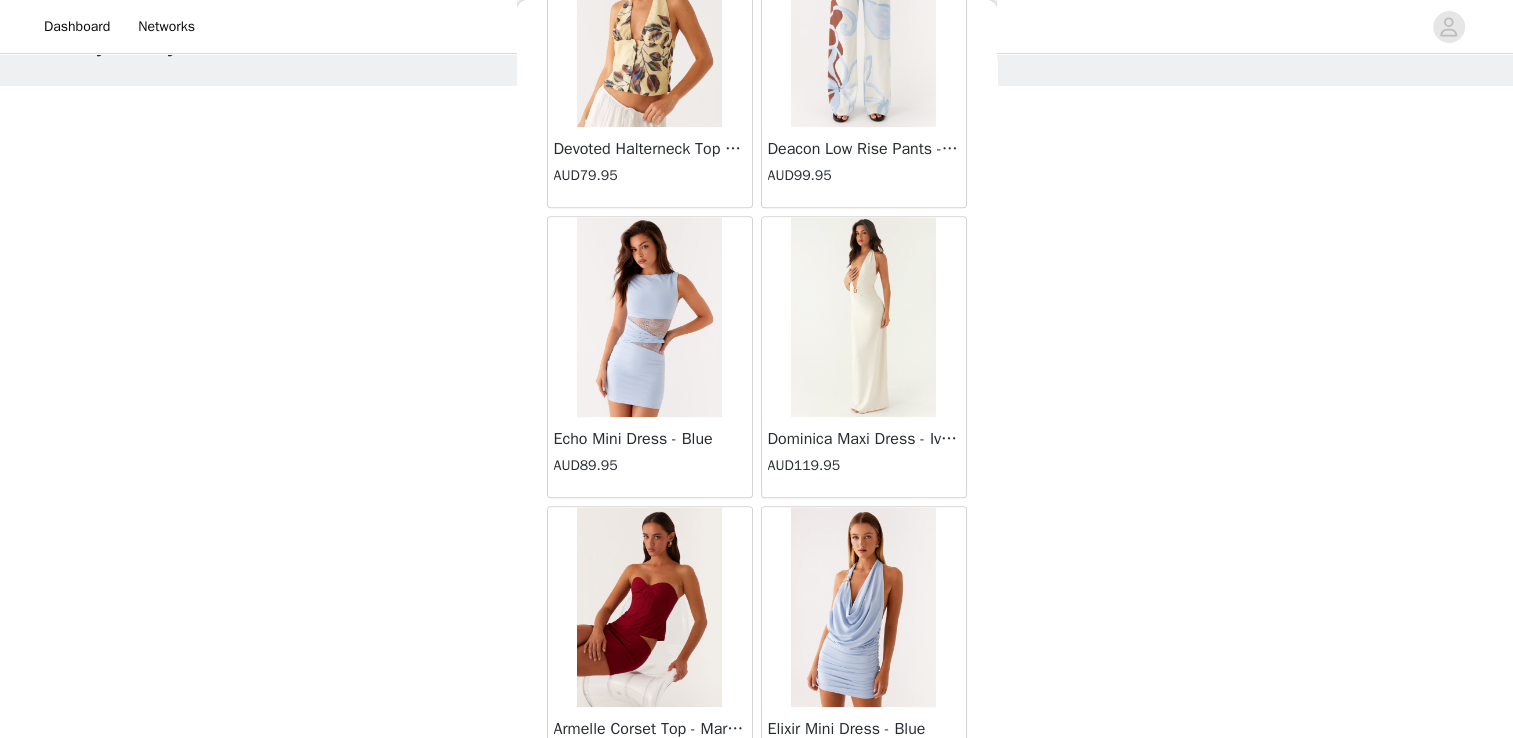 scroll, scrollTop: 16797, scrollLeft: 0, axis: vertical 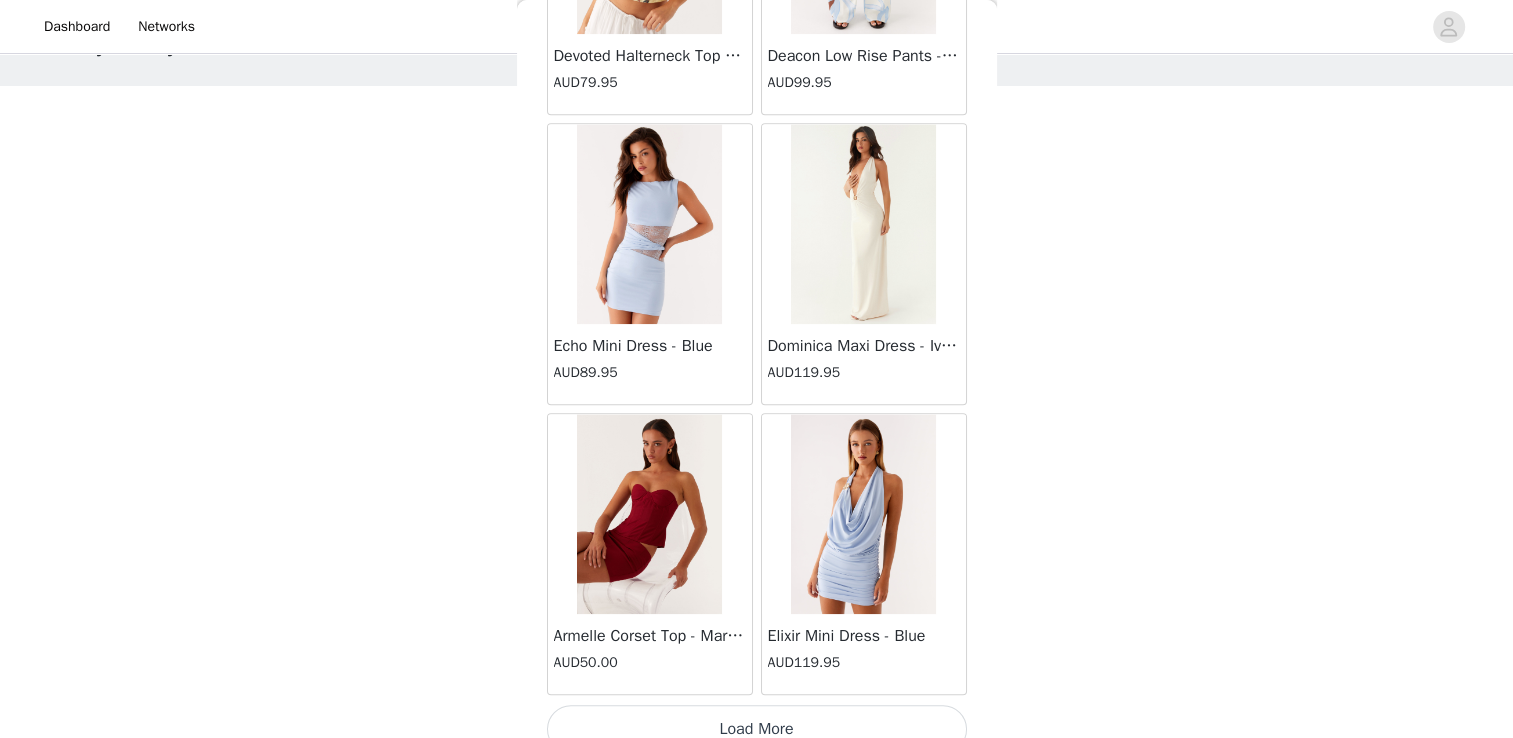 click on "Load More" at bounding box center (757, 729) 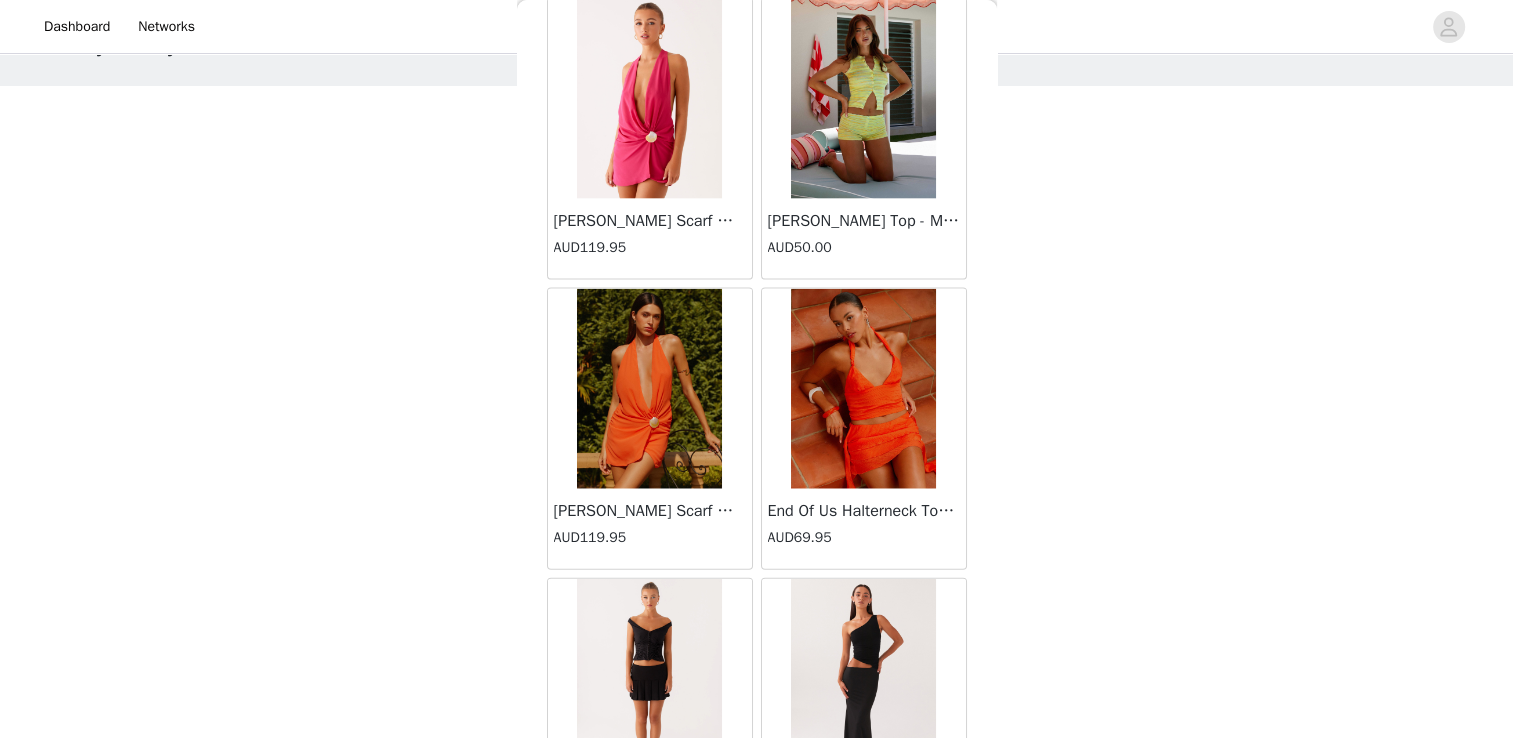 scroll, scrollTop: 19693, scrollLeft: 0, axis: vertical 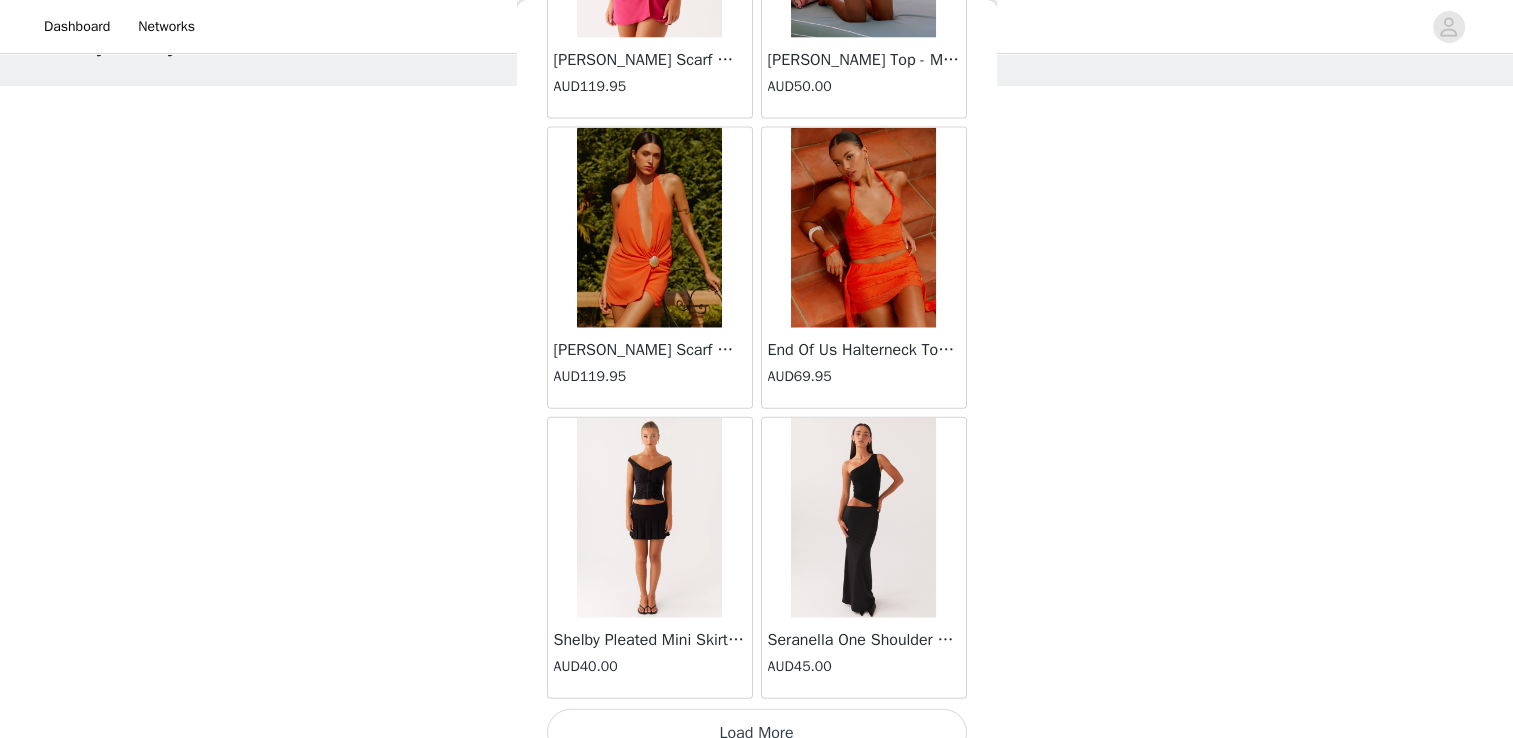 click on "Load More" at bounding box center [757, 733] 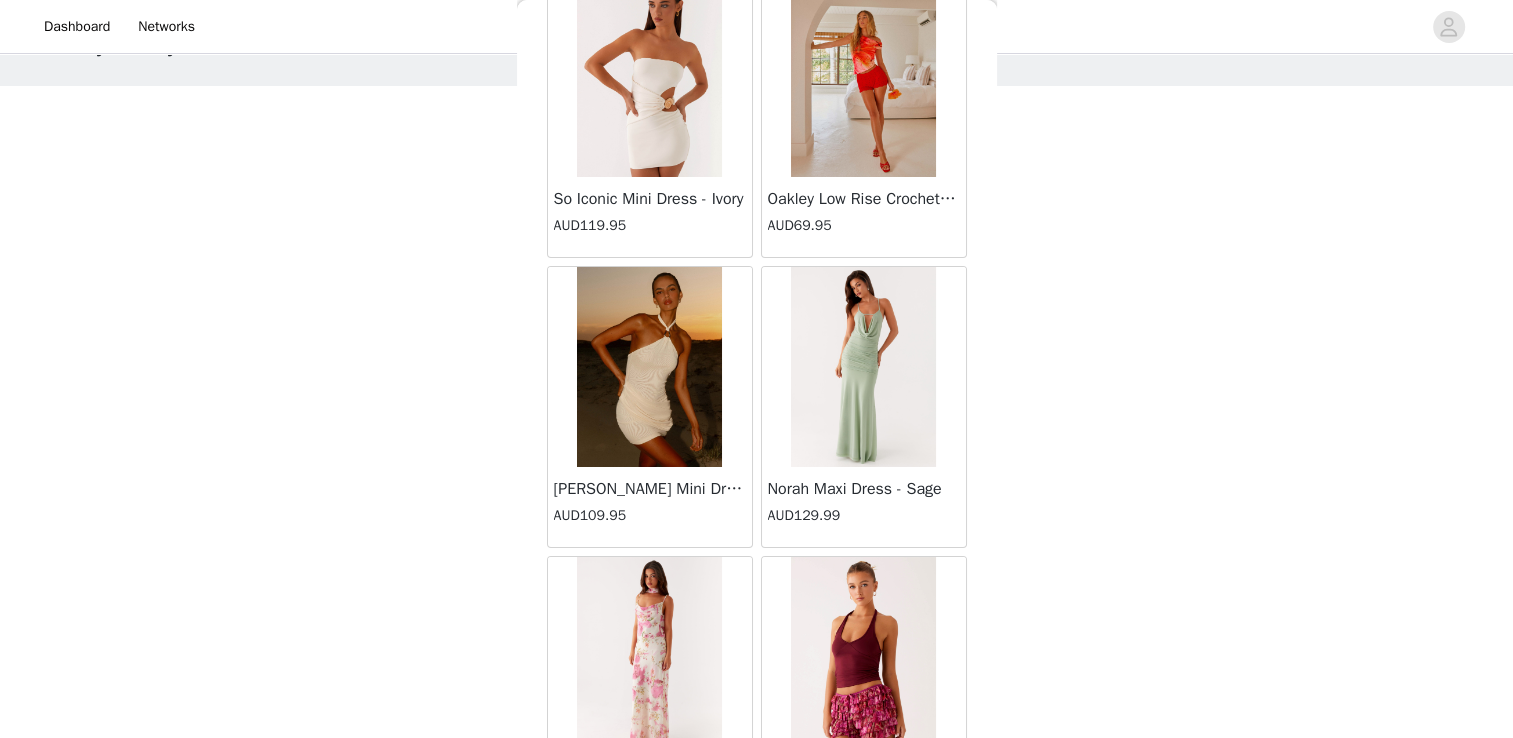 scroll, scrollTop: 22589, scrollLeft: 0, axis: vertical 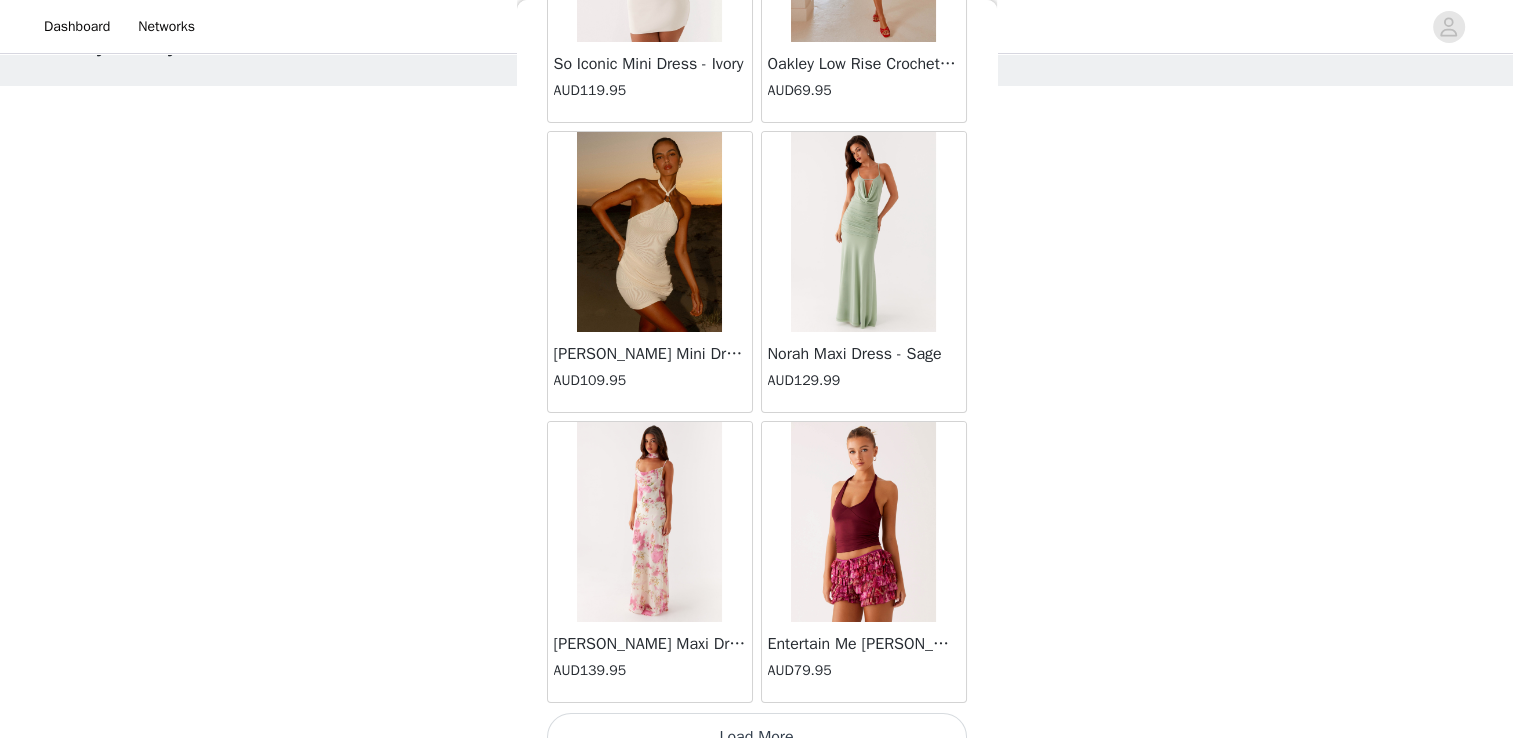 click on "Load More" at bounding box center (757, 737) 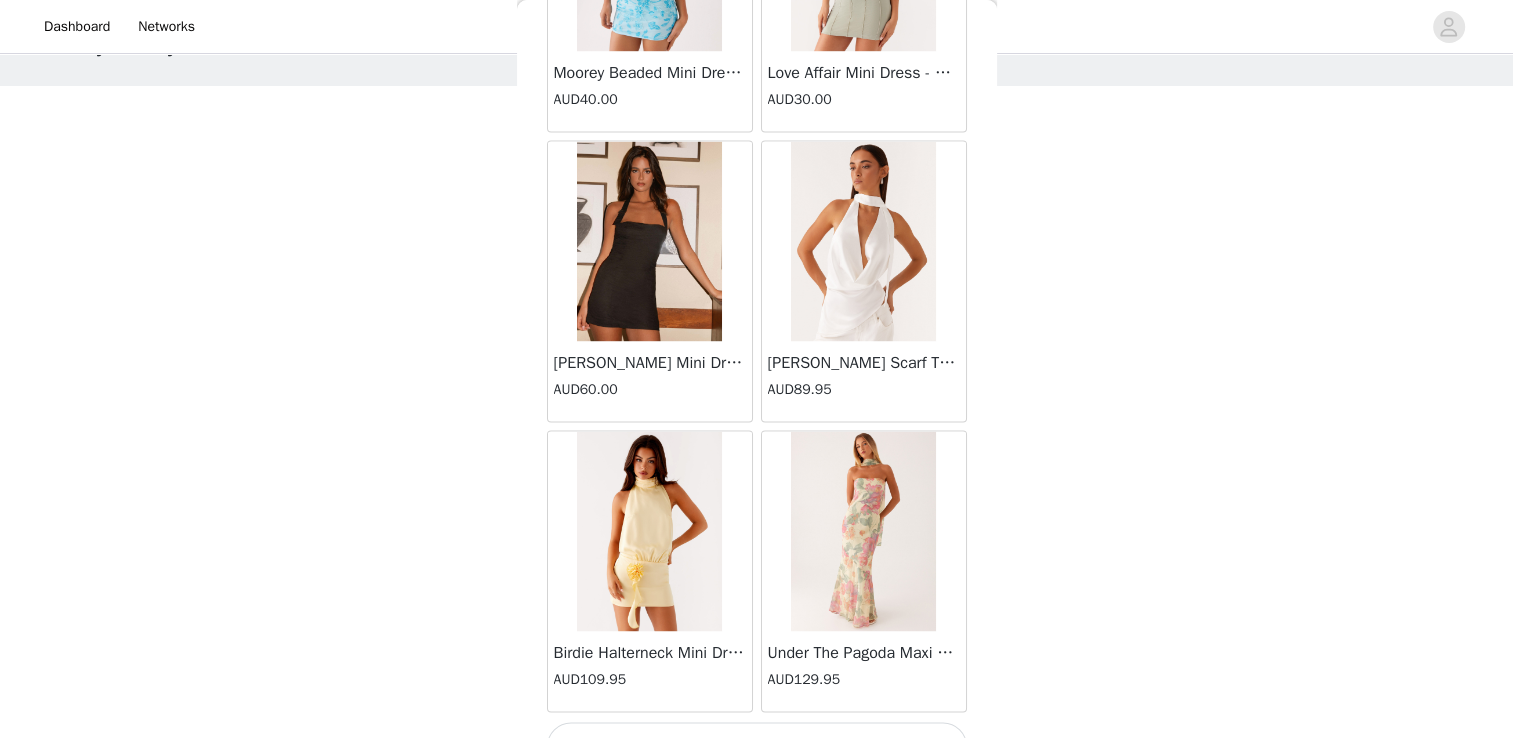 scroll, scrollTop: 25485, scrollLeft: 0, axis: vertical 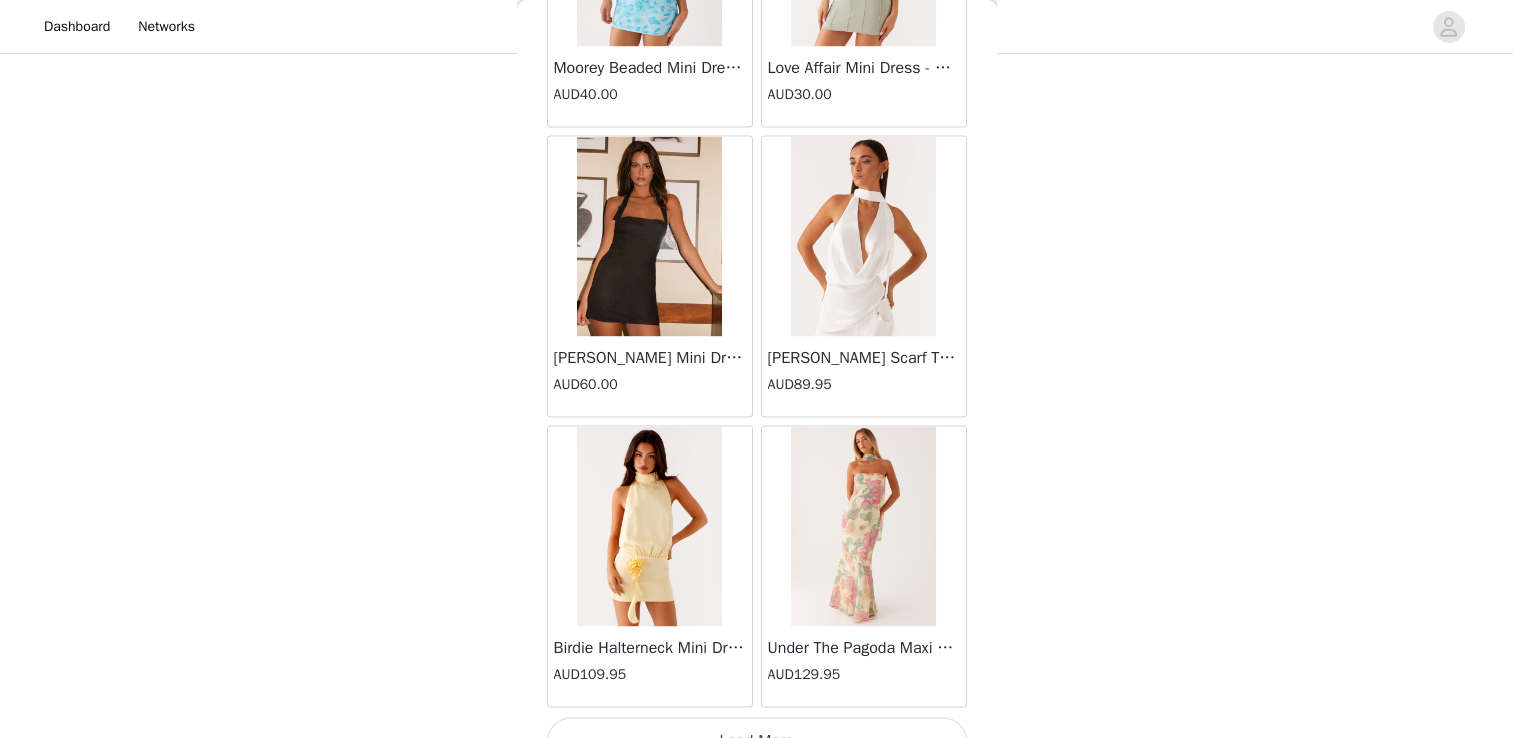 click on "Load More" at bounding box center (757, 741) 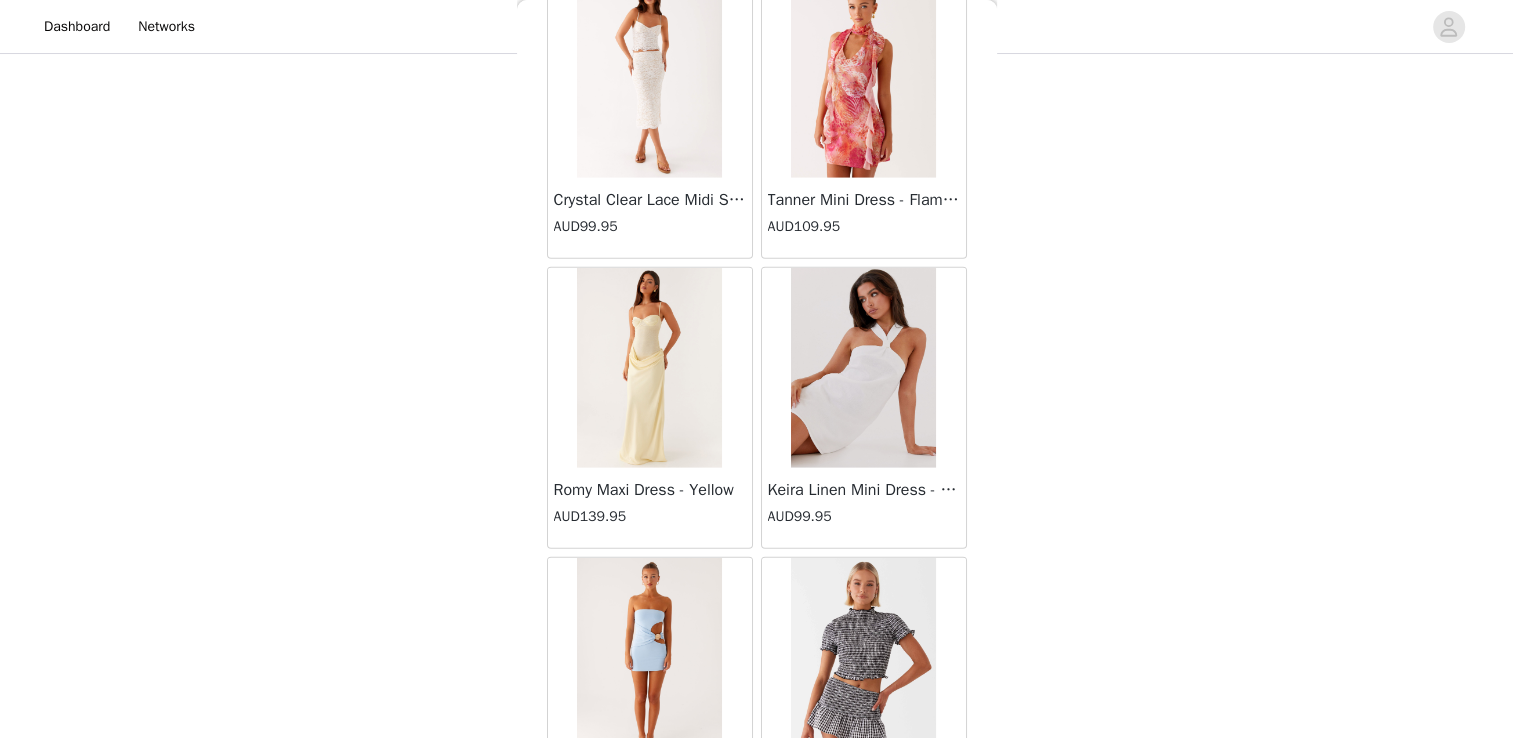 scroll, scrollTop: 28381, scrollLeft: 0, axis: vertical 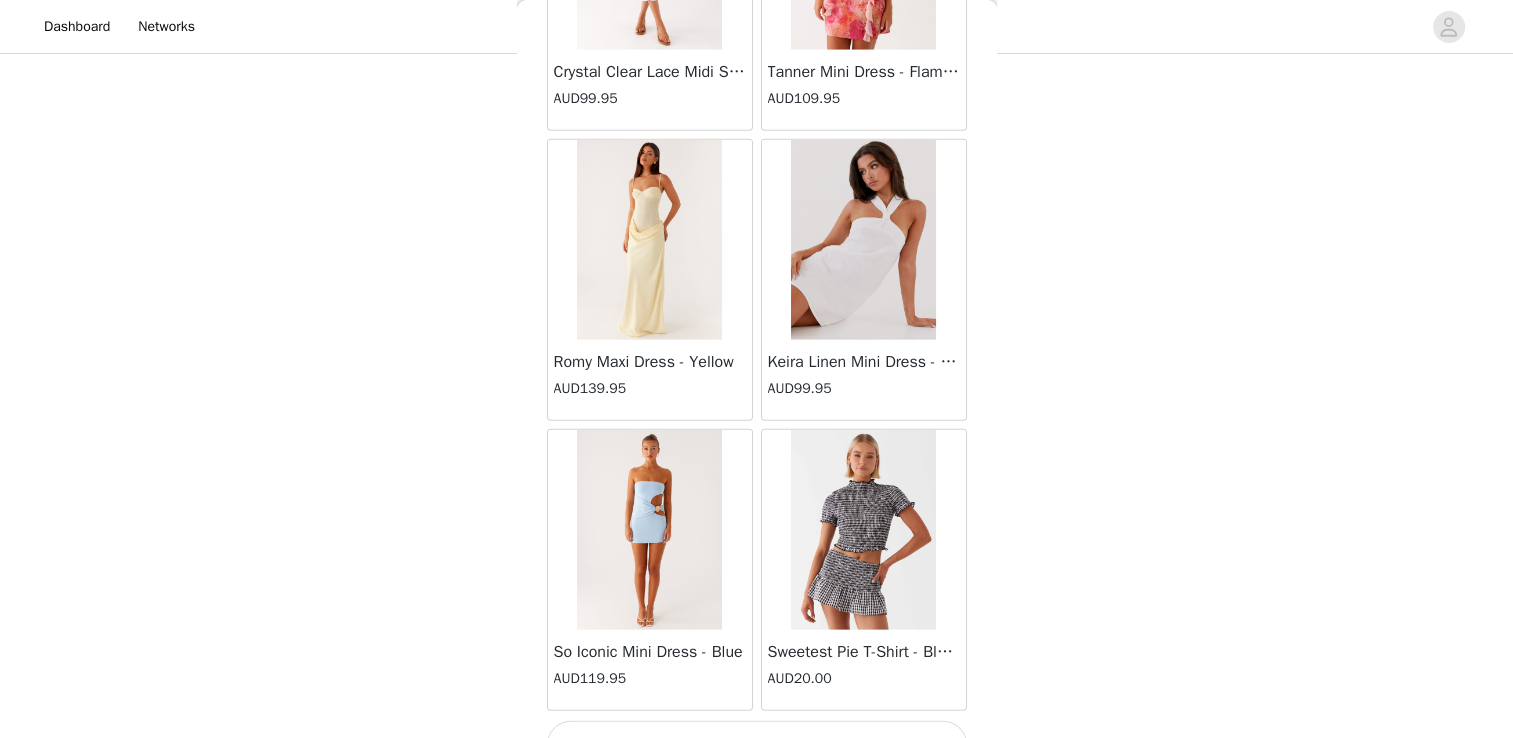 drag, startPoint x: 728, startPoint y: 698, endPoint x: 688, endPoint y: 706, distance: 40.792156 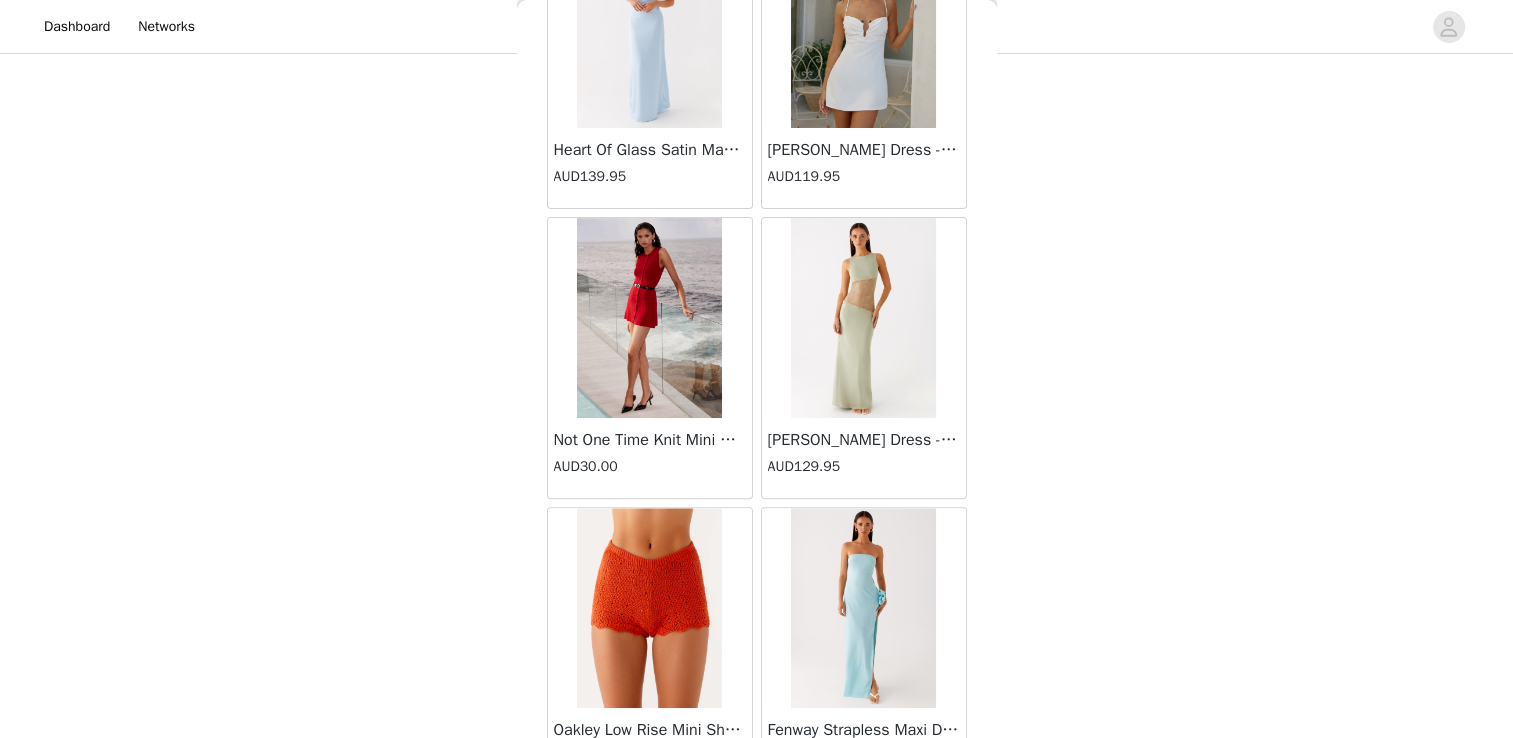 scroll, scrollTop: 31277, scrollLeft: 0, axis: vertical 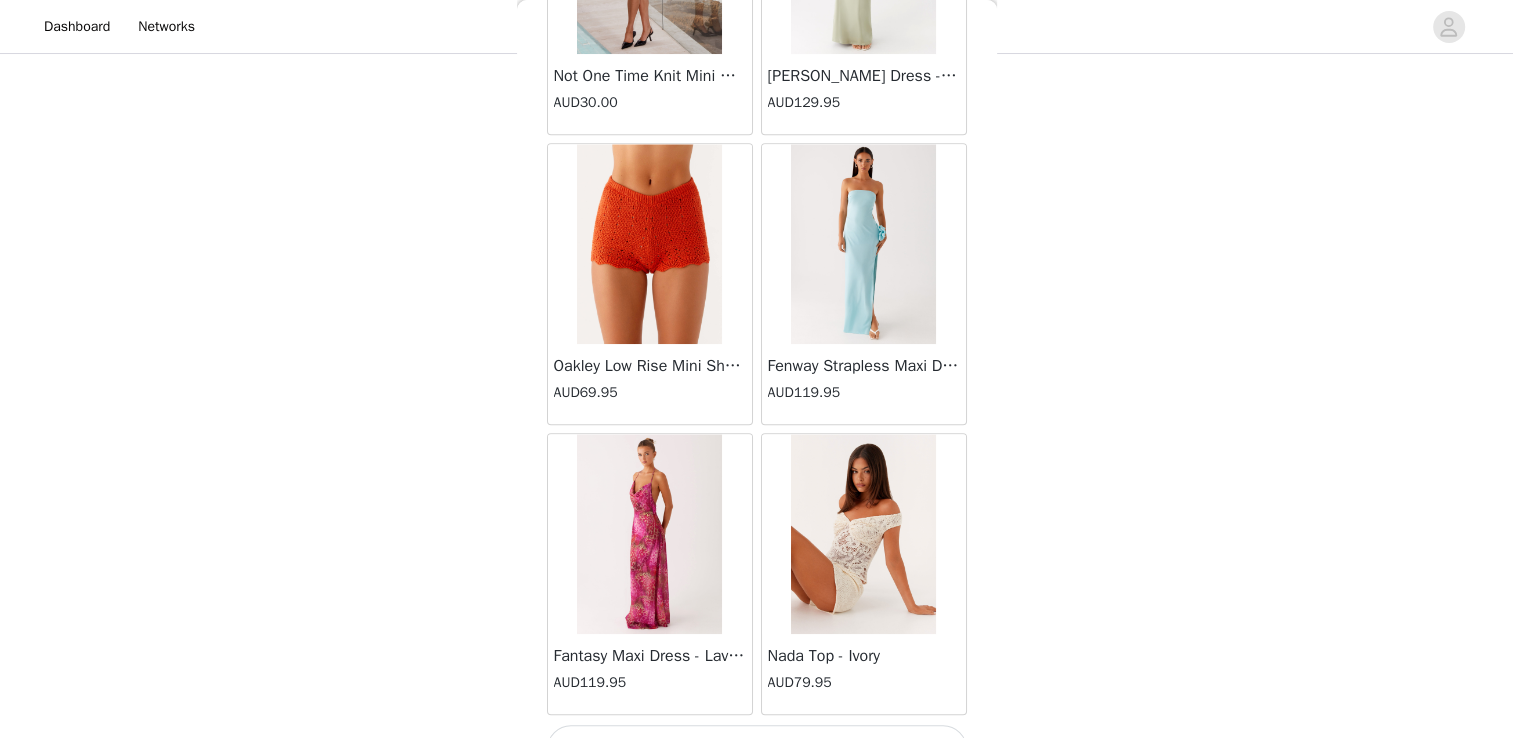 click on "Load More" at bounding box center [757, 749] 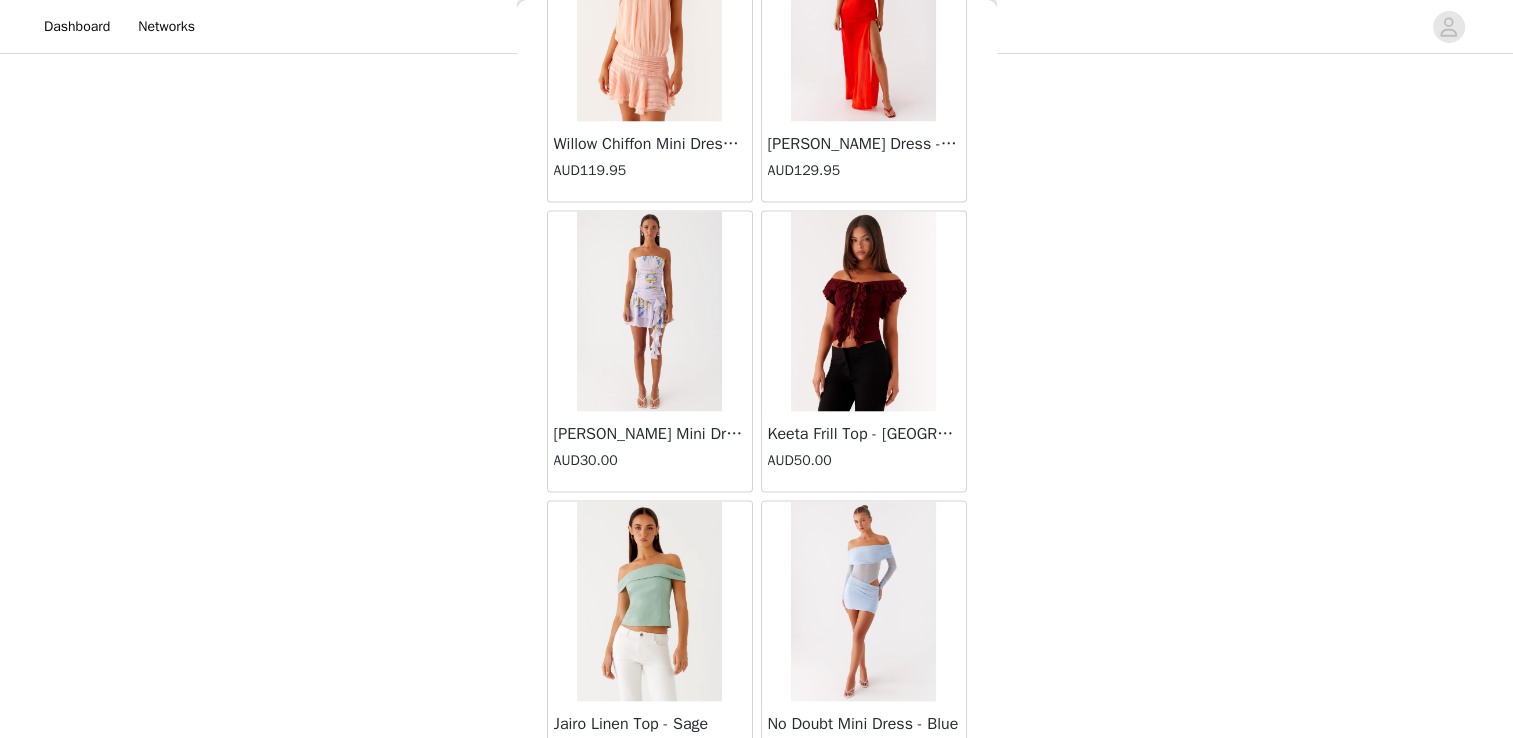 scroll, scrollTop: 34173, scrollLeft: 0, axis: vertical 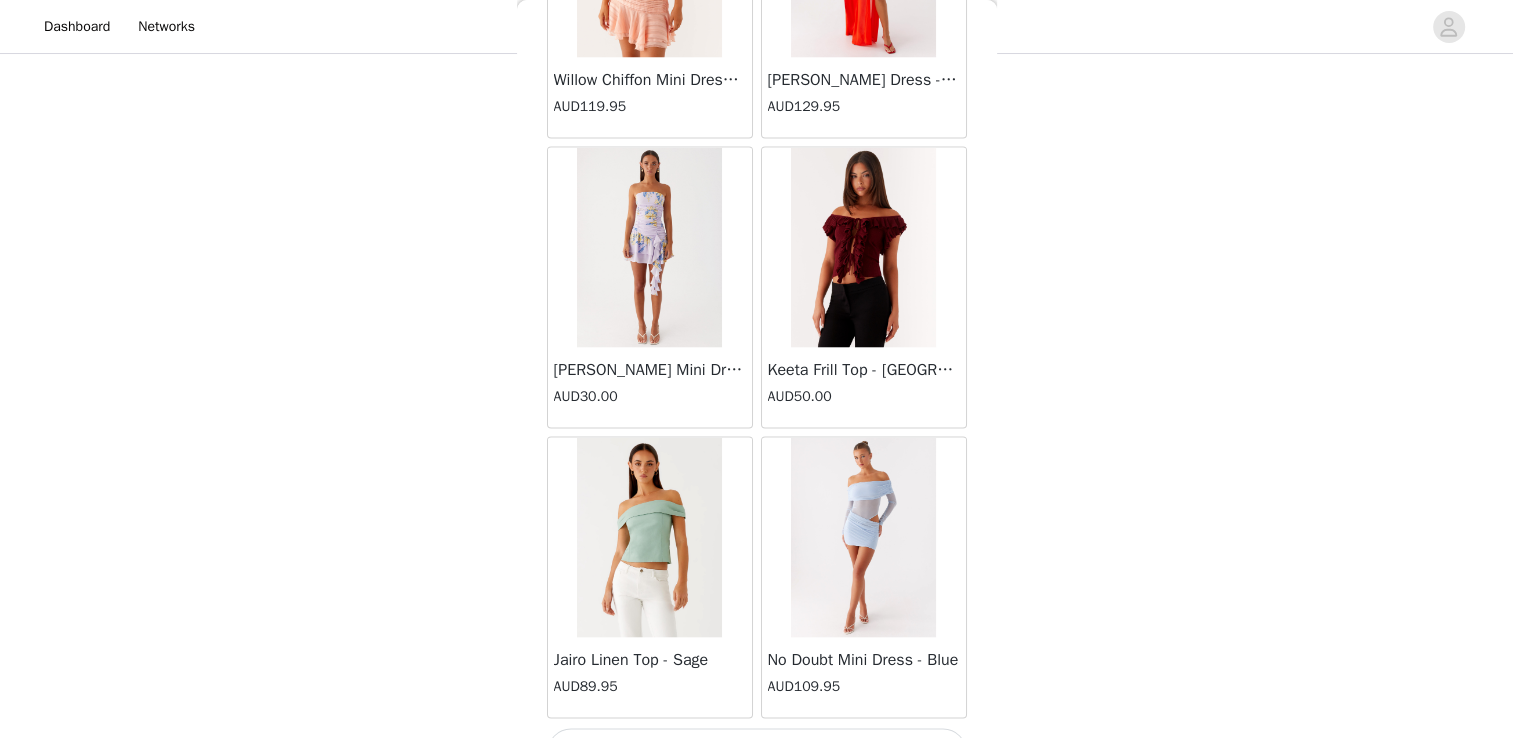 click on "Load More" at bounding box center [757, 753] 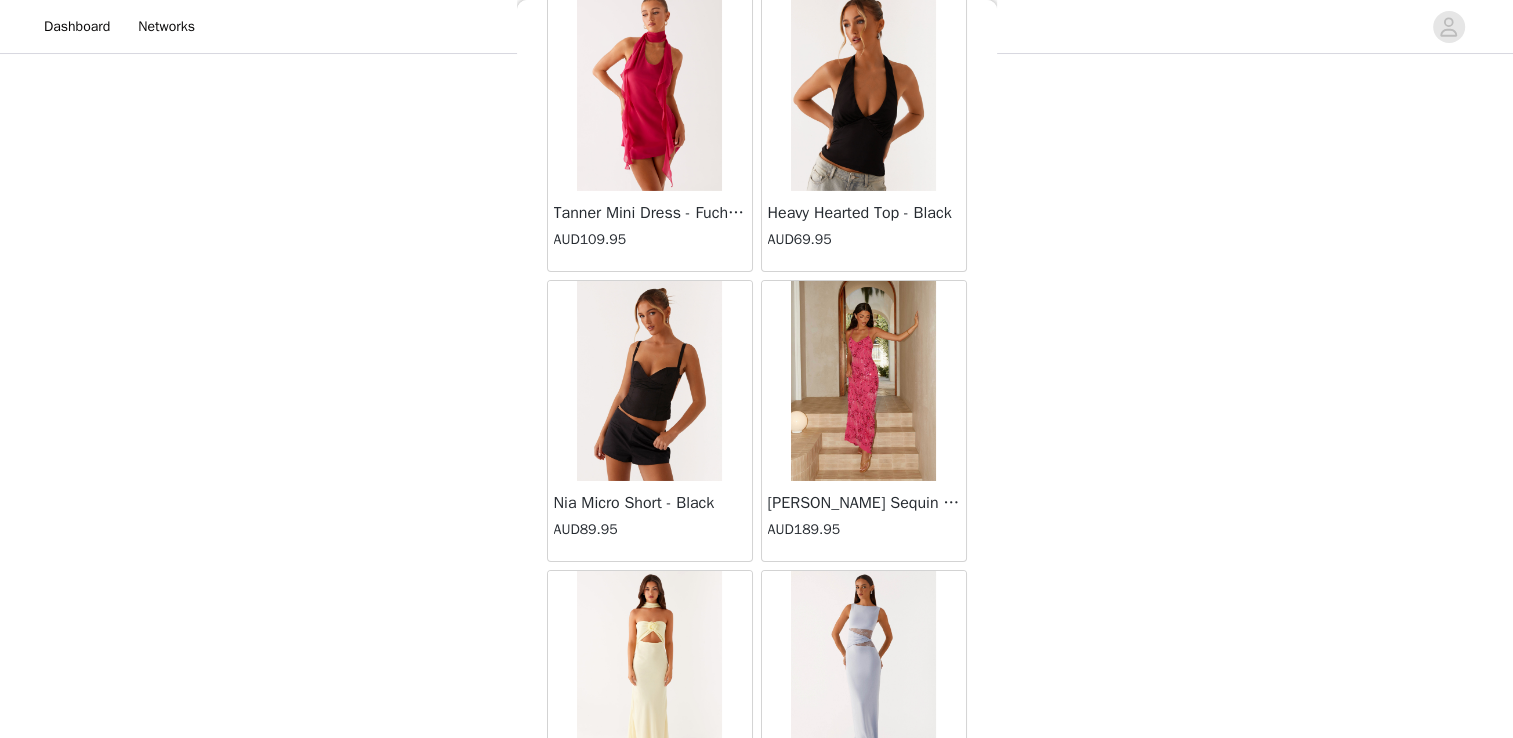 scroll, scrollTop: 37069, scrollLeft: 0, axis: vertical 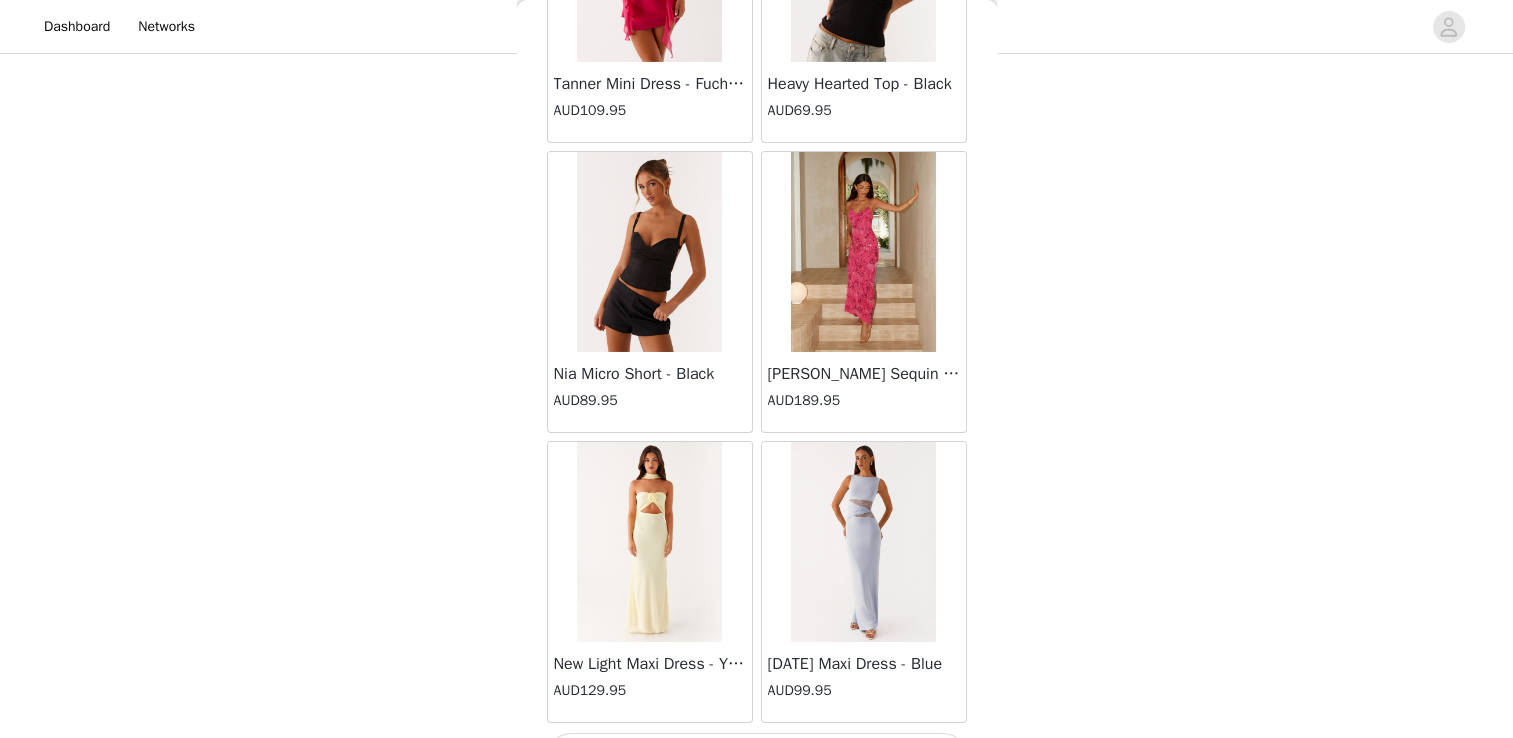 click on "Load More" at bounding box center [757, 757] 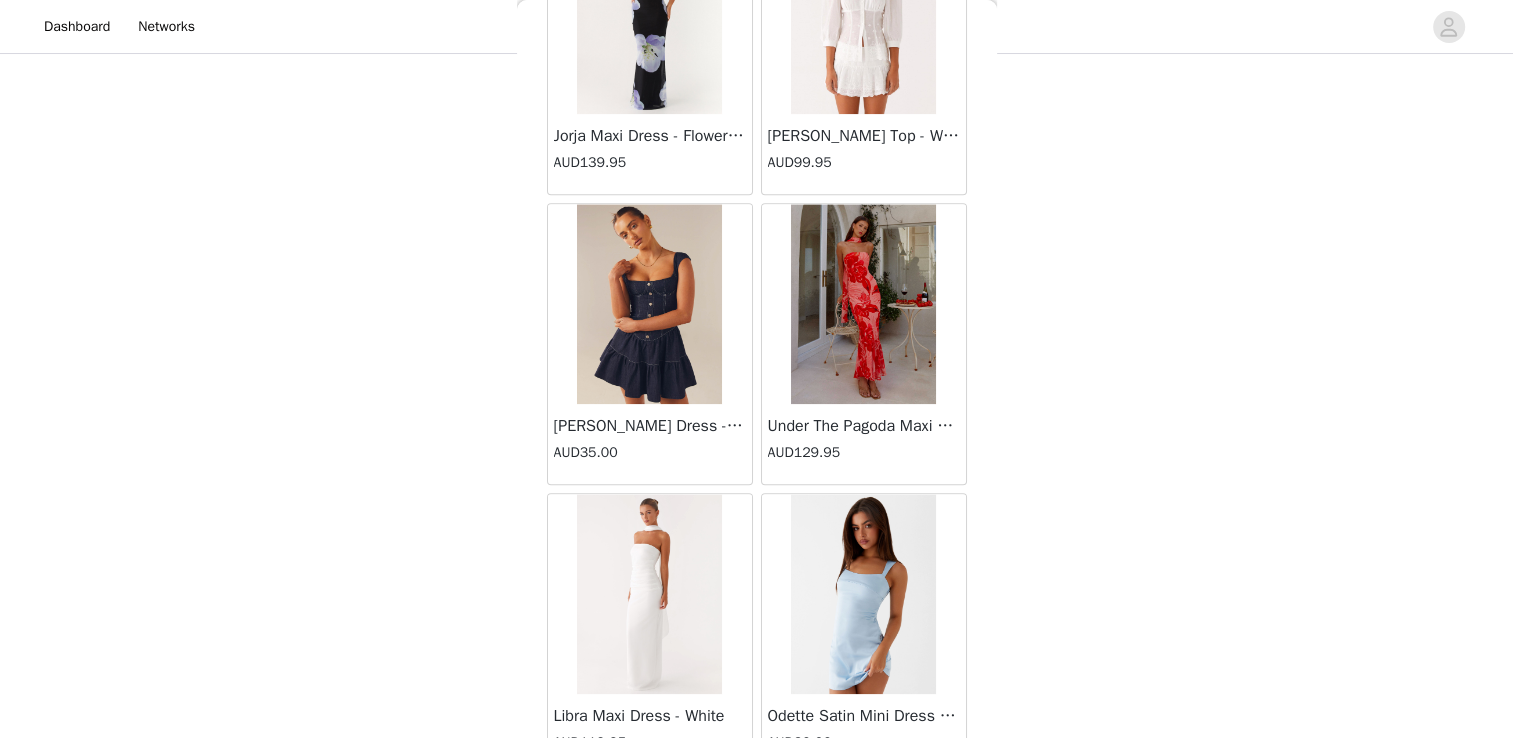 scroll, scrollTop: 39965, scrollLeft: 0, axis: vertical 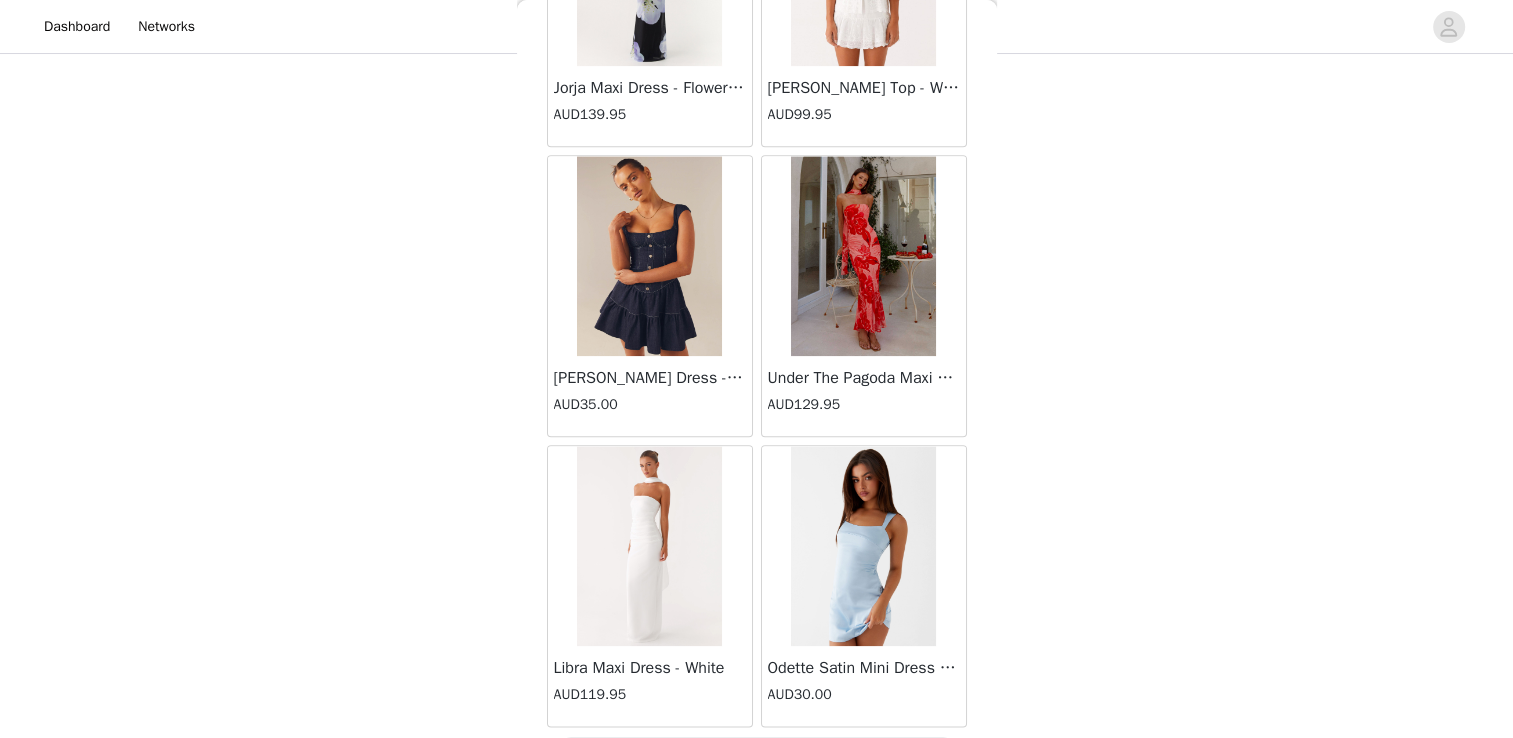 click on "Load More" at bounding box center (757, 761) 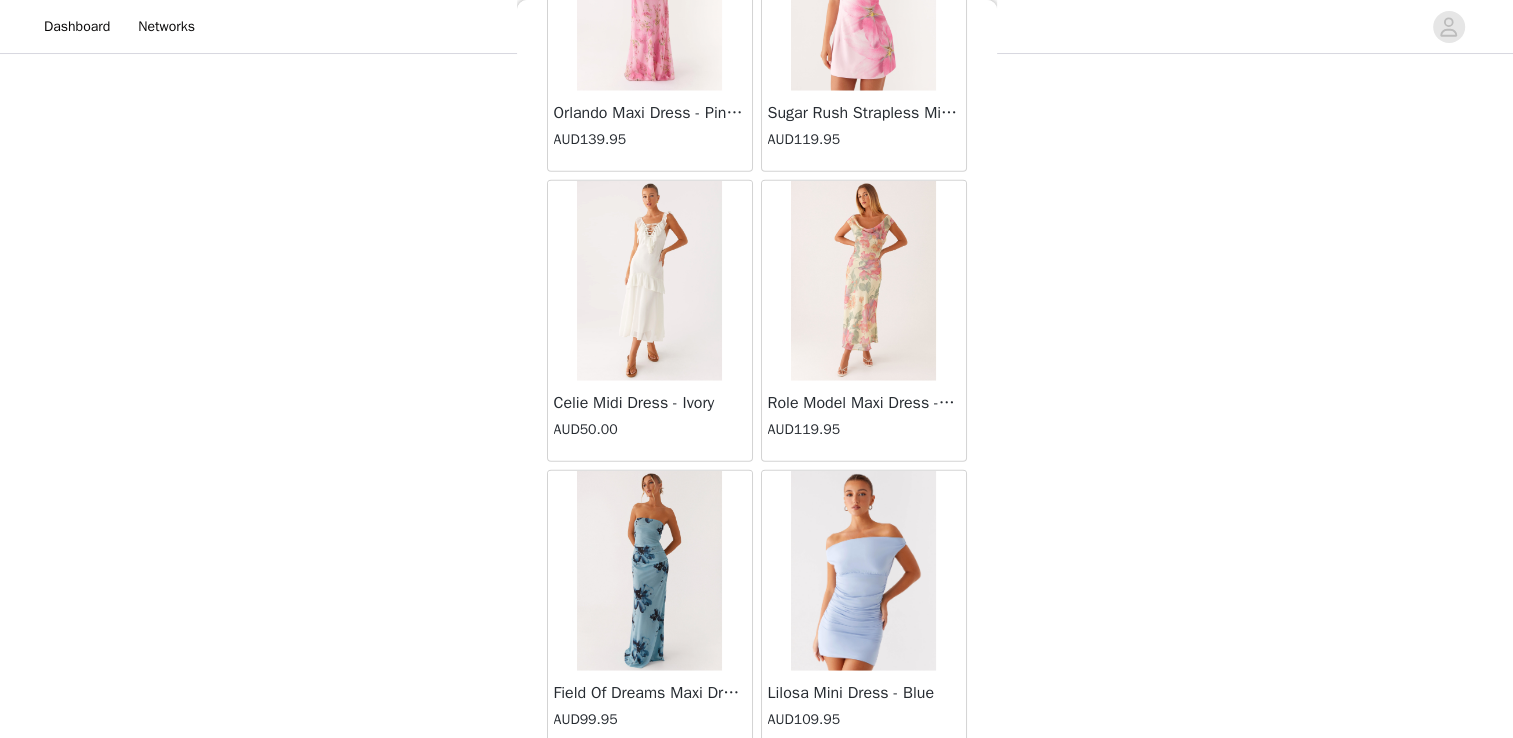 scroll, scrollTop: 42861, scrollLeft: 0, axis: vertical 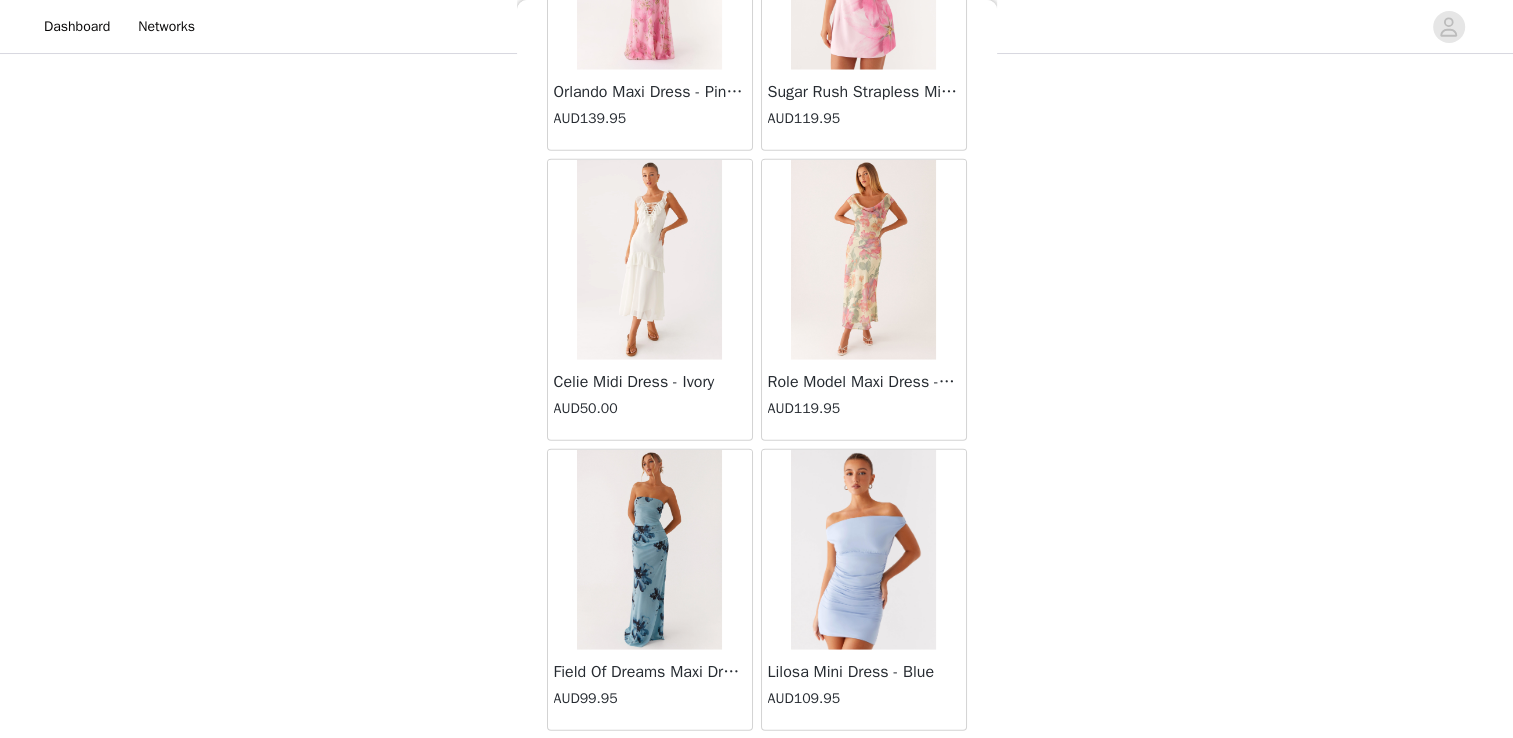 click on "Load More" at bounding box center [757, 765] 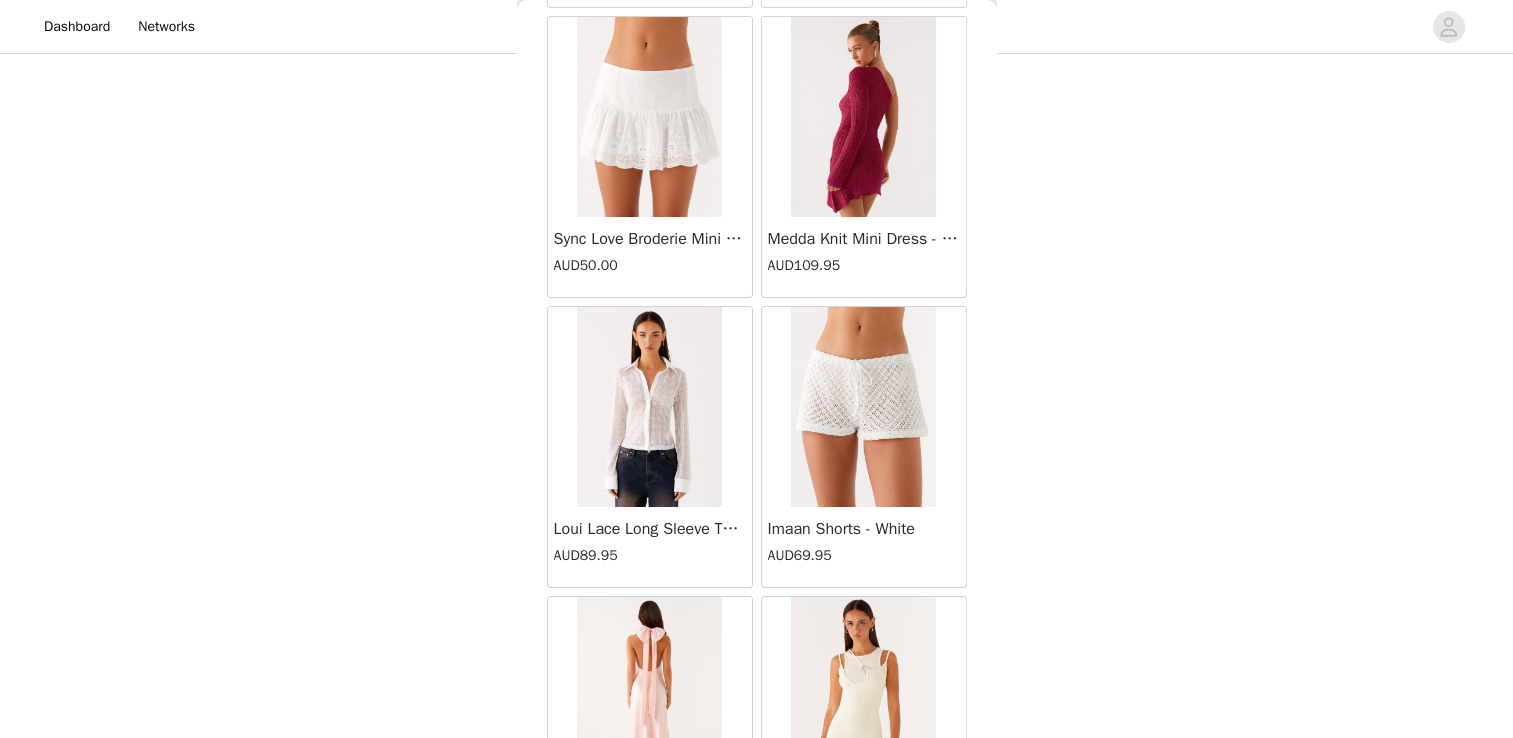 scroll, scrollTop: 45757, scrollLeft: 0, axis: vertical 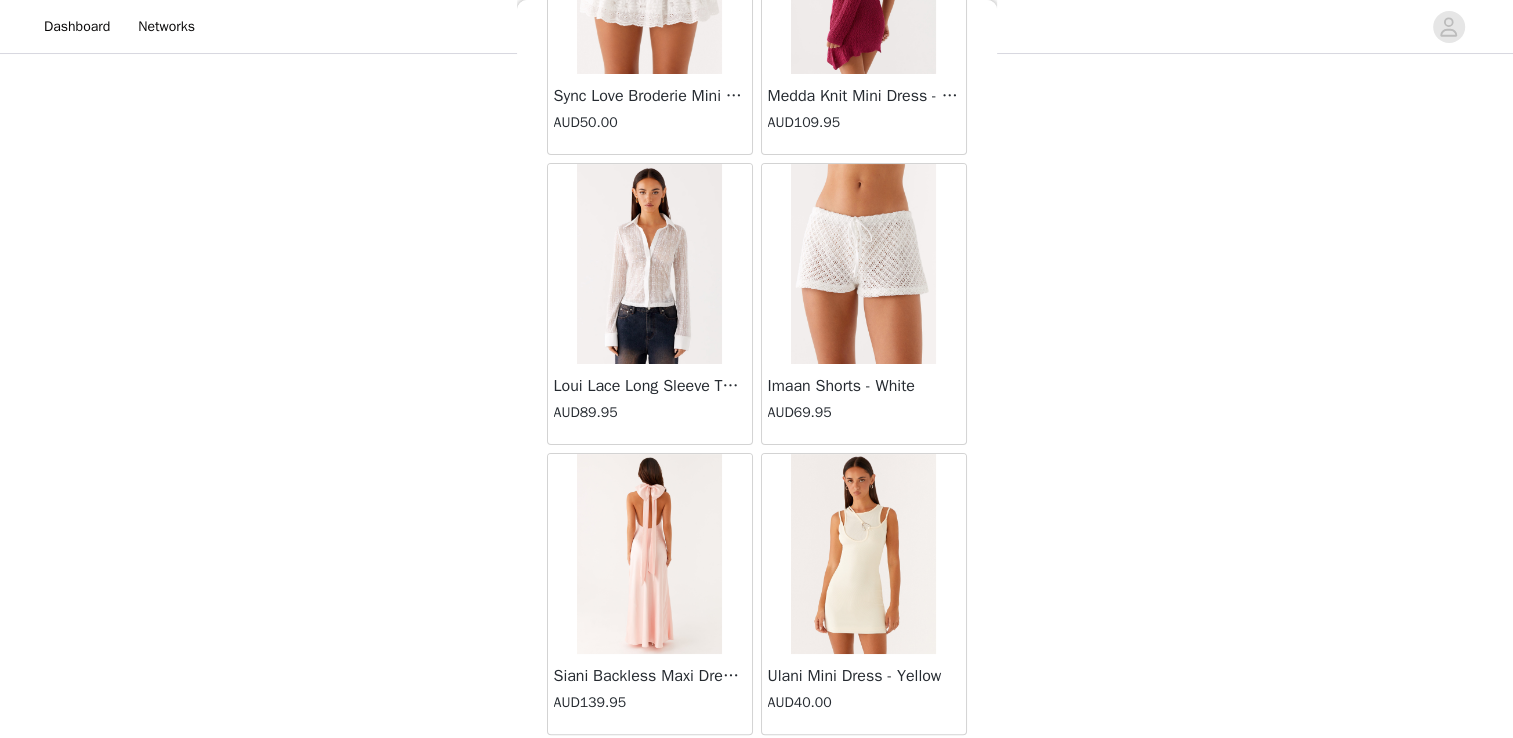 click on "Load More" at bounding box center (757, 769) 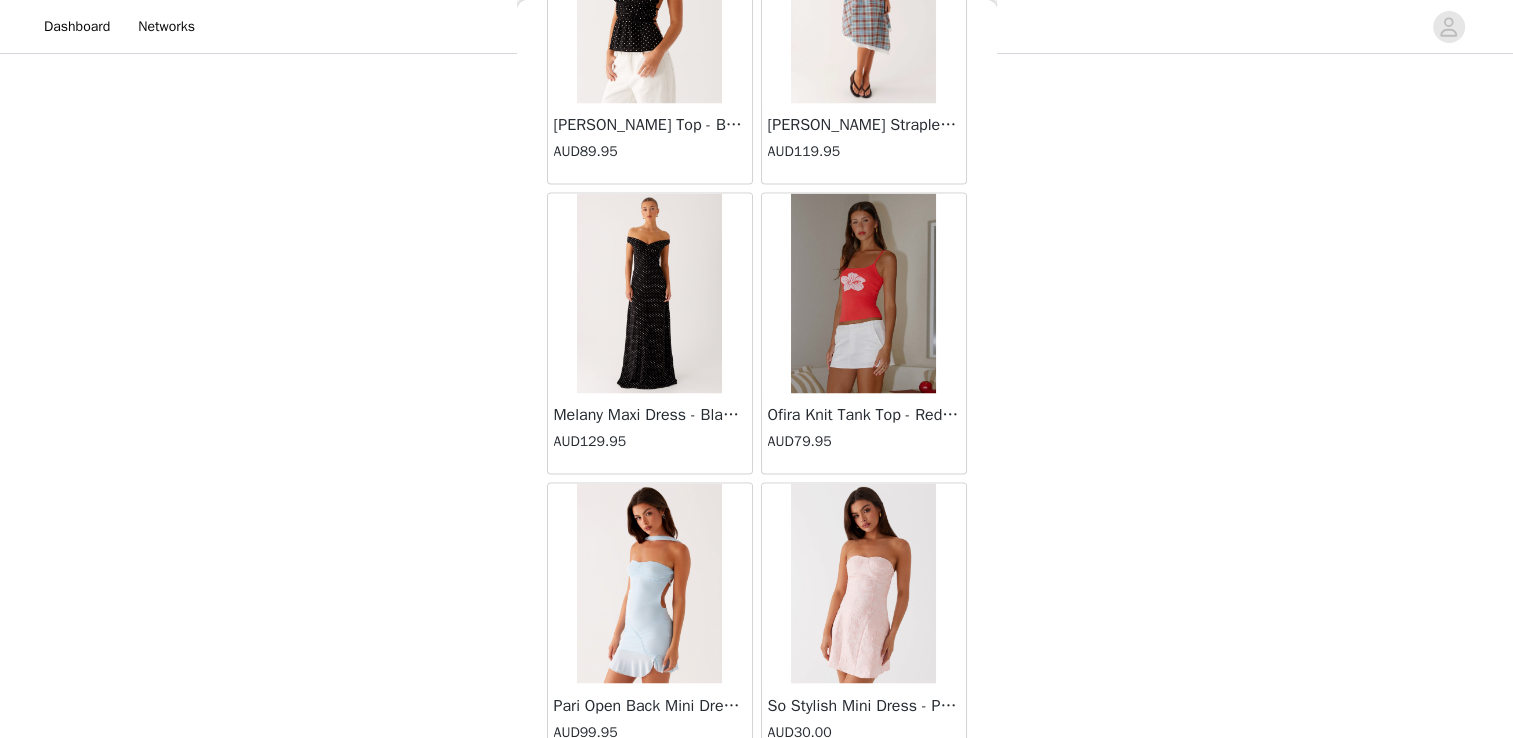 scroll, scrollTop: 48653, scrollLeft: 0, axis: vertical 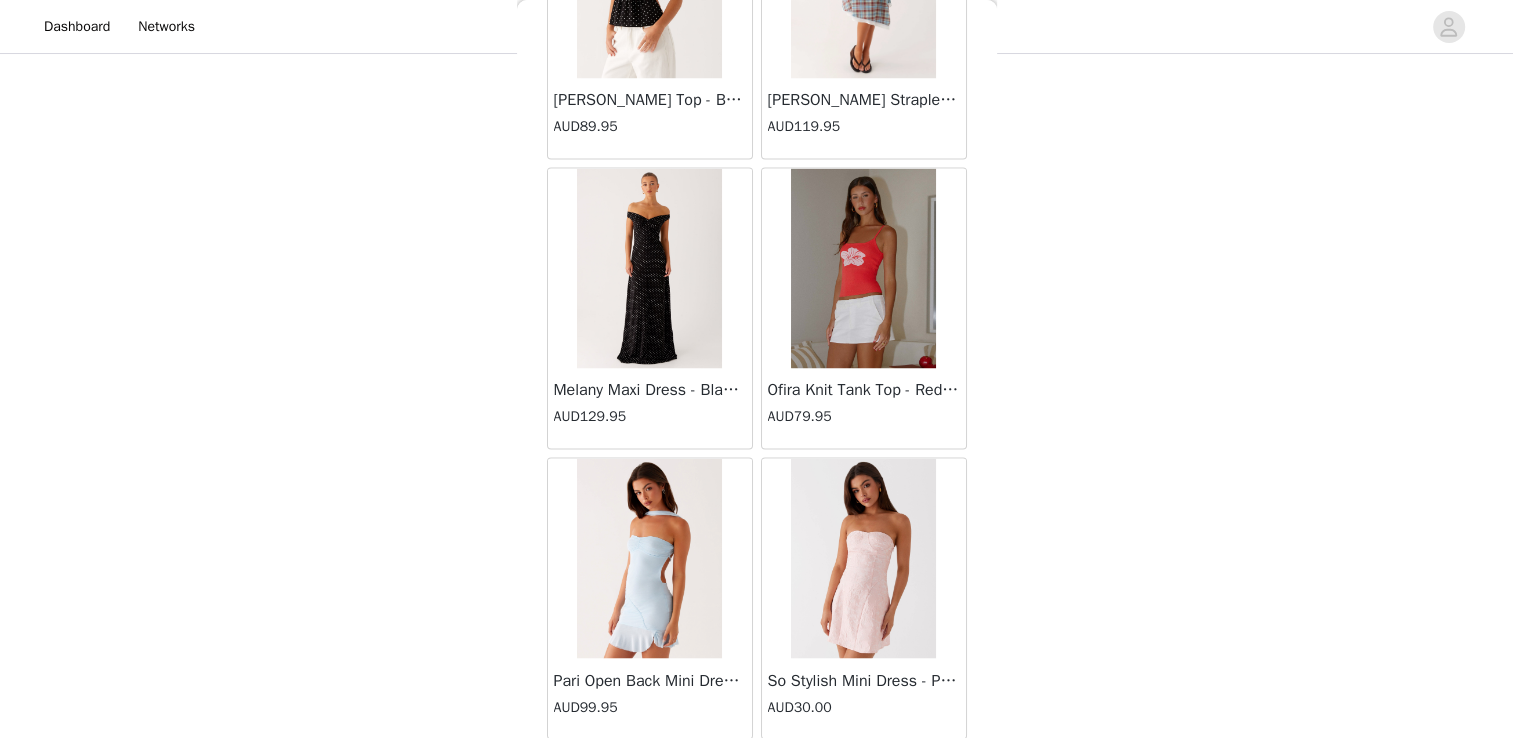 click on "Load More" at bounding box center (757, 773) 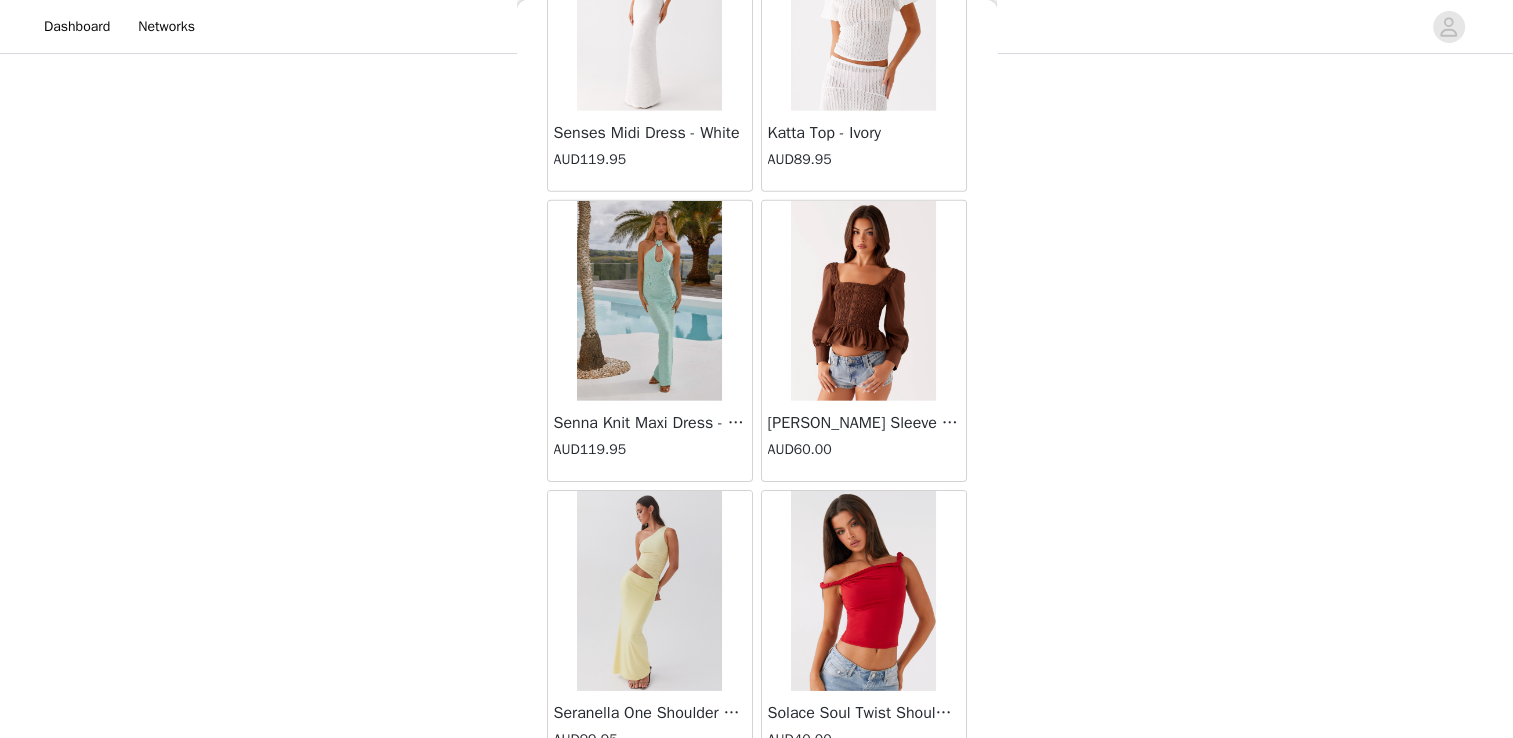 scroll, scrollTop: 51549, scrollLeft: 0, axis: vertical 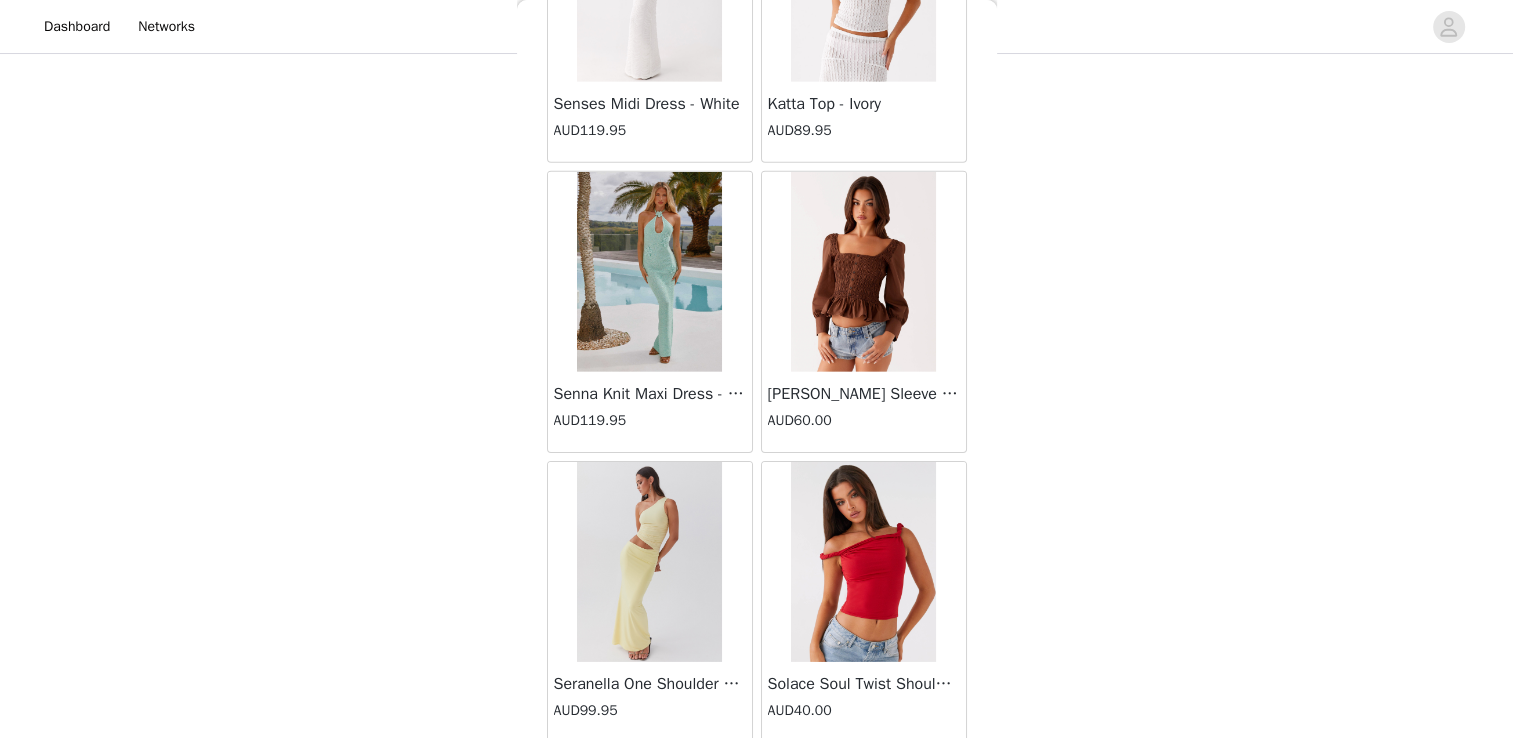 click on "Load More" at bounding box center (757, 777) 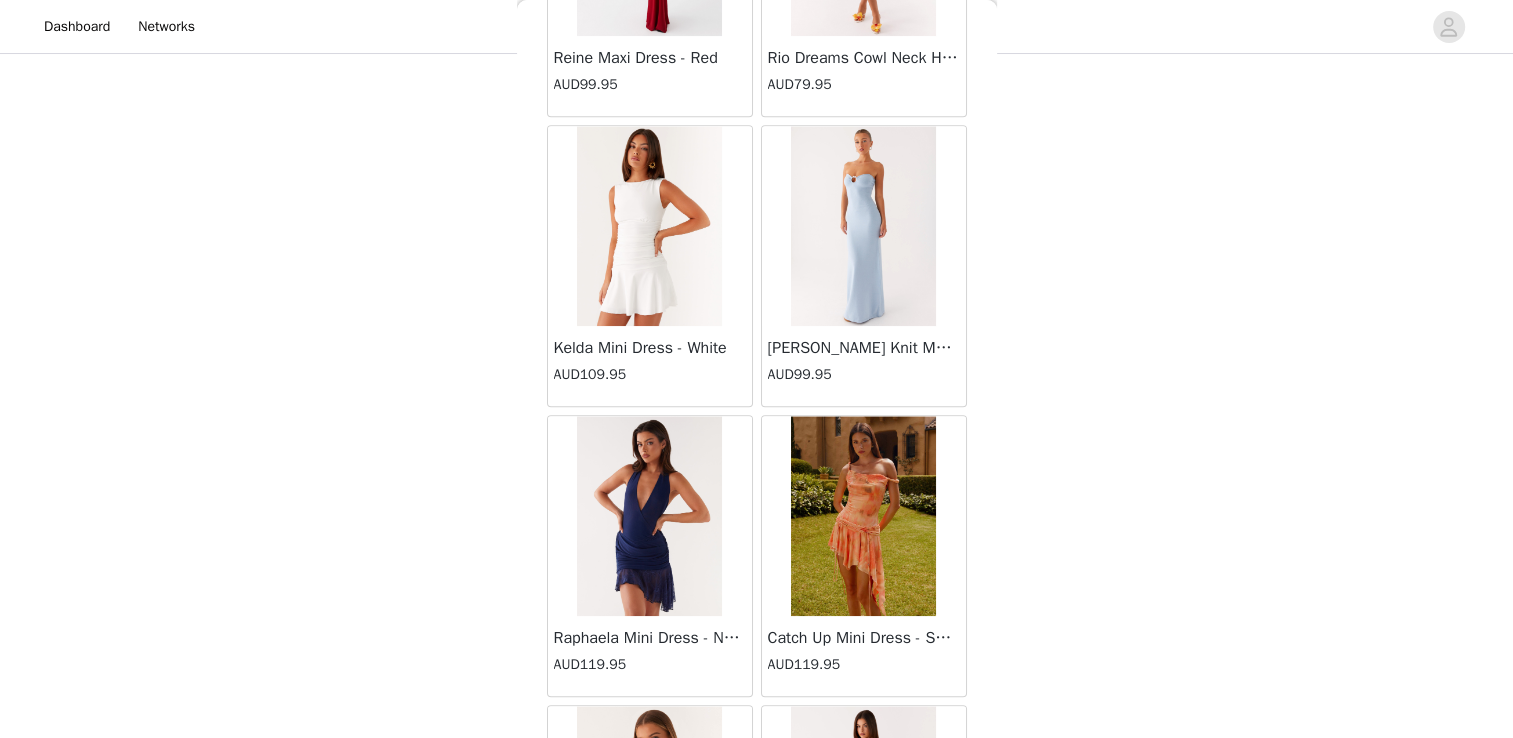 scroll, scrollTop: 54445, scrollLeft: 0, axis: vertical 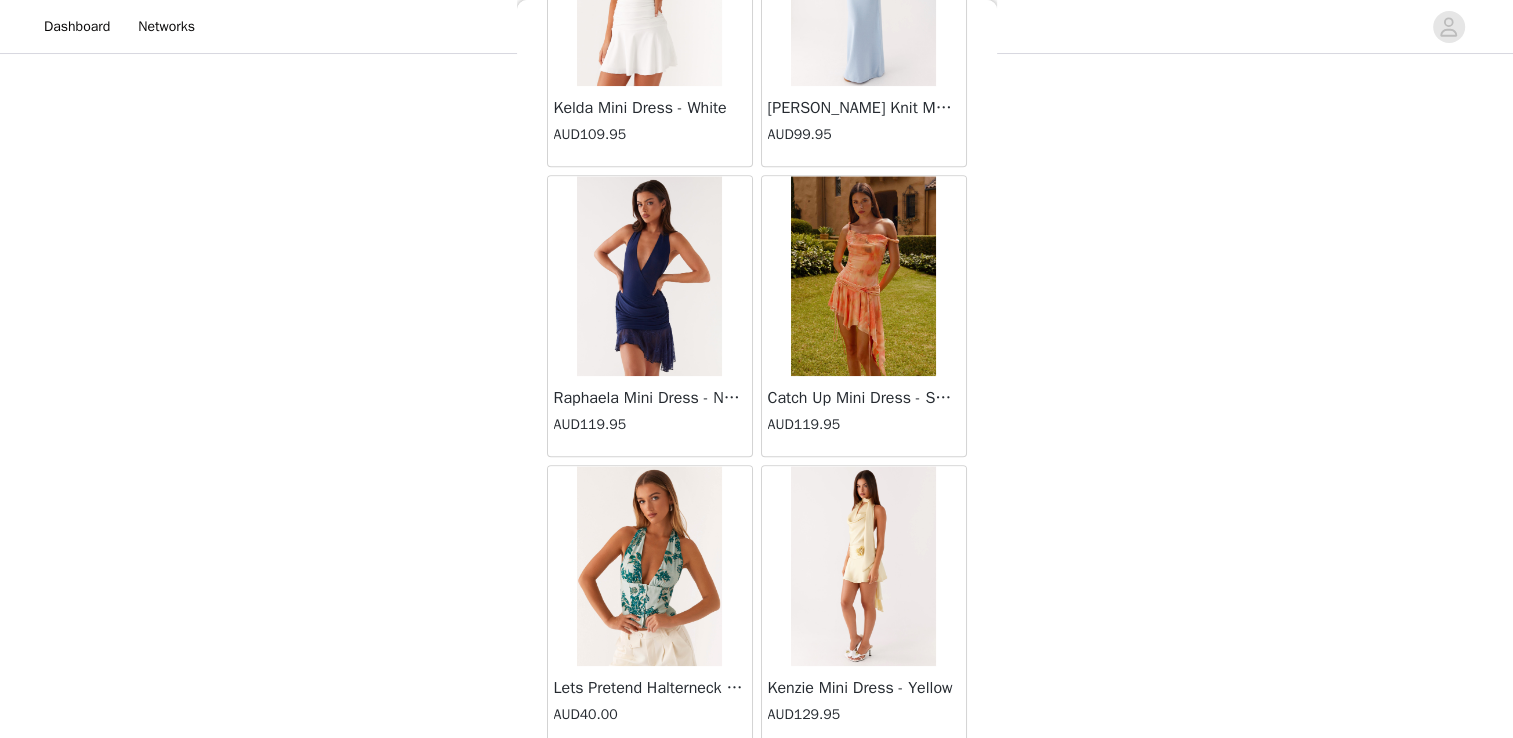 click on "Load More" at bounding box center (757, 781) 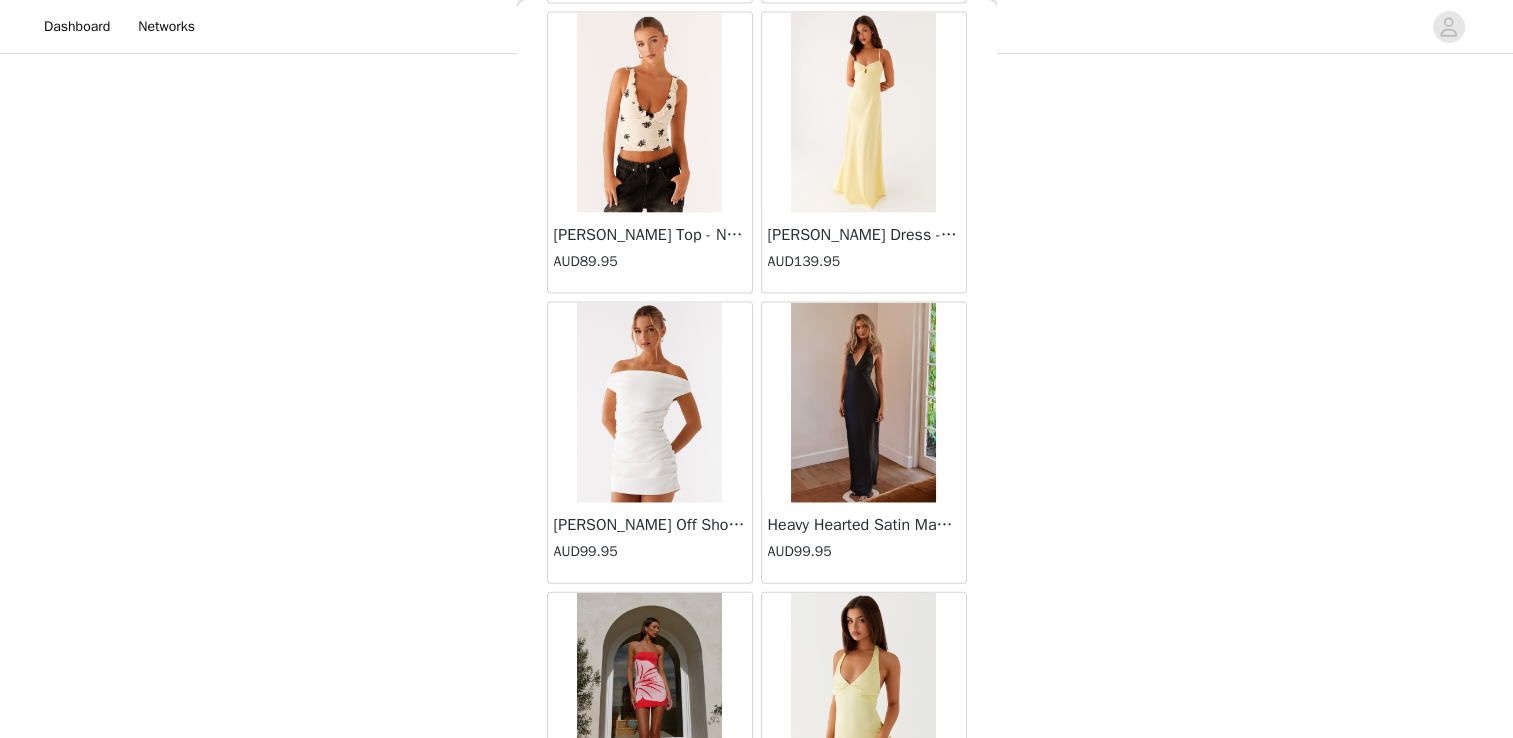 scroll, scrollTop: 57341, scrollLeft: 0, axis: vertical 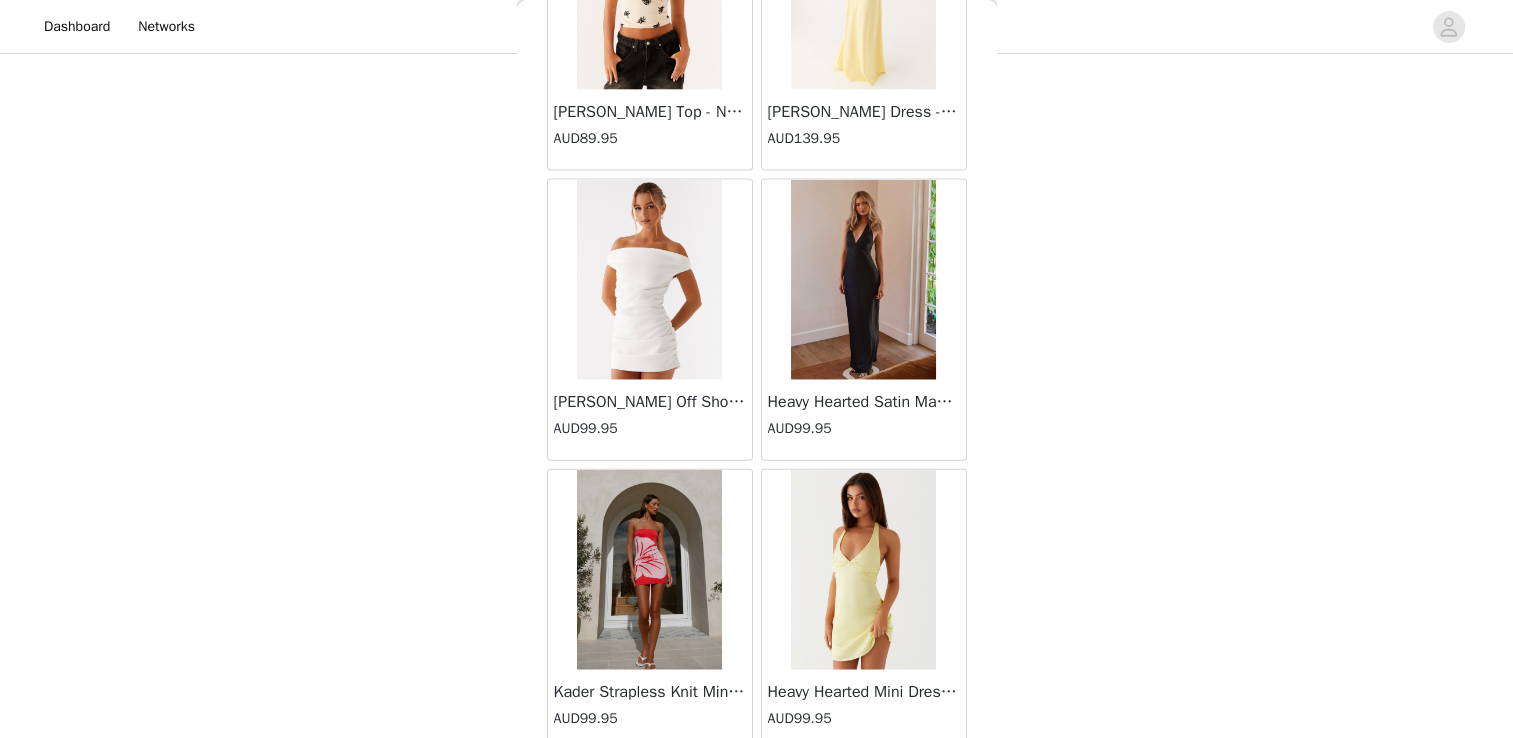 click on "Load More" at bounding box center [757, 785] 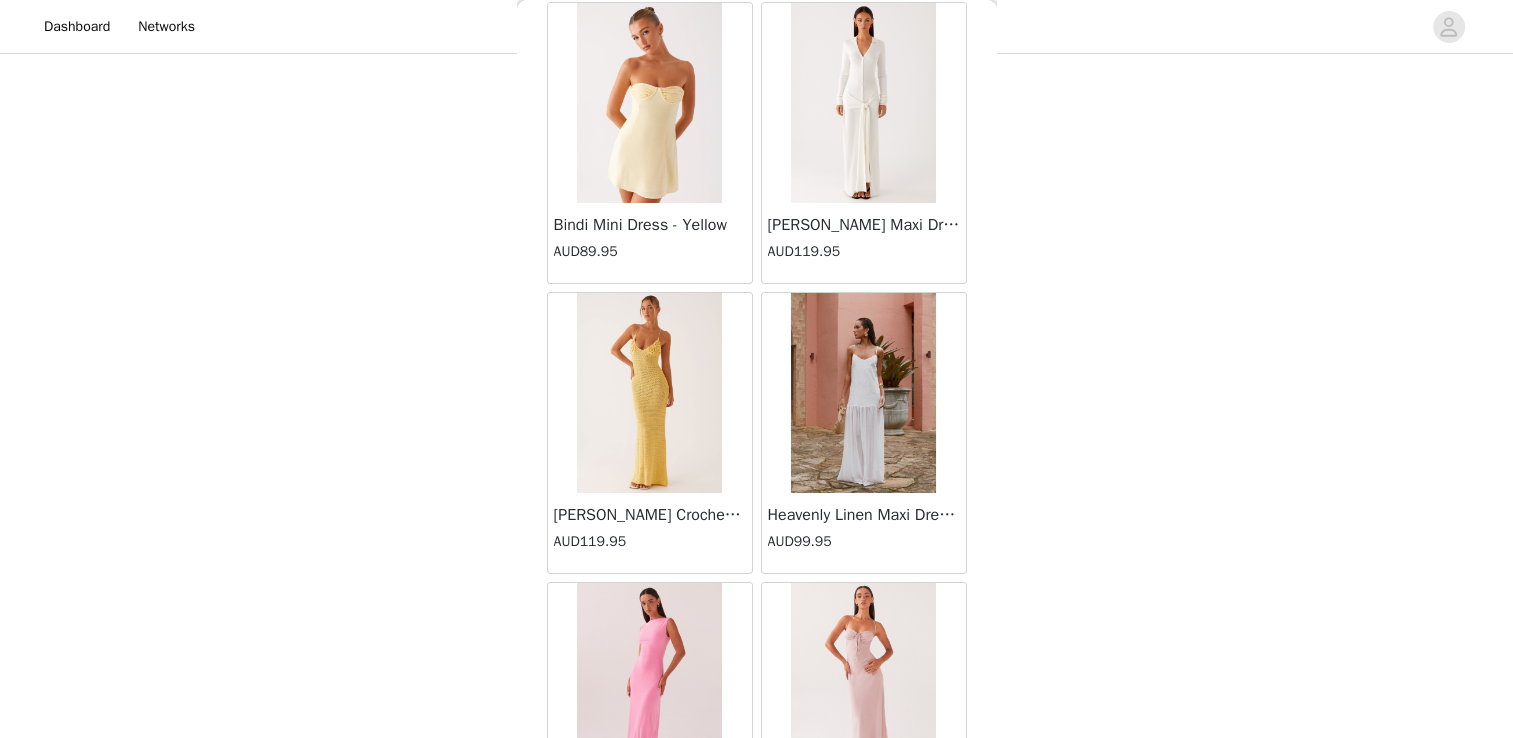scroll, scrollTop: 60237, scrollLeft: 0, axis: vertical 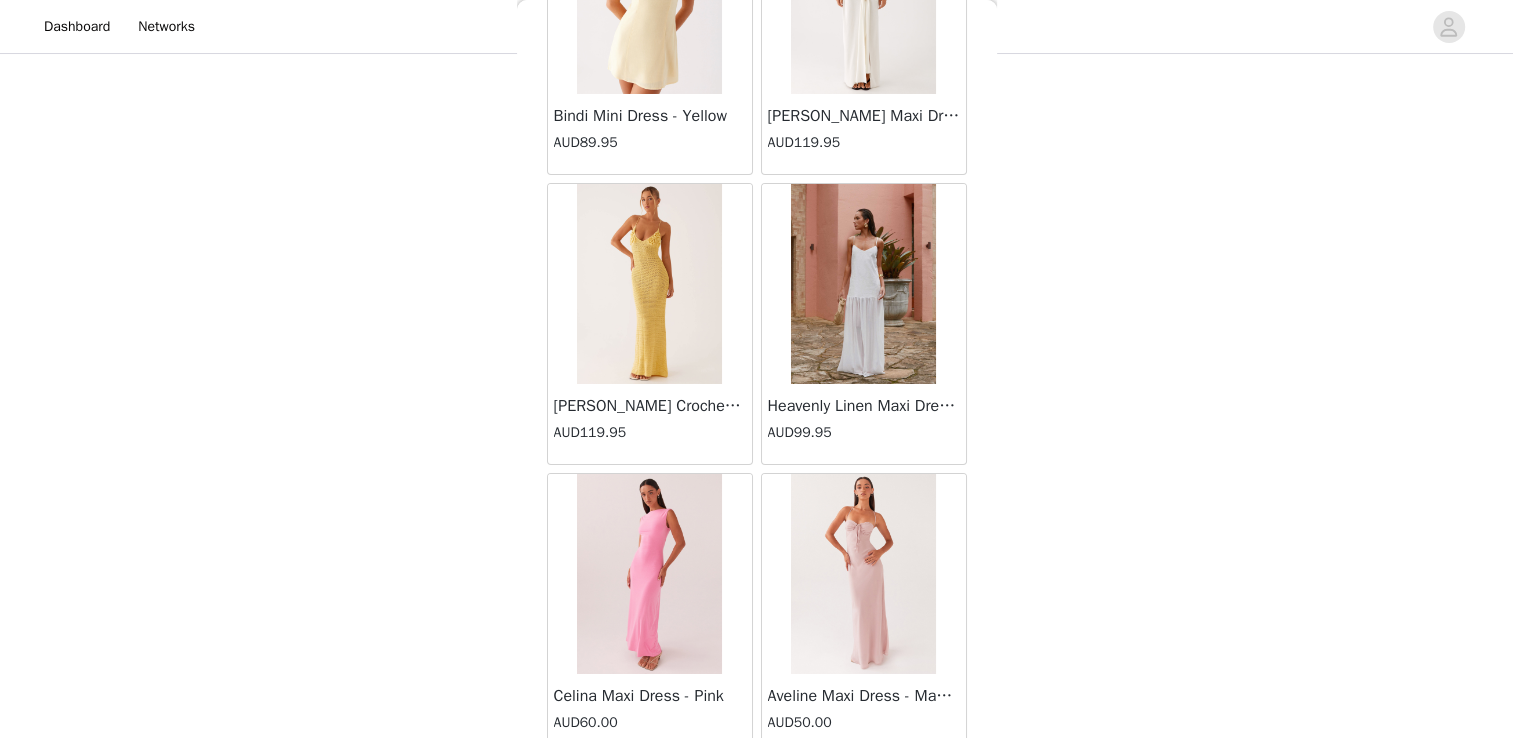 click on "Load More" at bounding box center (757, 789) 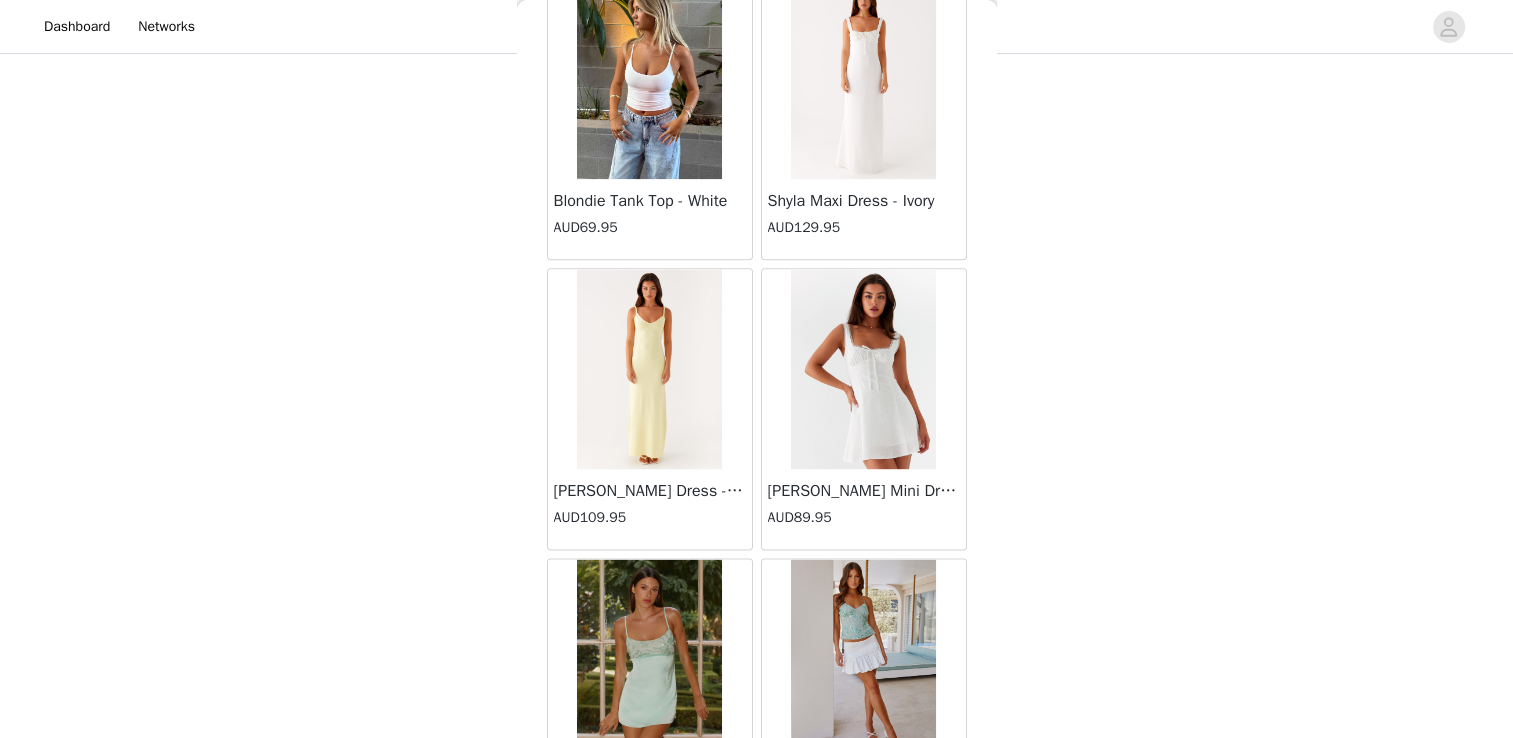 scroll, scrollTop: 63133, scrollLeft: 0, axis: vertical 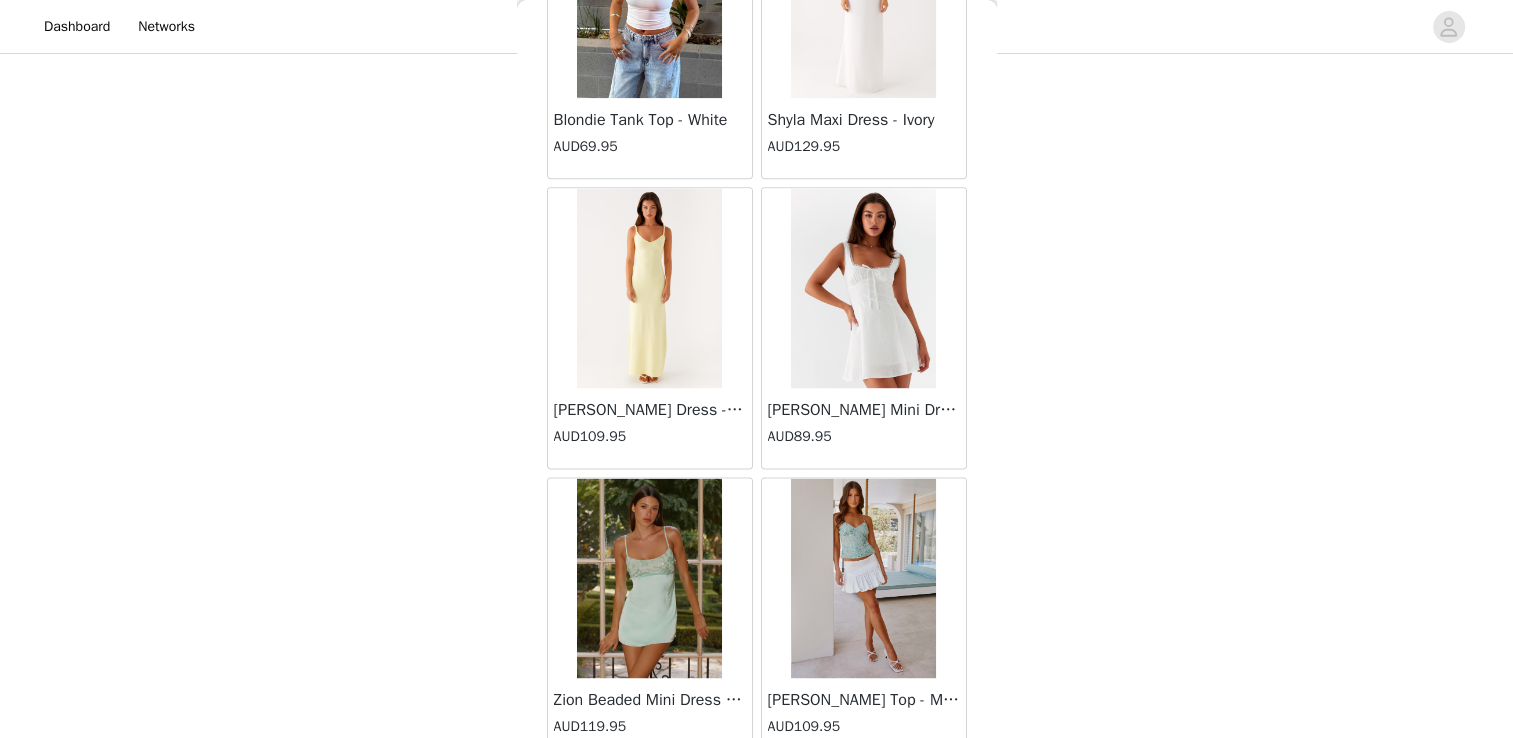 click on "Load More" at bounding box center [757, 793] 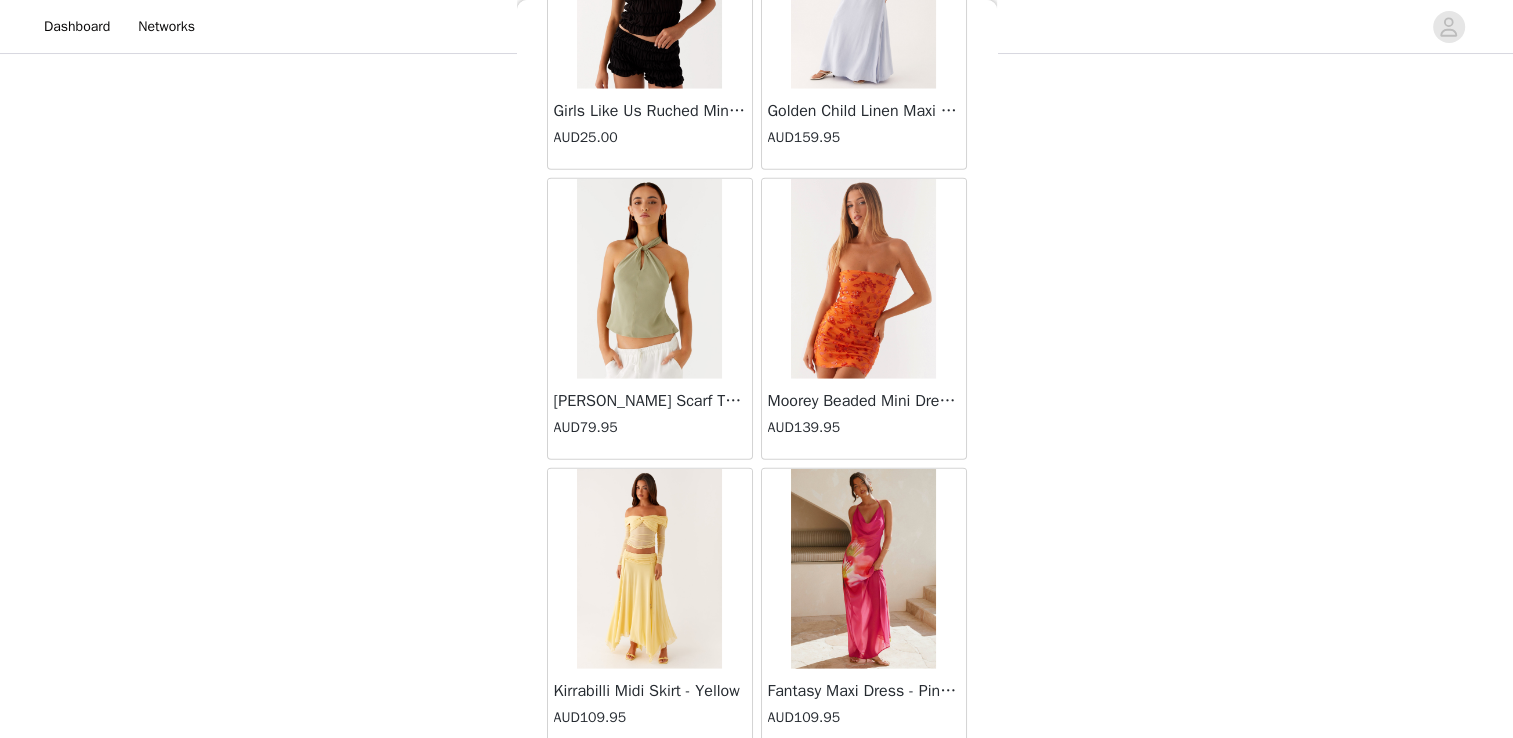scroll, scrollTop: 66029, scrollLeft: 0, axis: vertical 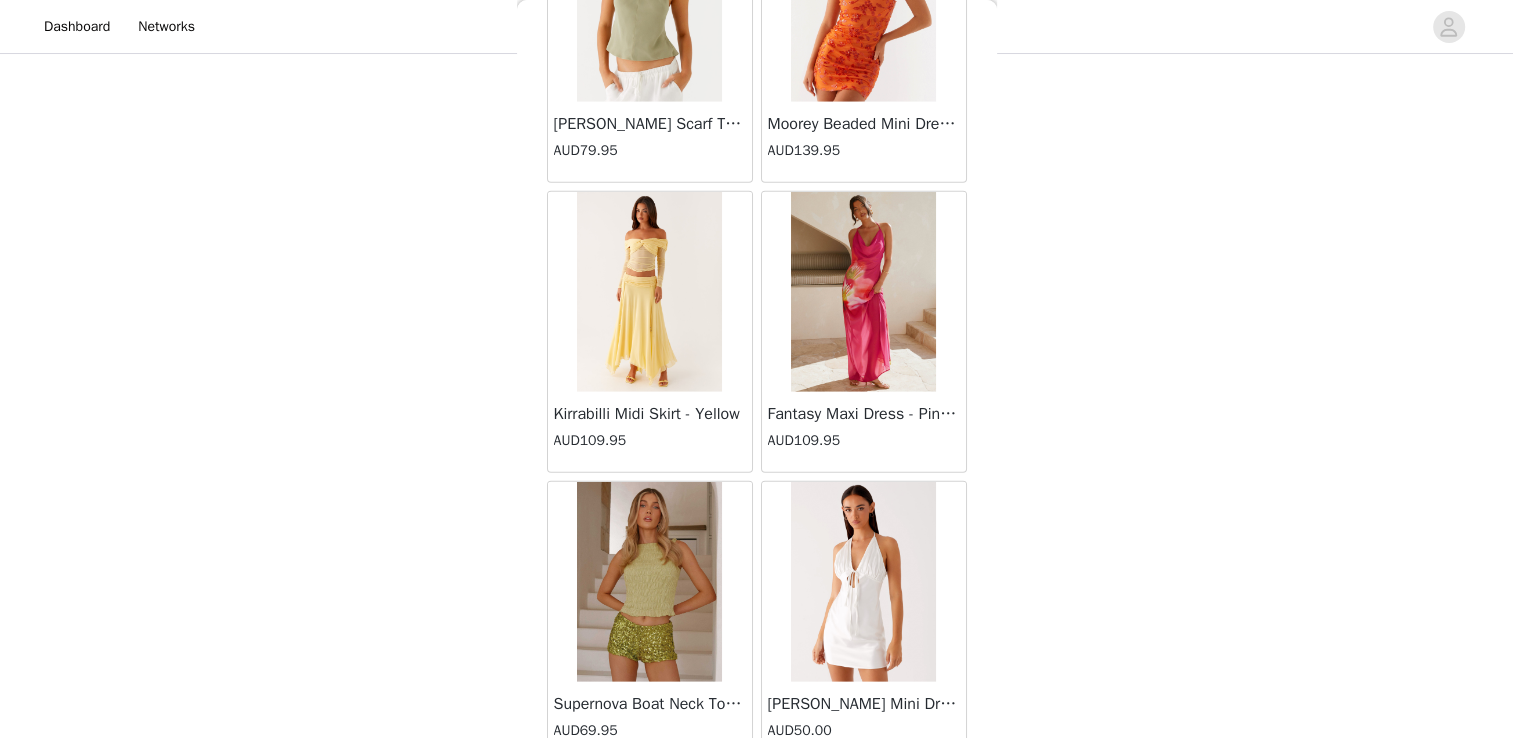 click on "Load More" at bounding box center [757, 797] 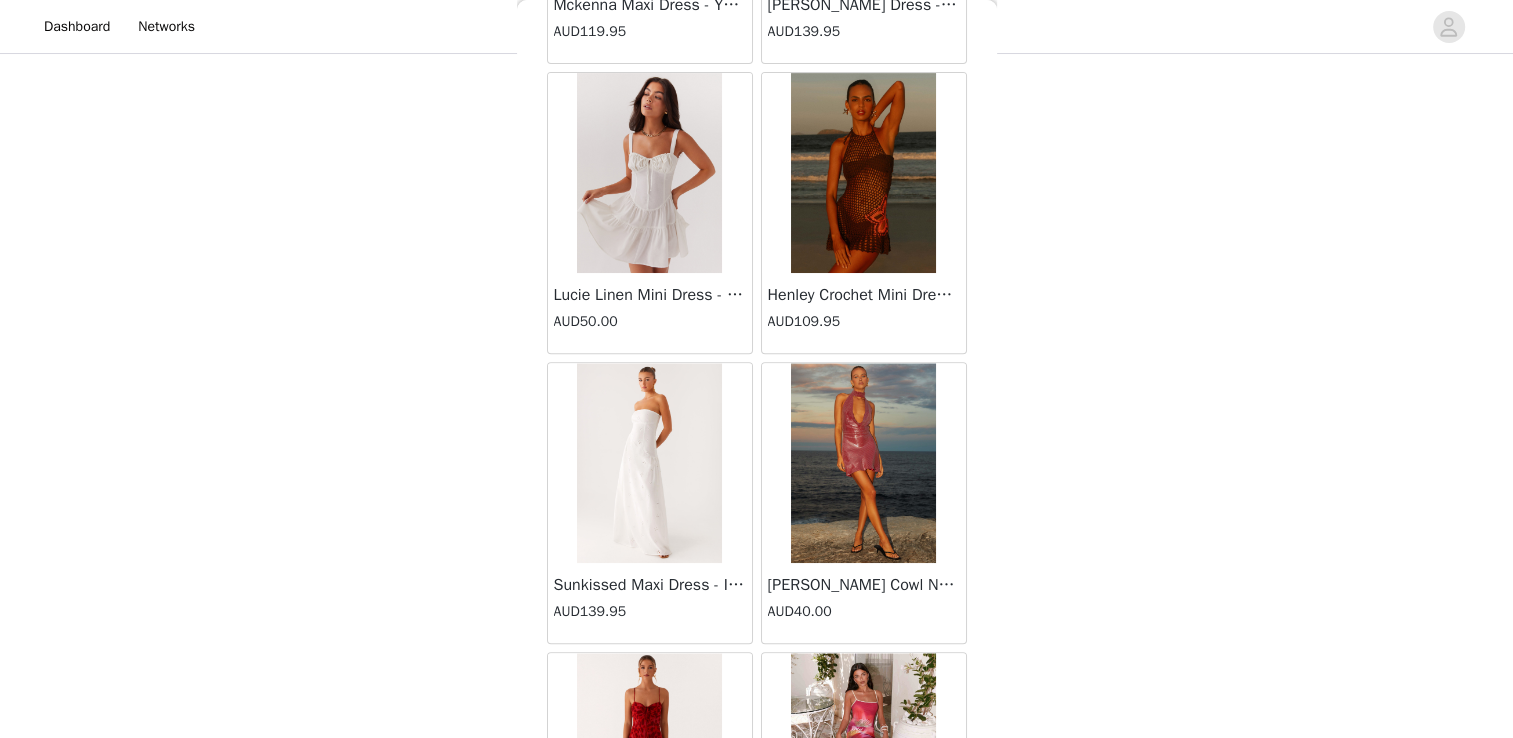 scroll, scrollTop: 68925, scrollLeft: 0, axis: vertical 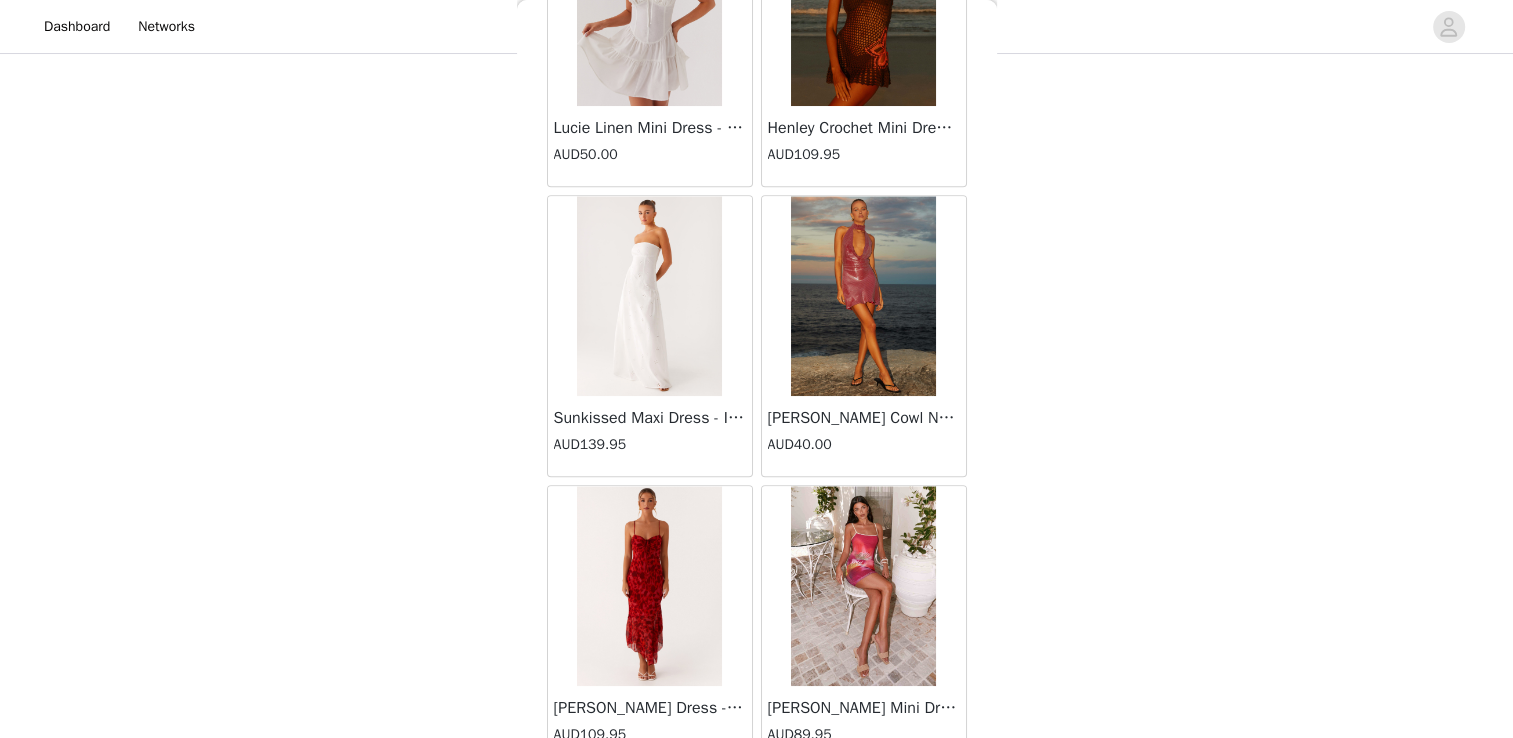 click on "Load More" at bounding box center (757, 801) 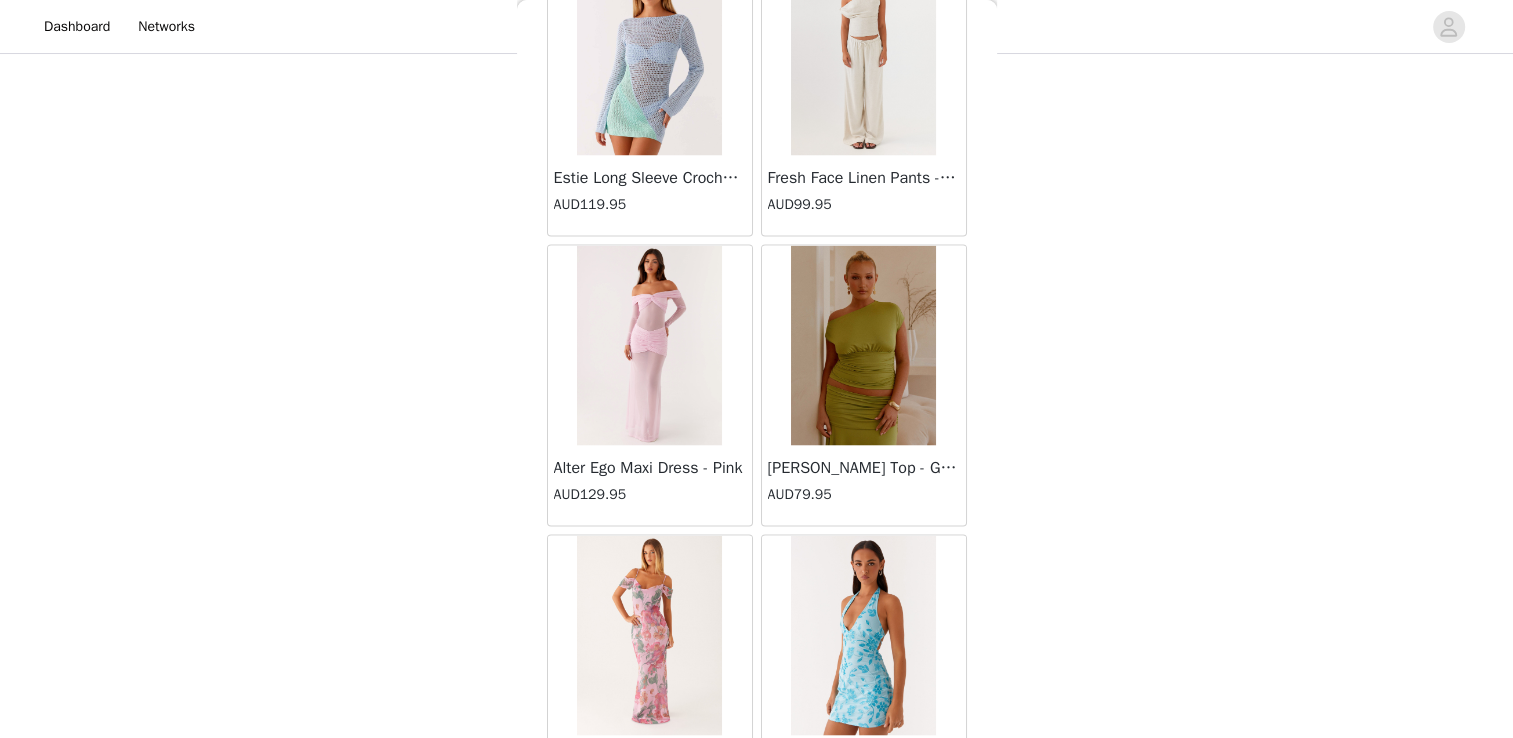 scroll, scrollTop: 71821, scrollLeft: 0, axis: vertical 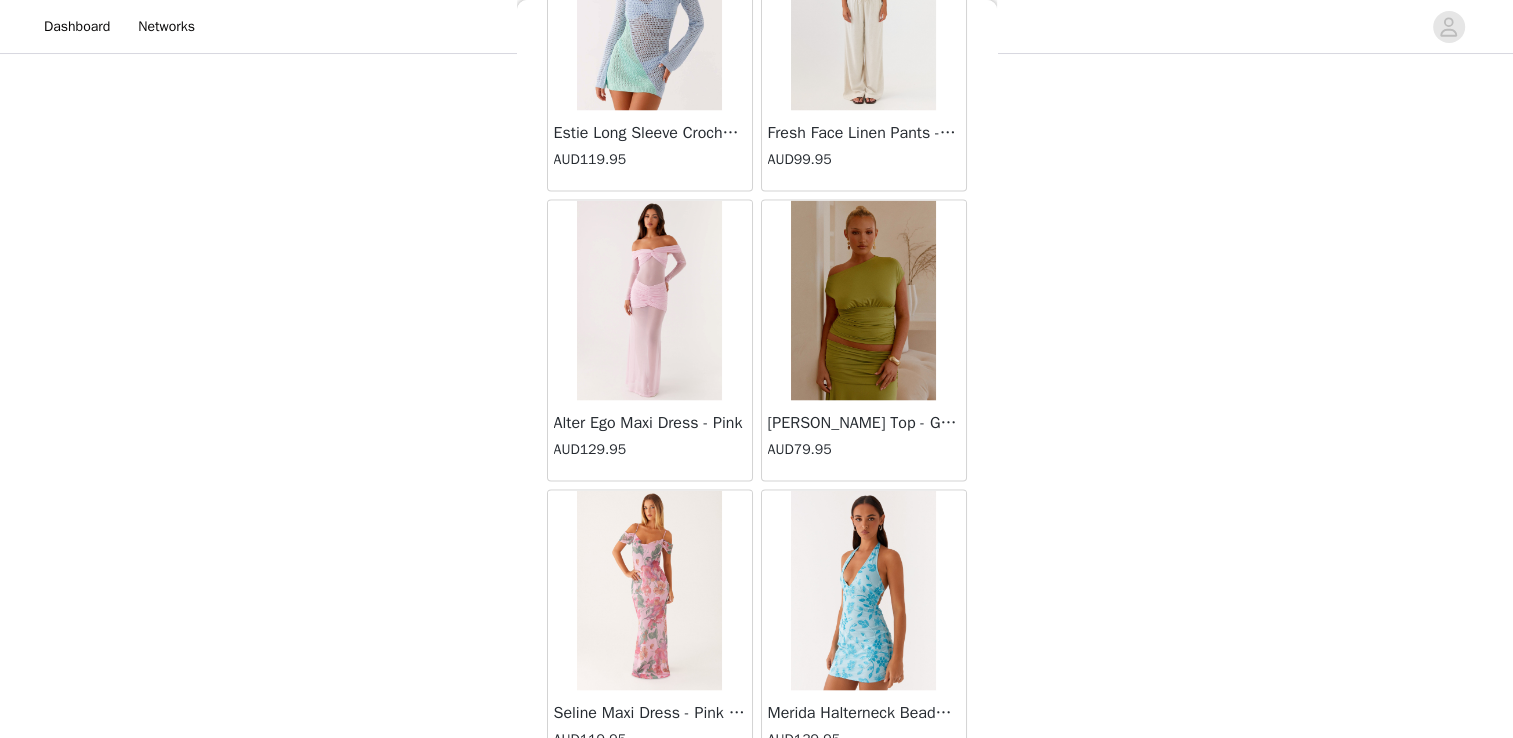 click on "Load More" at bounding box center [757, 805] 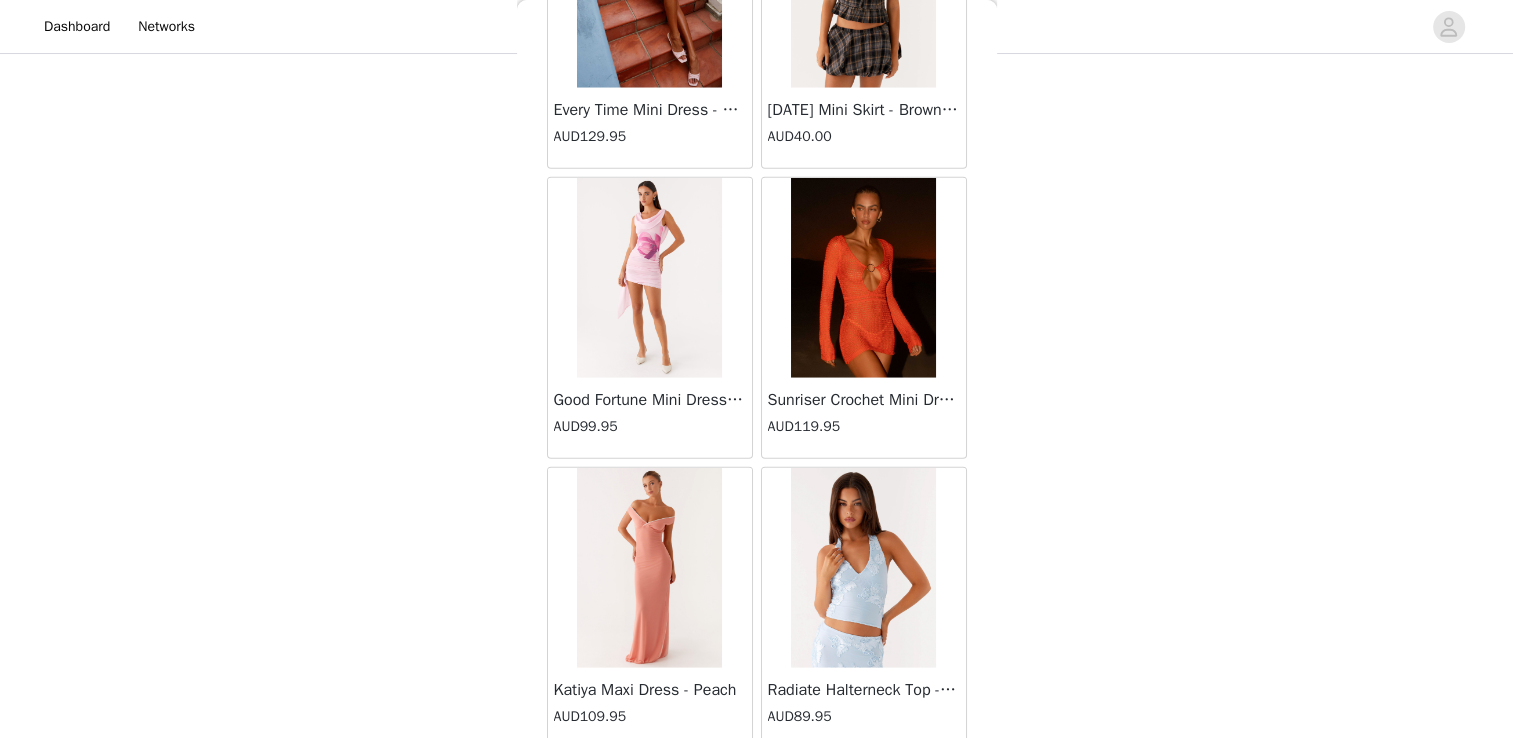 scroll, scrollTop: 73297, scrollLeft: 0, axis: vertical 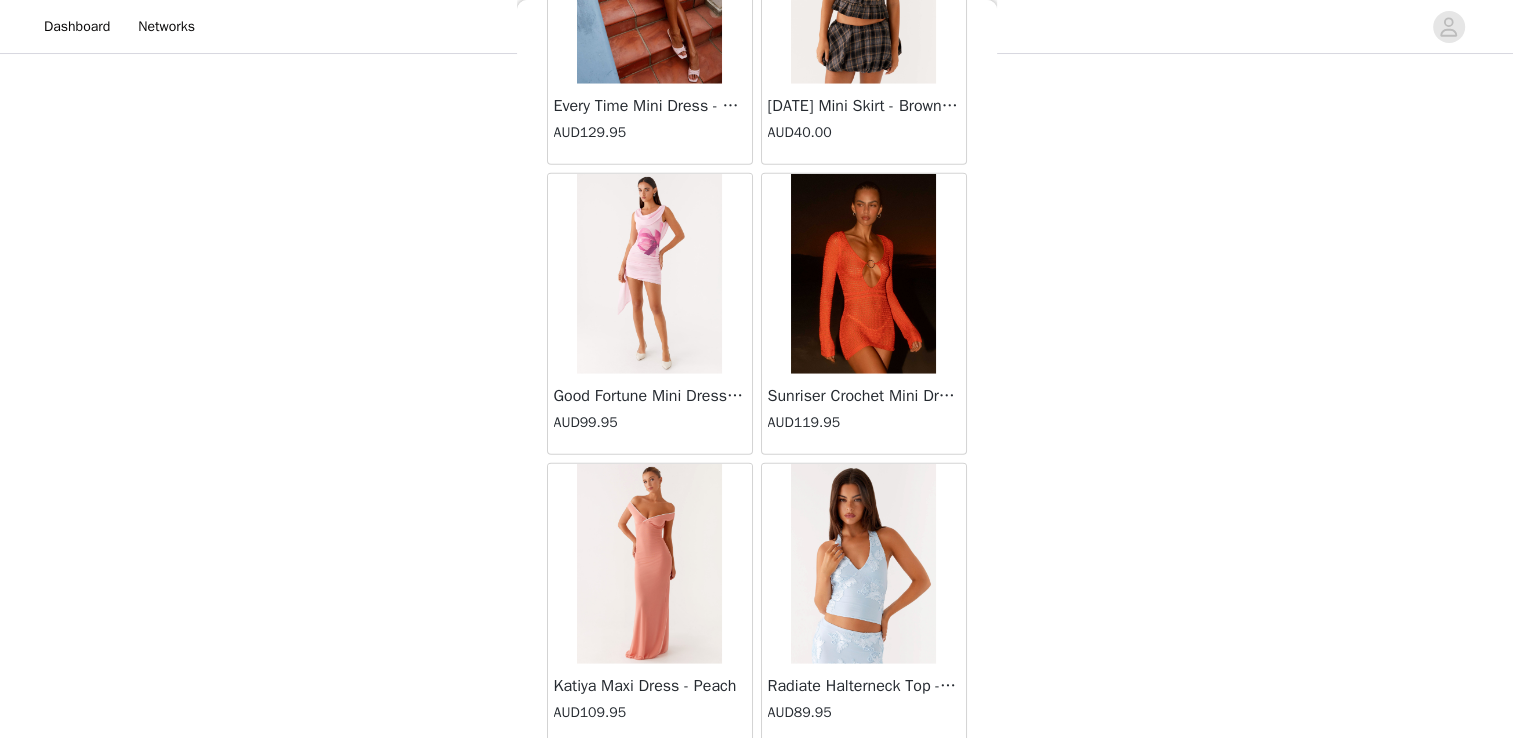 click at bounding box center [863, 274] 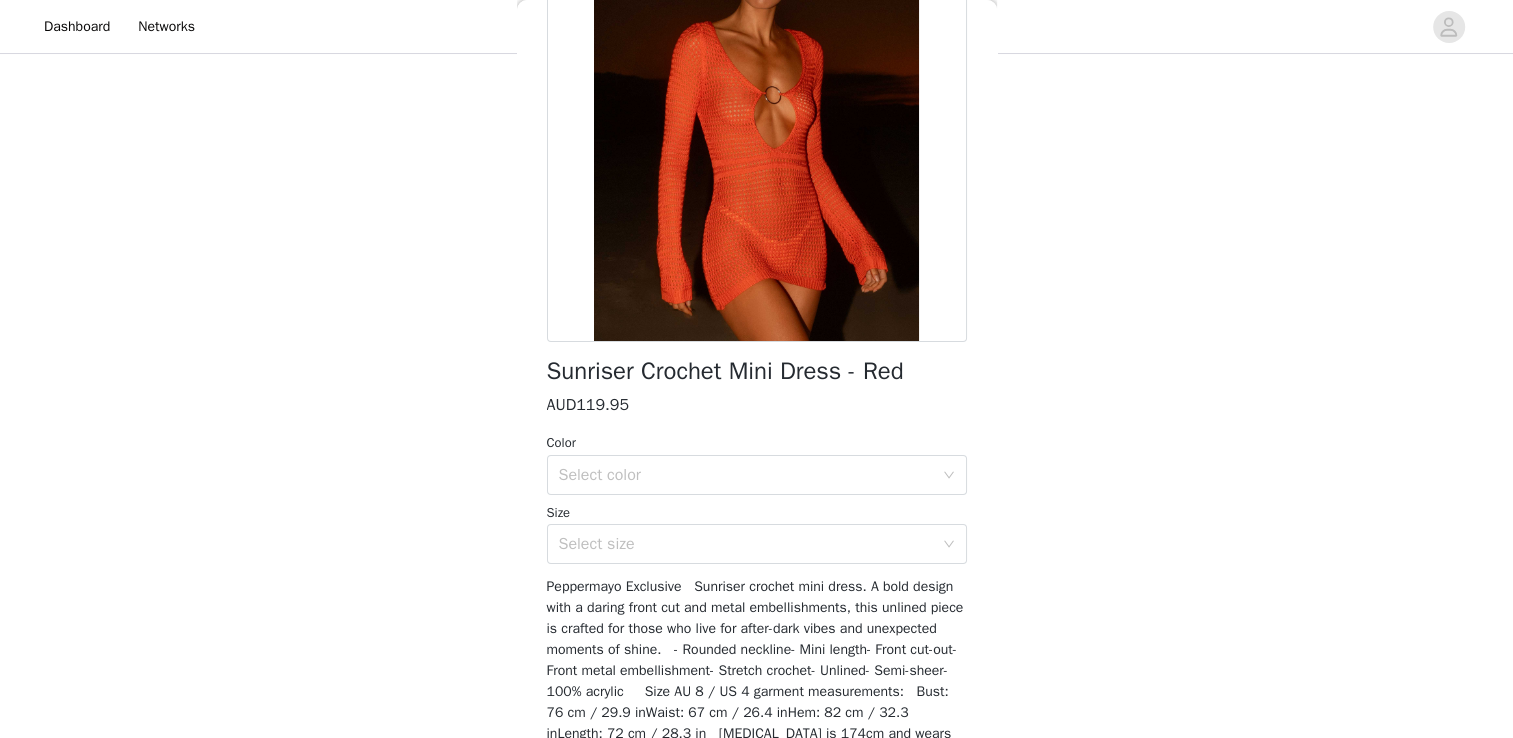 scroll, scrollTop: 210, scrollLeft: 0, axis: vertical 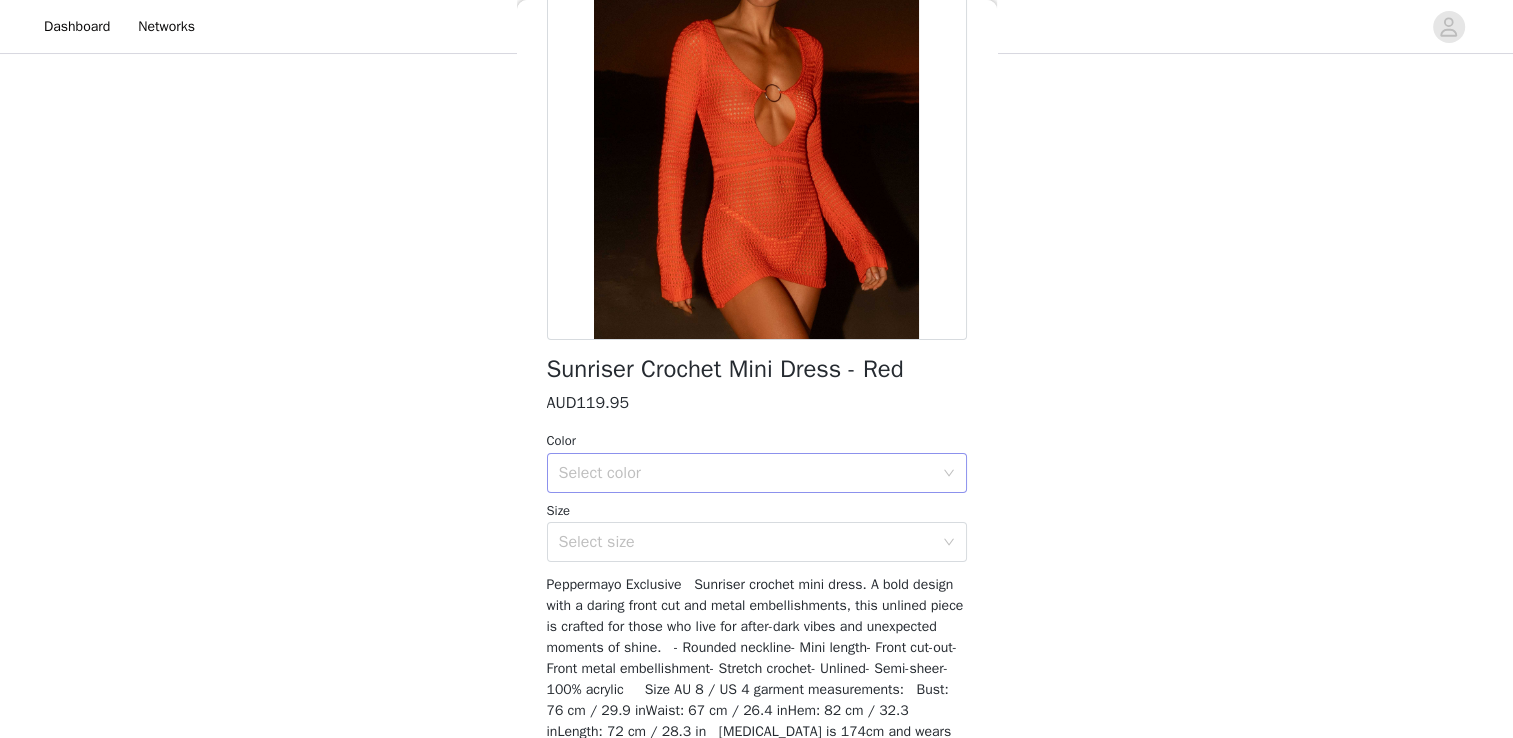 click on "Select color" at bounding box center (746, 473) 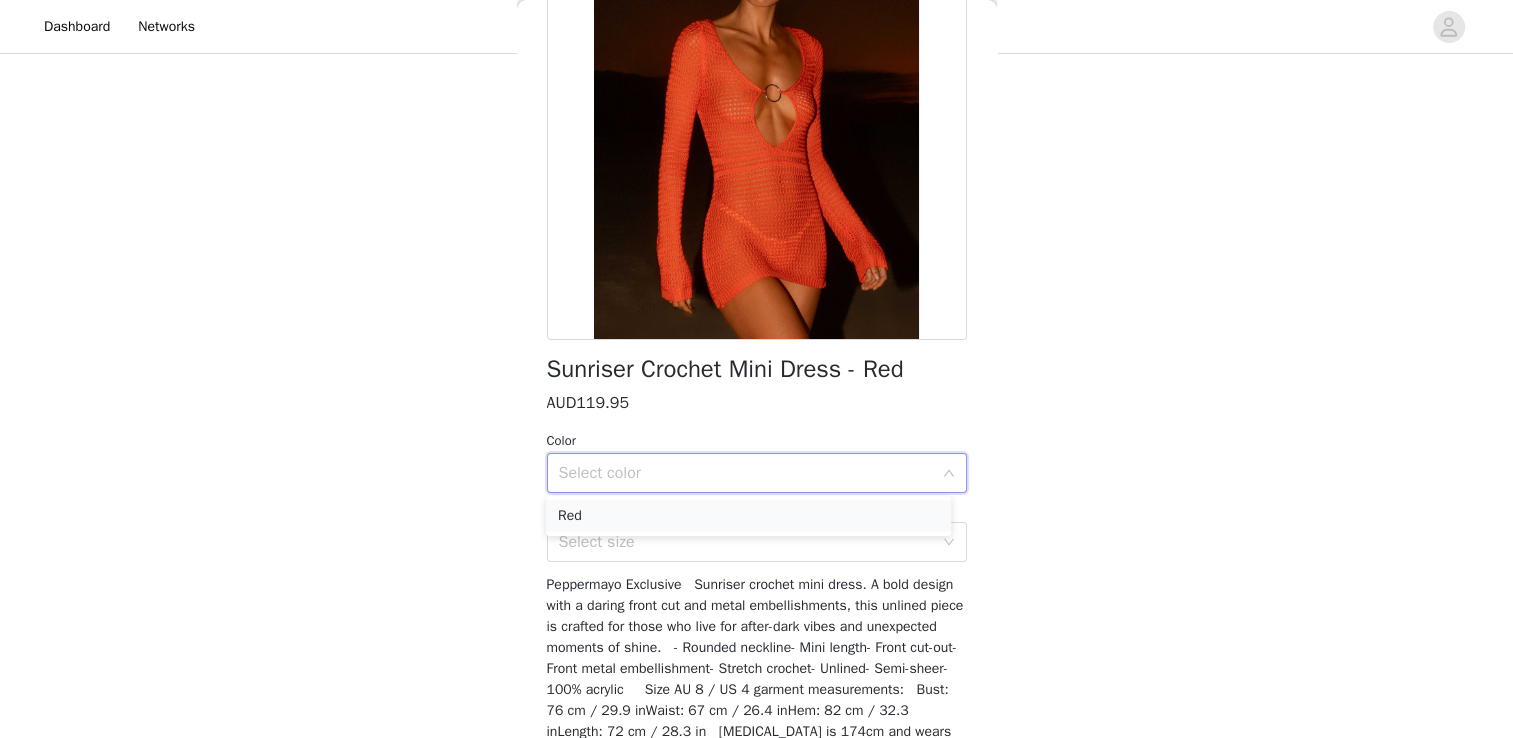 click on "Red" at bounding box center (748, 516) 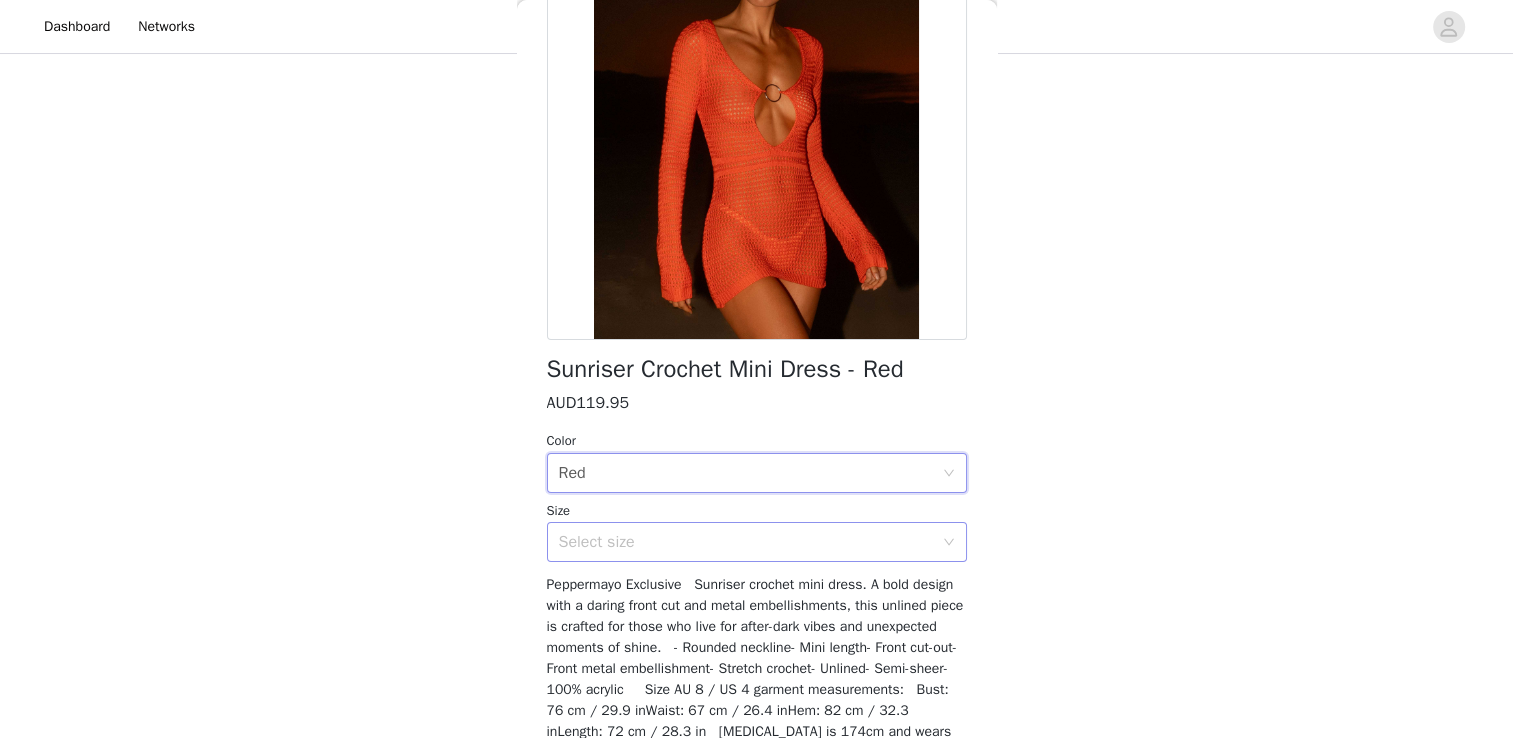 click on "Select size" at bounding box center (746, 542) 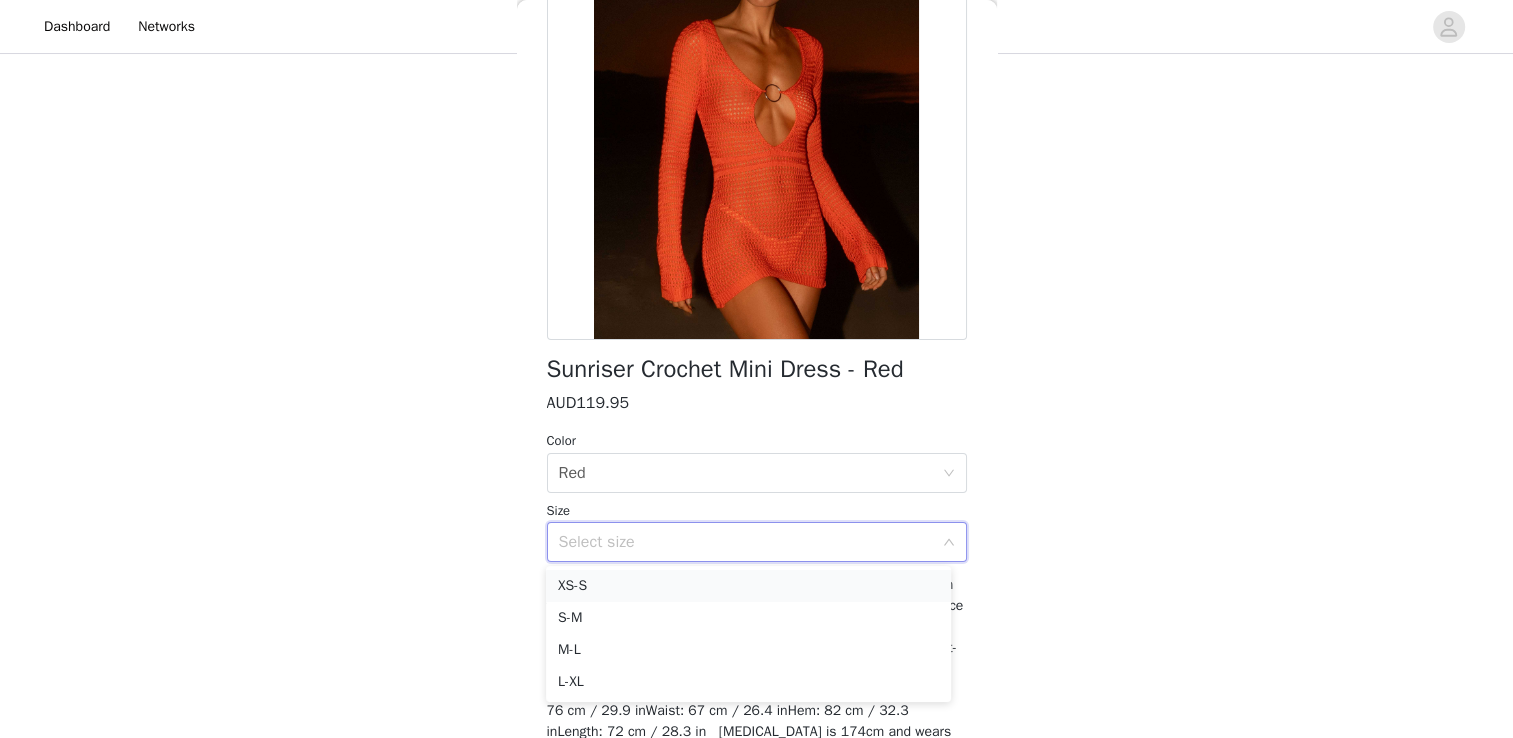 click on "XS-S" at bounding box center [748, 586] 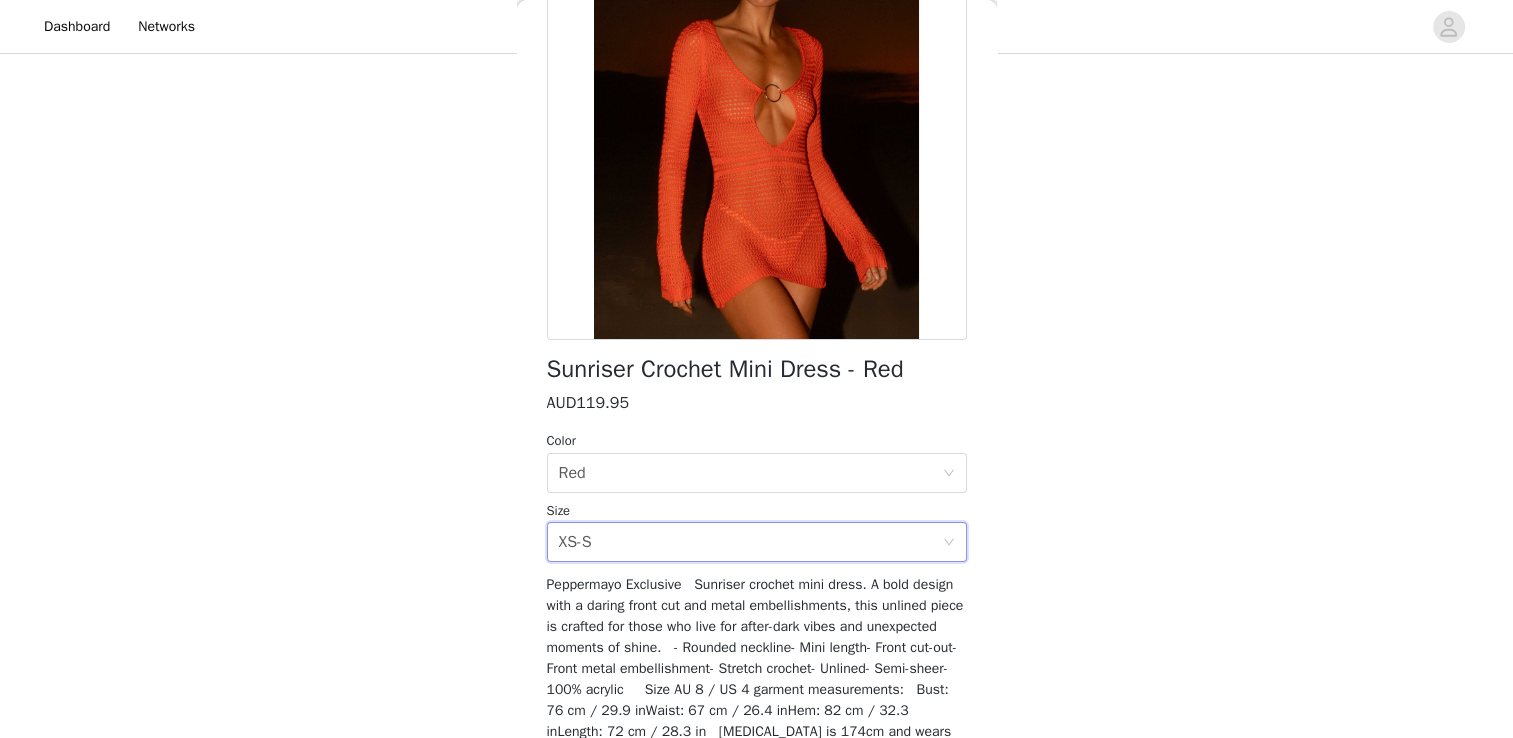scroll, scrollTop: 318, scrollLeft: 0, axis: vertical 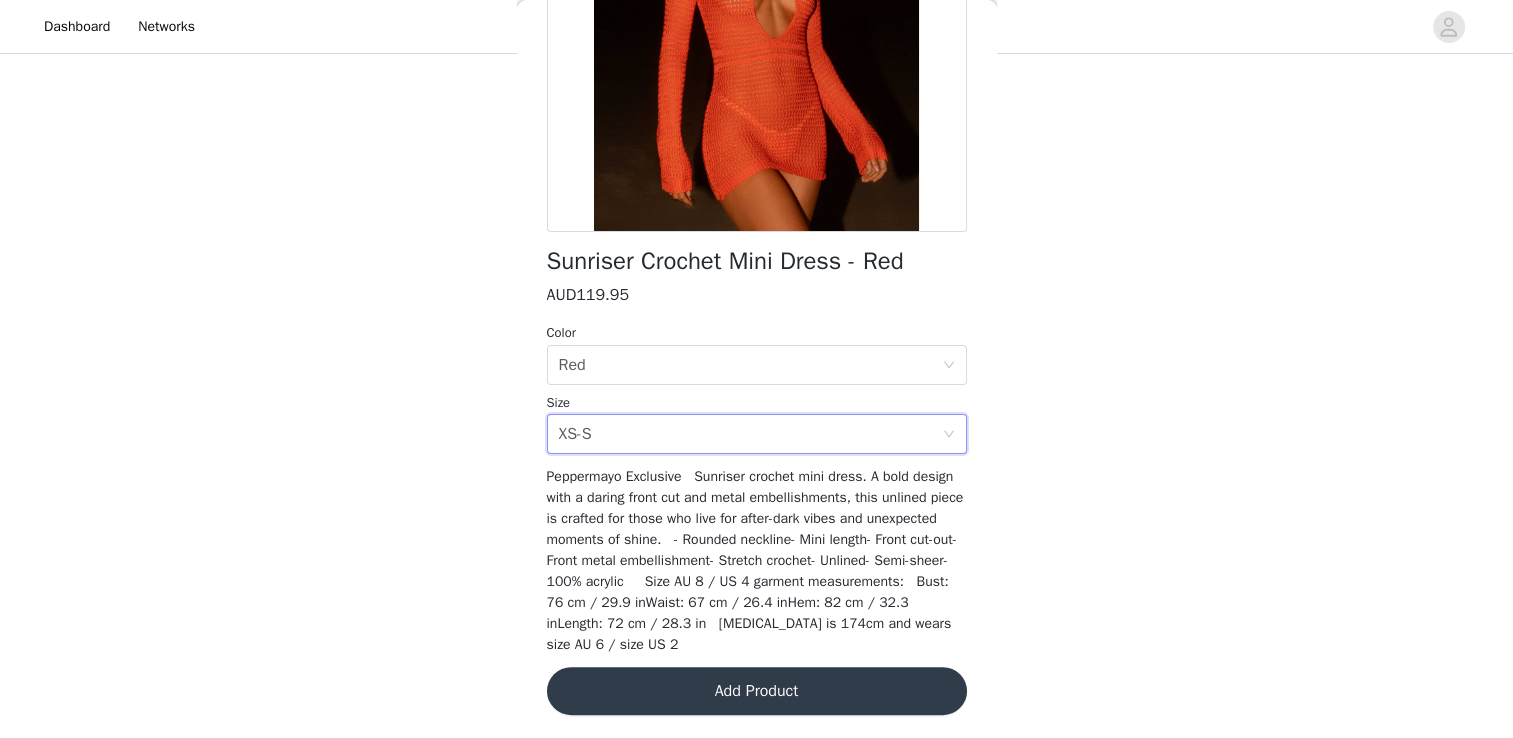 click on "Add Product" at bounding box center [757, 691] 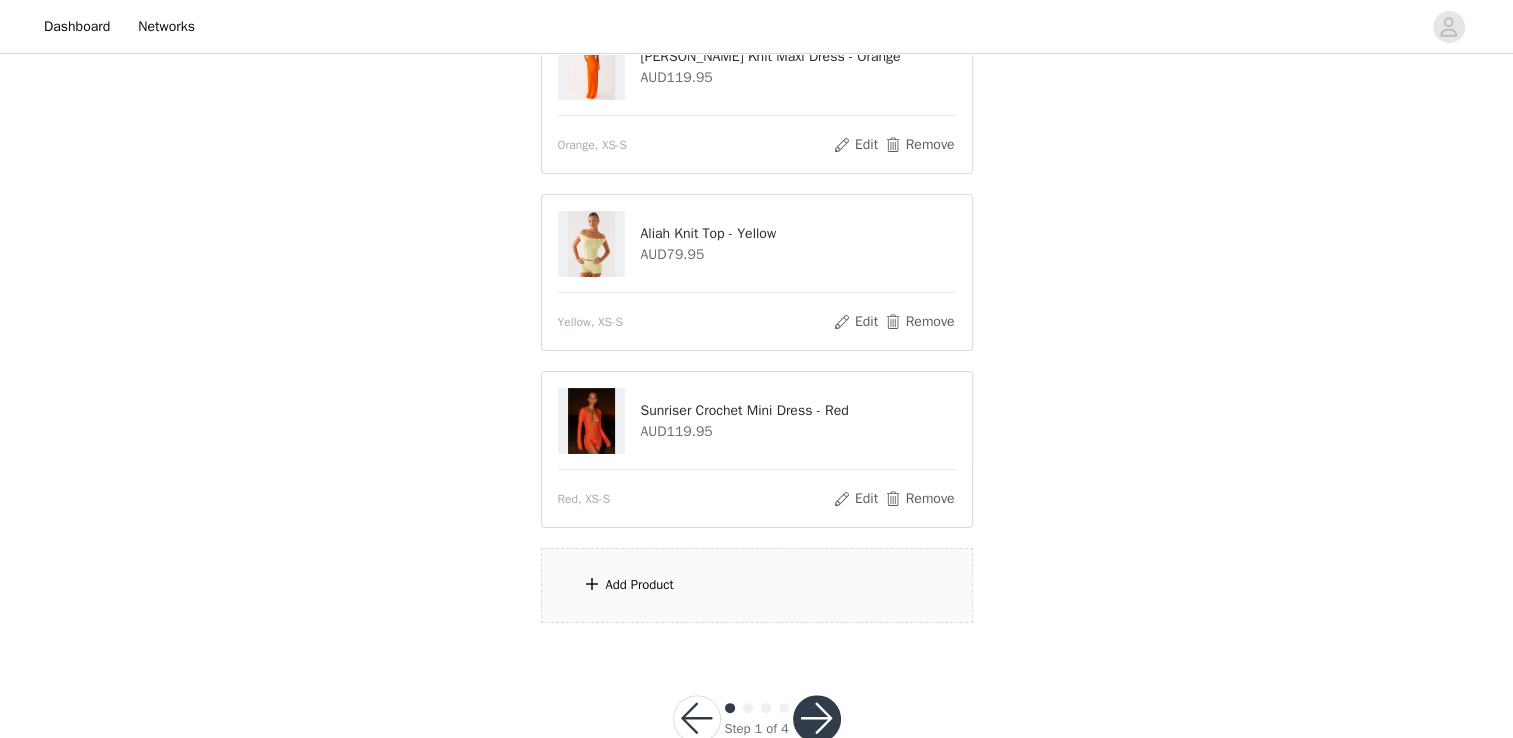 scroll, scrollTop: 302, scrollLeft: 0, axis: vertical 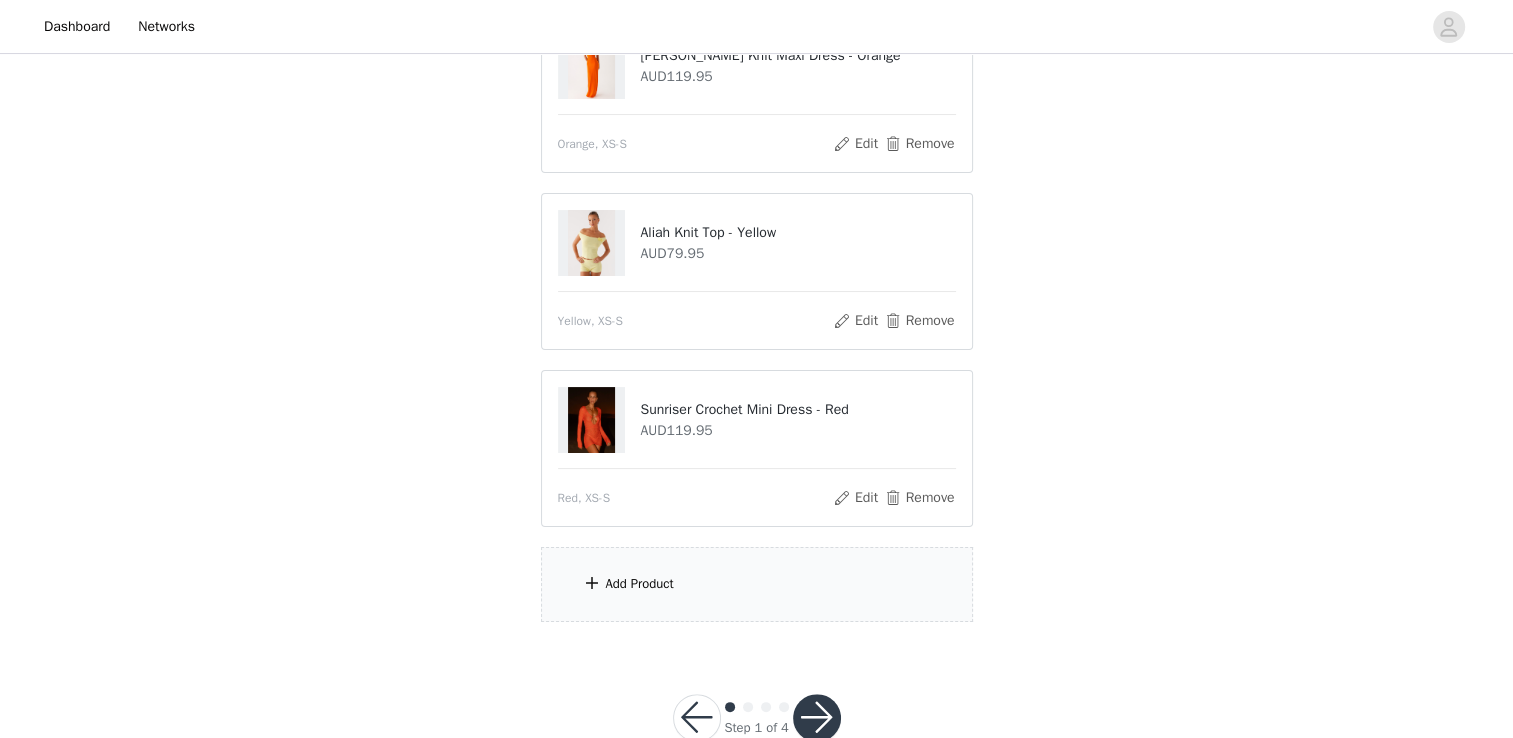 click on "Add Product" at bounding box center (640, 584) 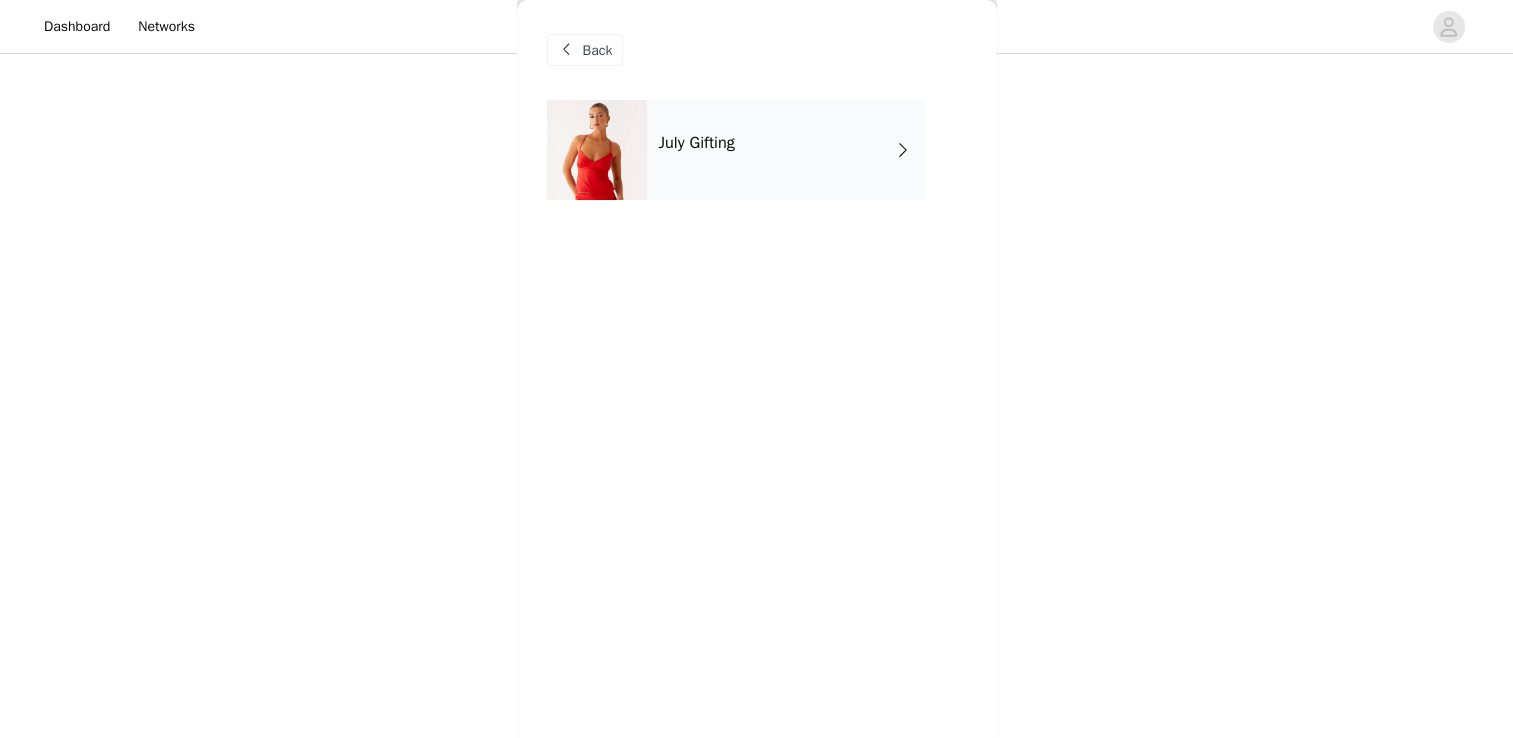 click at bounding box center (903, 150) 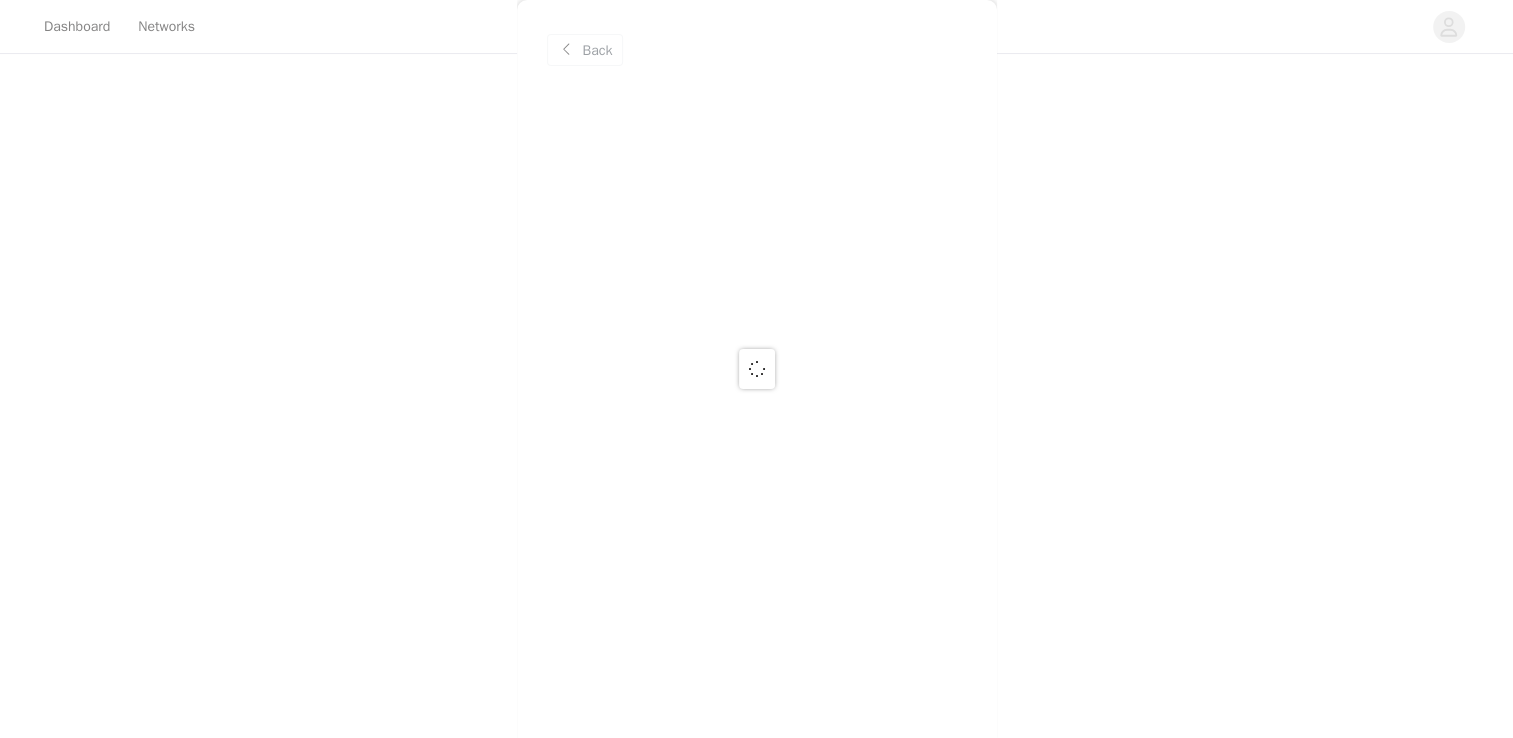 scroll, scrollTop: 352, scrollLeft: 0, axis: vertical 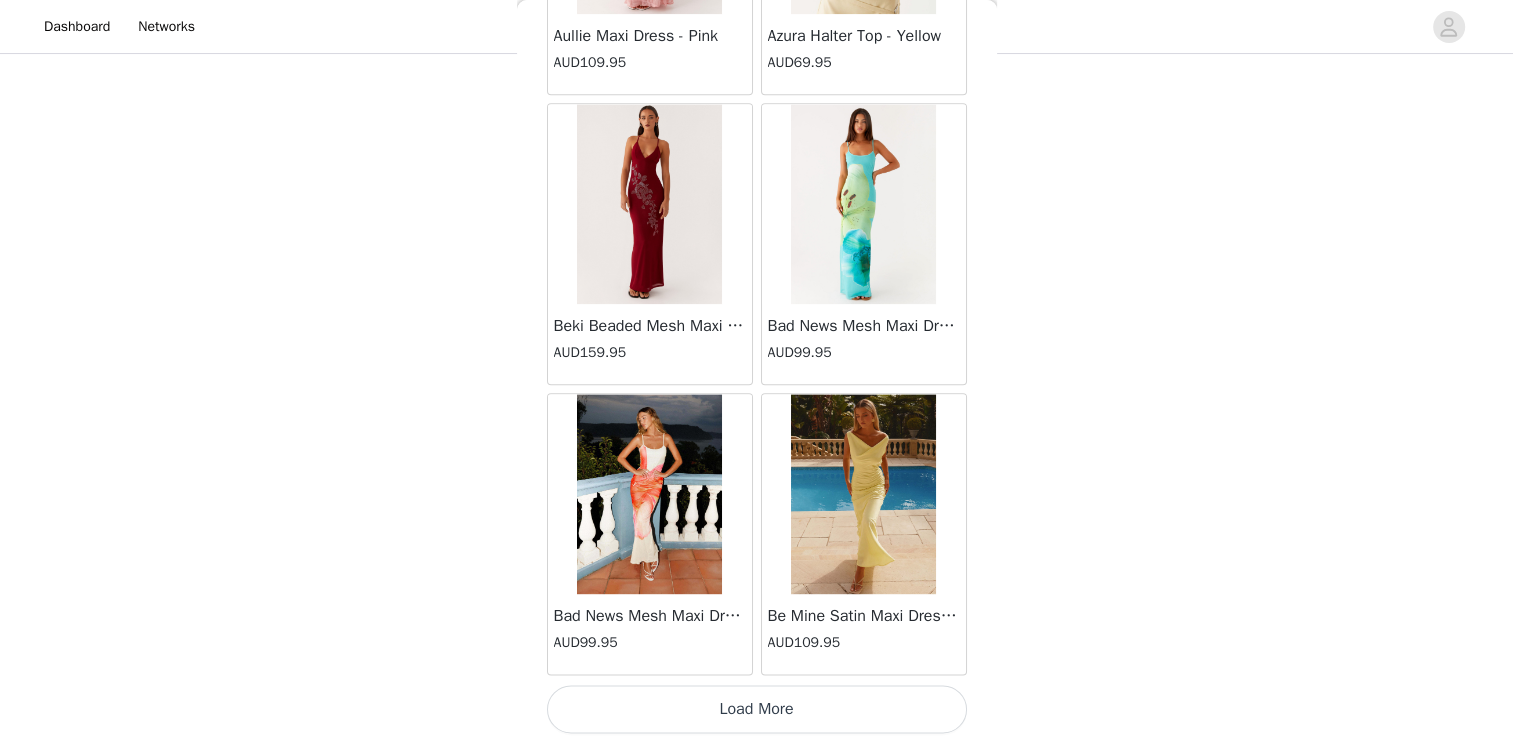 click on "Load More" at bounding box center [757, 709] 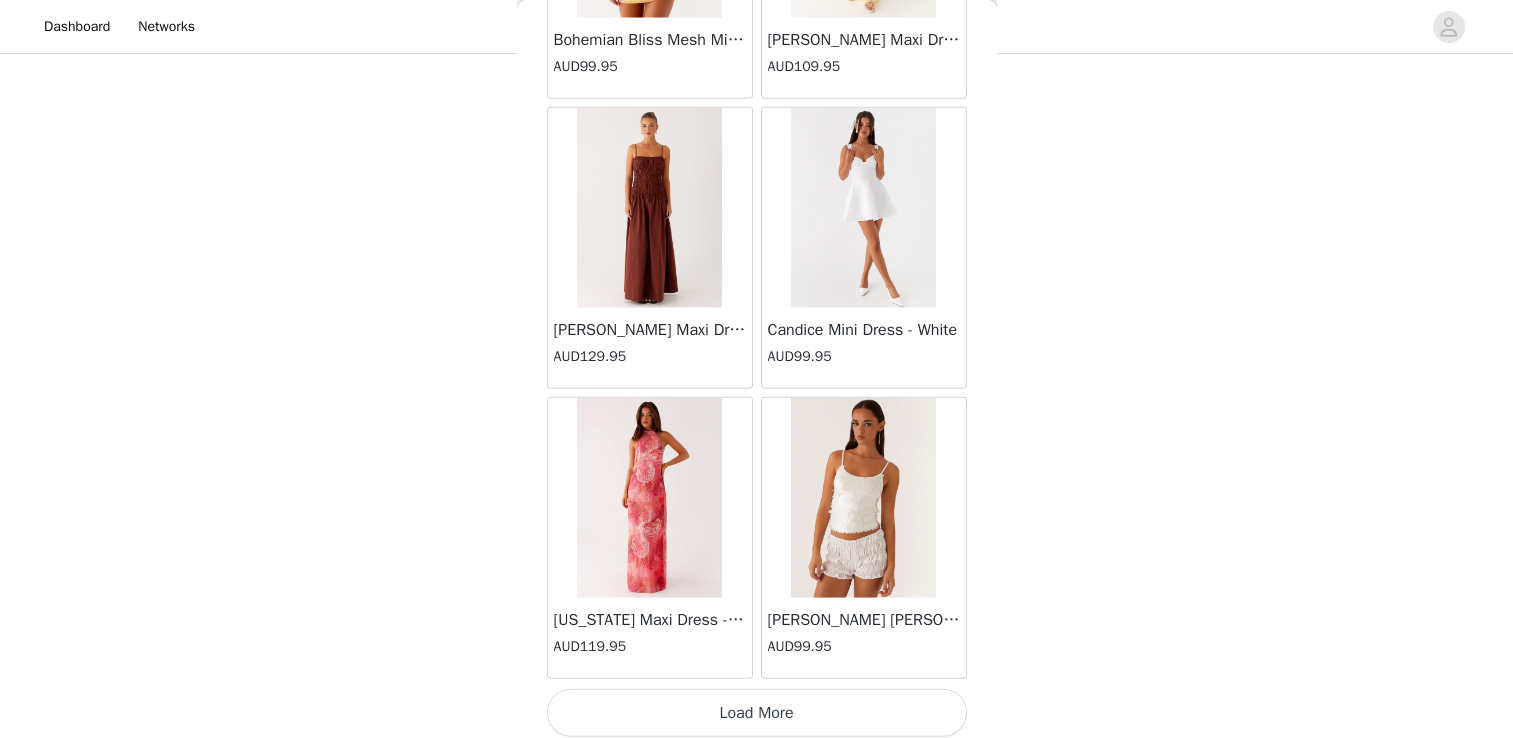 click on "Load More" at bounding box center (757, 713) 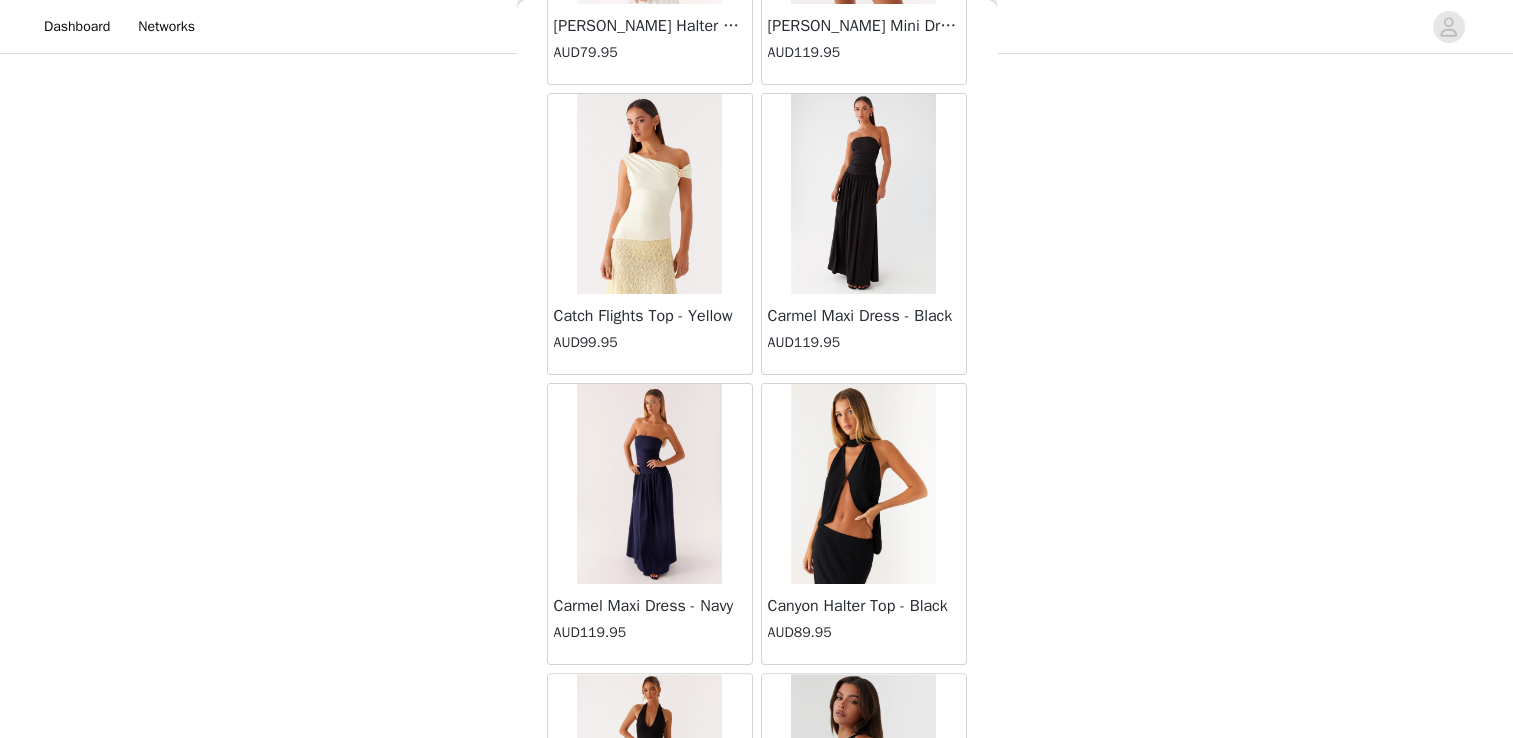 scroll, scrollTop: 8109, scrollLeft: 0, axis: vertical 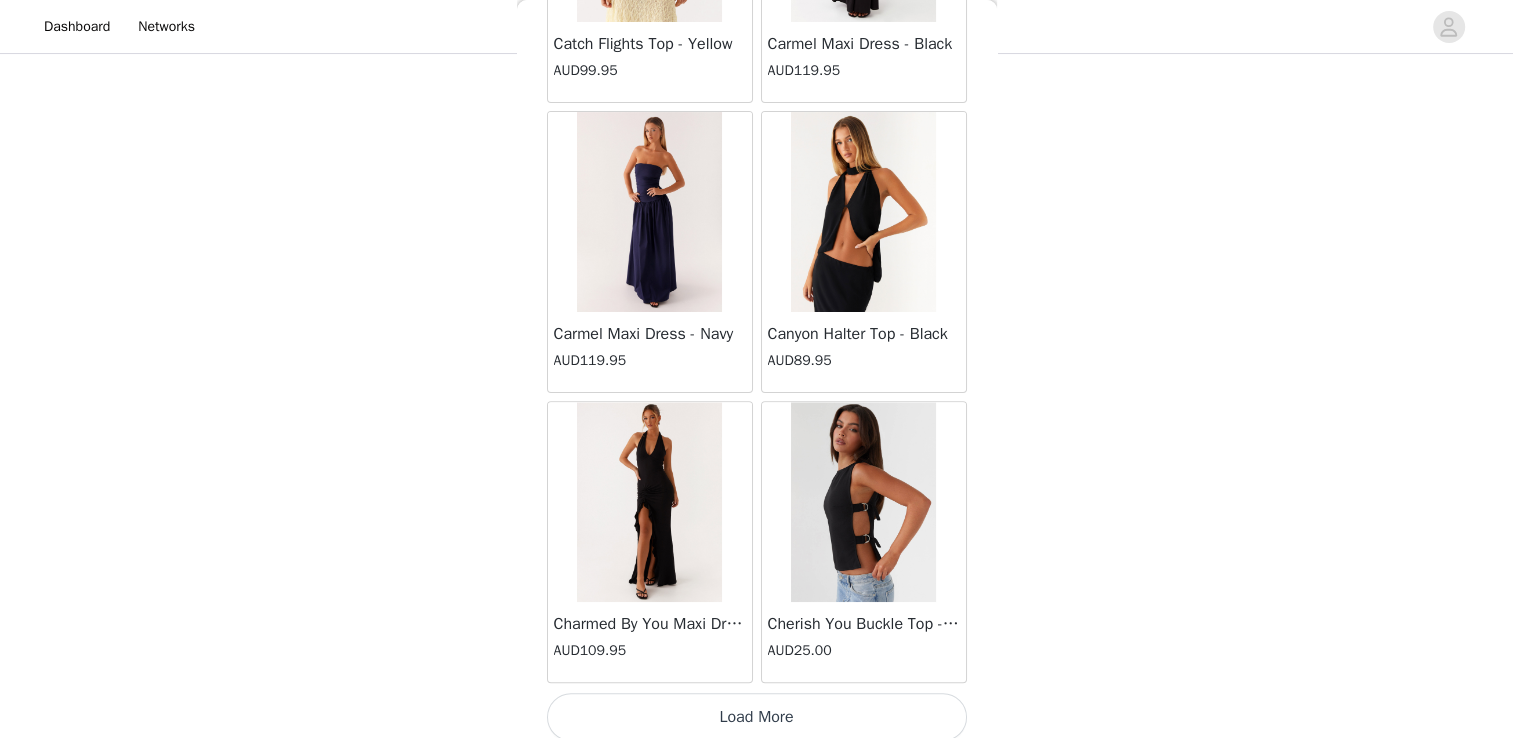 click on "Load More" at bounding box center (757, 717) 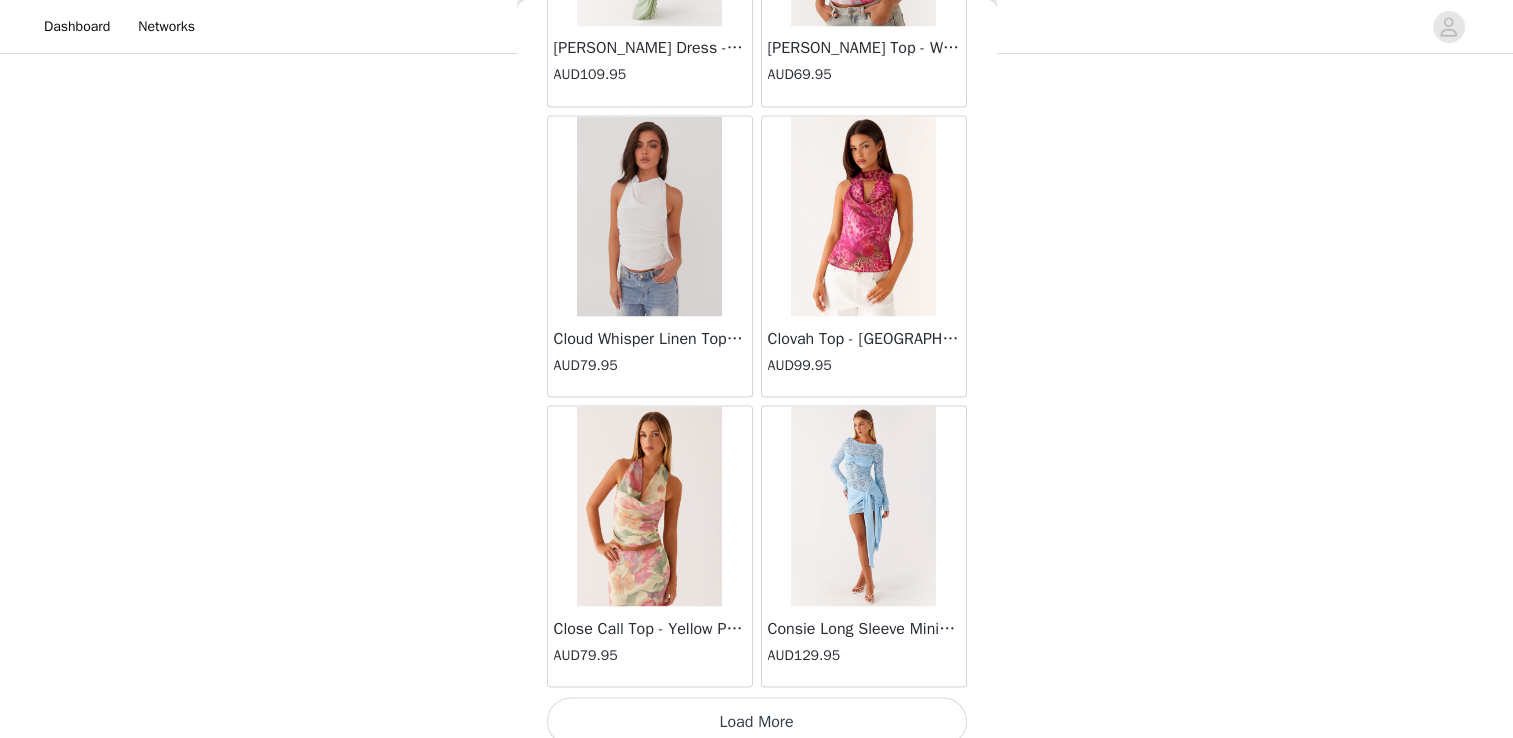 click on "Load More" at bounding box center [757, 721] 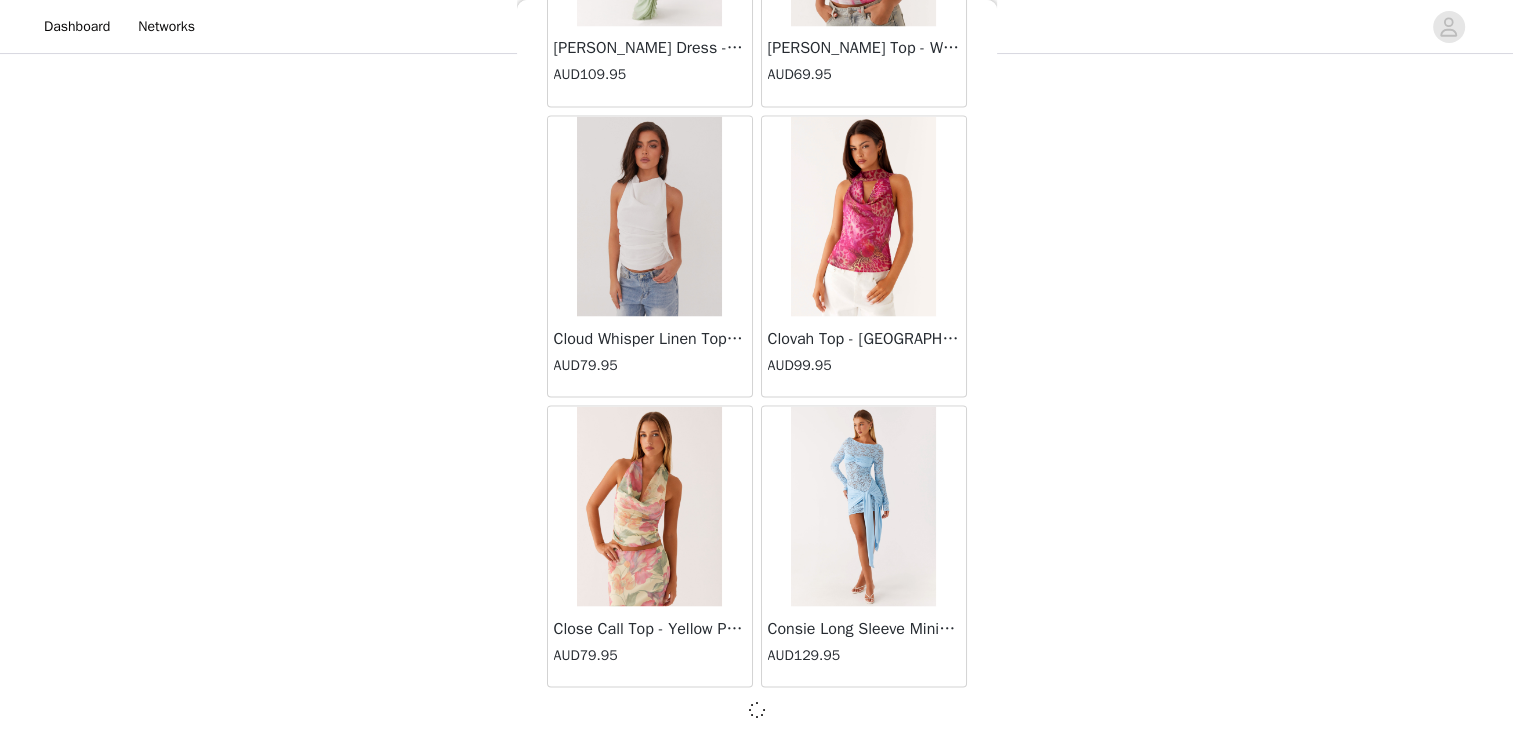 scroll, scrollTop: 10996, scrollLeft: 0, axis: vertical 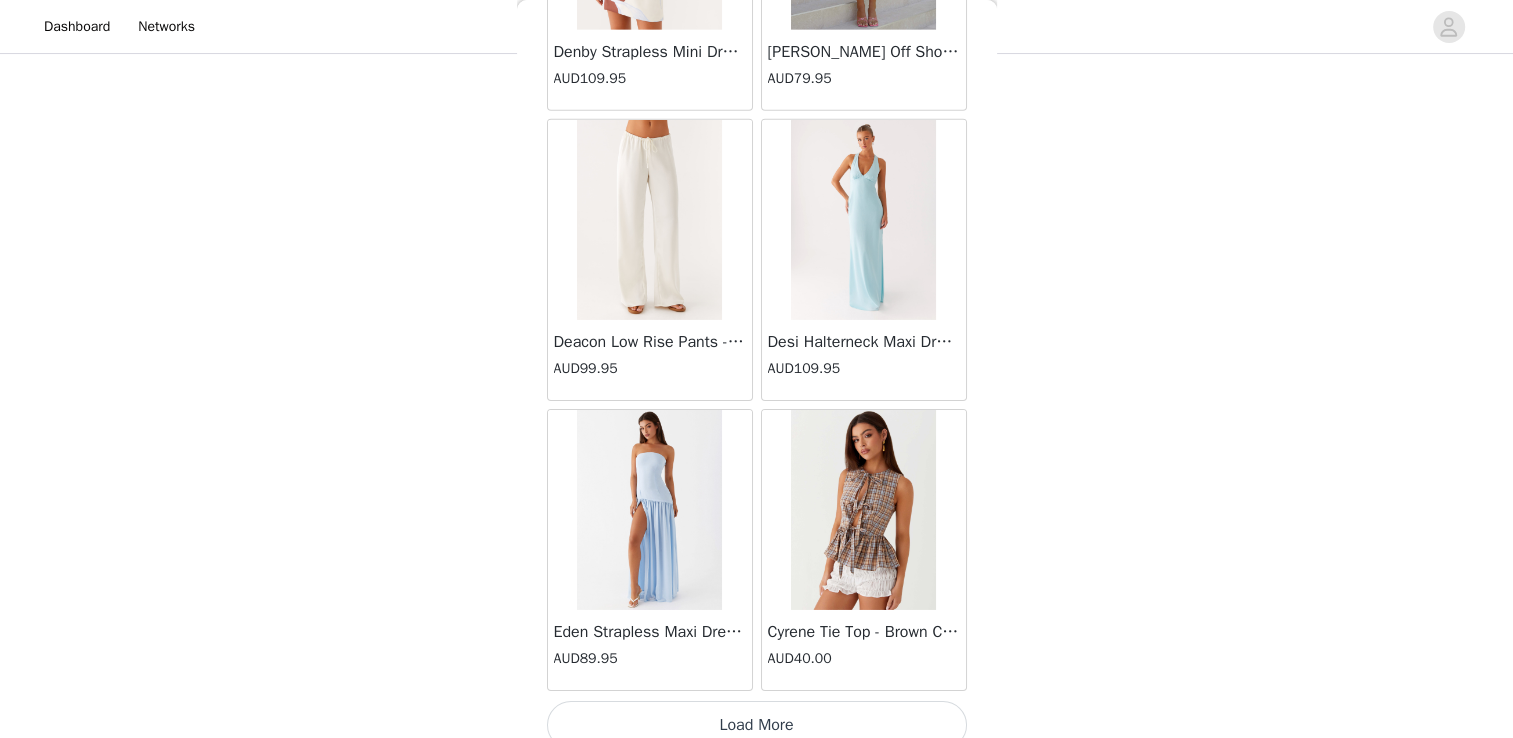 click on "Load More" at bounding box center [757, 725] 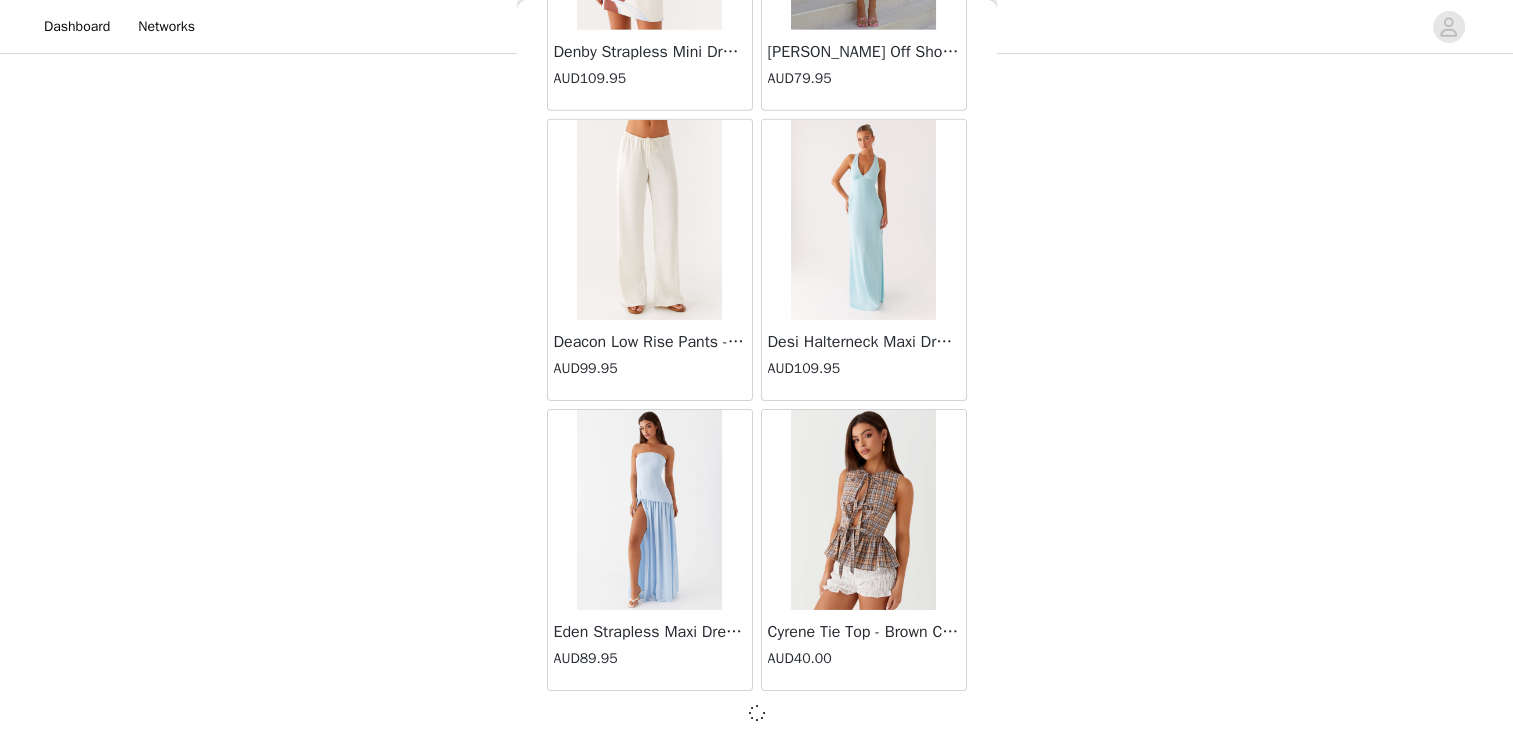 scroll, scrollTop: 13892, scrollLeft: 0, axis: vertical 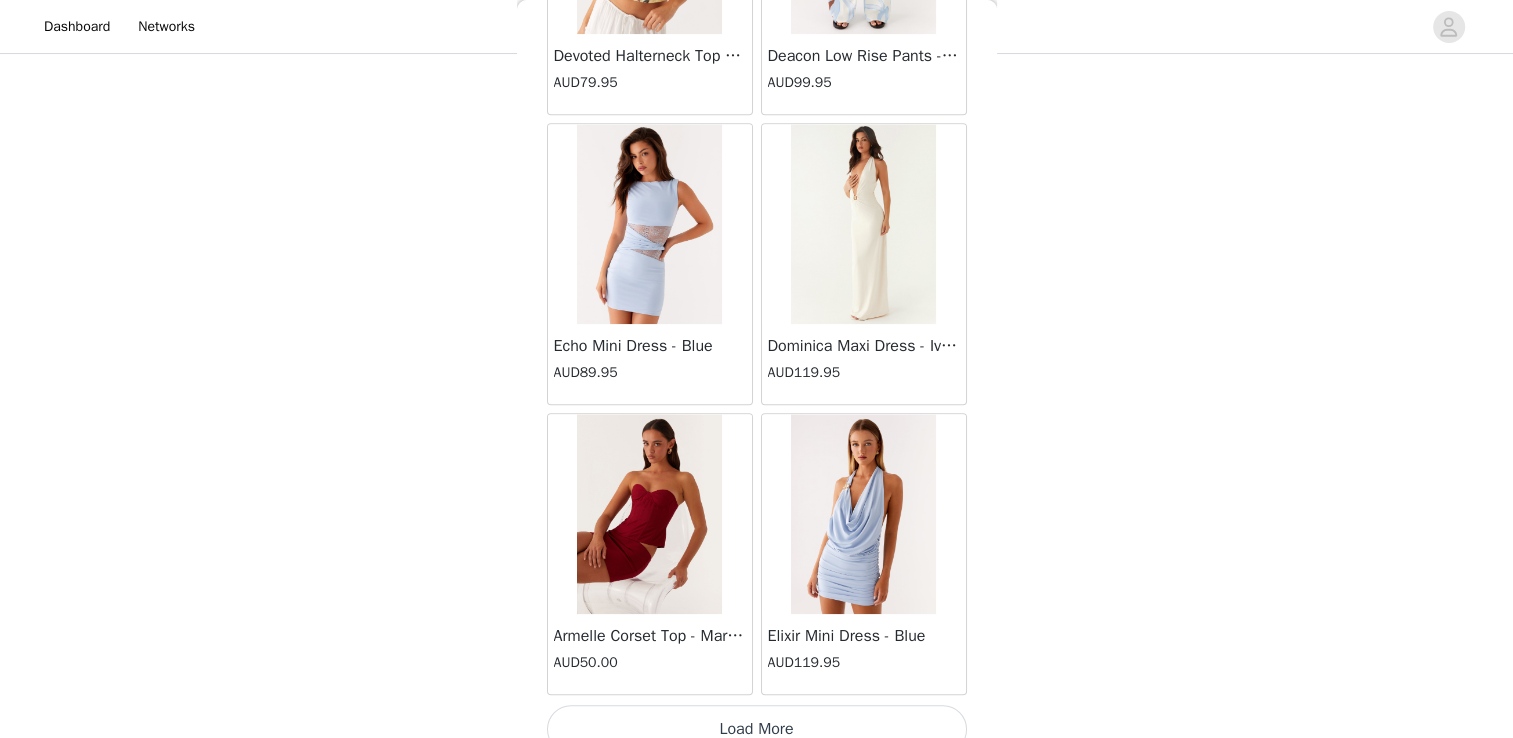 click on "Load More" at bounding box center (757, 729) 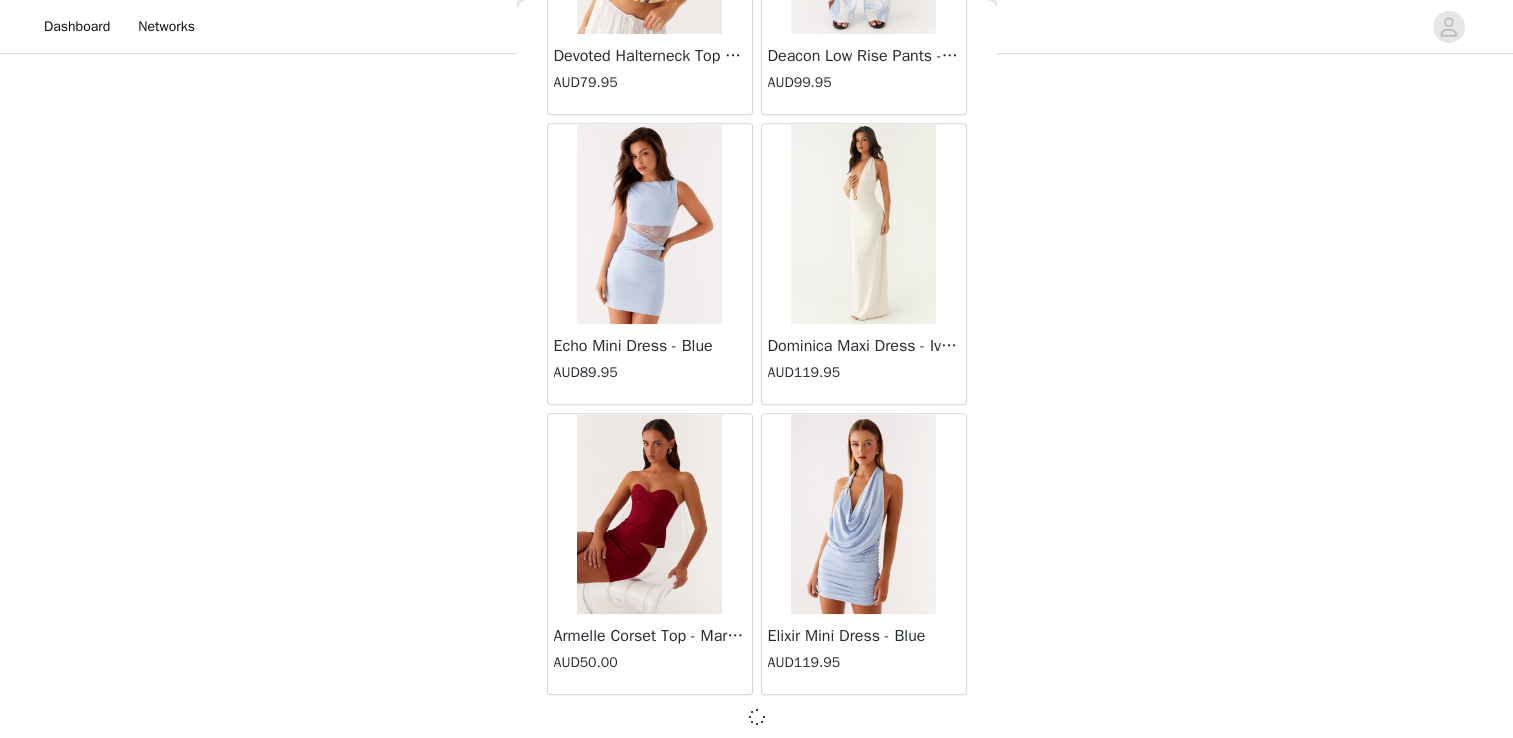 scroll, scrollTop: 16788, scrollLeft: 0, axis: vertical 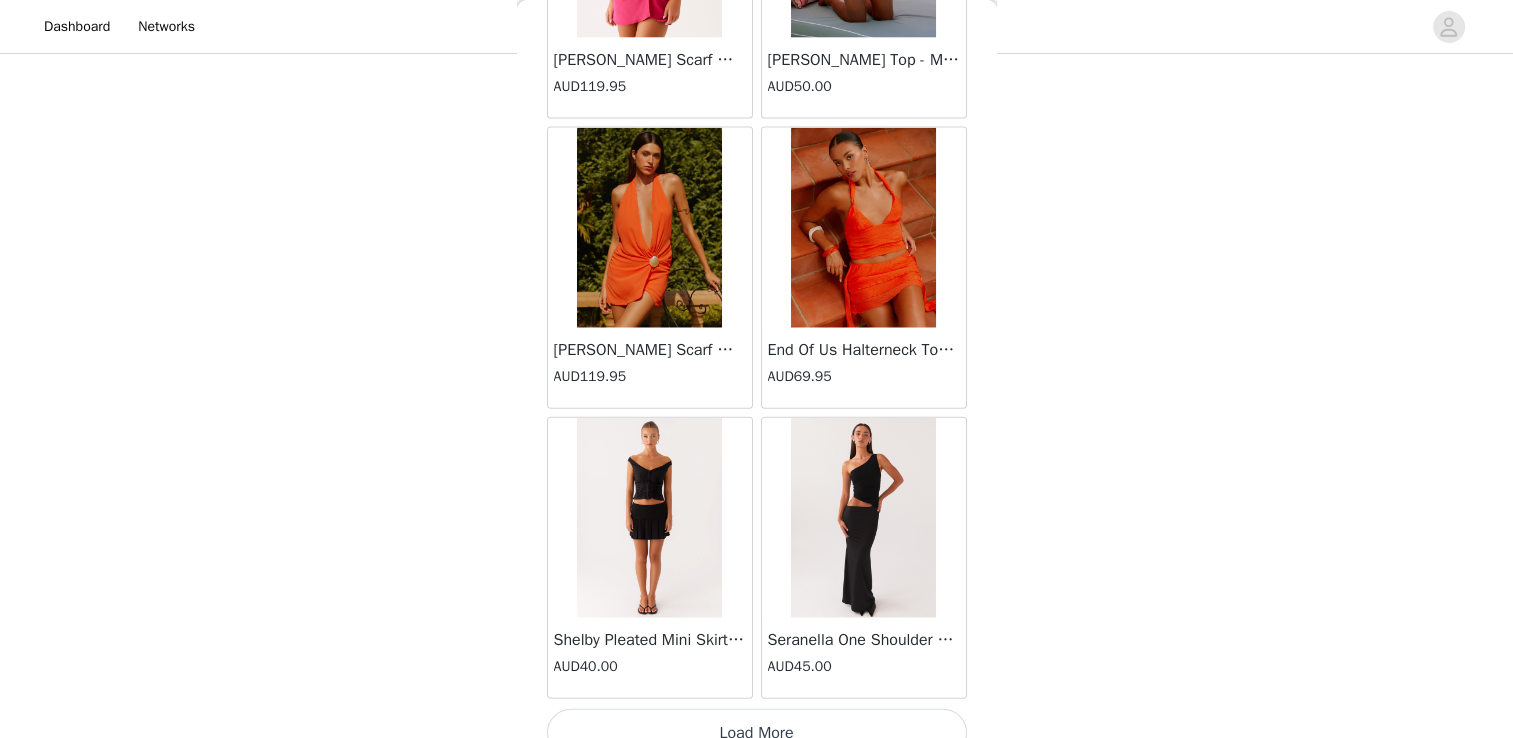 click on "Load More" at bounding box center [757, 733] 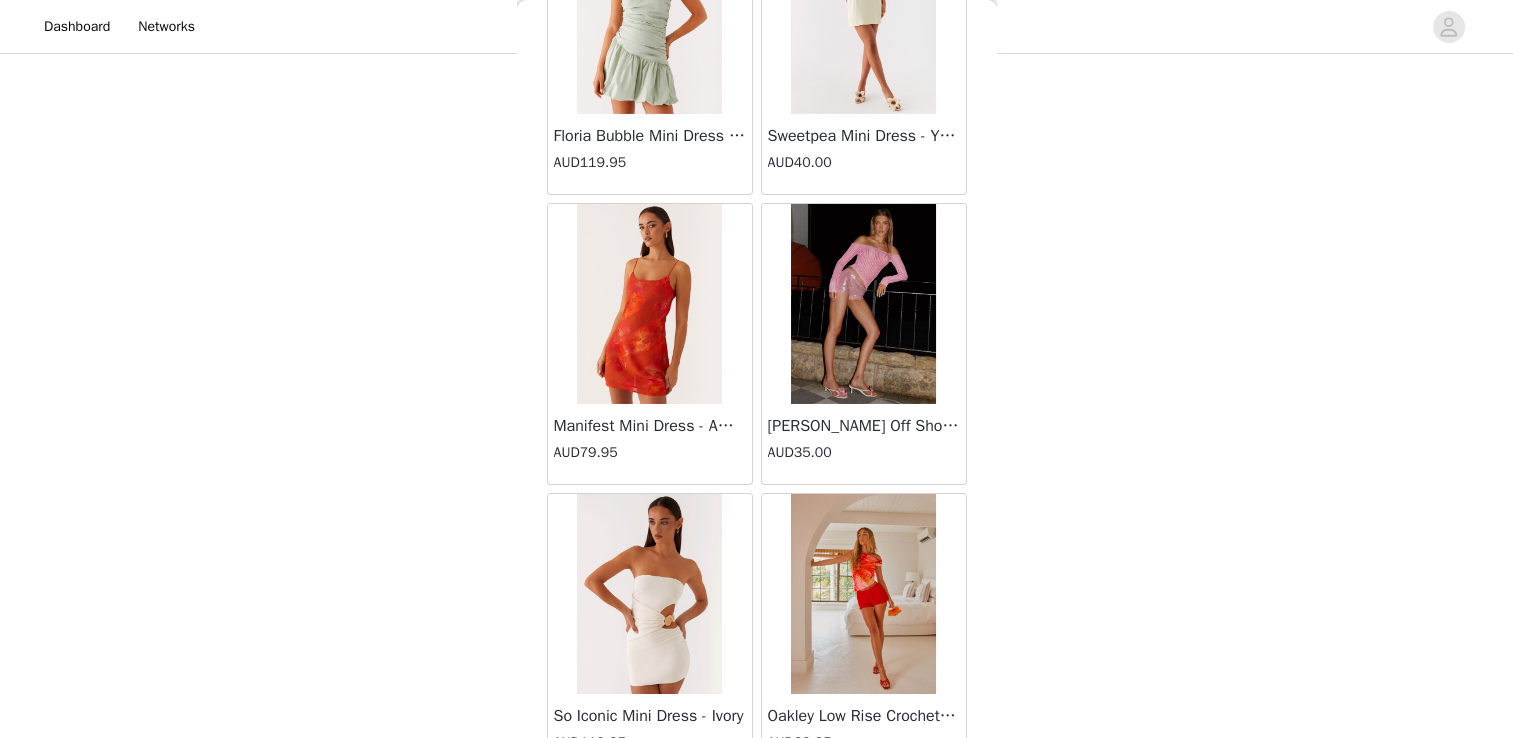 scroll, scrollTop: 22589, scrollLeft: 0, axis: vertical 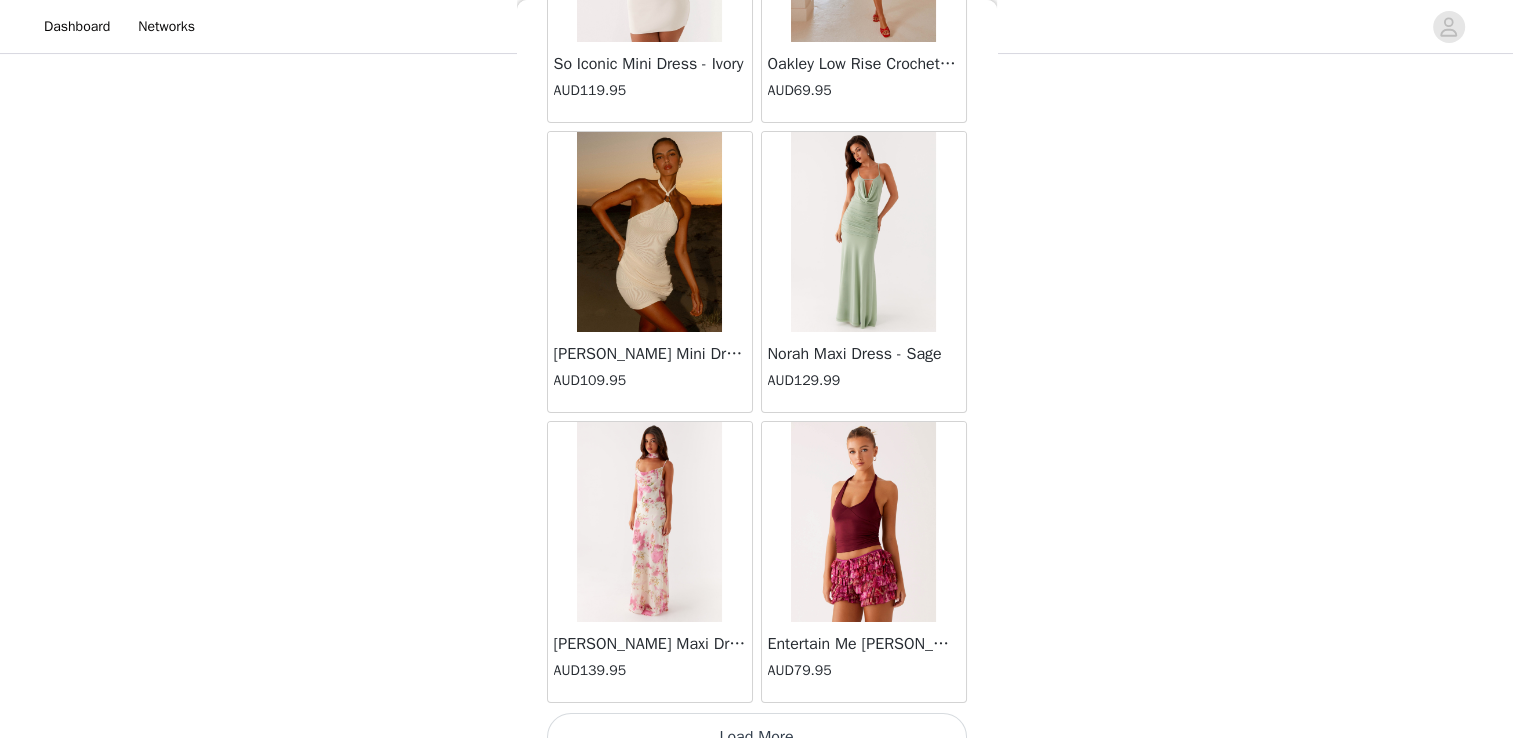 click on "Load More" at bounding box center [757, 737] 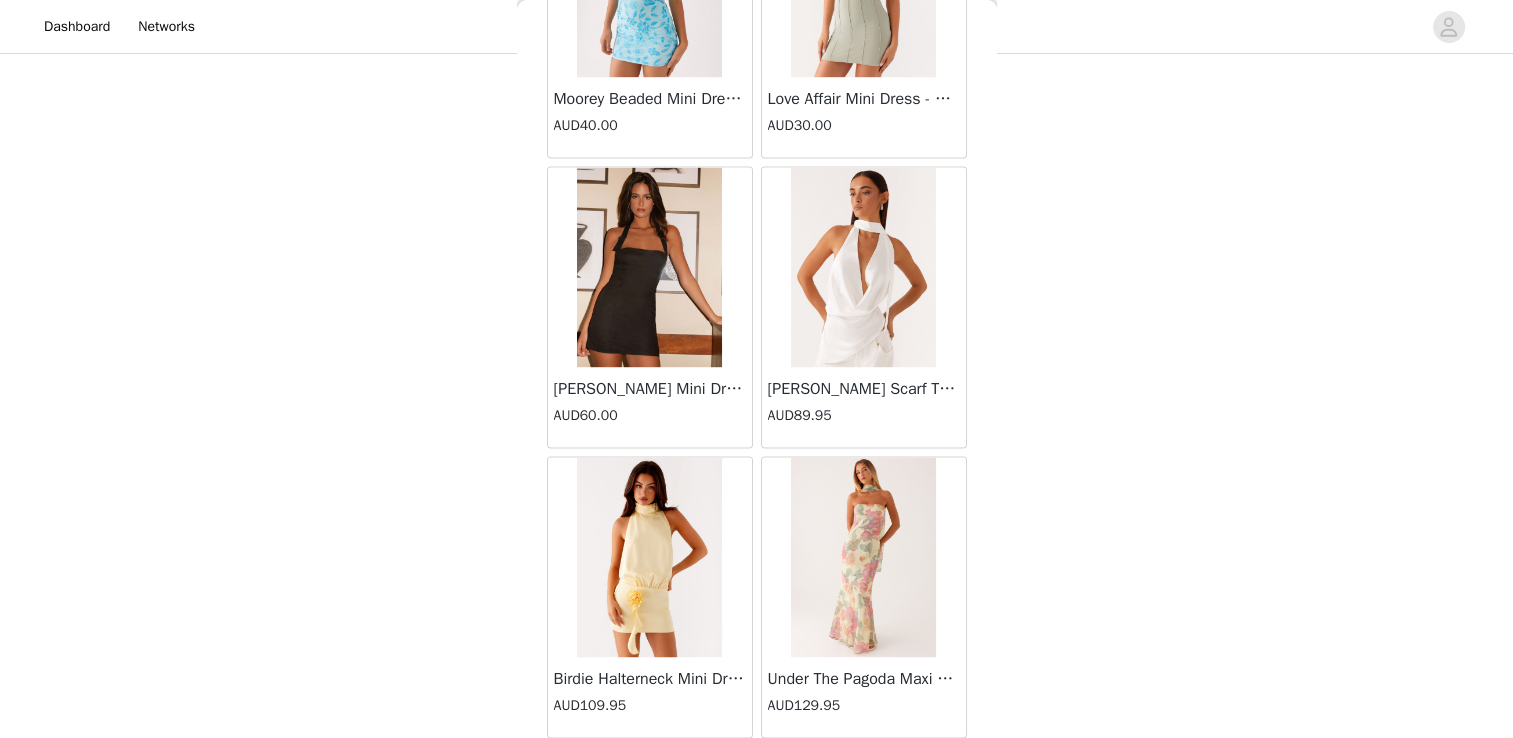 scroll, scrollTop: 25485, scrollLeft: 0, axis: vertical 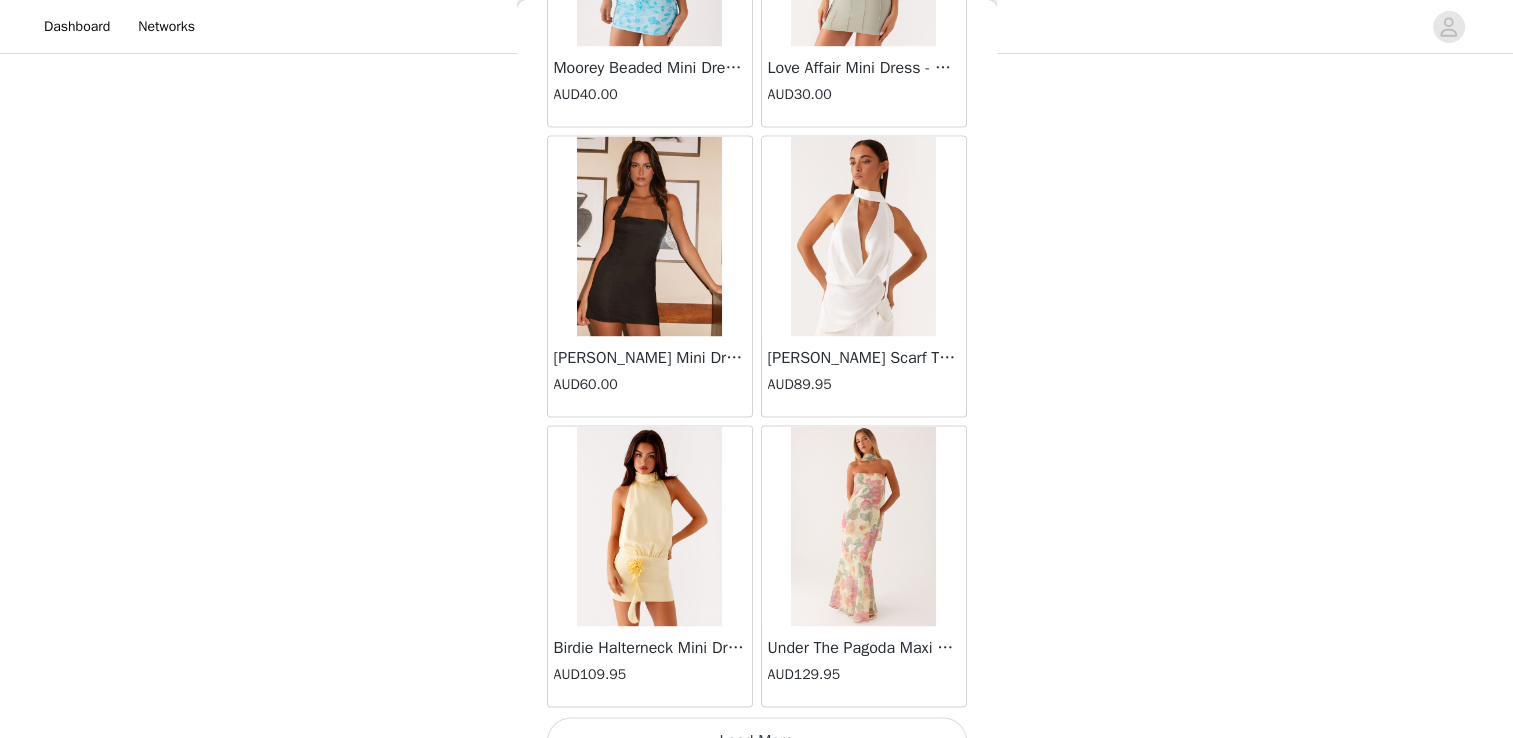 click on "Load More" at bounding box center [757, 741] 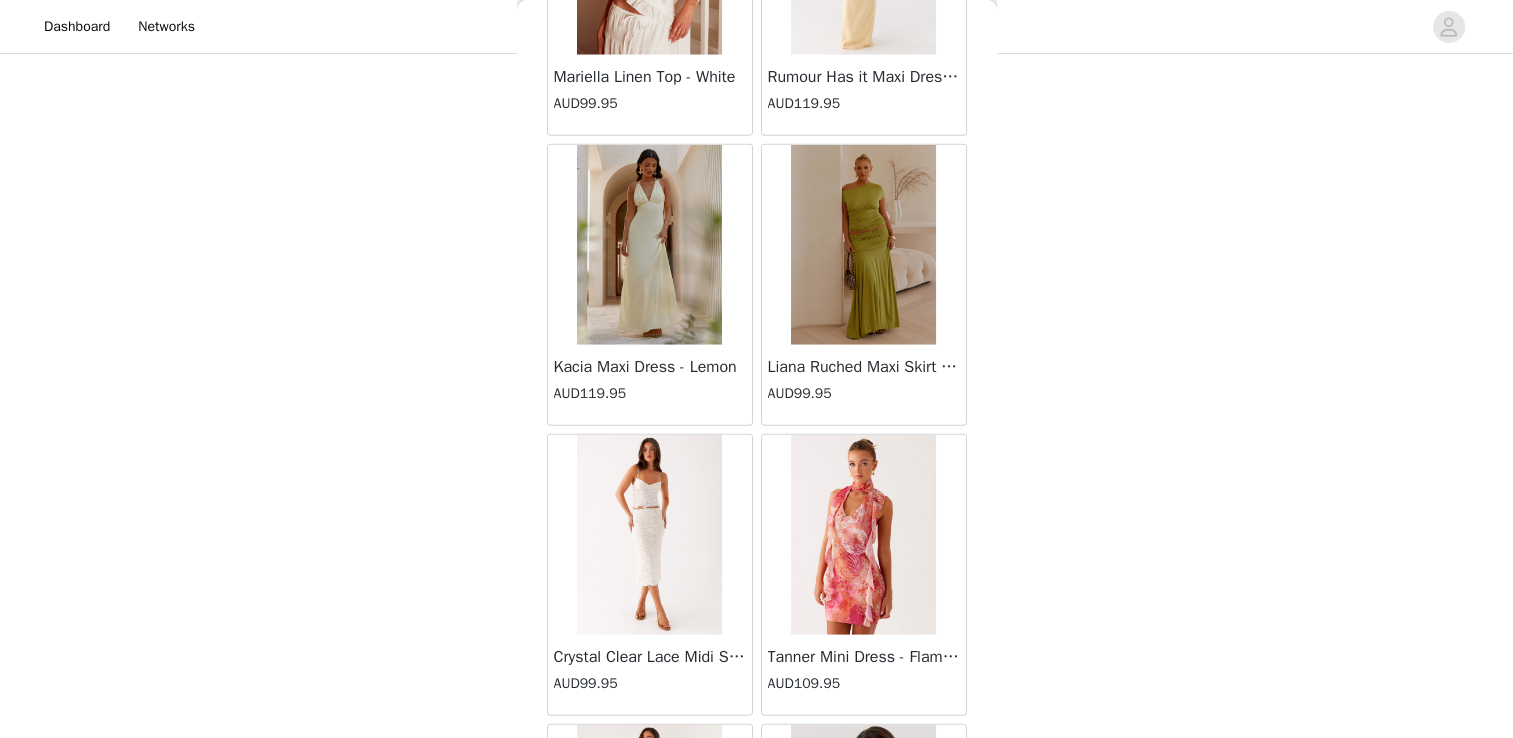 scroll, scrollTop: 28381, scrollLeft: 0, axis: vertical 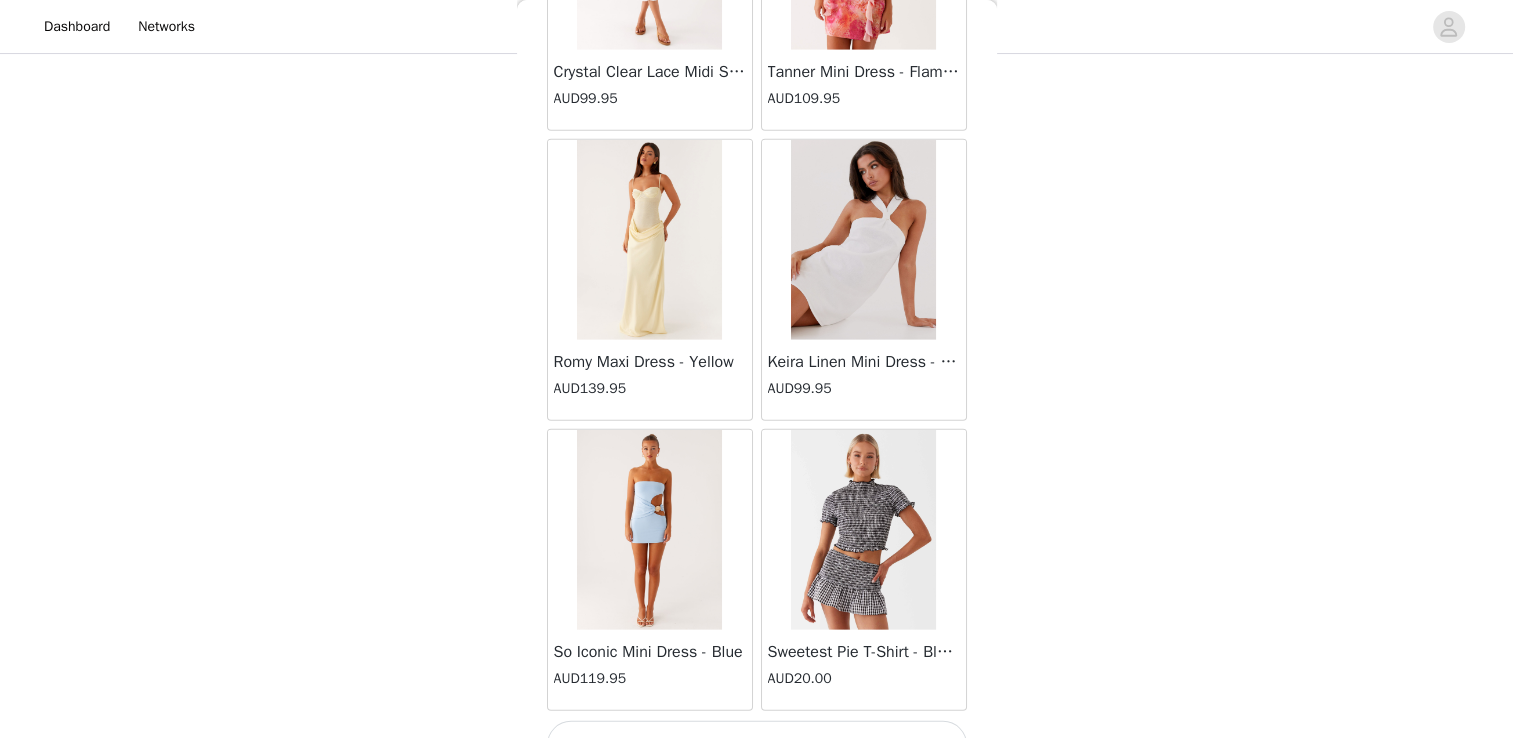click on "Load More" at bounding box center (757, 745) 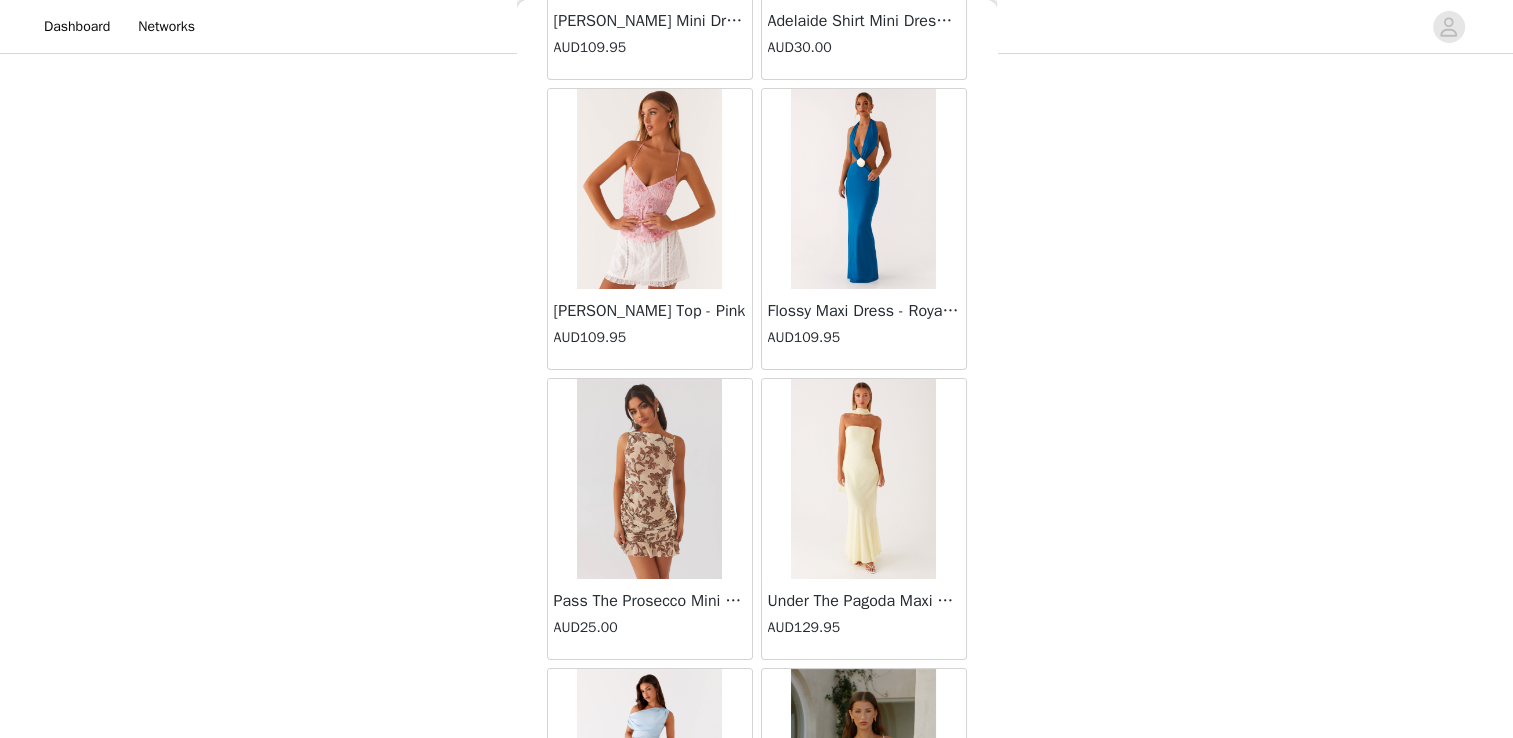 scroll, scrollTop: 31277, scrollLeft: 0, axis: vertical 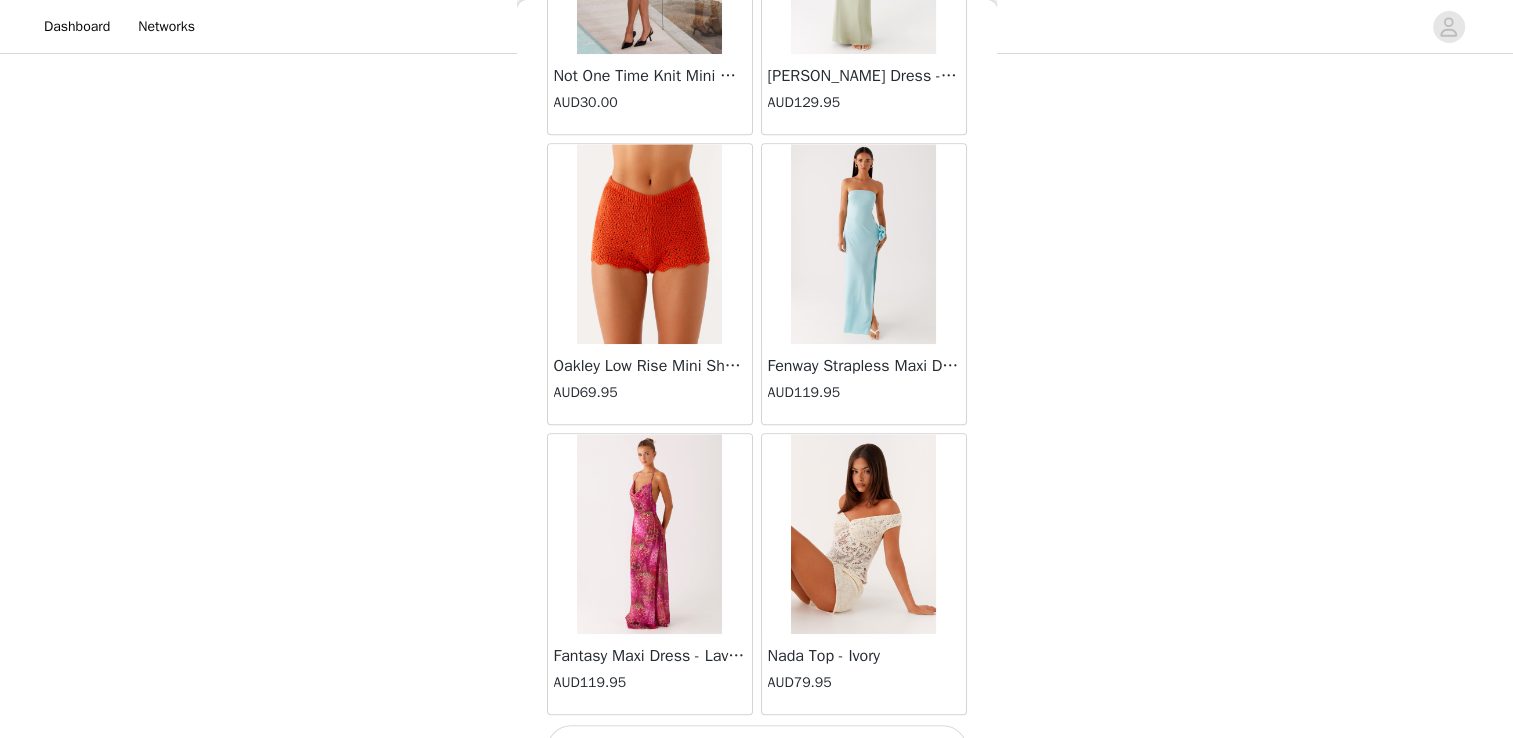 click on "Load More" at bounding box center (757, 749) 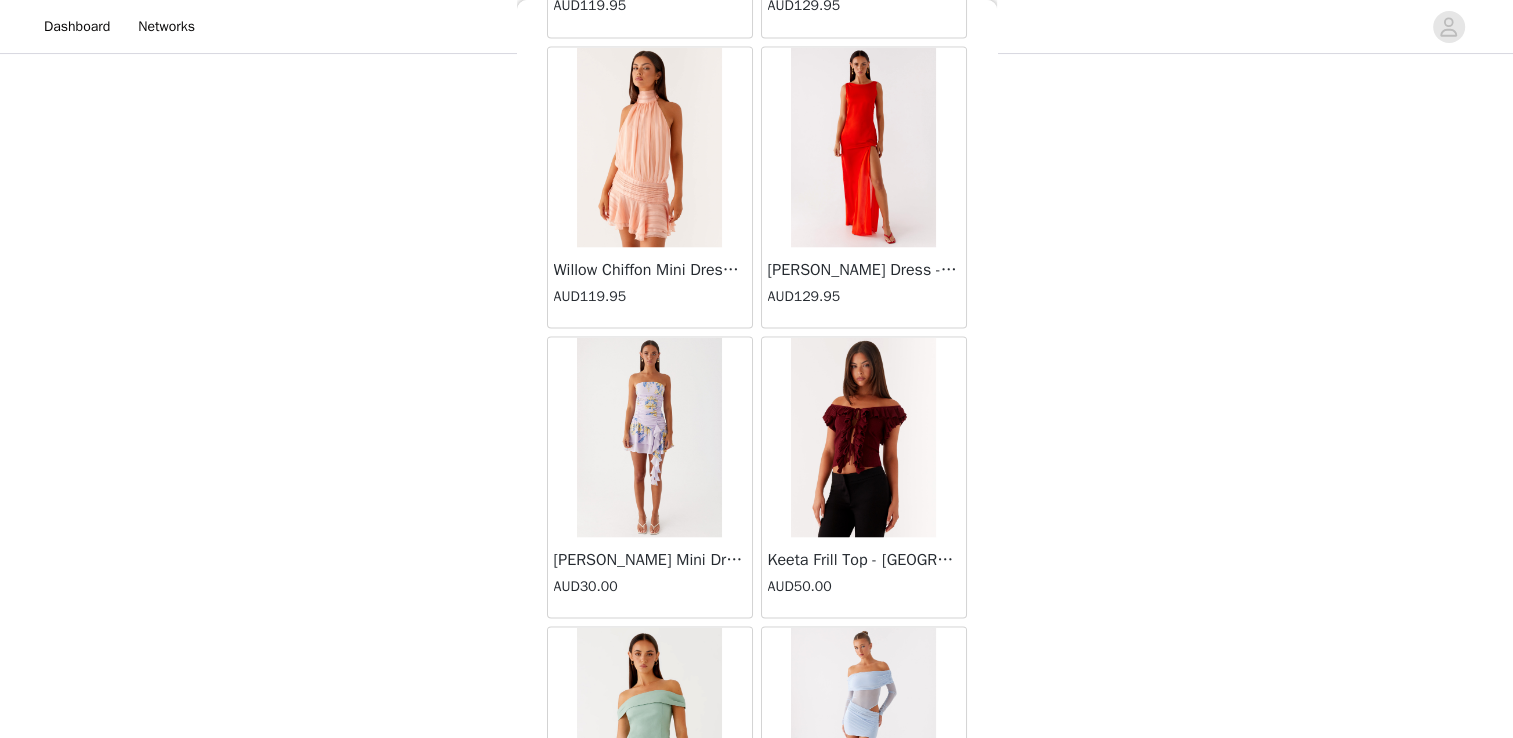 scroll, scrollTop: 34173, scrollLeft: 0, axis: vertical 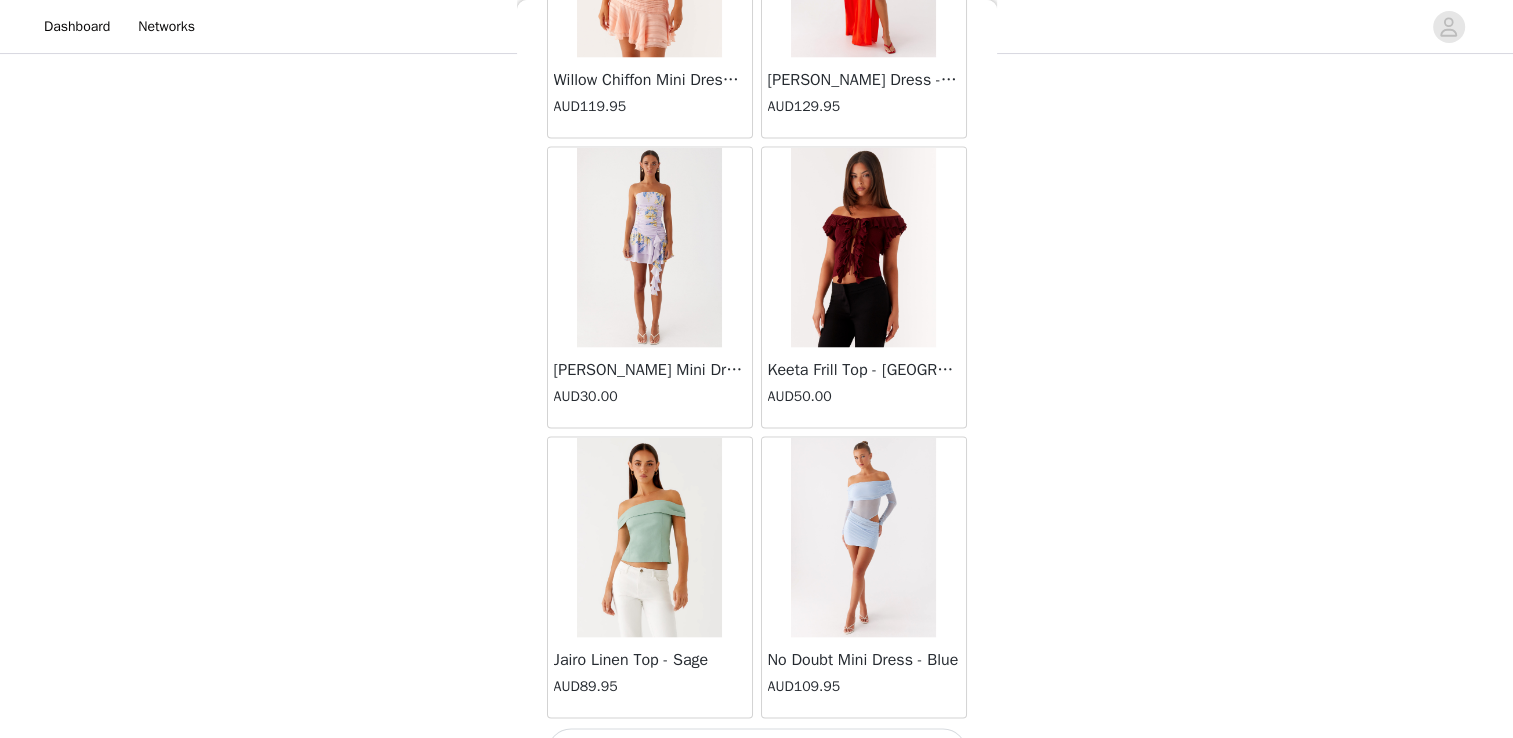 click on "Load More" at bounding box center [757, 753] 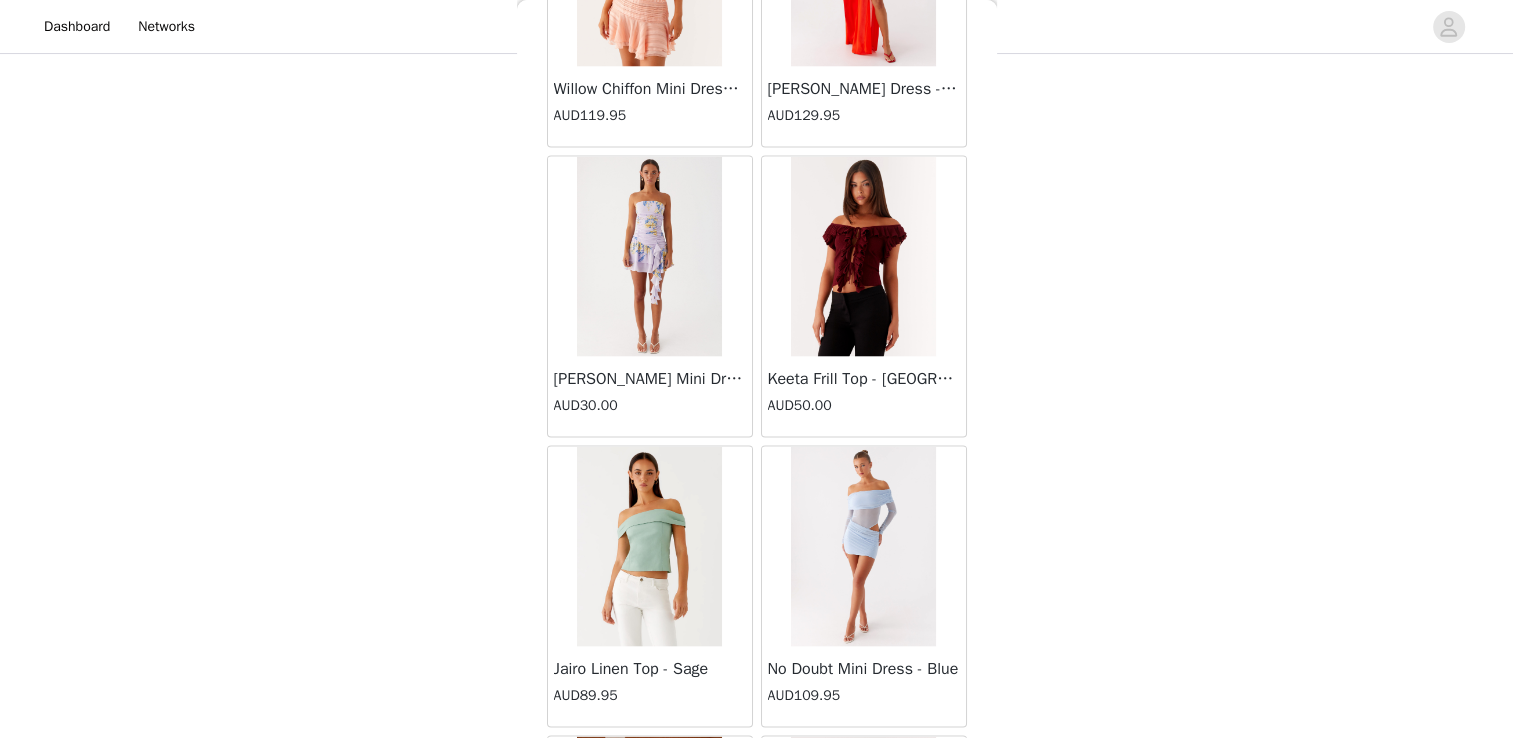 scroll, scrollTop: 34173, scrollLeft: 0, axis: vertical 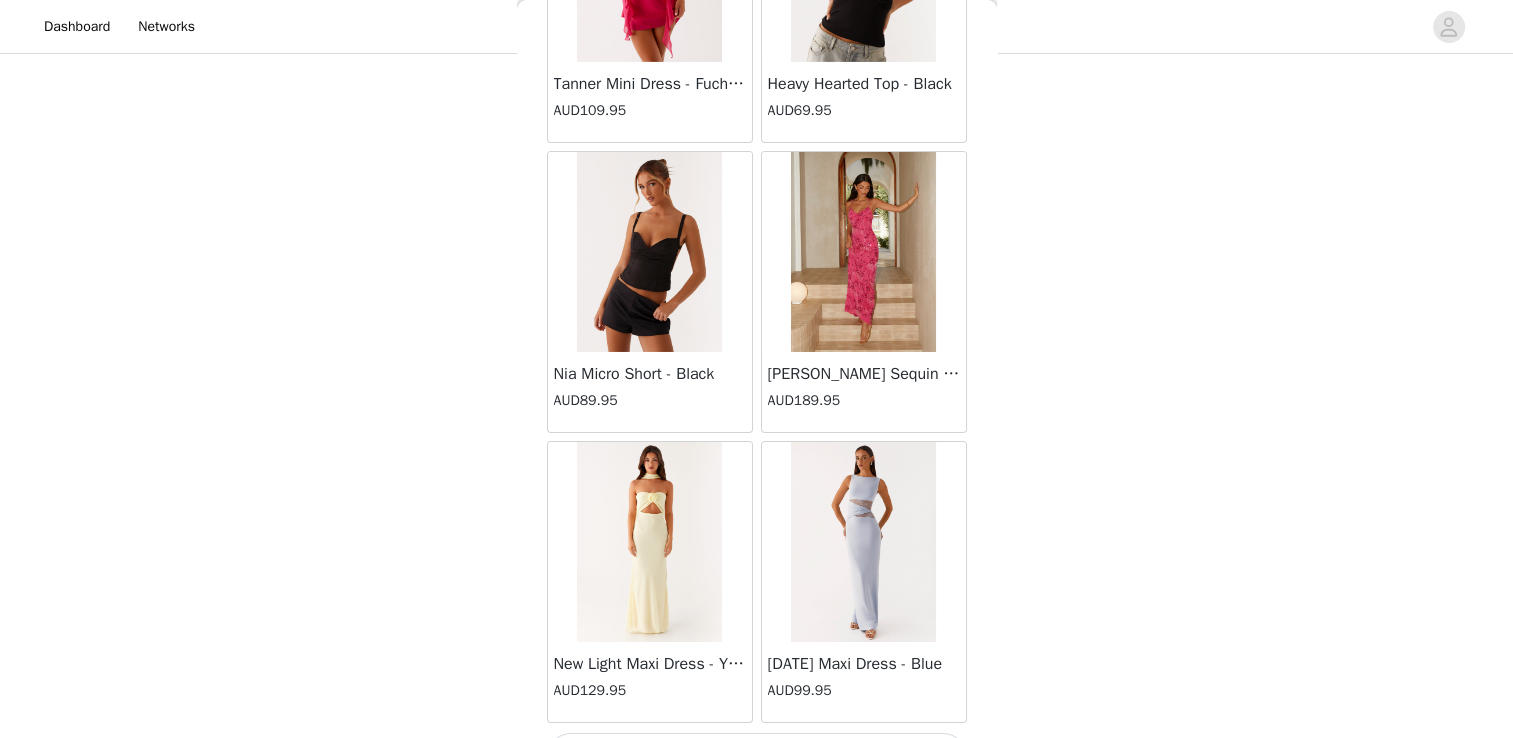 click on "Load More" at bounding box center (757, 757) 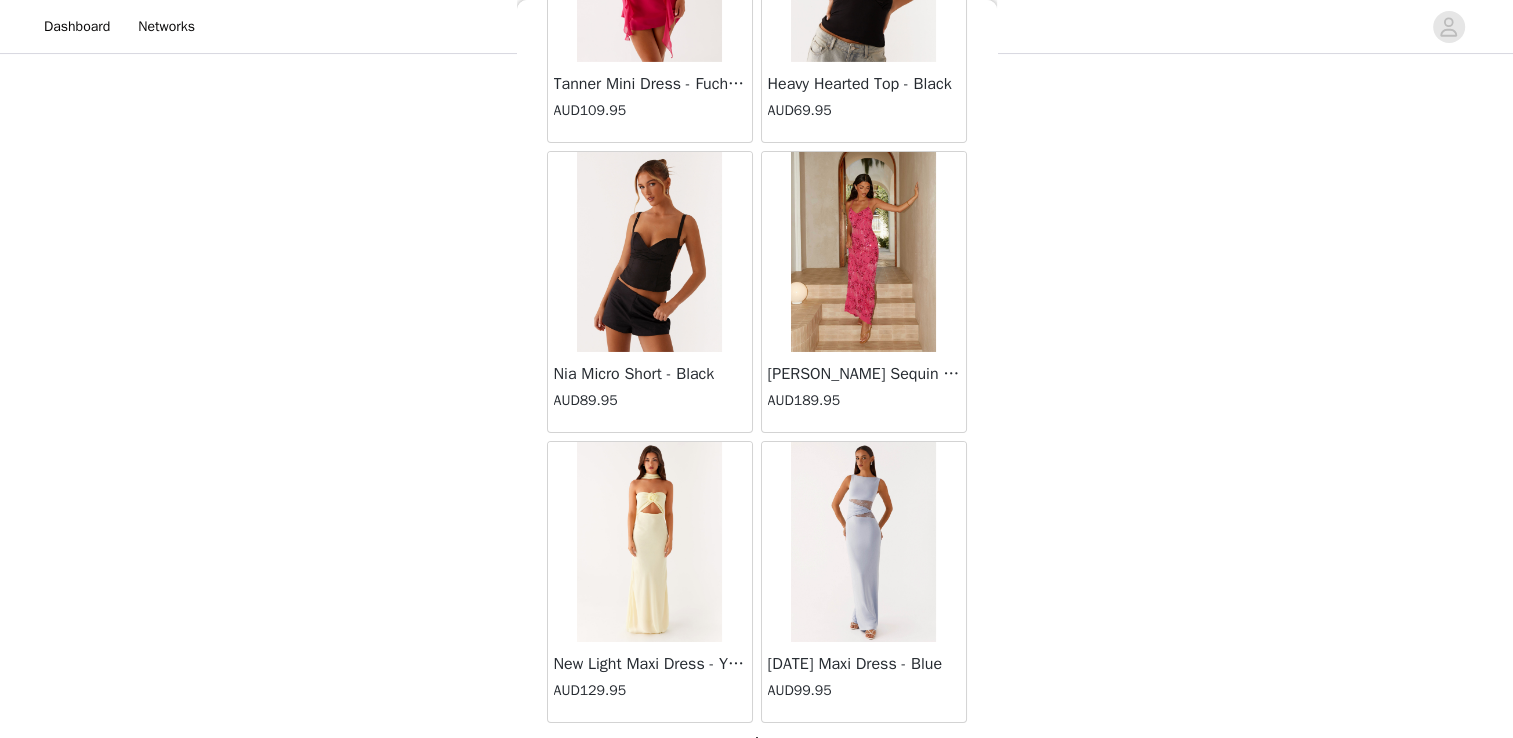 scroll, scrollTop: 37060, scrollLeft: 0, axis: vertical 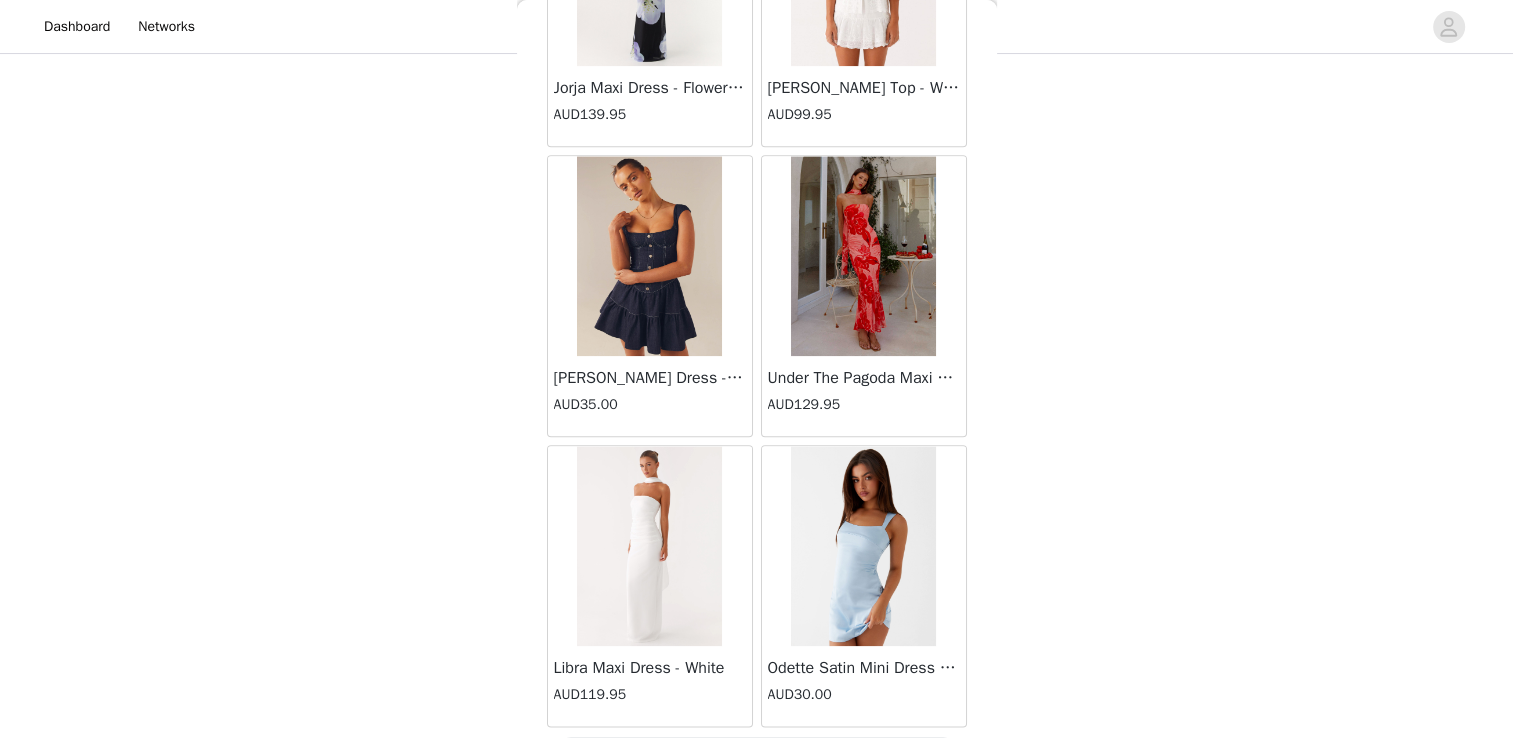 click on "Load More" at bounding box center [757, 761] 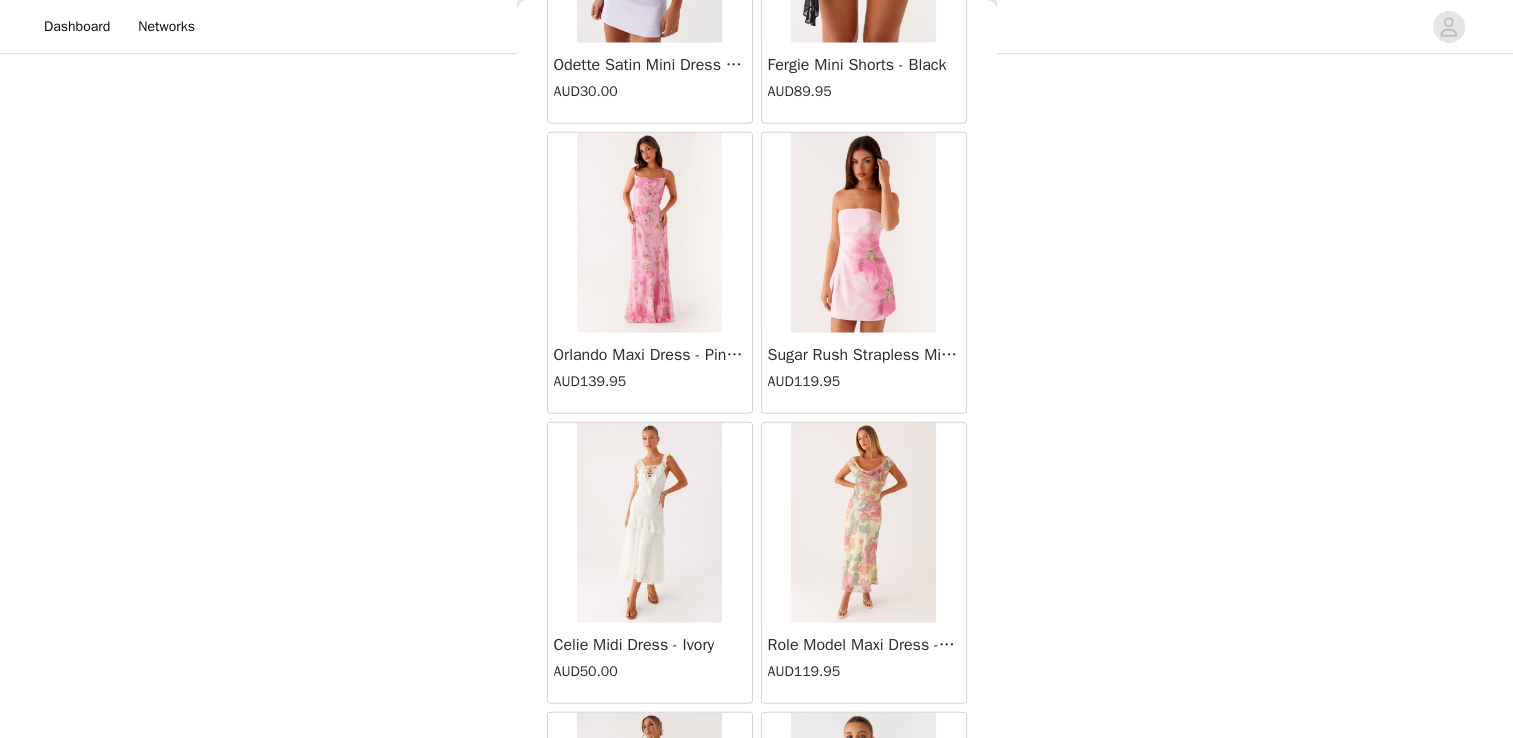 scroll, scrollTop: 42861, scrollLeft: 0, axis: vertical 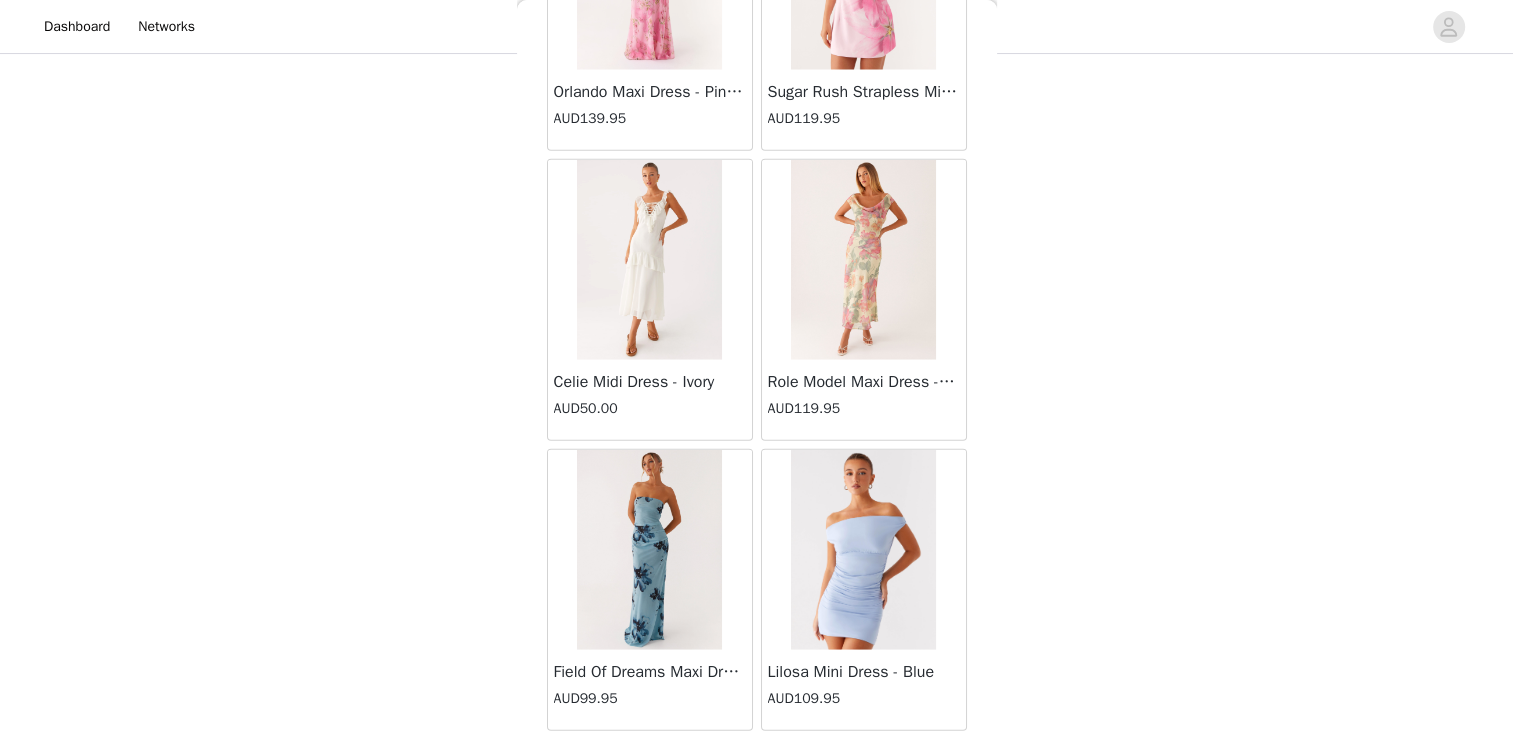 click on "Load More" at bounding box center [757, 765] 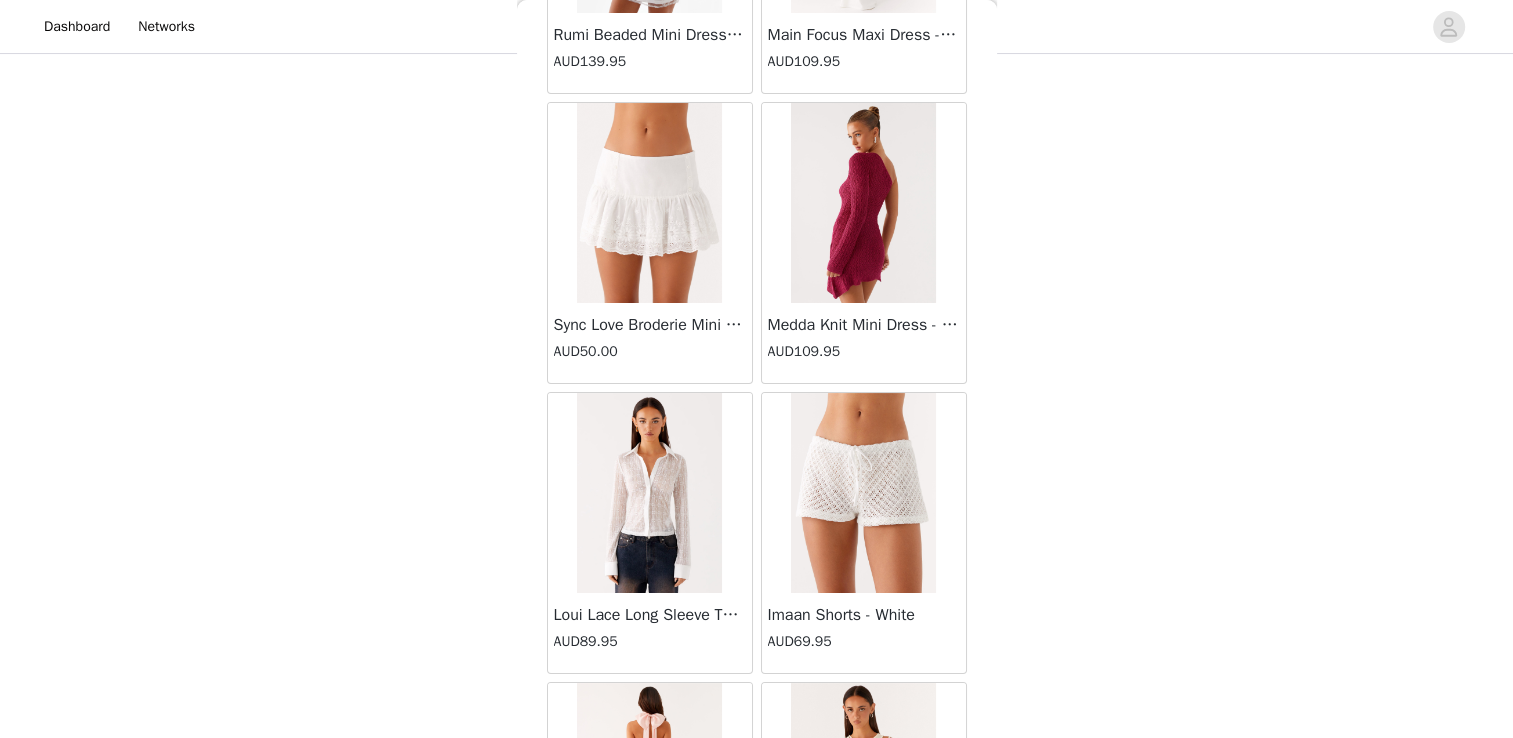 scroll, scrollTop: 45757, scrollLeft: 0, axis: vertical 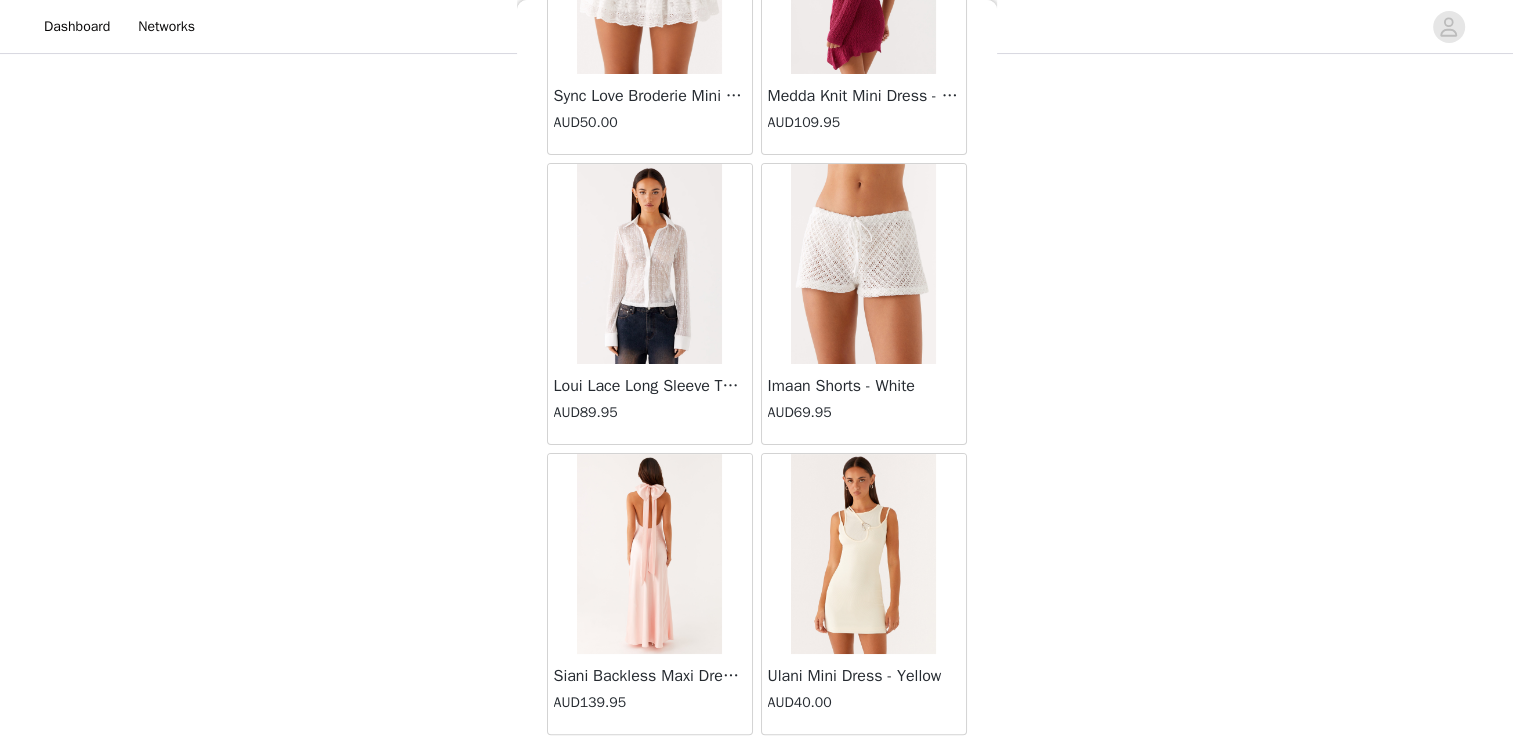 click on "Load More" at bounding box center [757, 769] 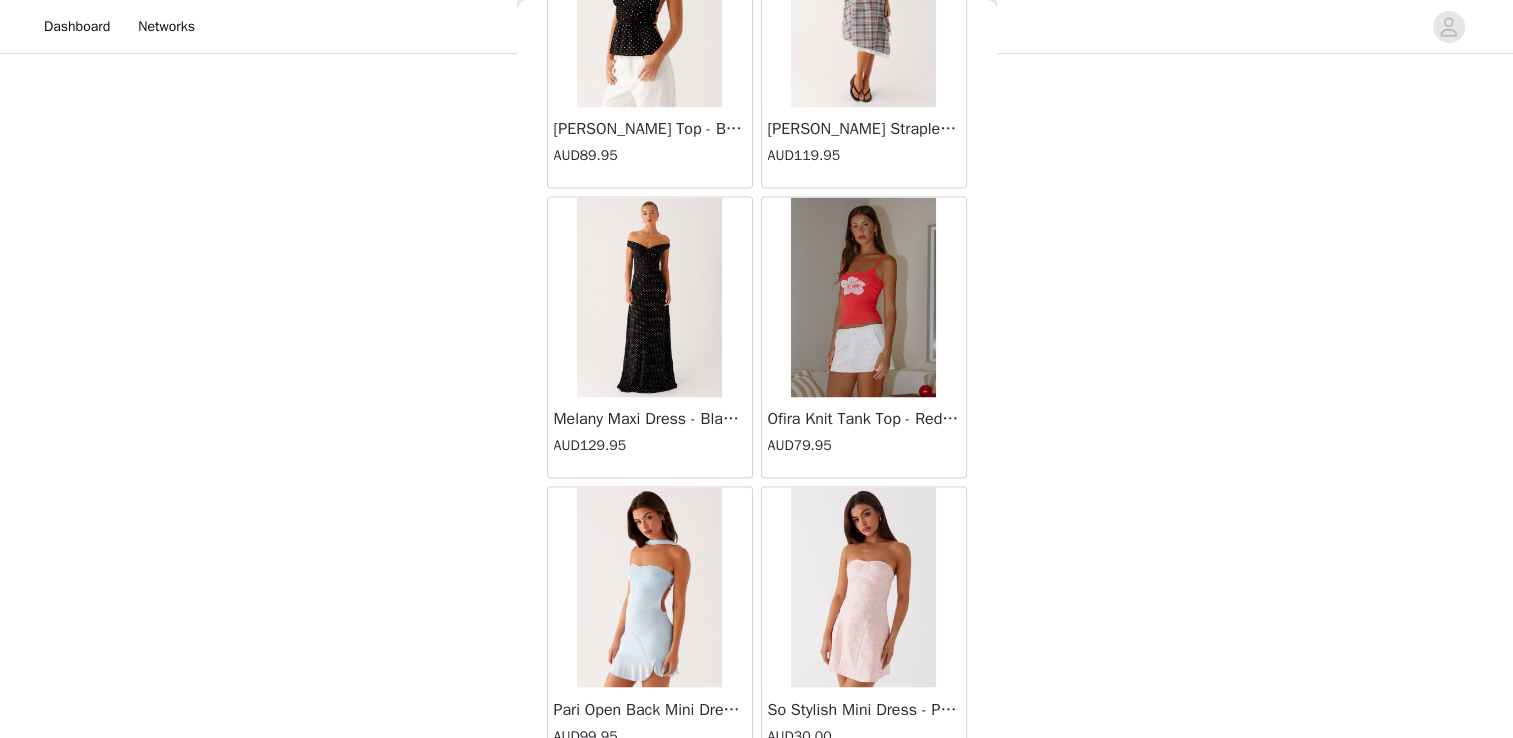 scroll, scrollTop: 48653, scrollLeft: 0, axis: vertical 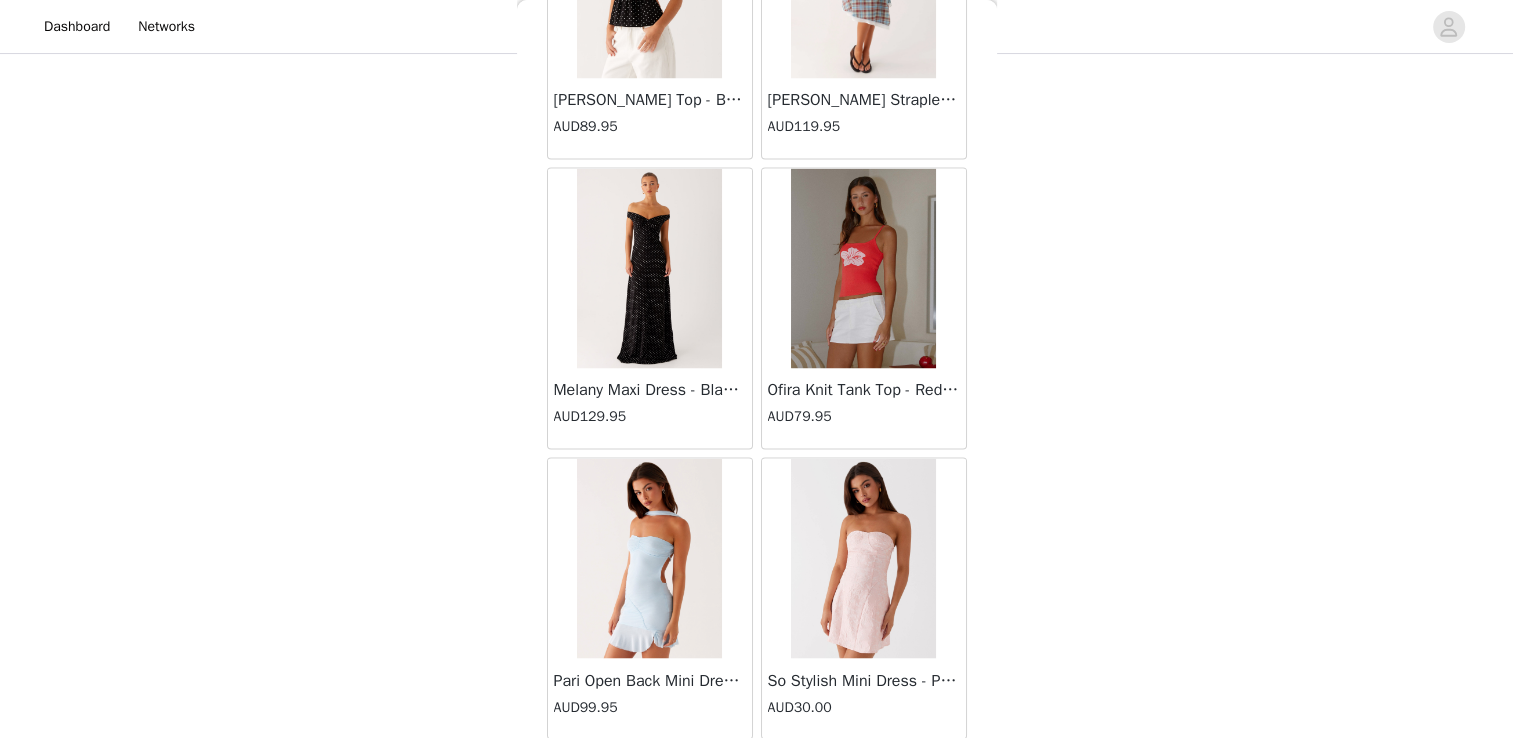 click on "Load More" at bounding box center (757, 773) 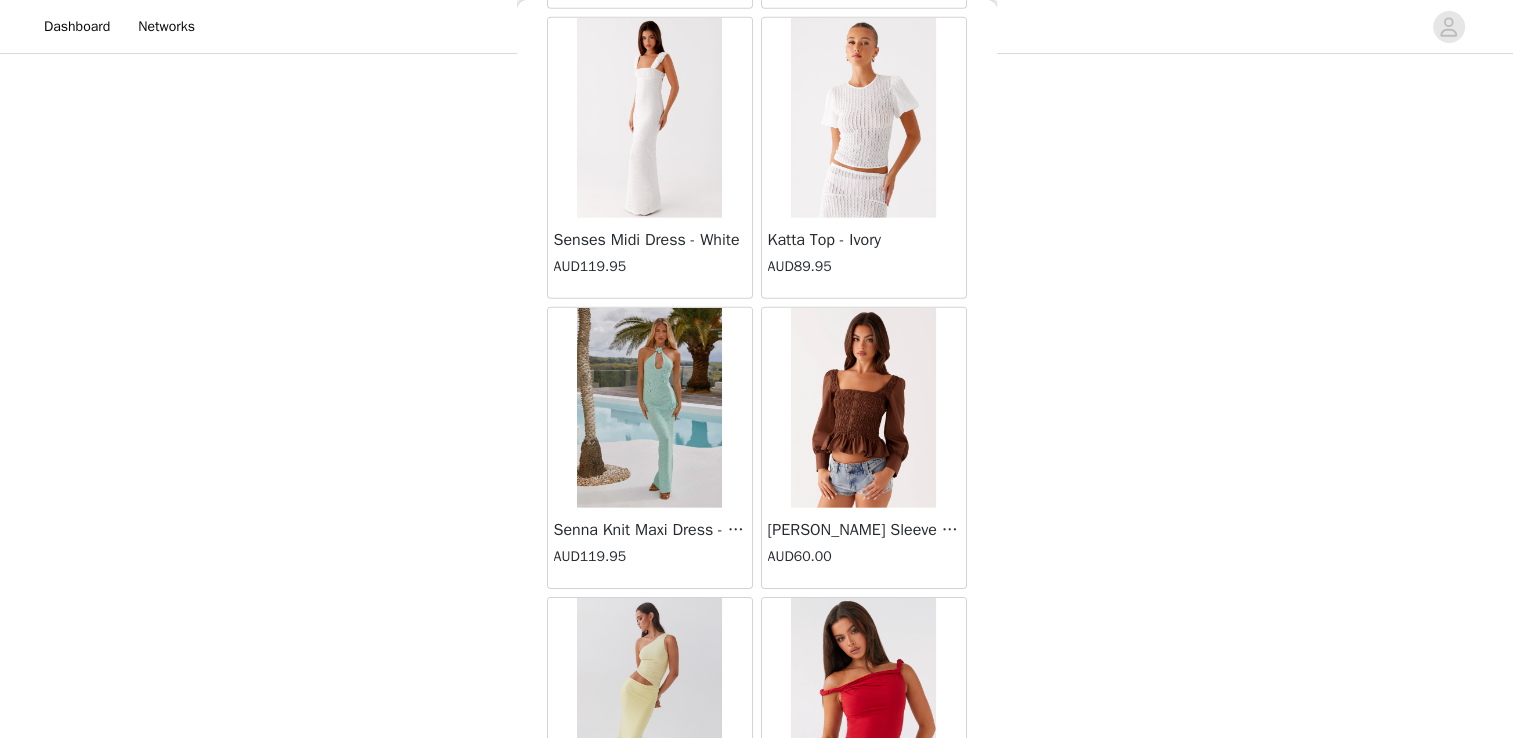 scroll, scrollTop: 51549, scrollLeft: 0, axis: vertical 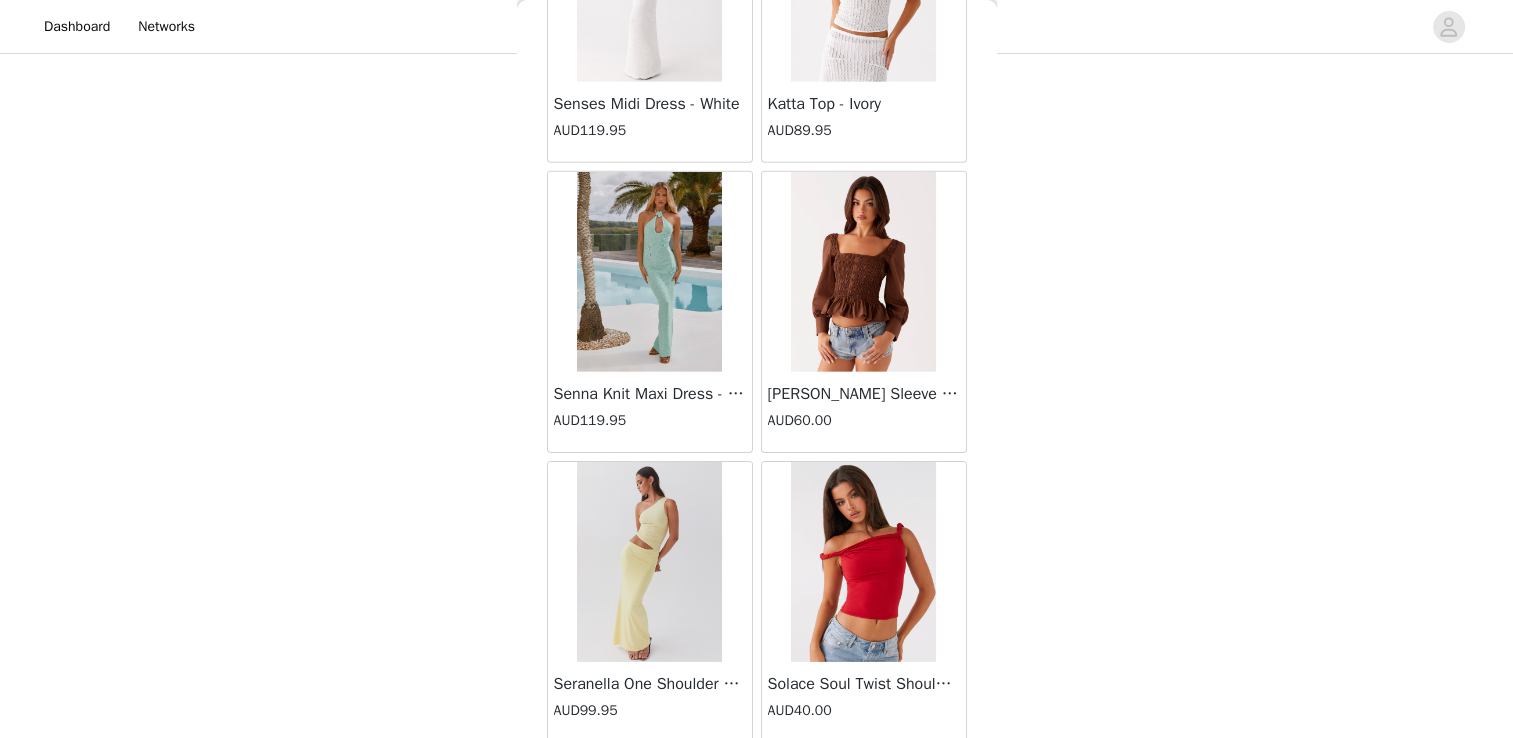 click on "Load More" at bounding box center [757, 777] 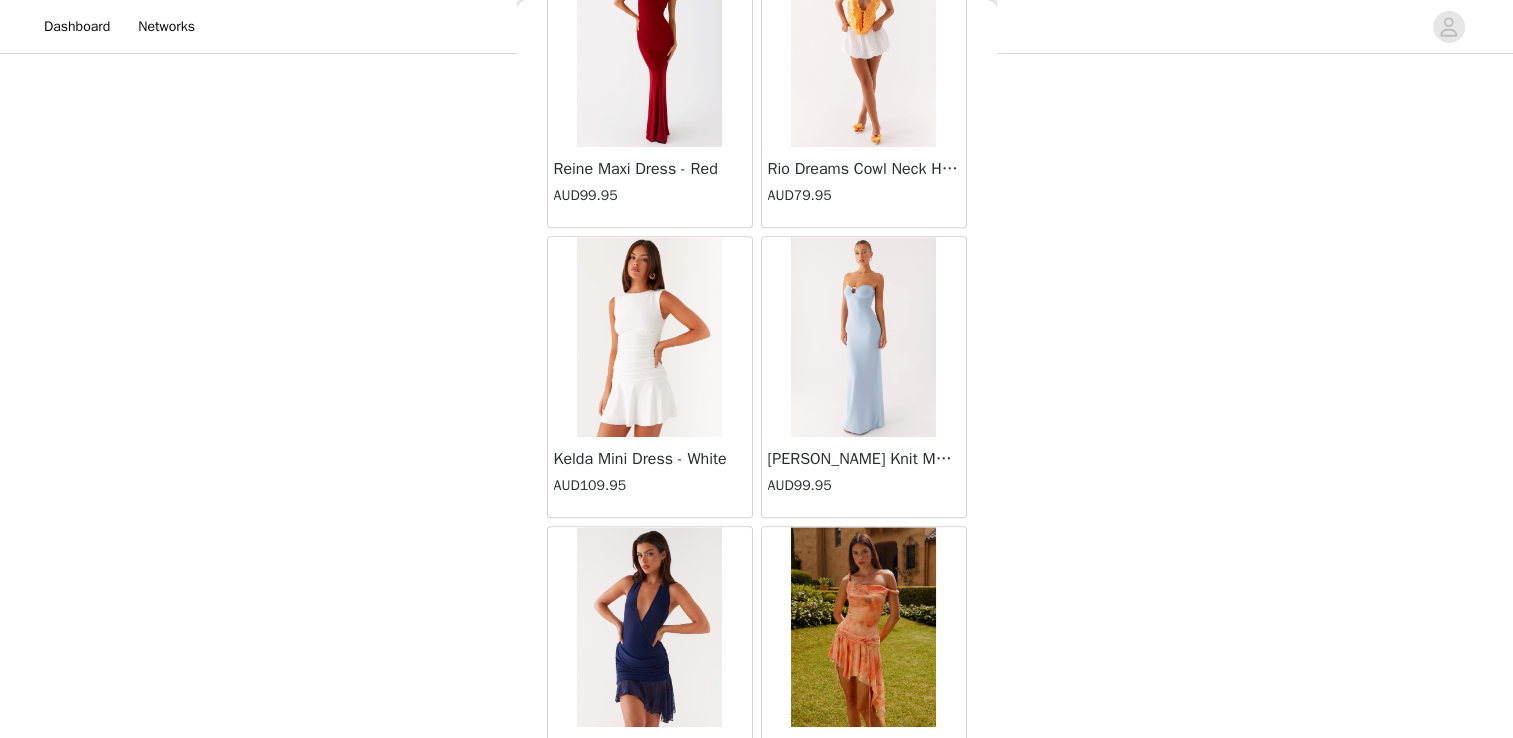 scroll, scrollTop: 54445, scrollLeft: 0, axis: vertical 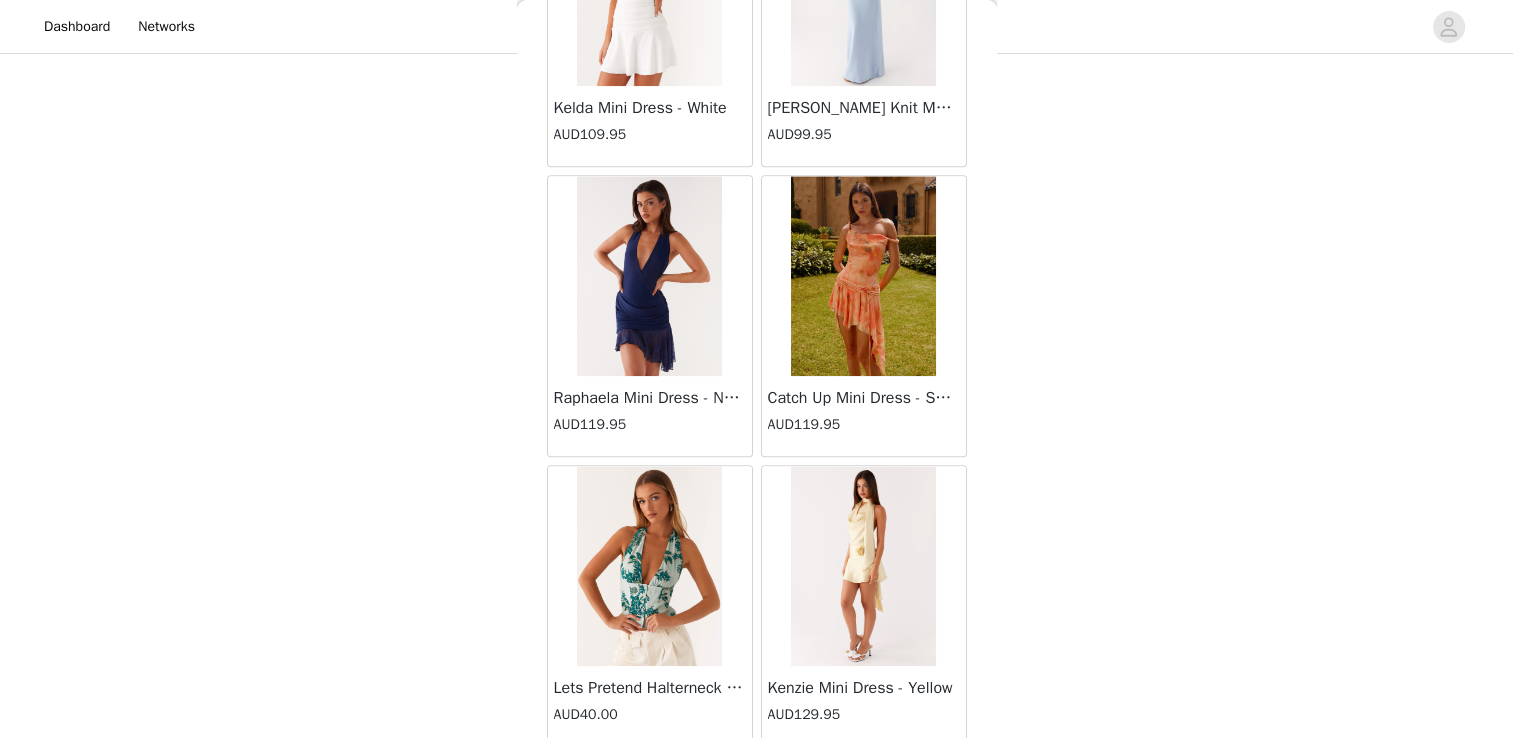 click on "Load More" at bounding box center (757, 781) 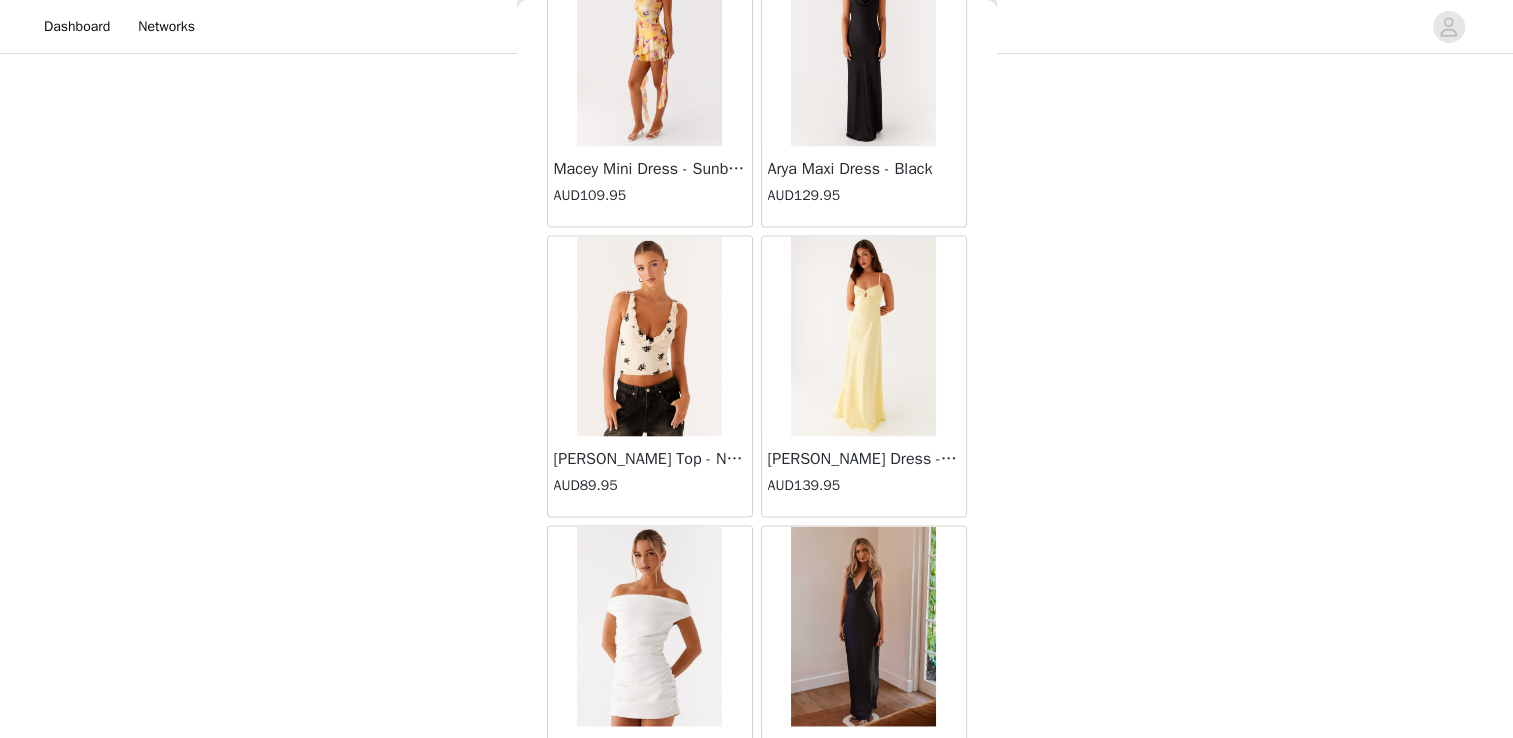 scroll, scrollTop: 57341, scrollLeft: 0, axis: vertical 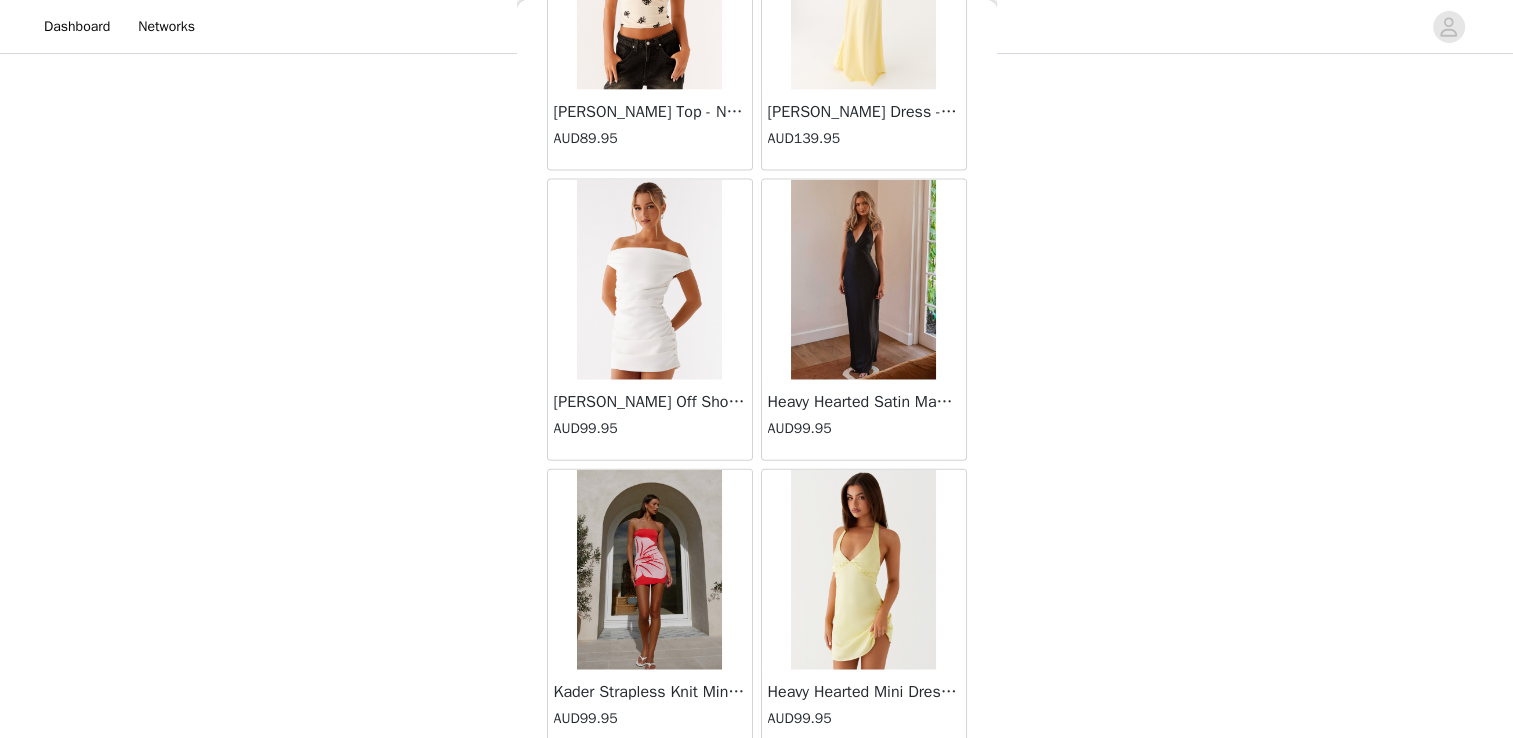 click on "Load More" at bounding box center [757, 785] 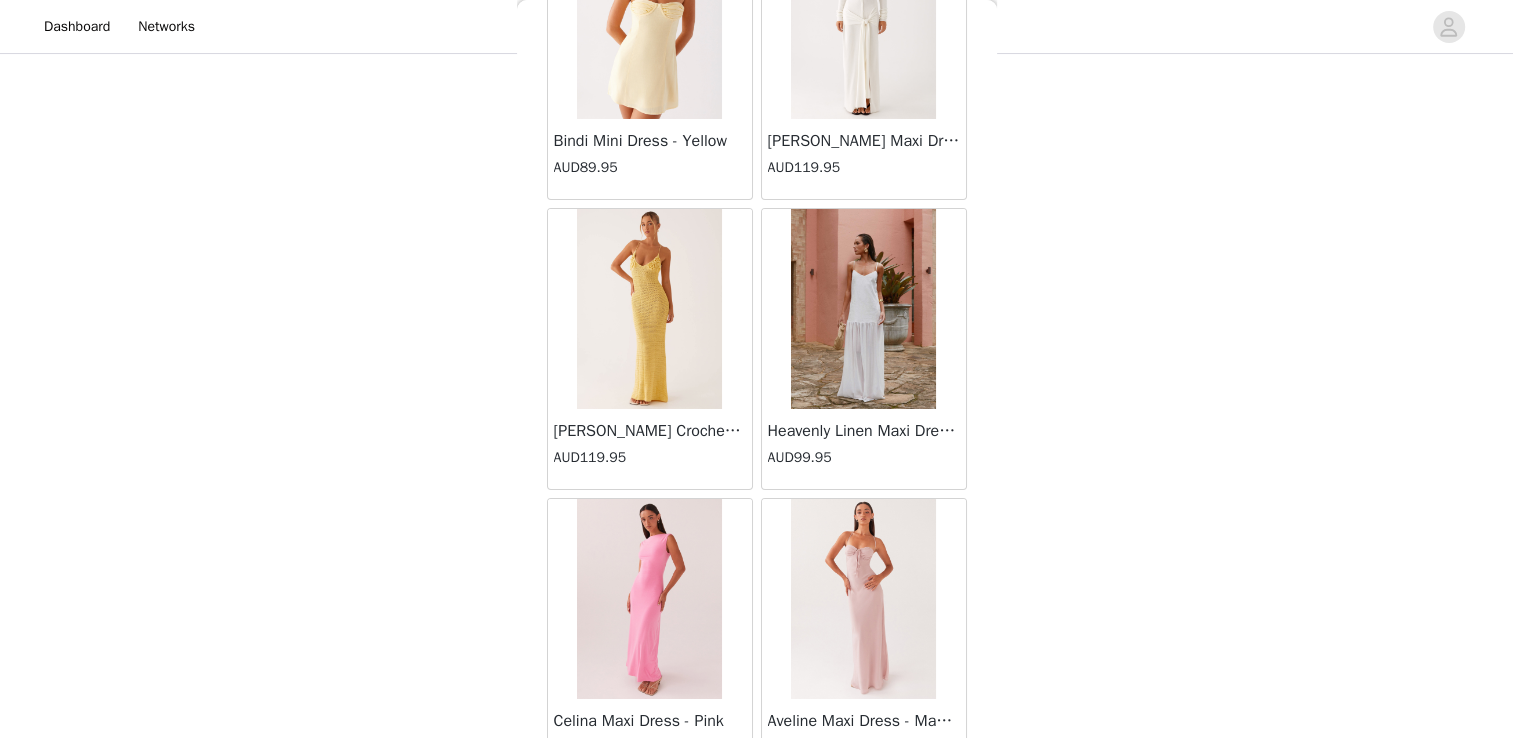 scroll, scrollTop: 60237, scrollLeft: 0, axis: vertical 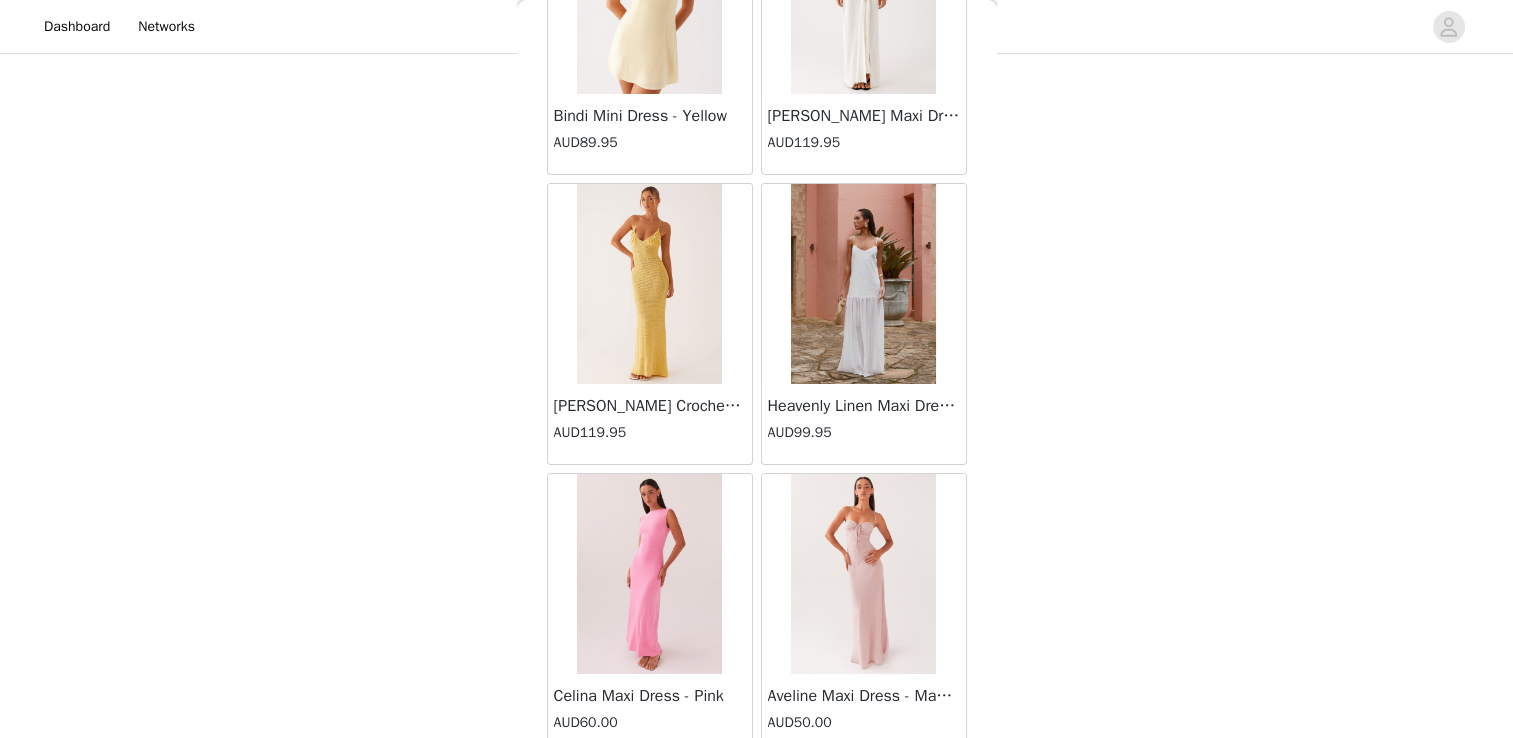 click on "Load More" at bounding box center (757, 789) 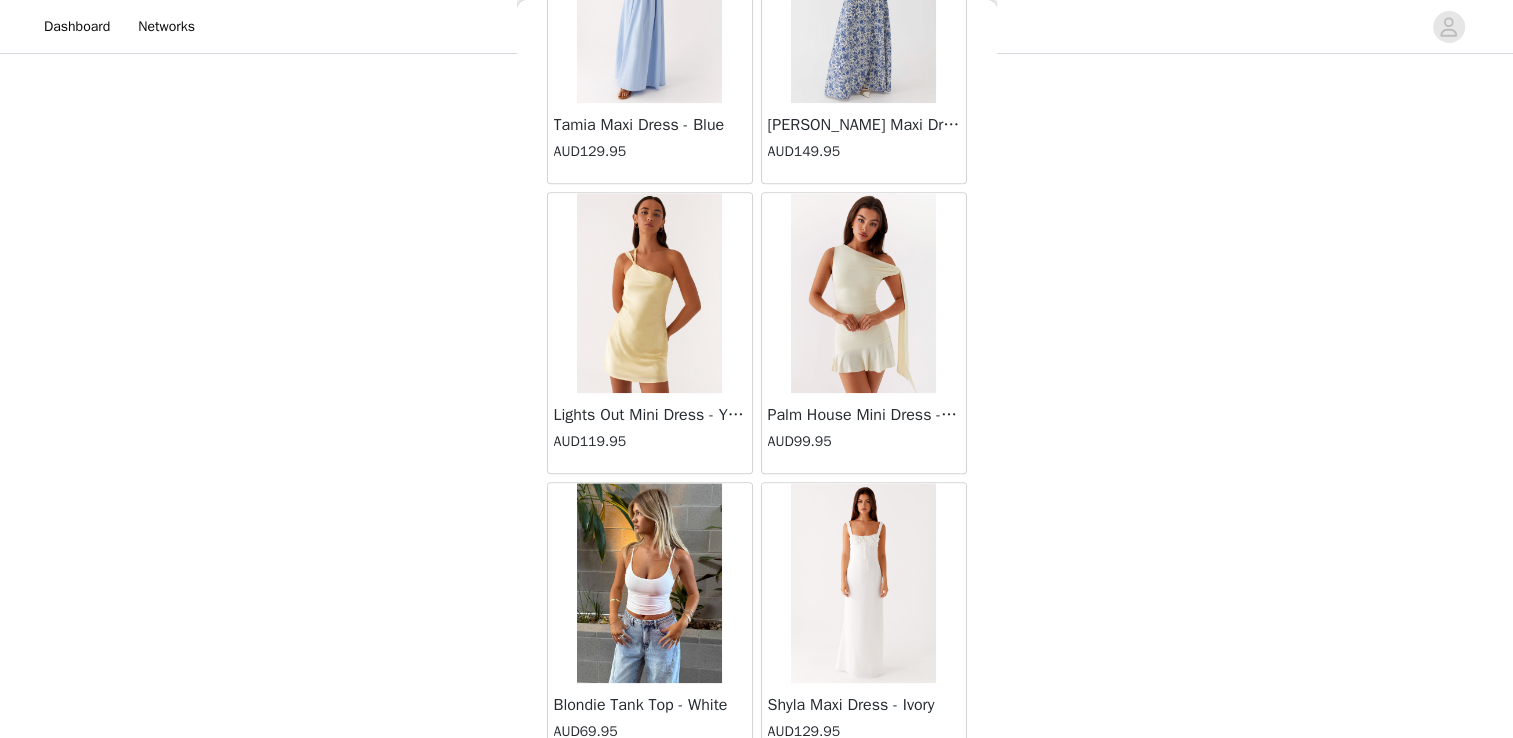 scroll, scrollTop: 63133, scrollLeft: 0, axis: vertical 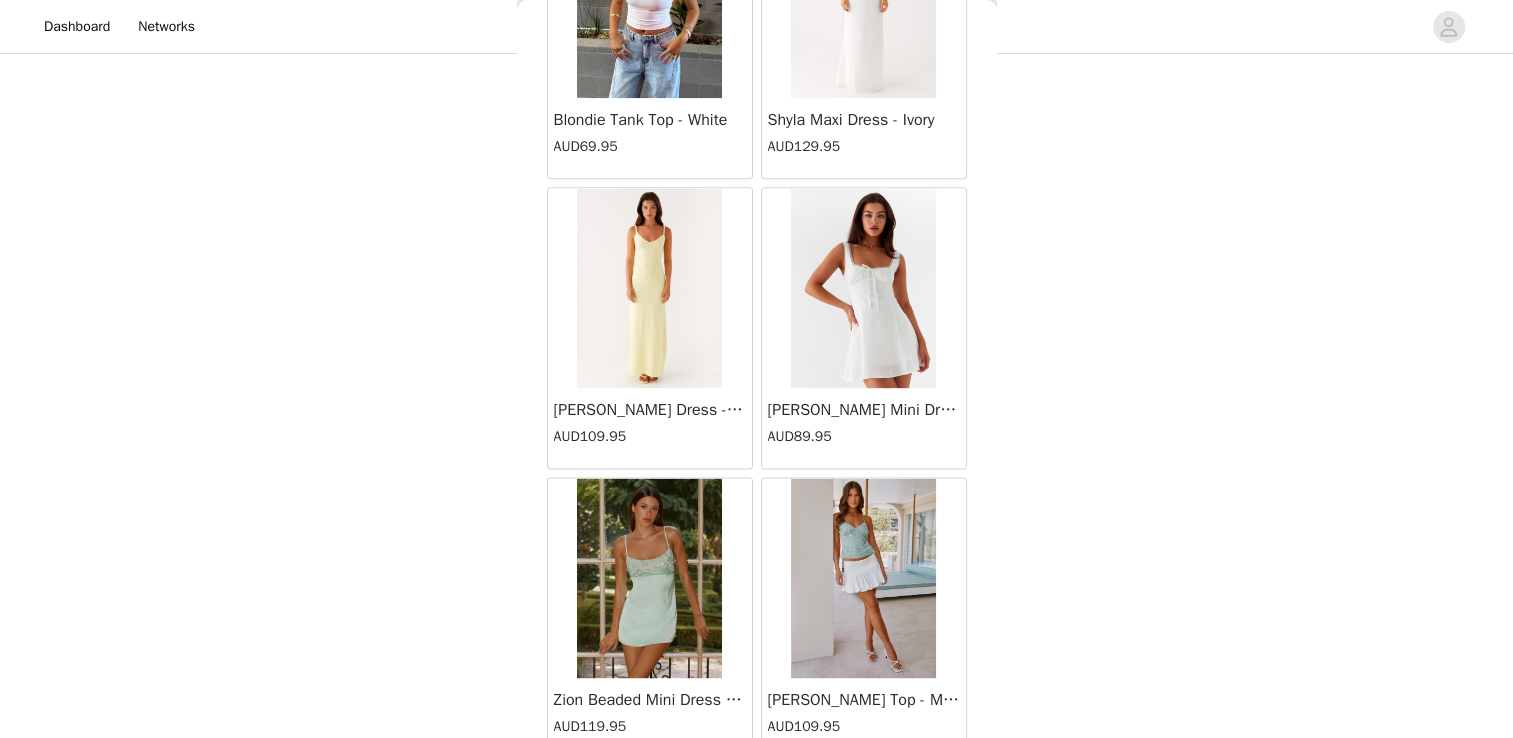 click on "Load More" at bounding box center (757, 793) 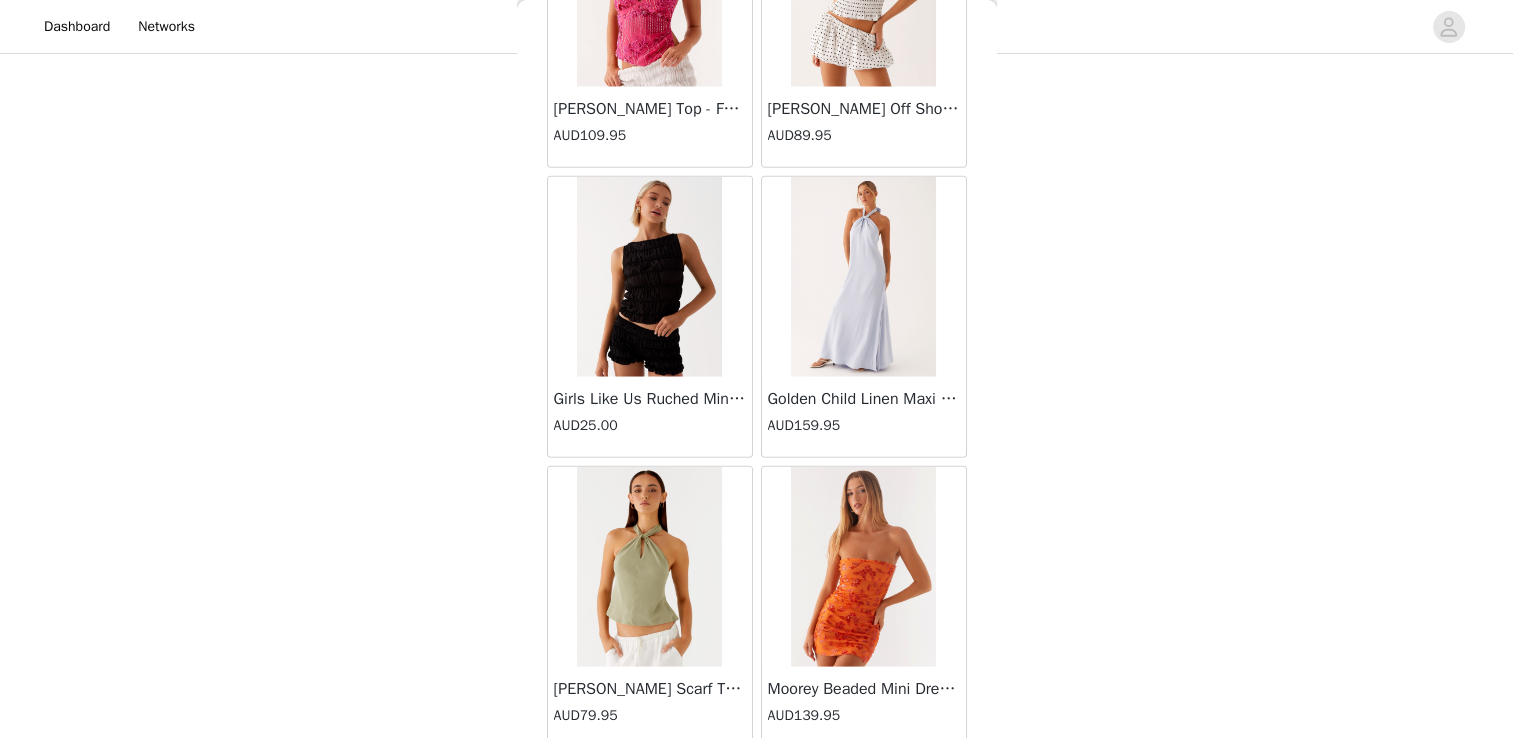 scroll, scrollTop: 66029, scrollLeft: 0, axis: vertical 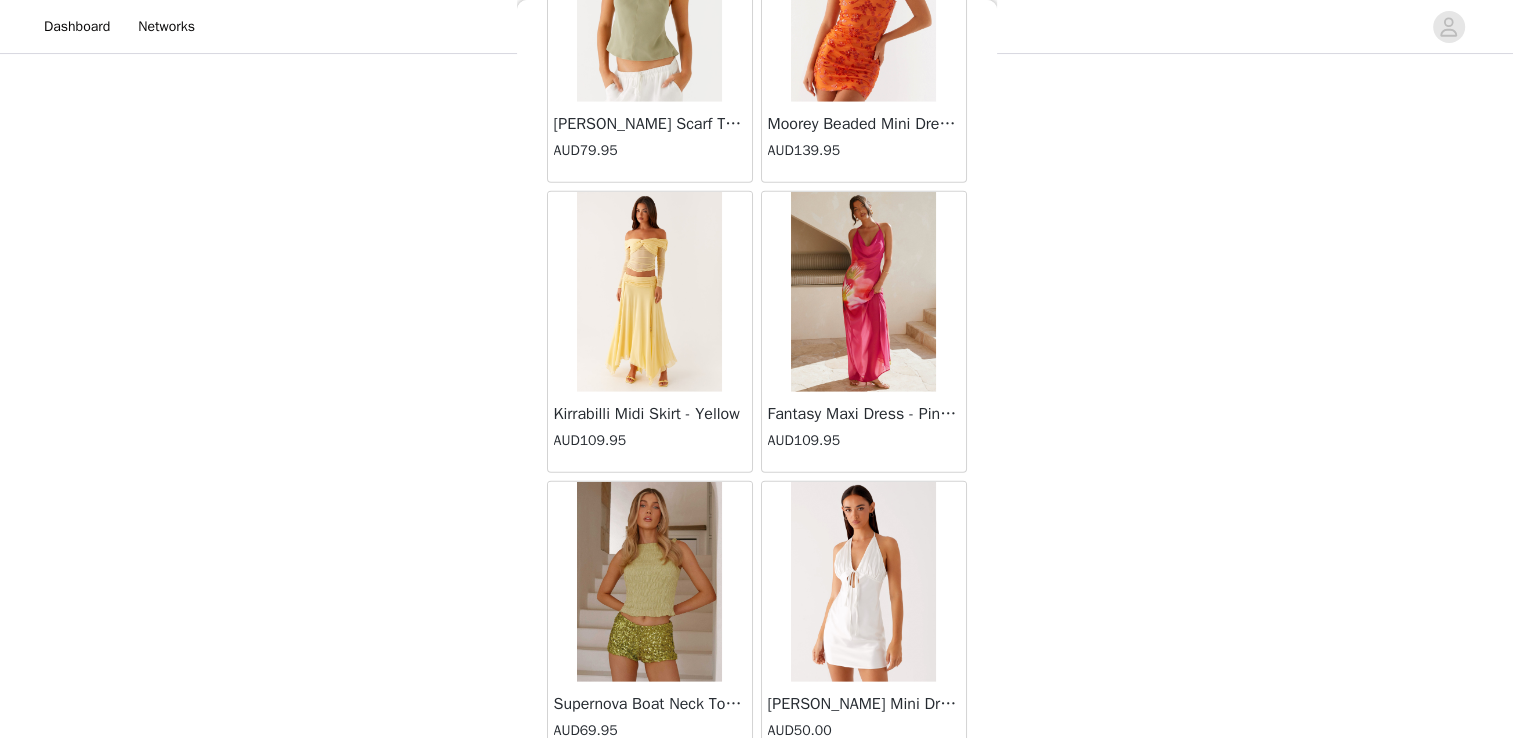 click on "Load More" at bounding box center [757, 797] 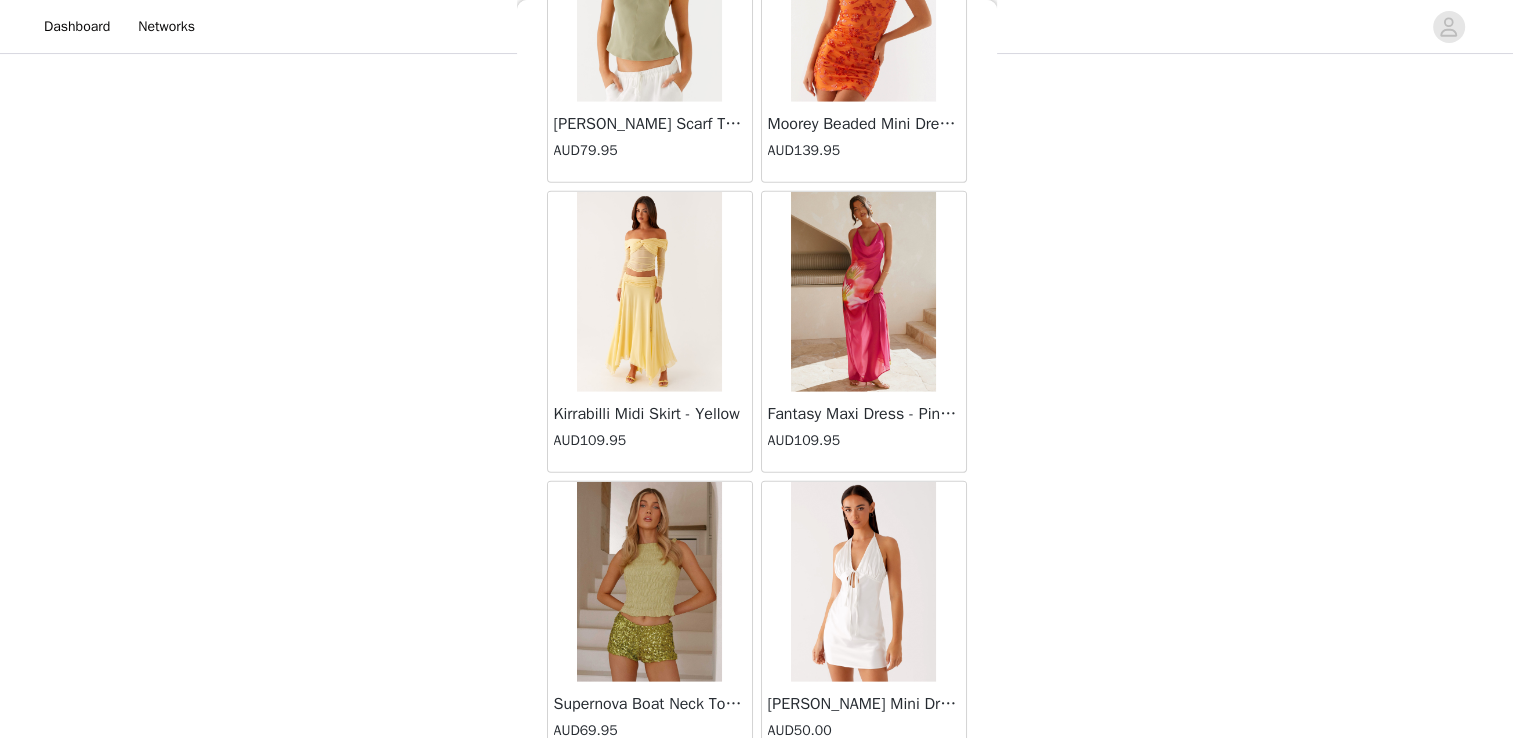 scroll, scrollTop: 66020, scrollLeft: 0, axis: vertical 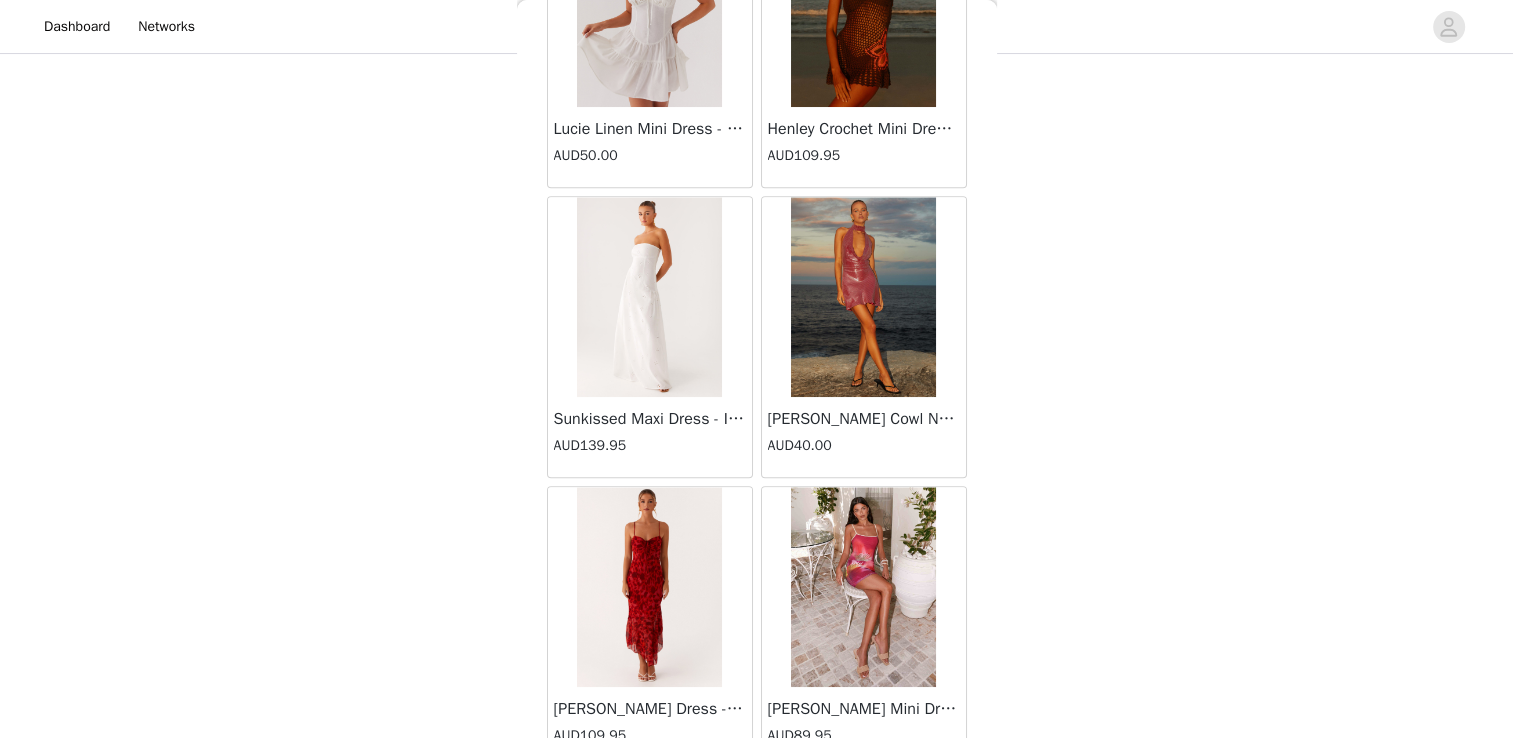 click on "Load More" at bounding box center (757, 802) 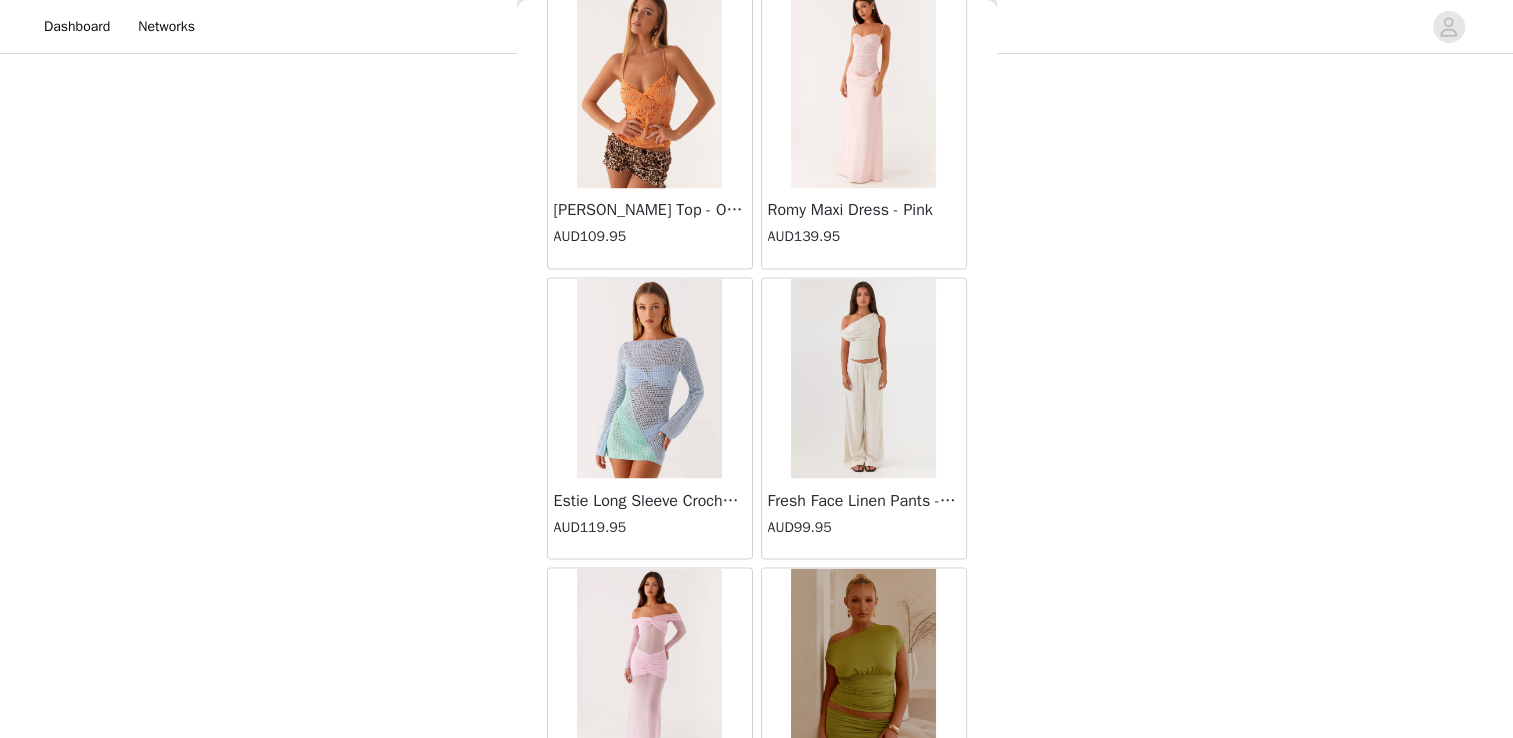 scroll, scrollTop: 71821, scrollLeft: 0, axis: vertical 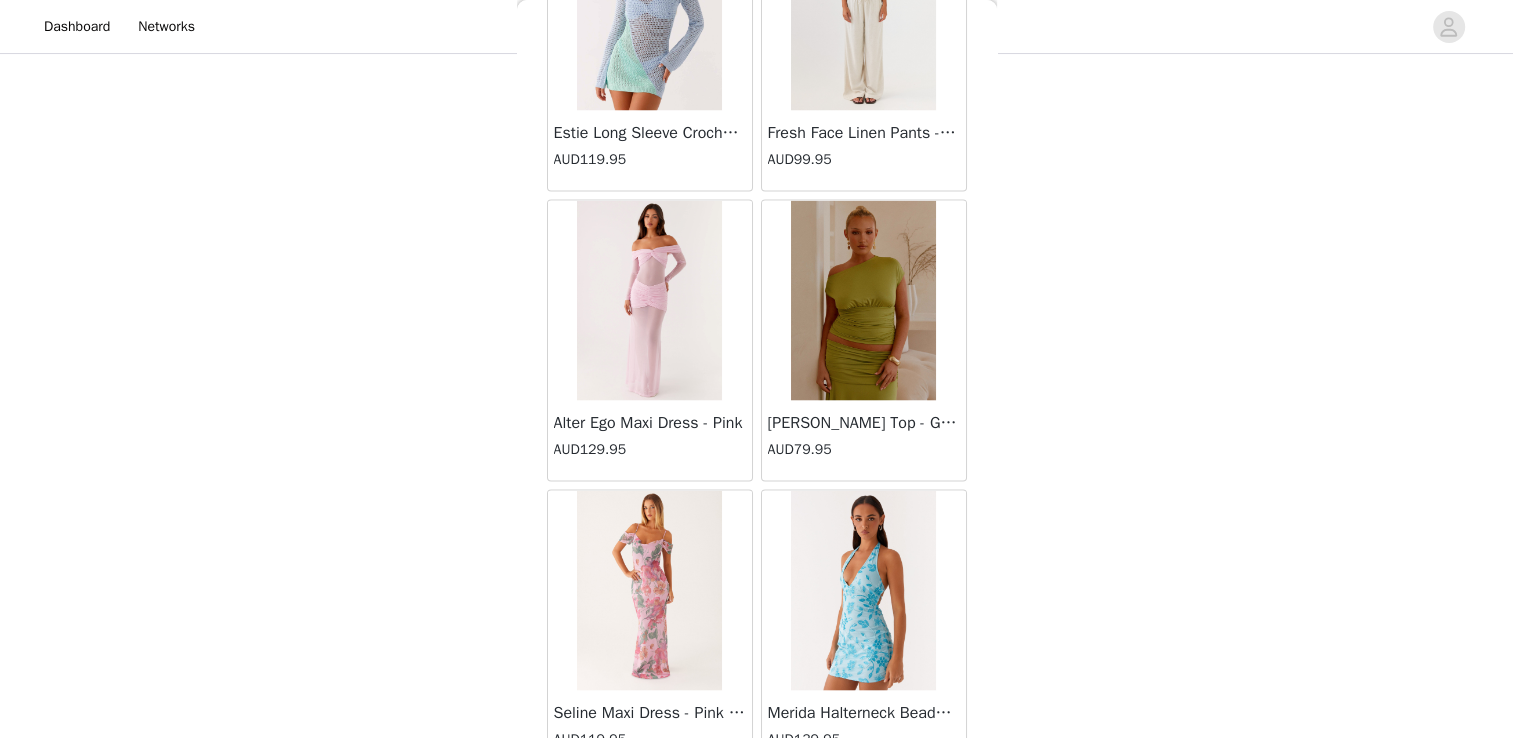 click on "Load More" at bounding box center (757, 805) 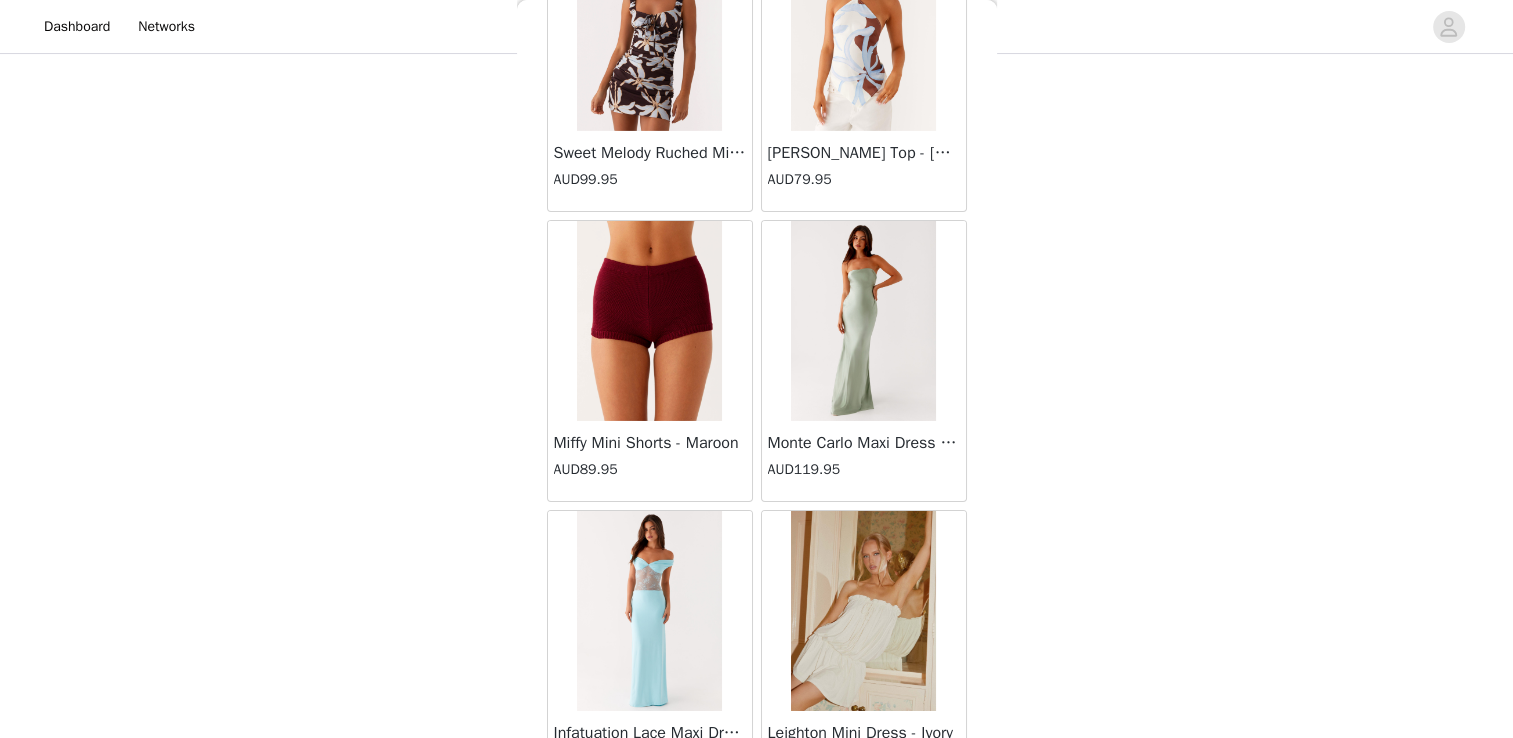 scroll, scrollTop: 74717, scrollLeft: 0, axis: vertical 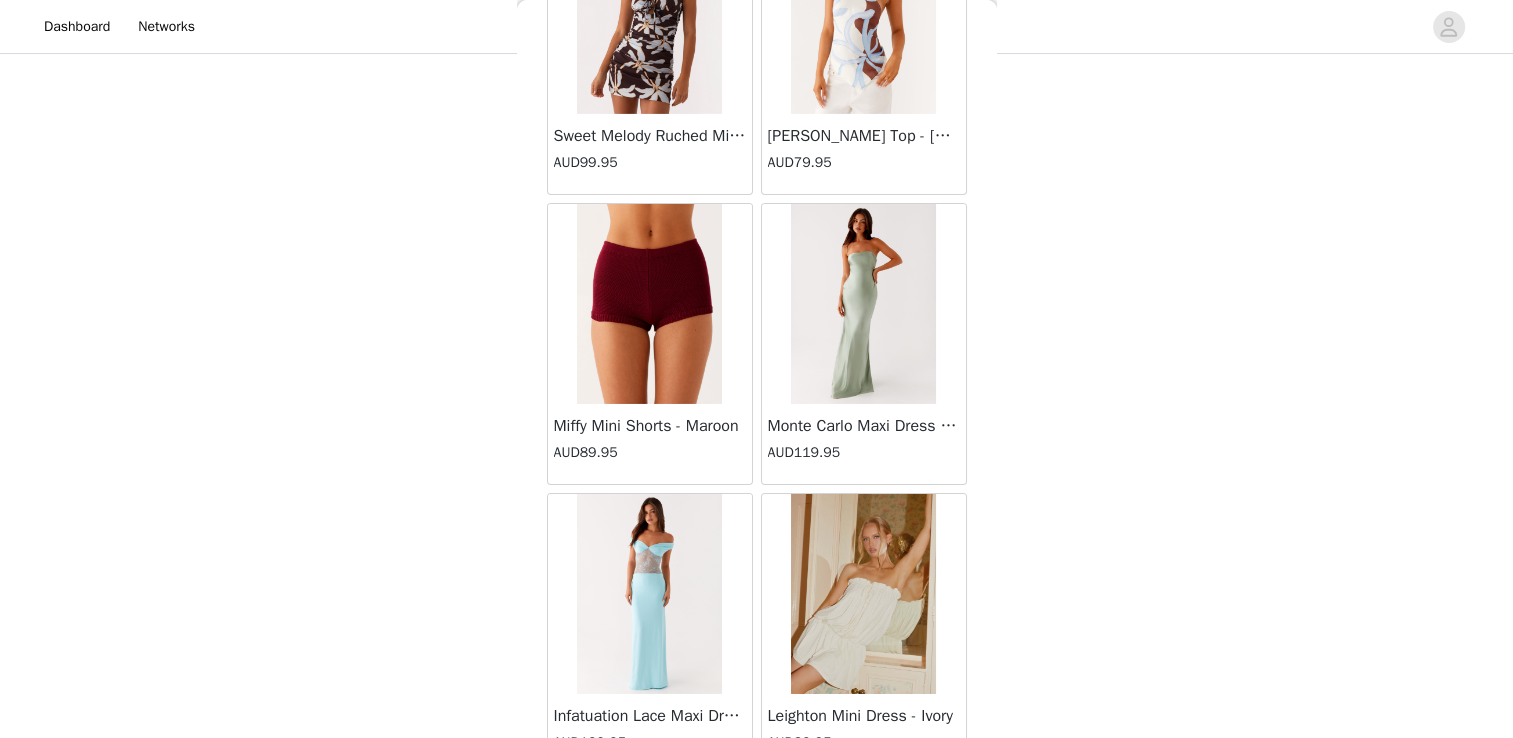 click on "Load More" at bounding box center (757, 809) 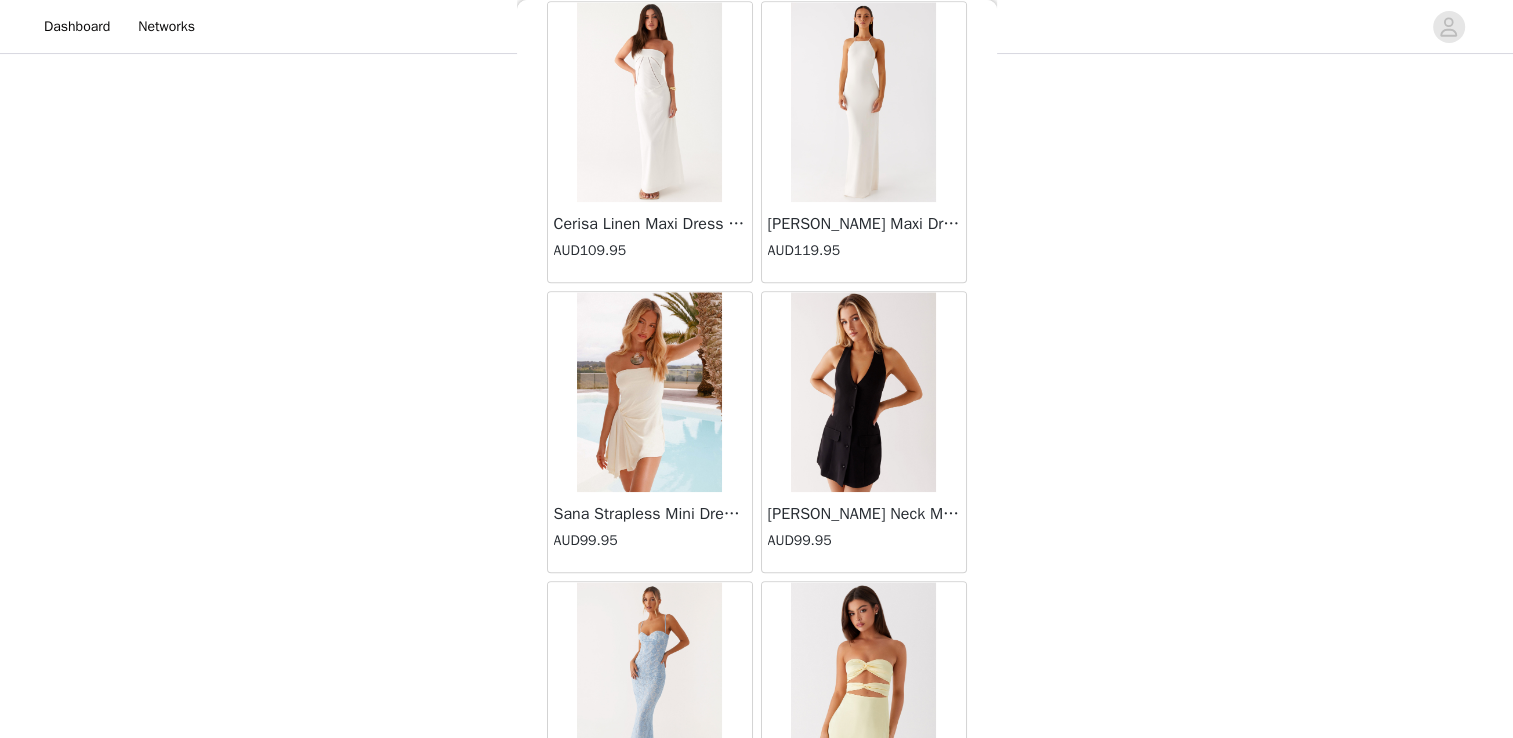 scroll, scrollTop: 77613, scrollLeft: 0, axis: vertical 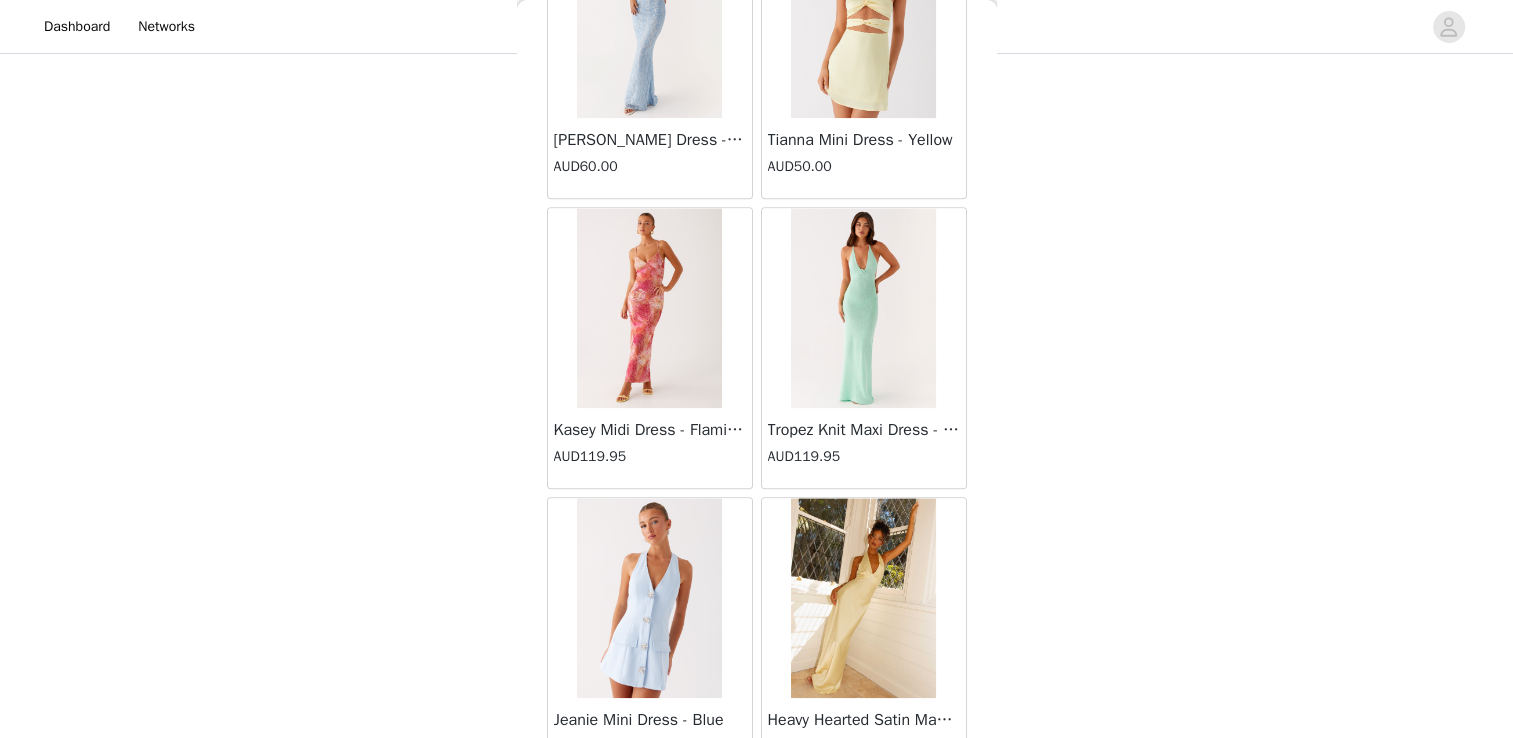 click on "Load More" at bounding box center (757, 813) 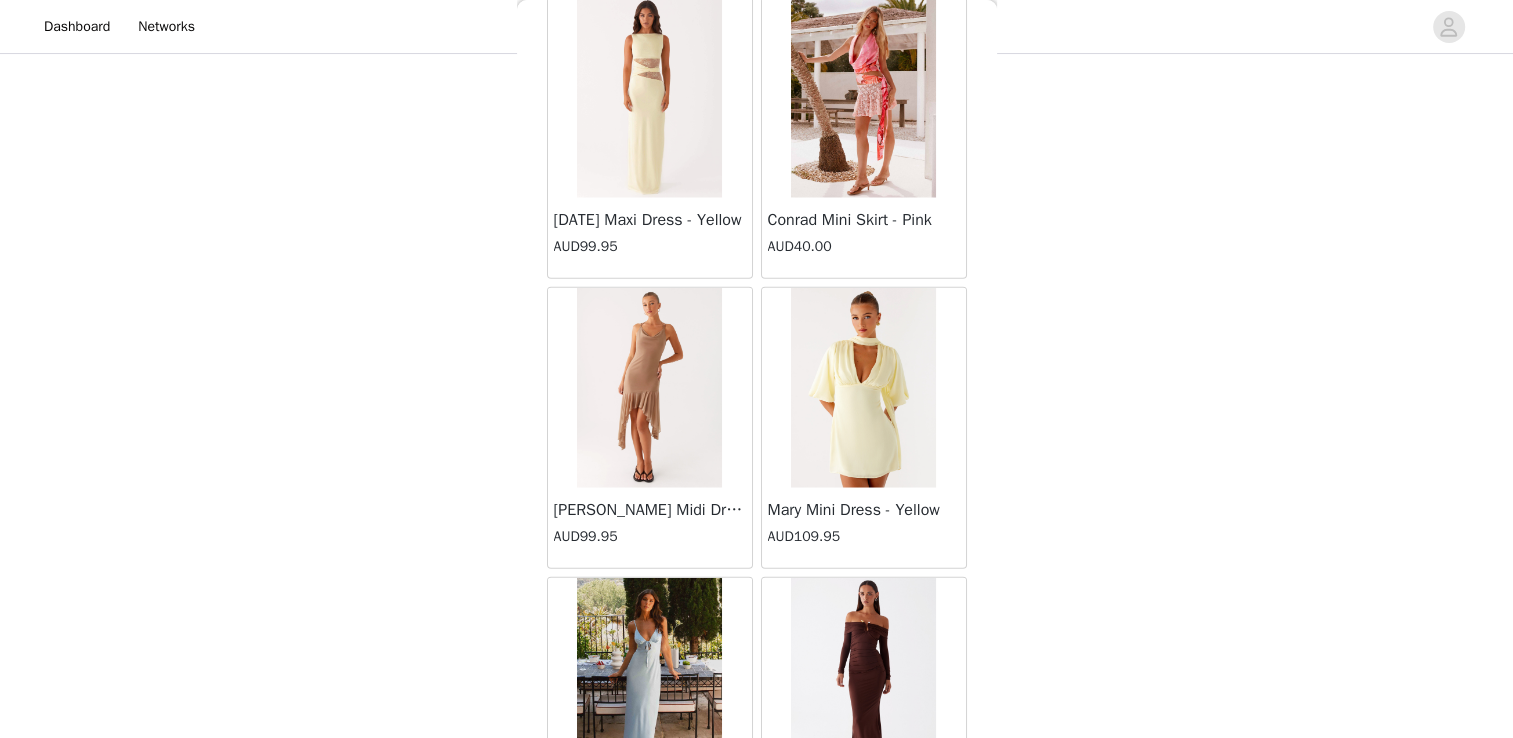 scroll, scrollTop: 80509, scrollLeft: 0, axis: vertical 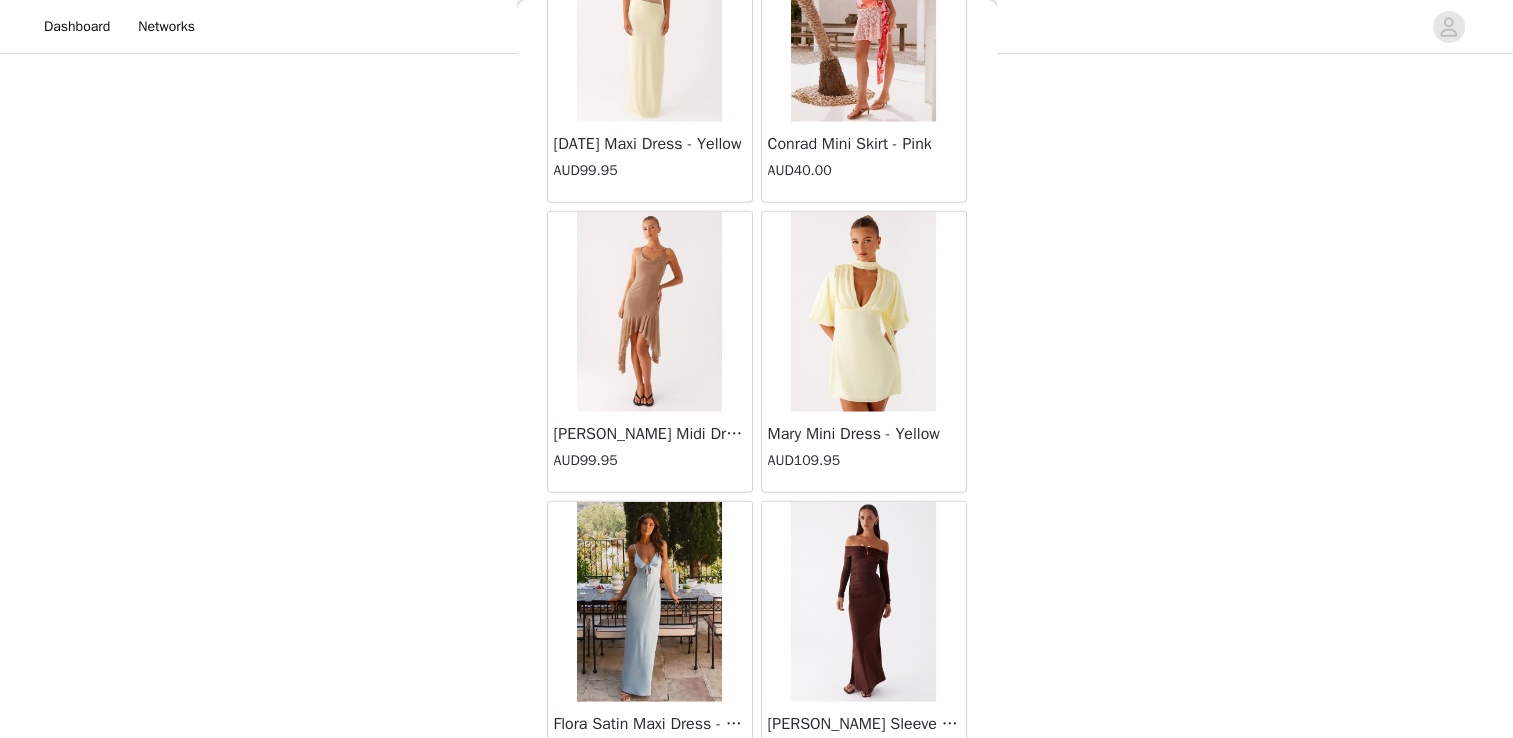 click on "Load More" at bounding box center (757, 817) 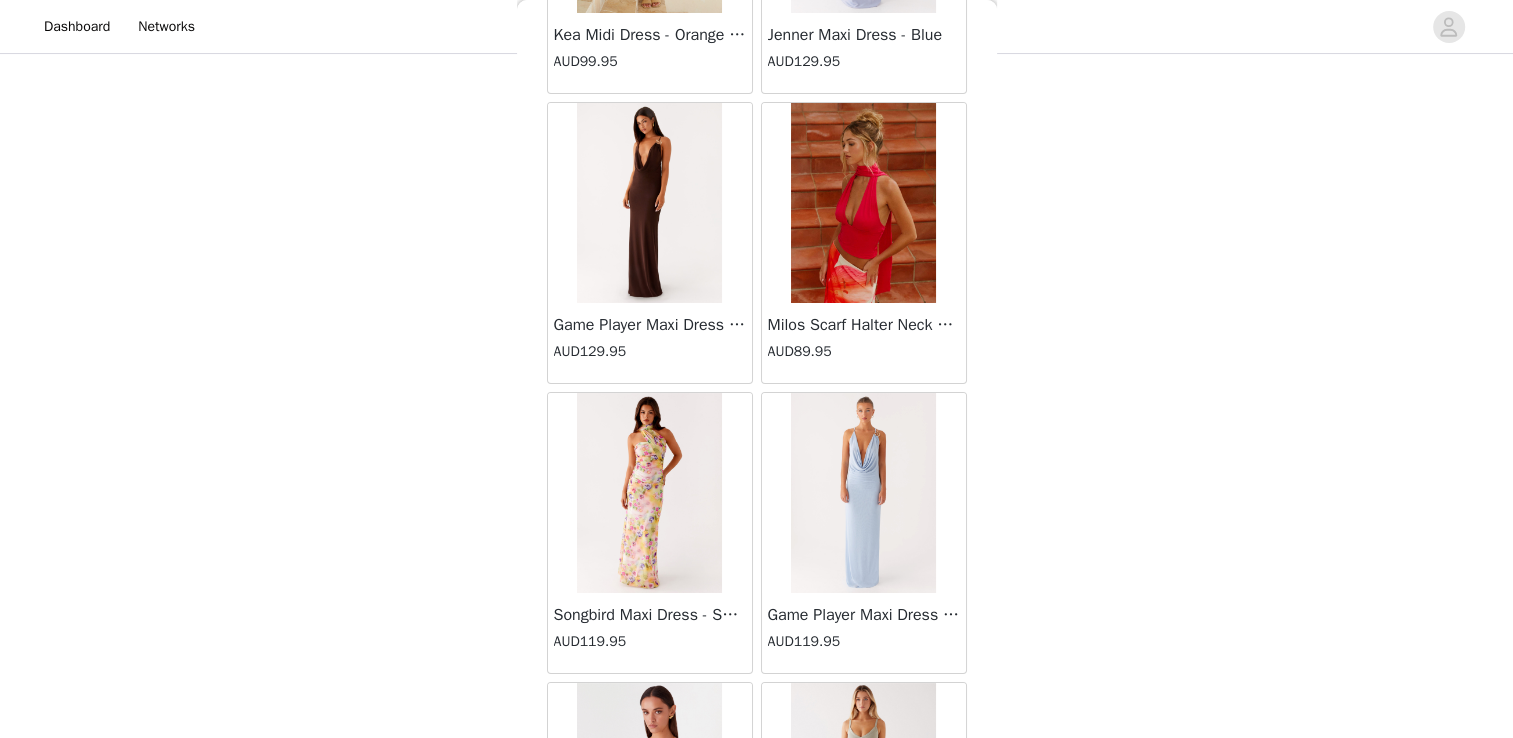 scroll, scrollTop: 83405, scrollLeft: 0, axis: vertical 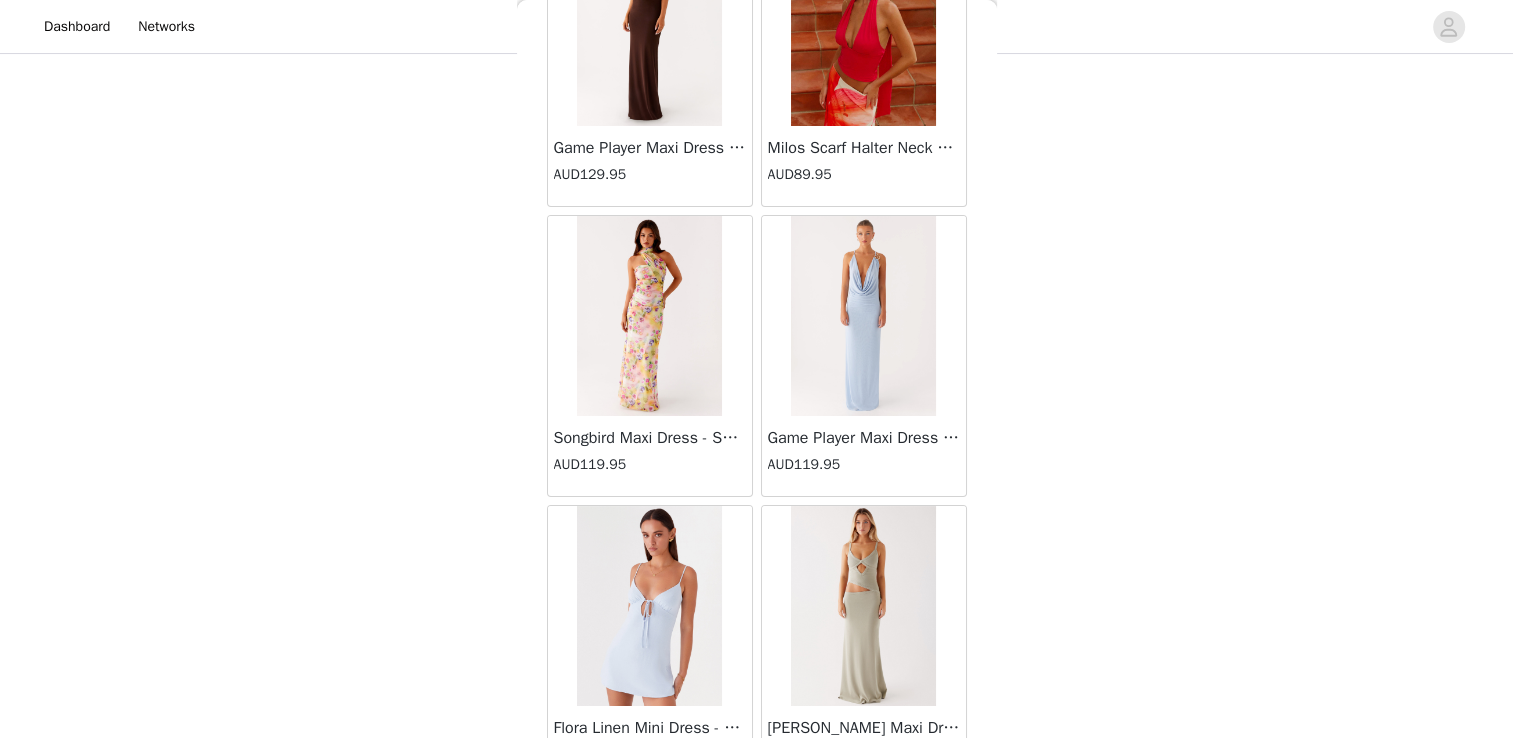 click on "Load More" at bounding box center [757, 821] 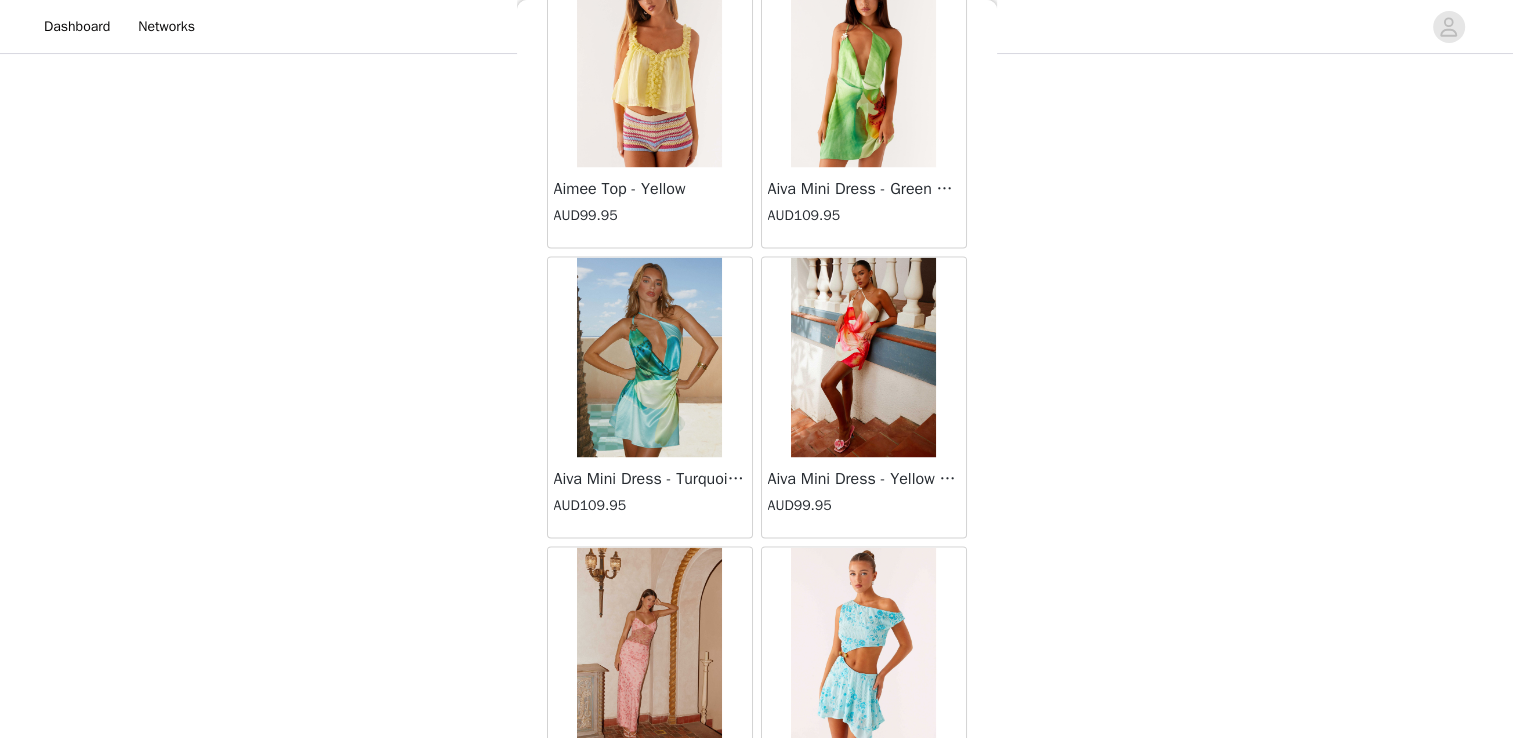 scroll, scrollTop: 86301, scrollLeft: 0, axis: vertical 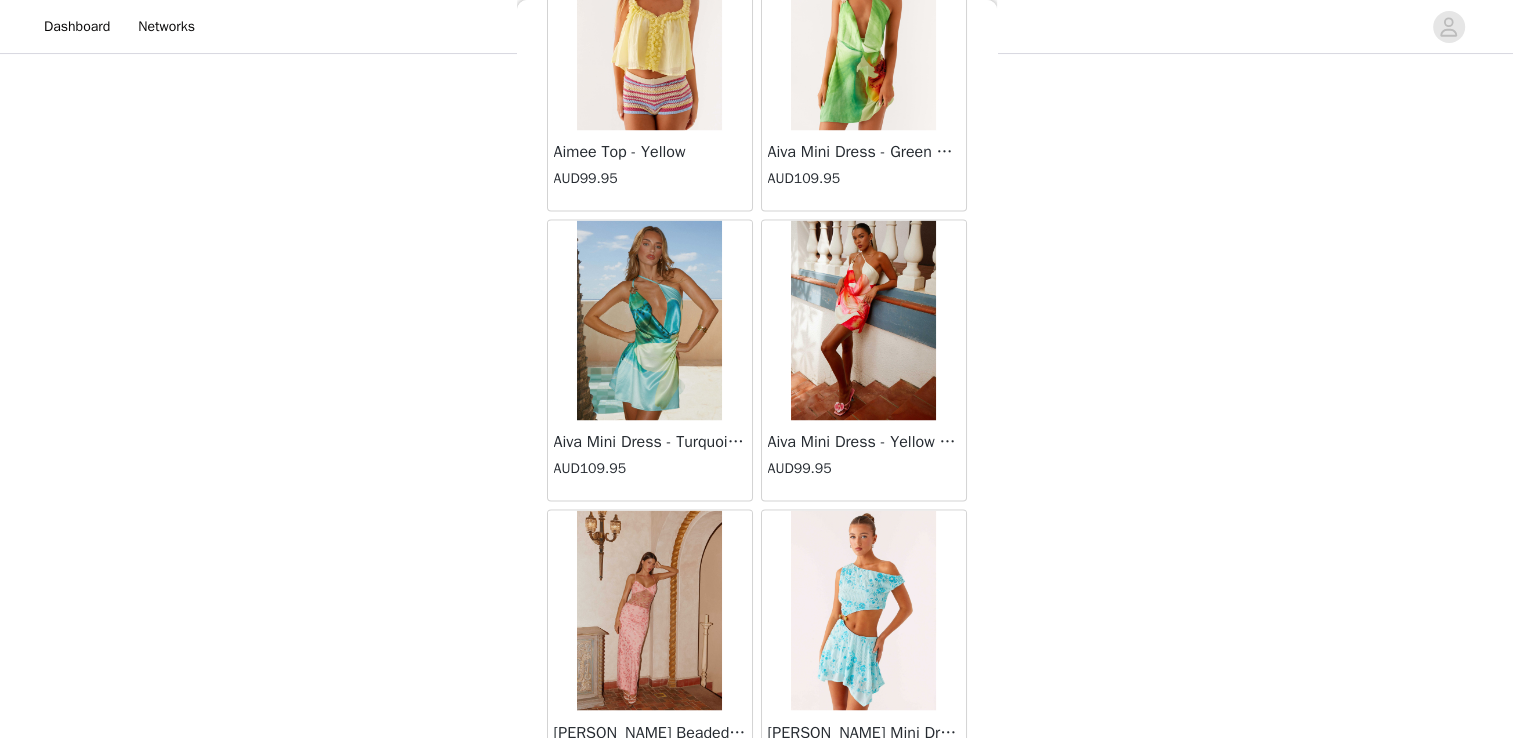 click on "Load More" at bounding box center (757, 825) 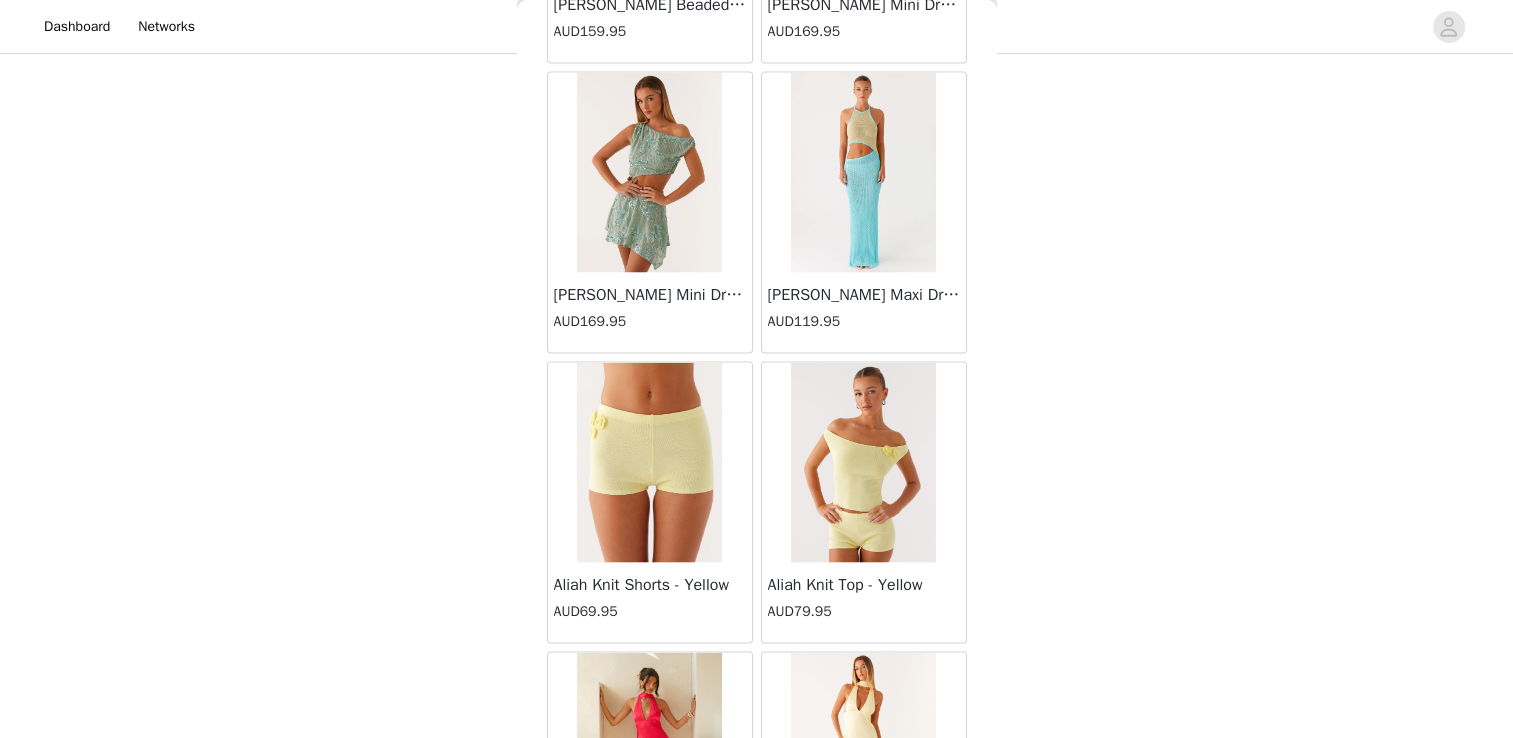 scroll, scrollTop: 87028, scrollLeft: 0, axis: vertical 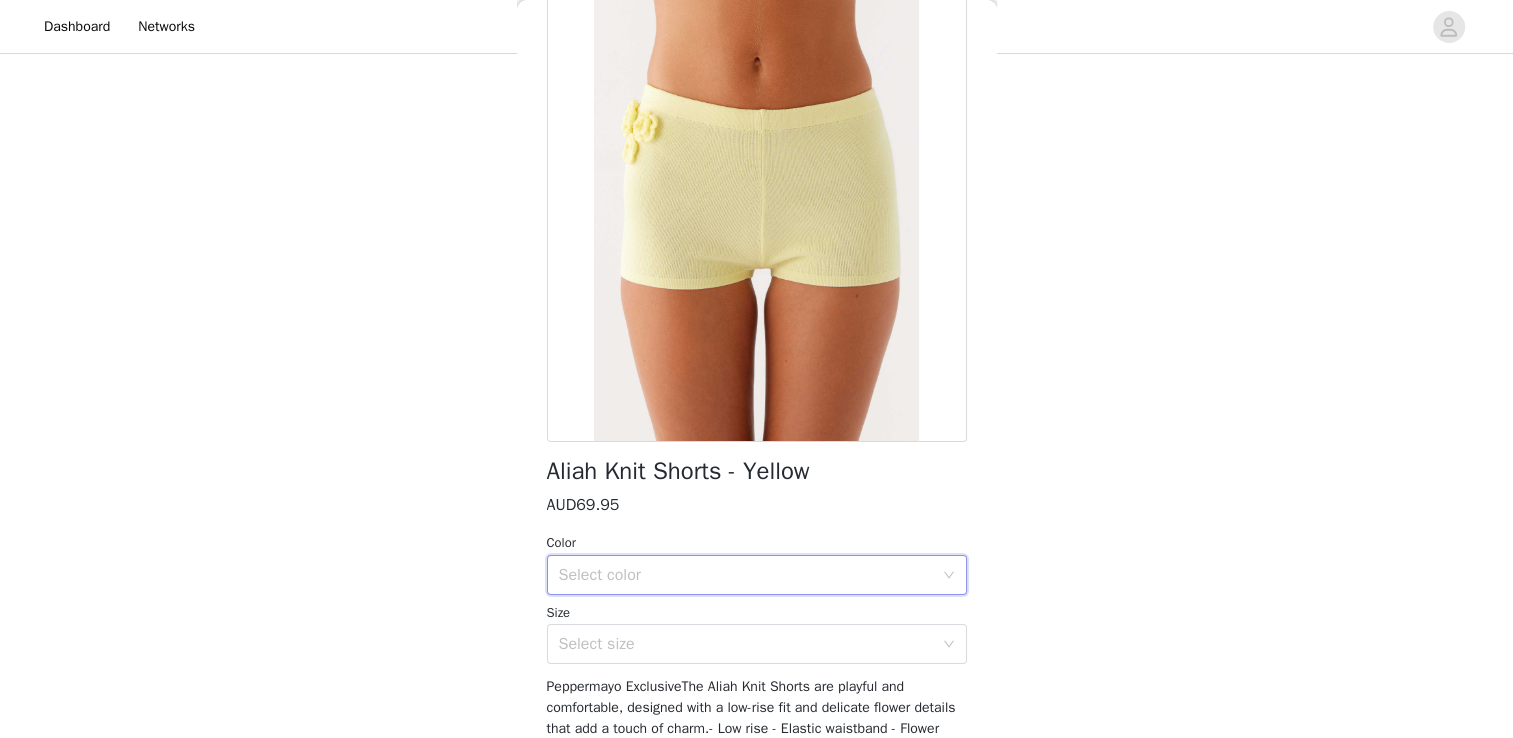 click on "Select color" at bounding box center [750, 575] 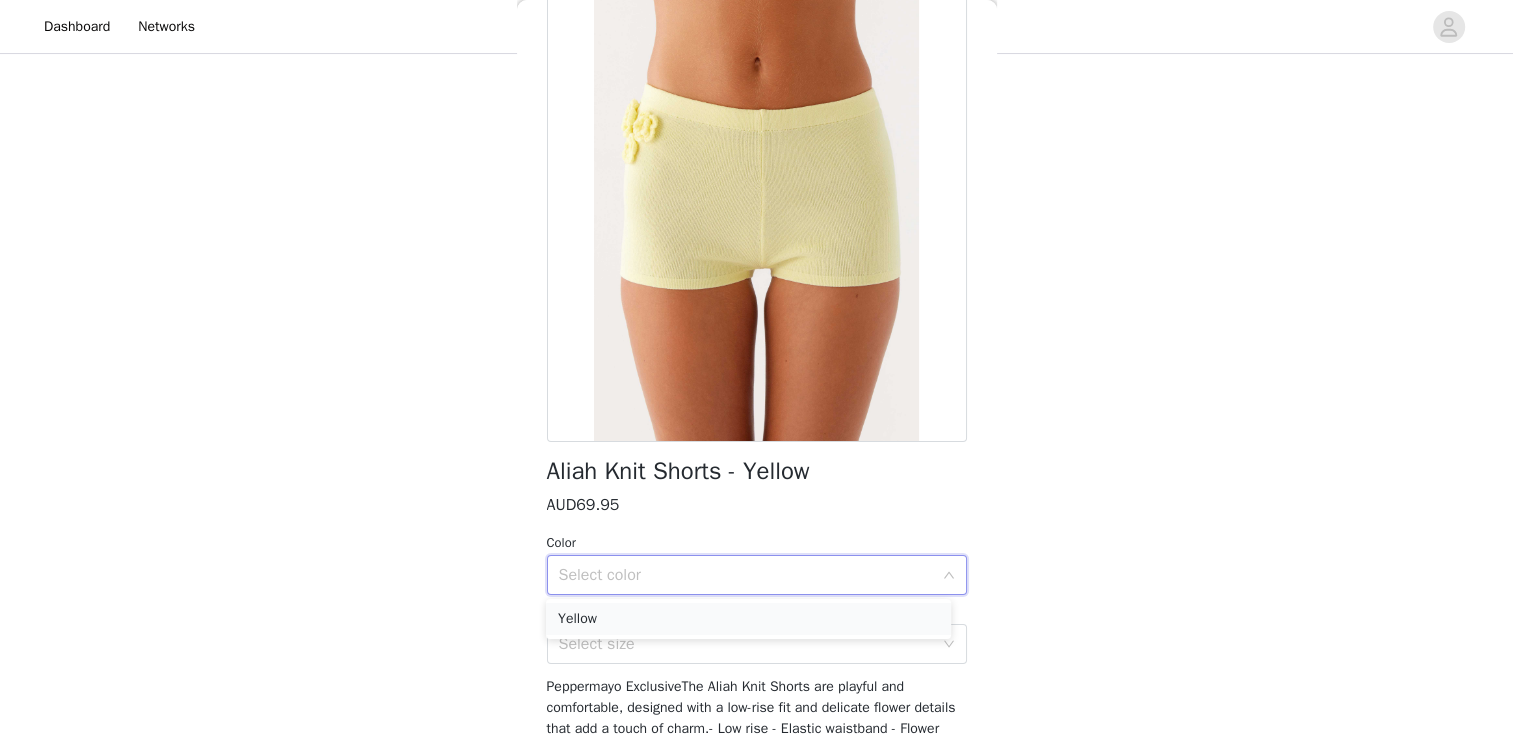 click on "Yellow" at bounding box center [748, 619] 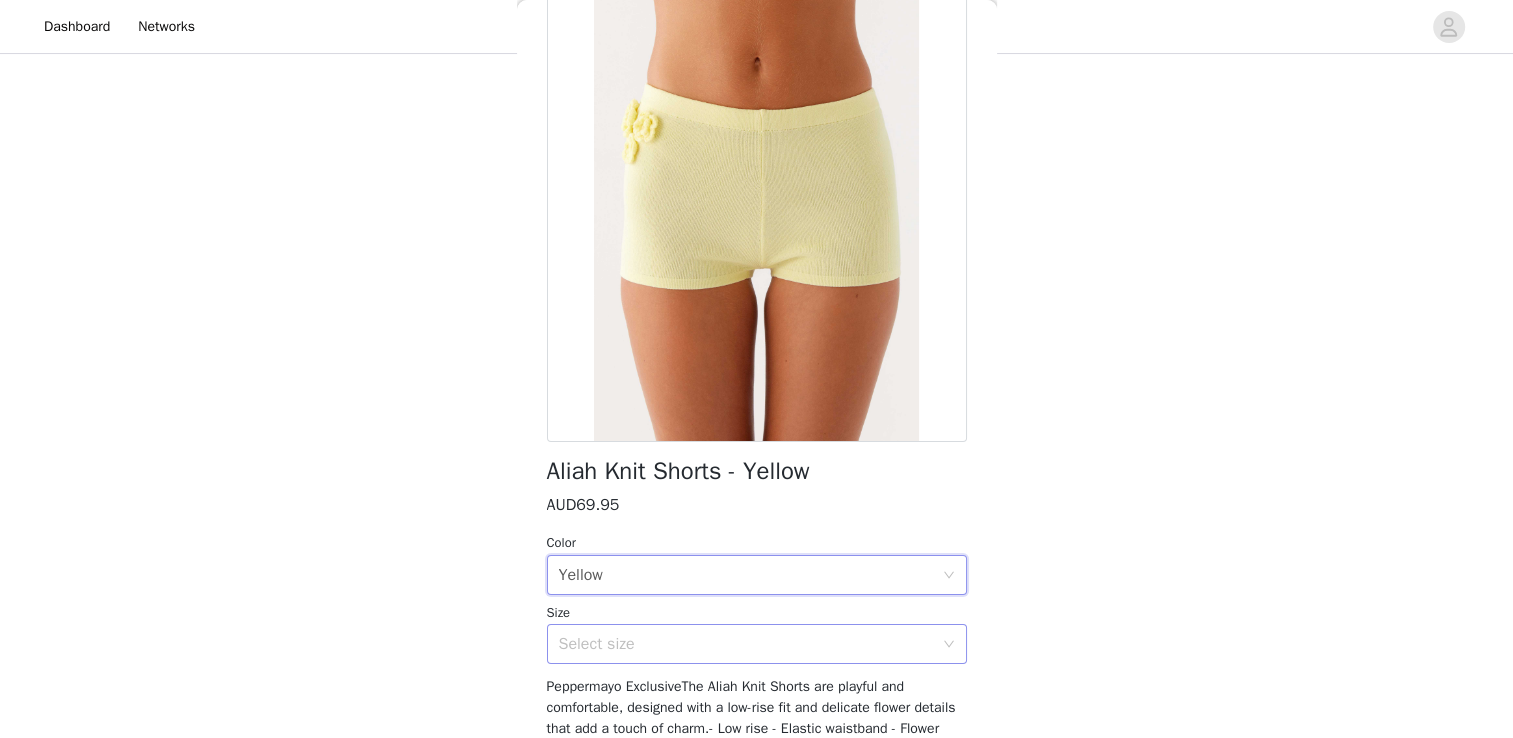 click on "Select size" at bounding box center [746, 644] 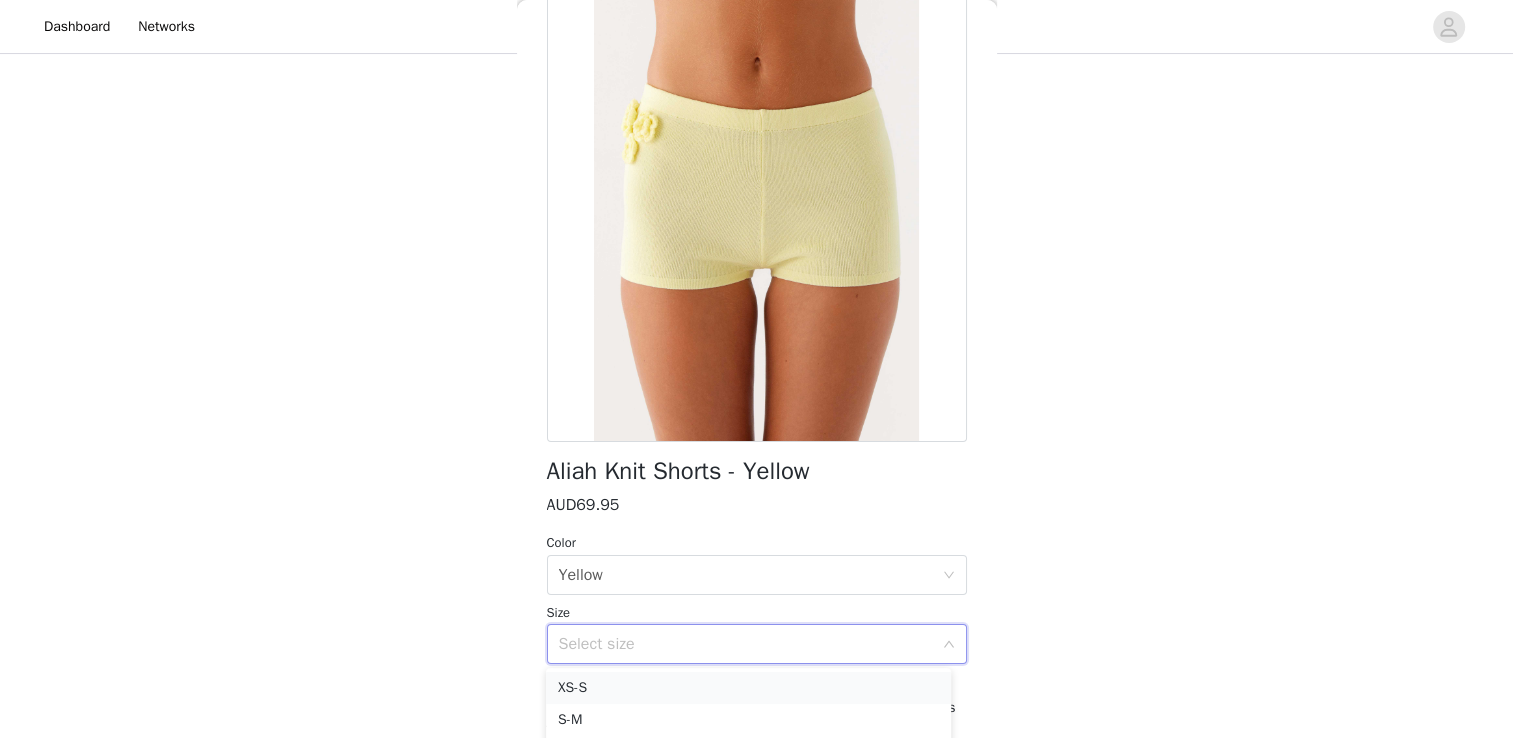 click on "XS-S" at bounding box center [748, 688] 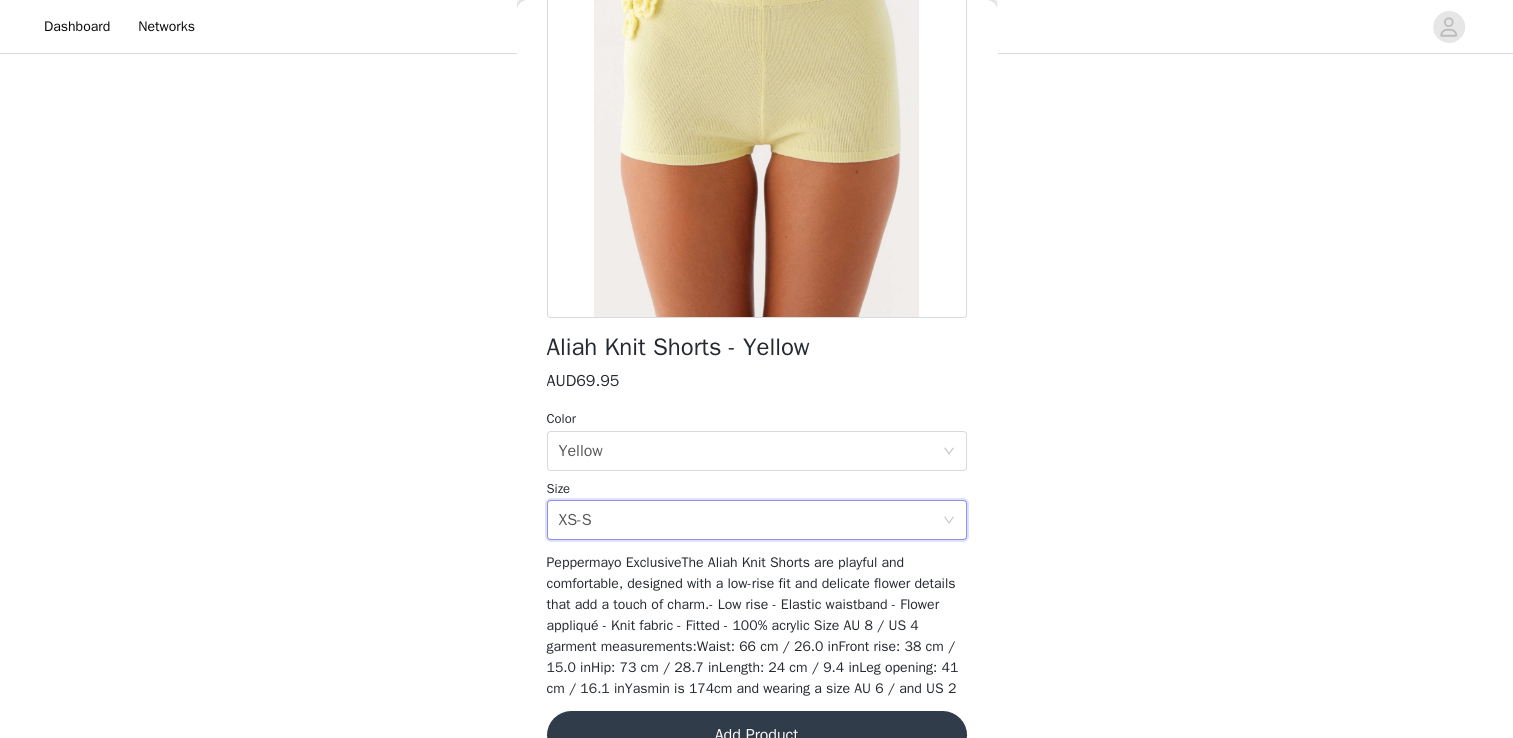 scroll, scrollTop: 276, scrollLeft: 0, axis: vertical 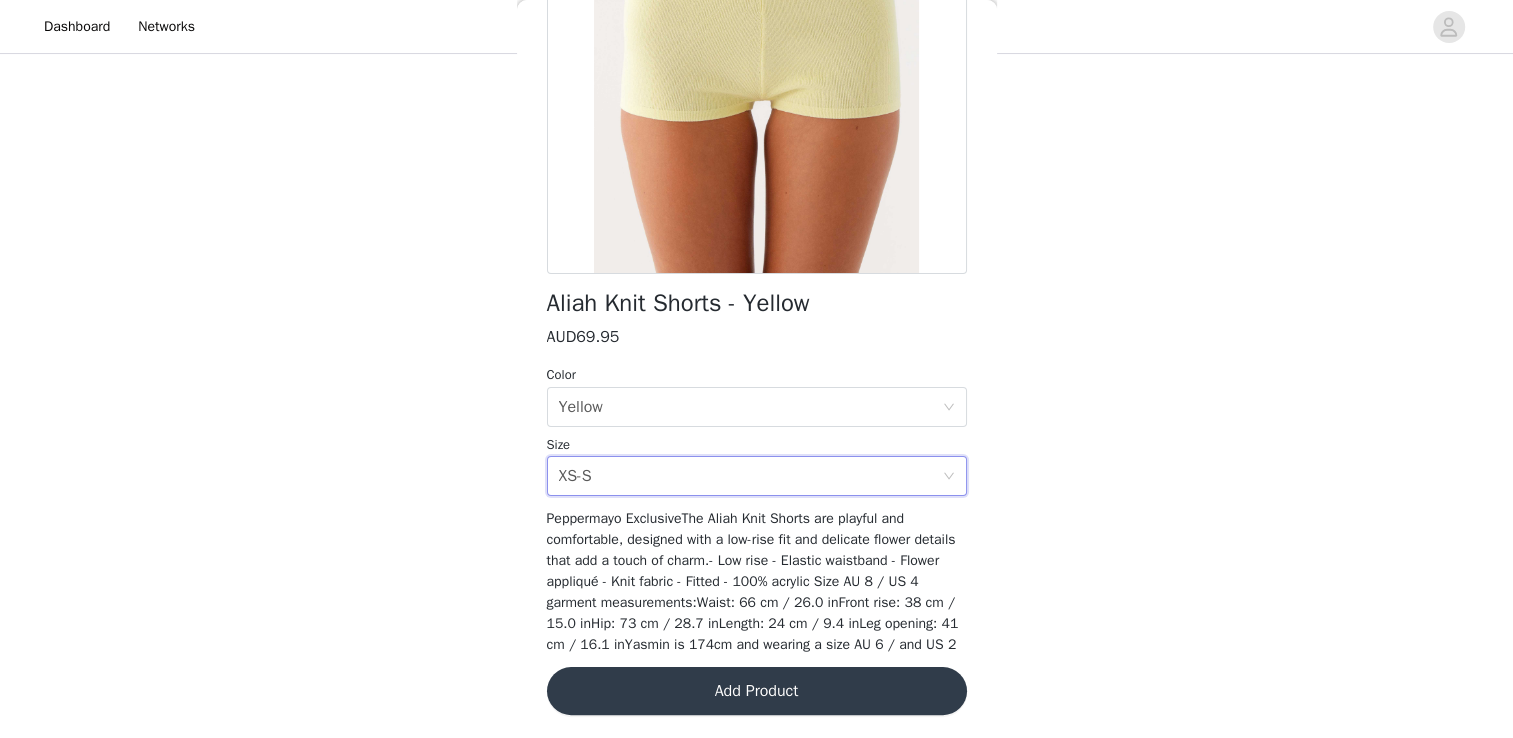click on "Add Product" at bounding box center (757, 691) 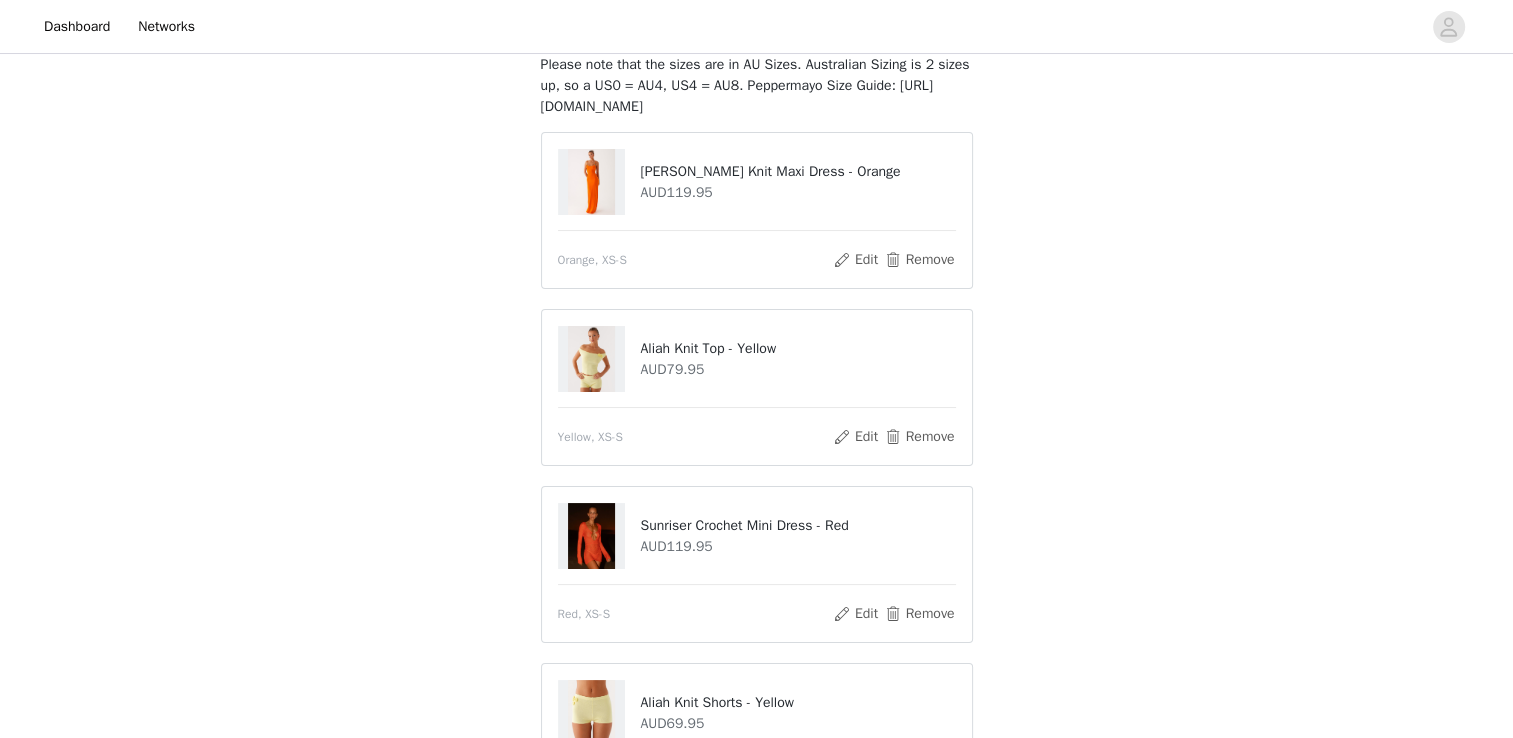 scroll, scrollTop: 399, scrollLeft: 0, axis: vertical 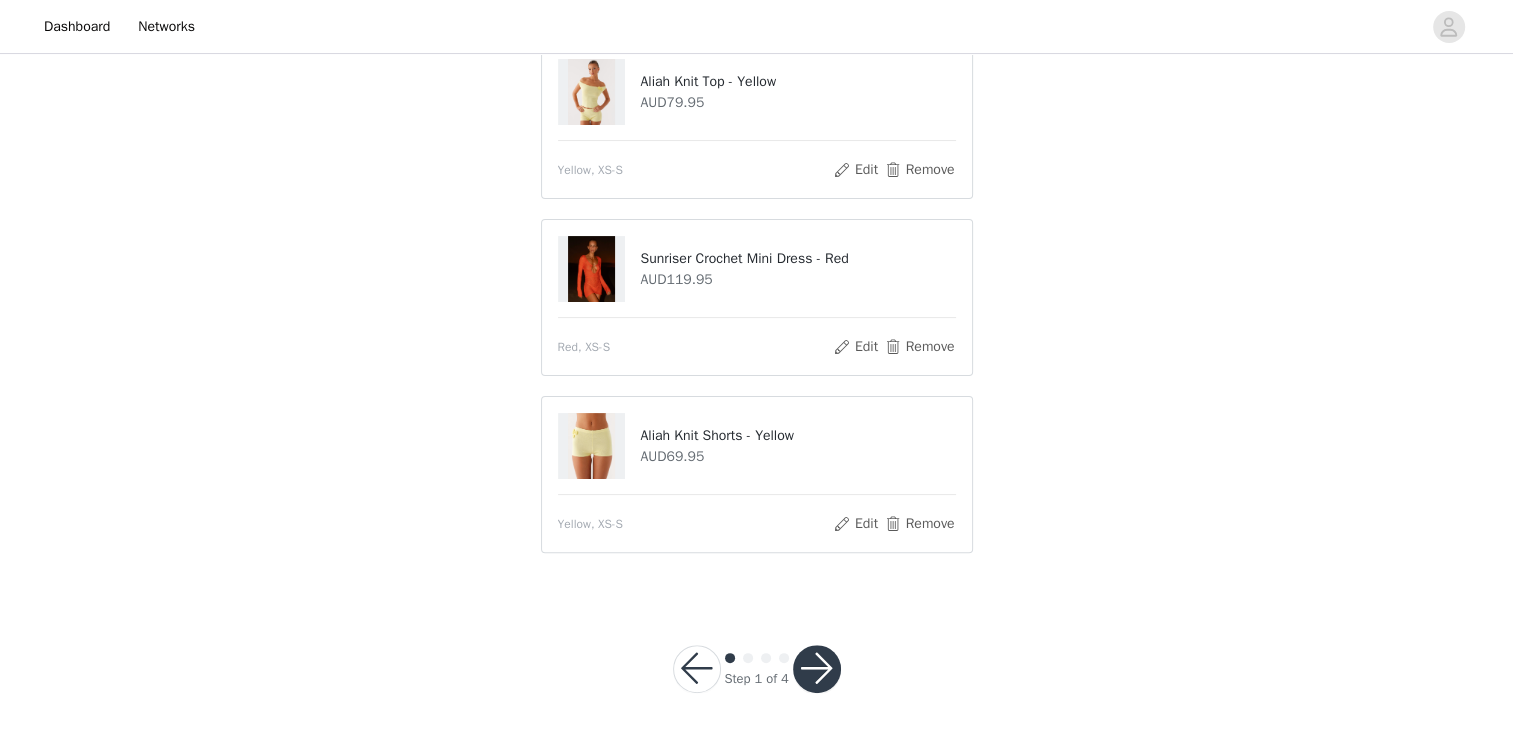 click at bounding box center (817, 669) 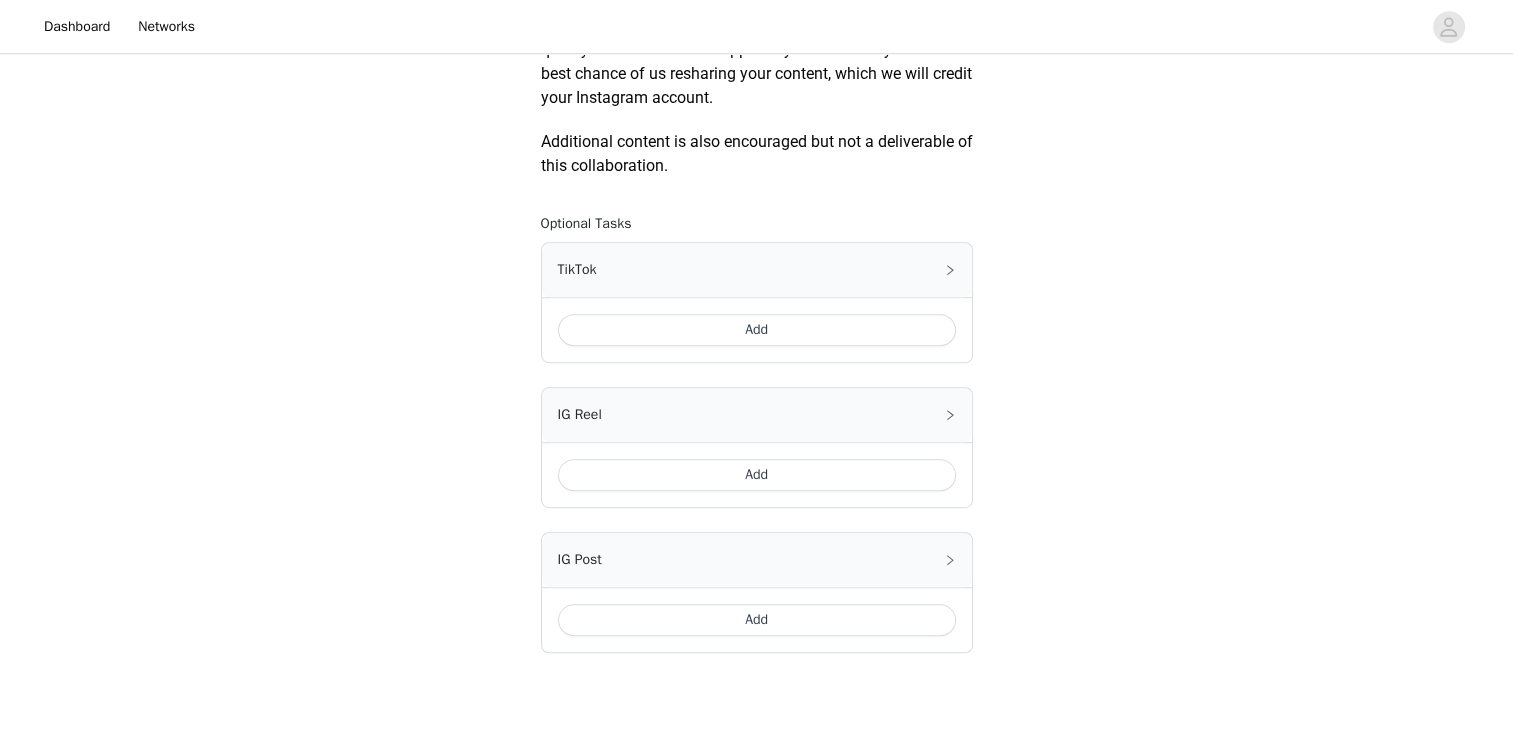 scroll, scrollTop: 1207, scrollLeft: 0, axis: vertical 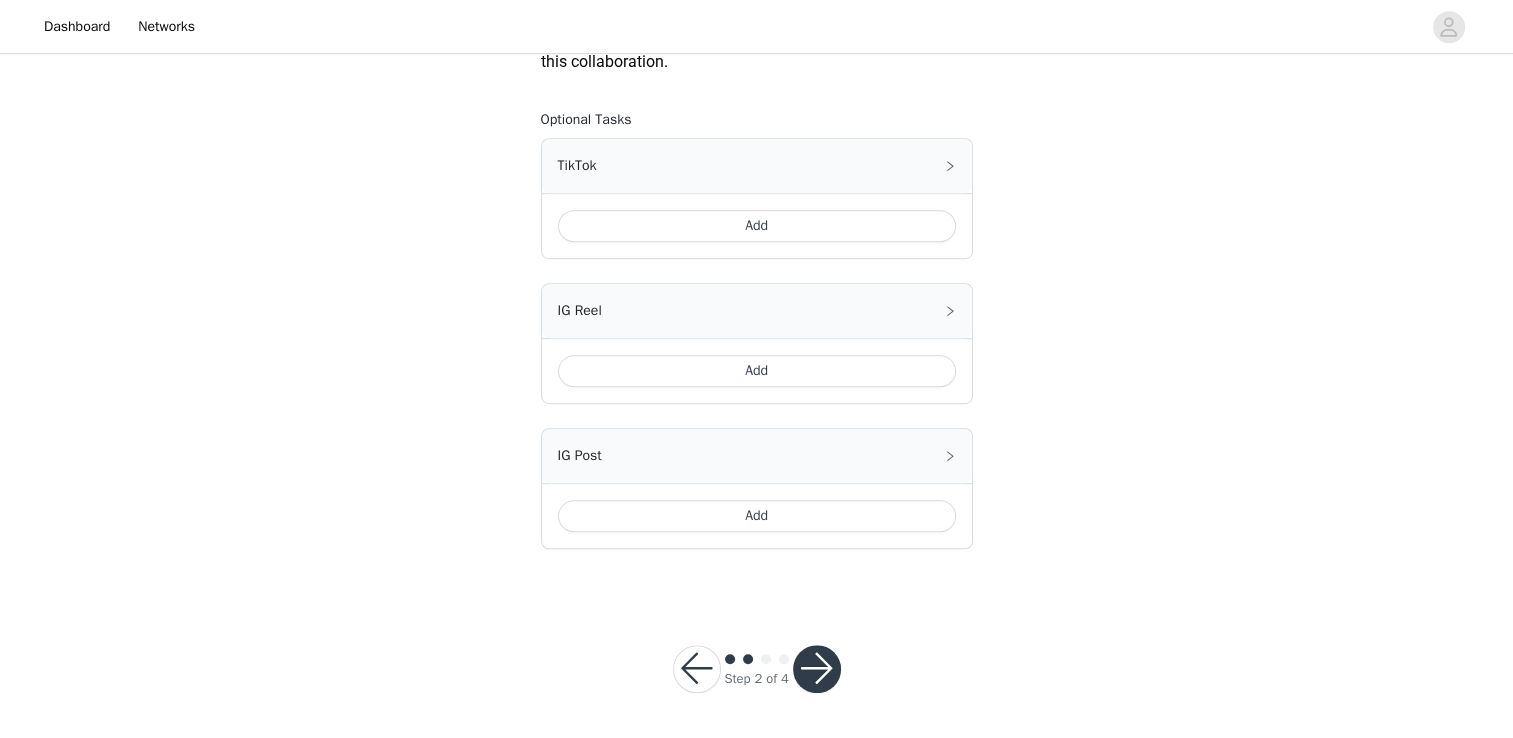 click at bounding box center [817, 669] 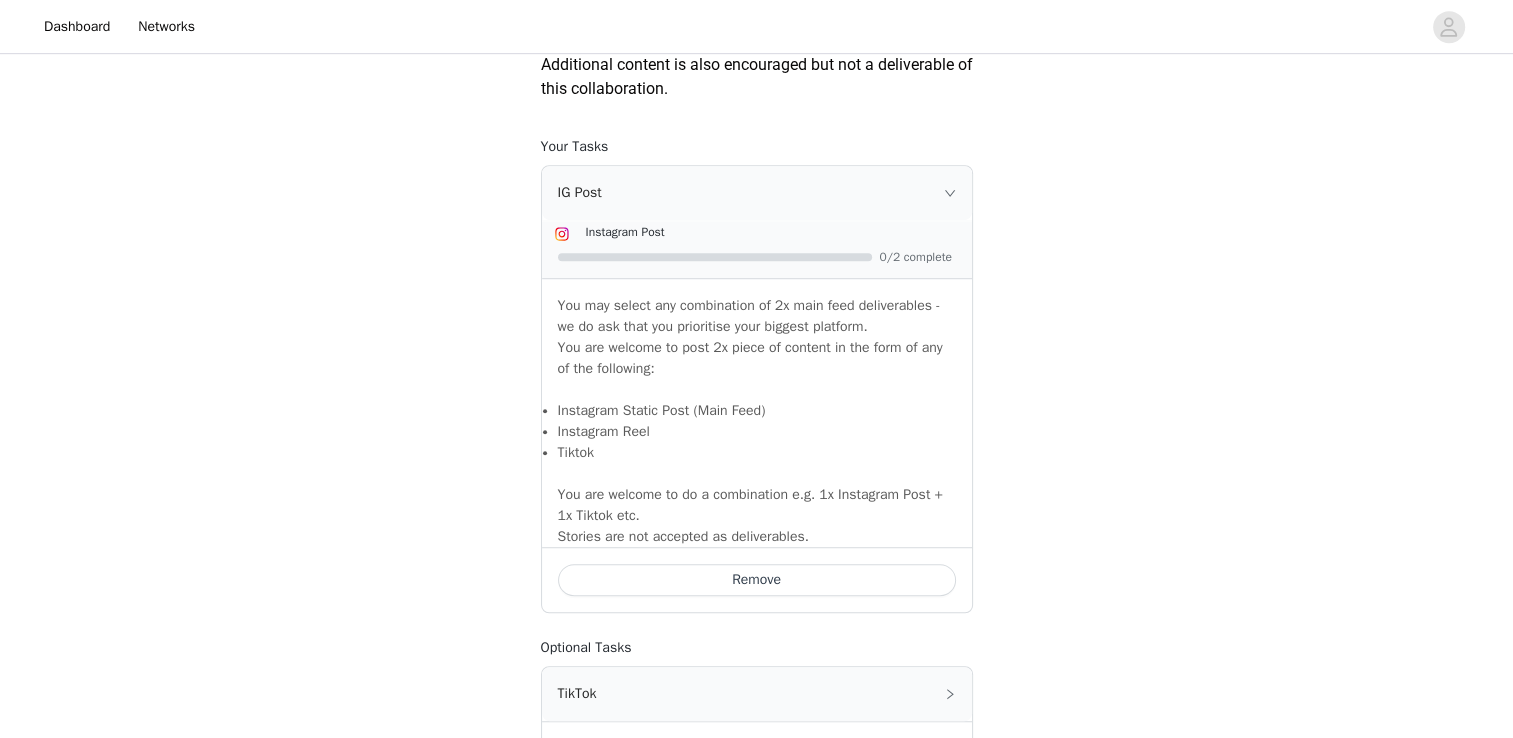 scroll, scrollTop: 1562, scrollLeft: 0, axis: vertical 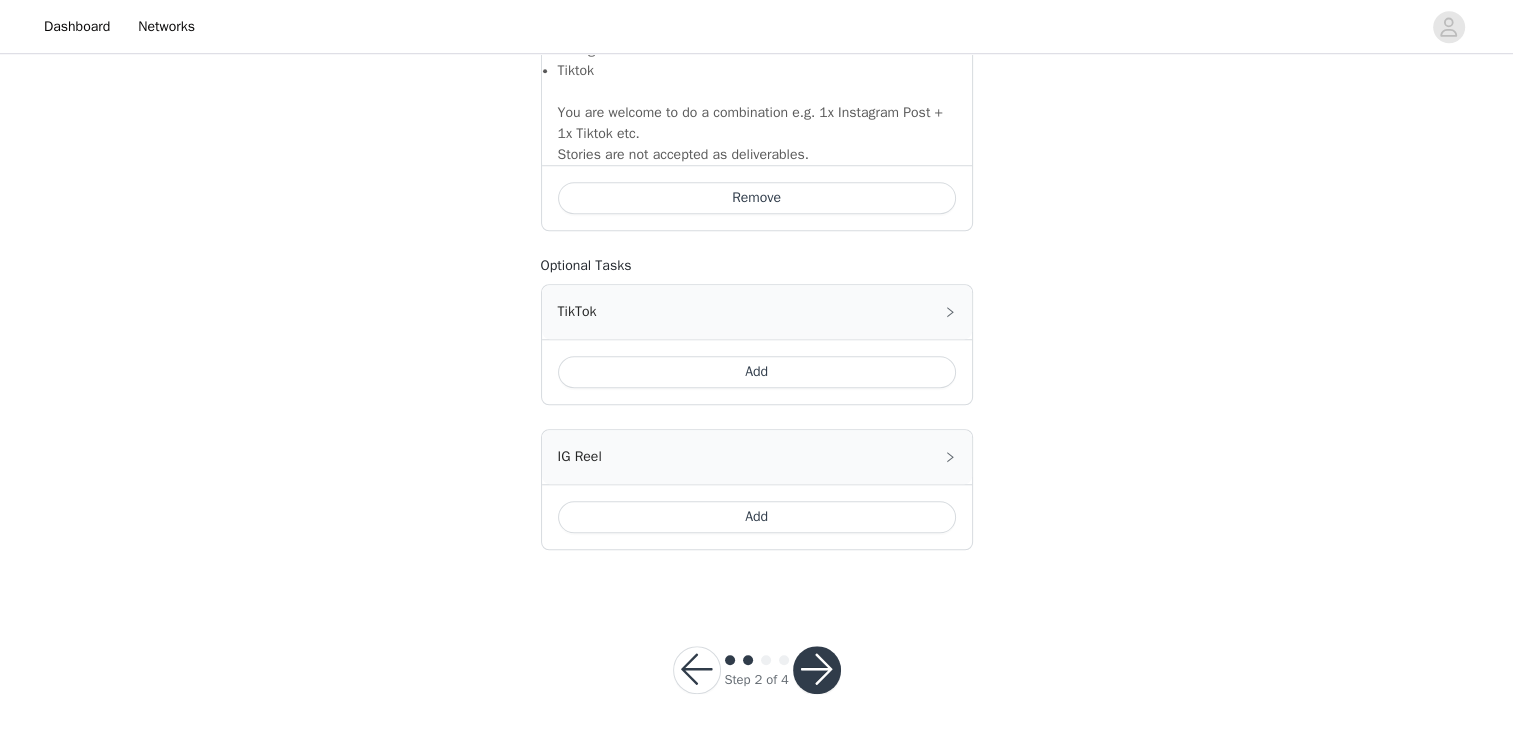 click at bounding box center [817, 670] 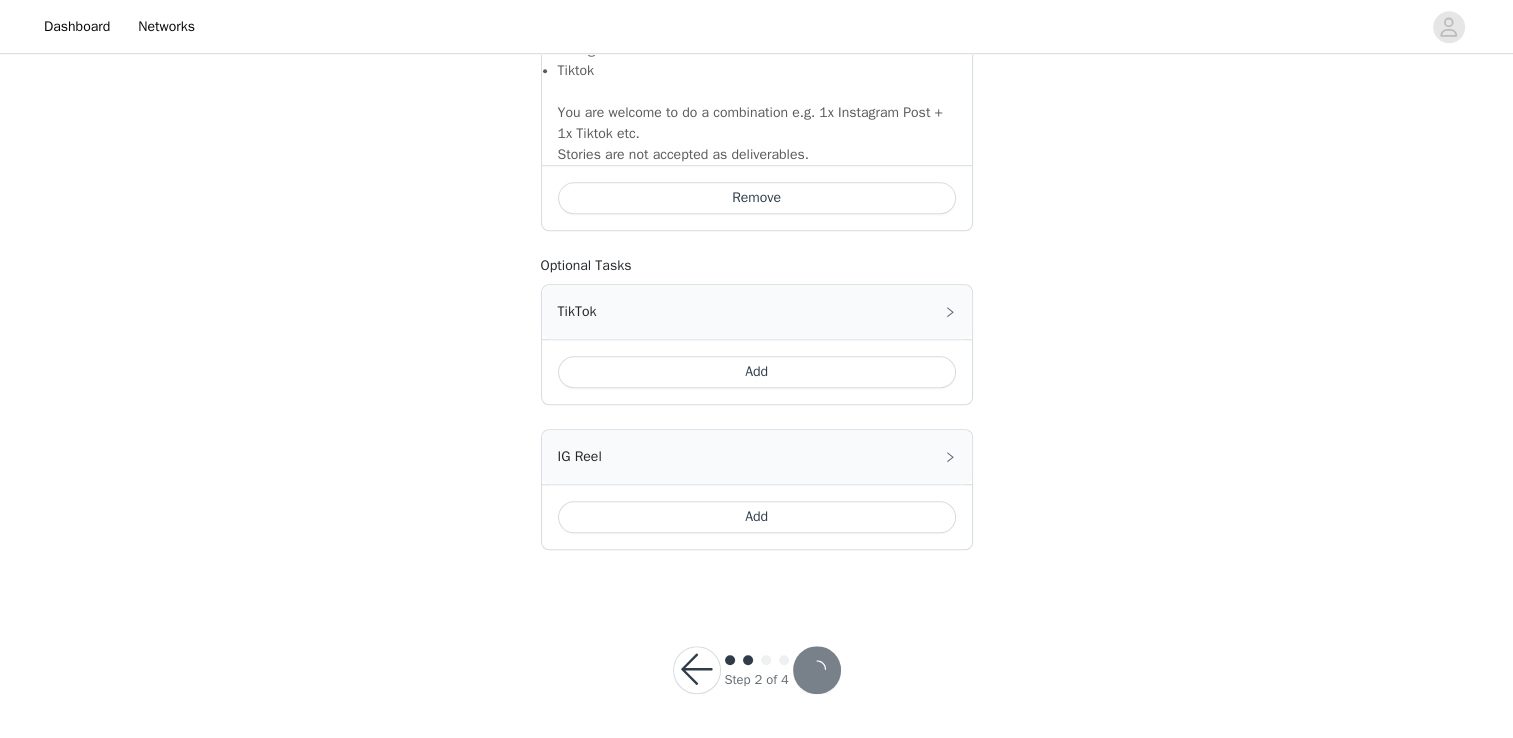 scroll, scrollTop: 0, scrollLeft: 0, axis: both 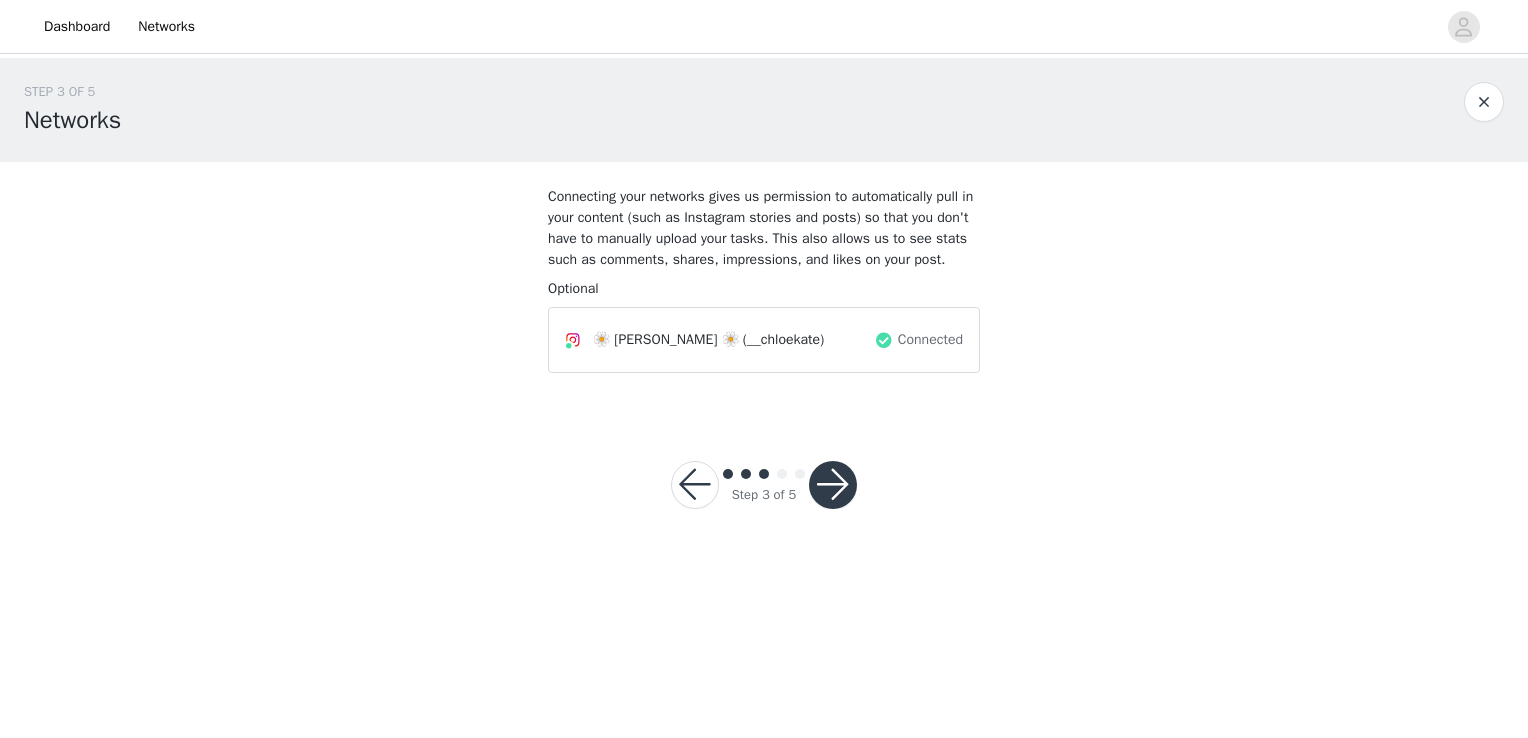 click at bounding box center (833, 485) 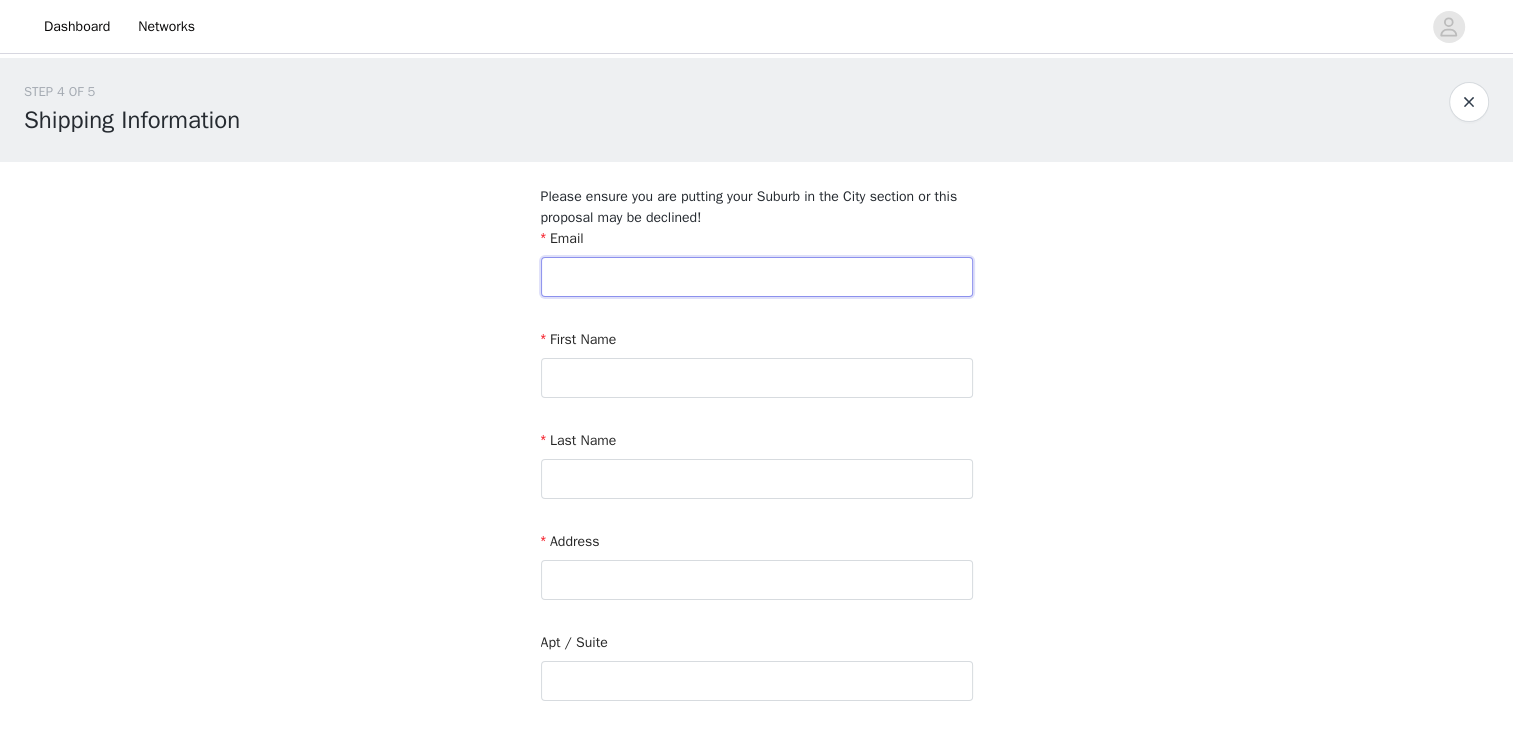 click at bounding box center [757, 277] 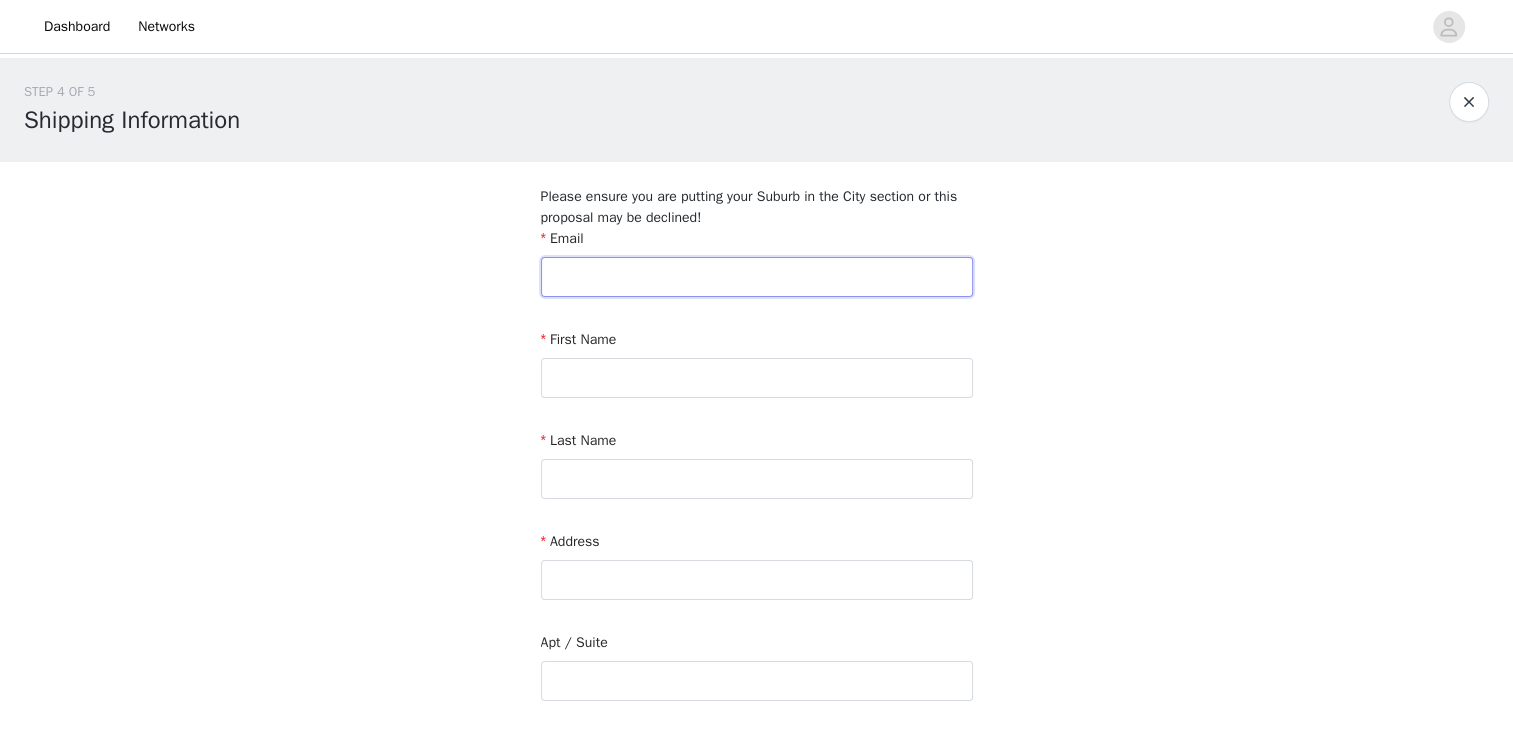 type on "[EMAIL_ADDRESS][DOMAIN_NAME]" 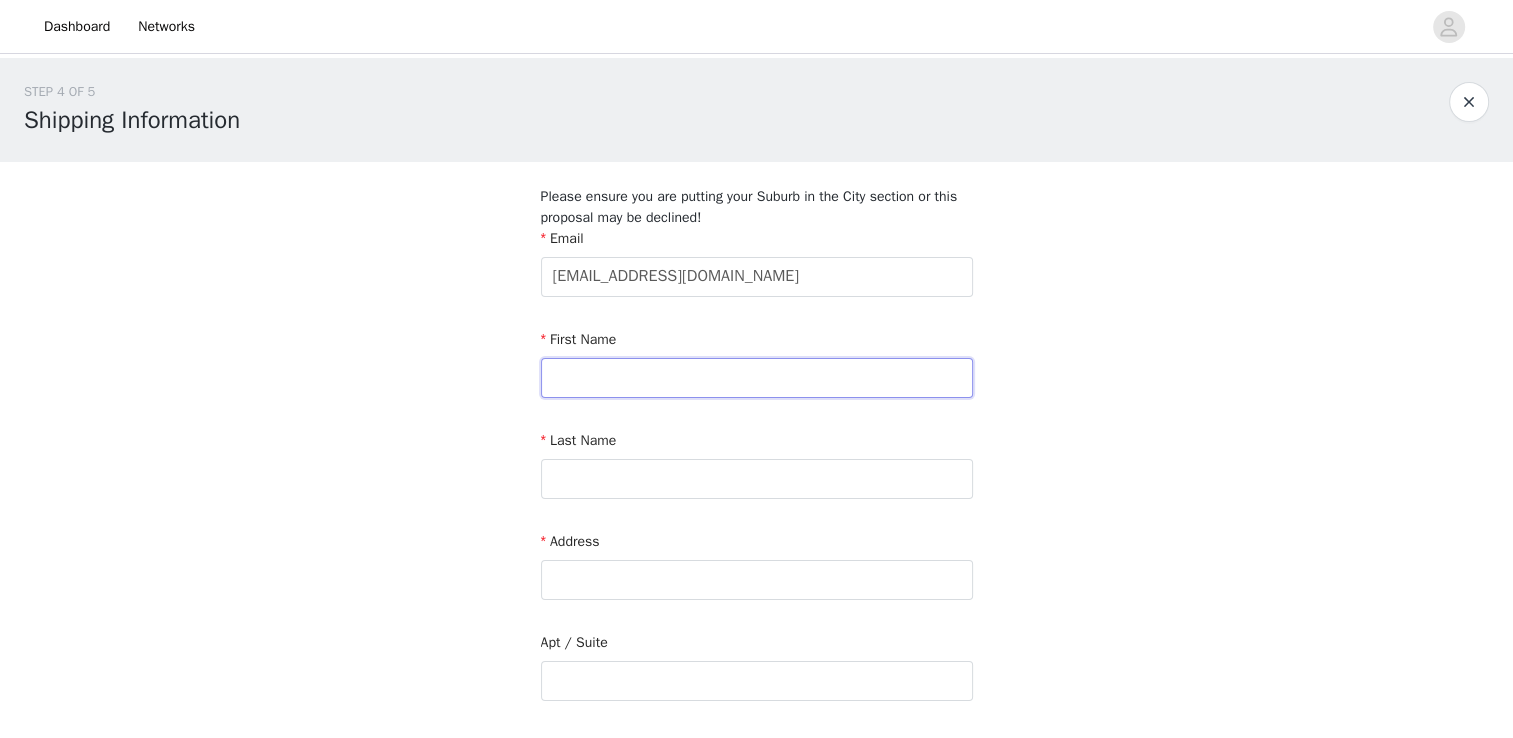 click at bounding box center (757, 378) 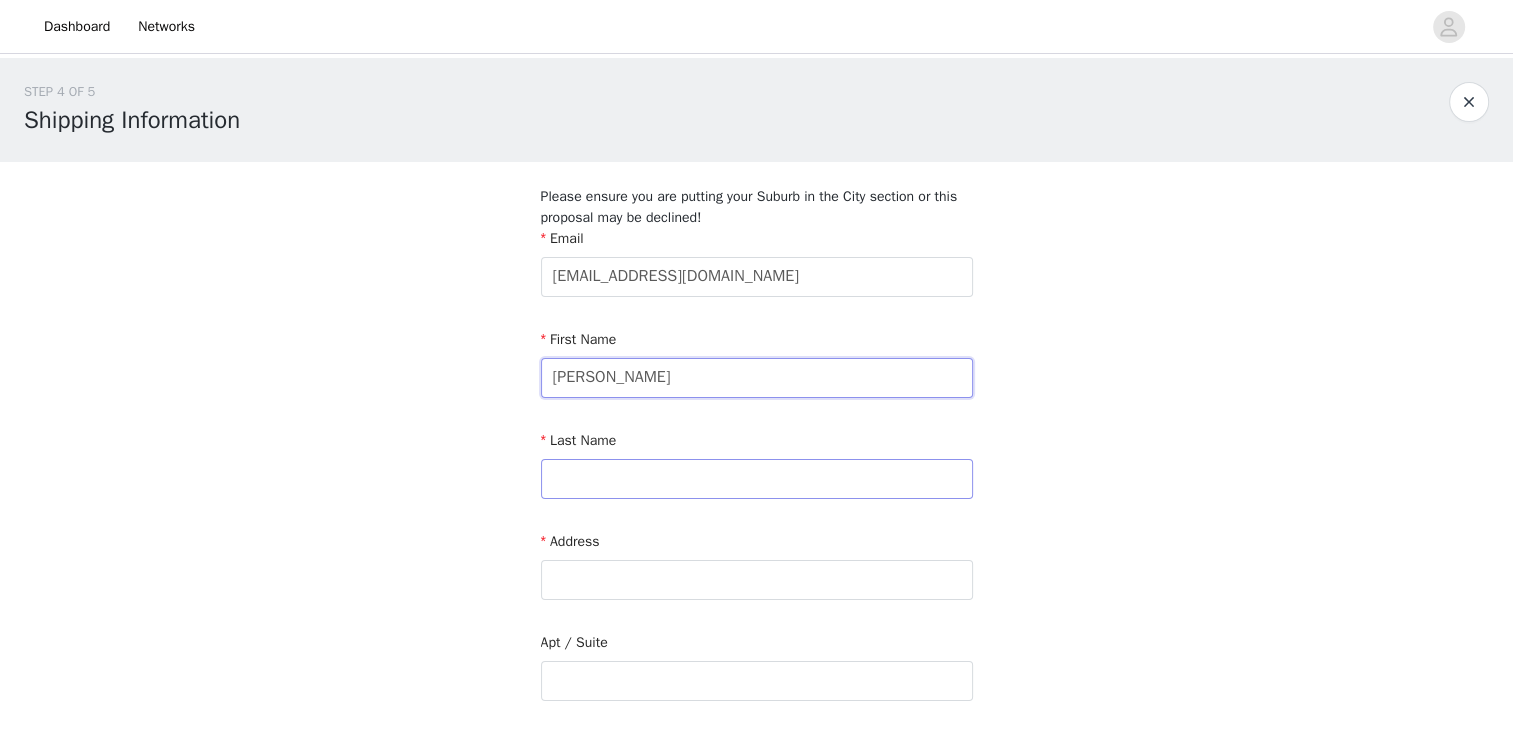 type on "[PERSON_NAME]" 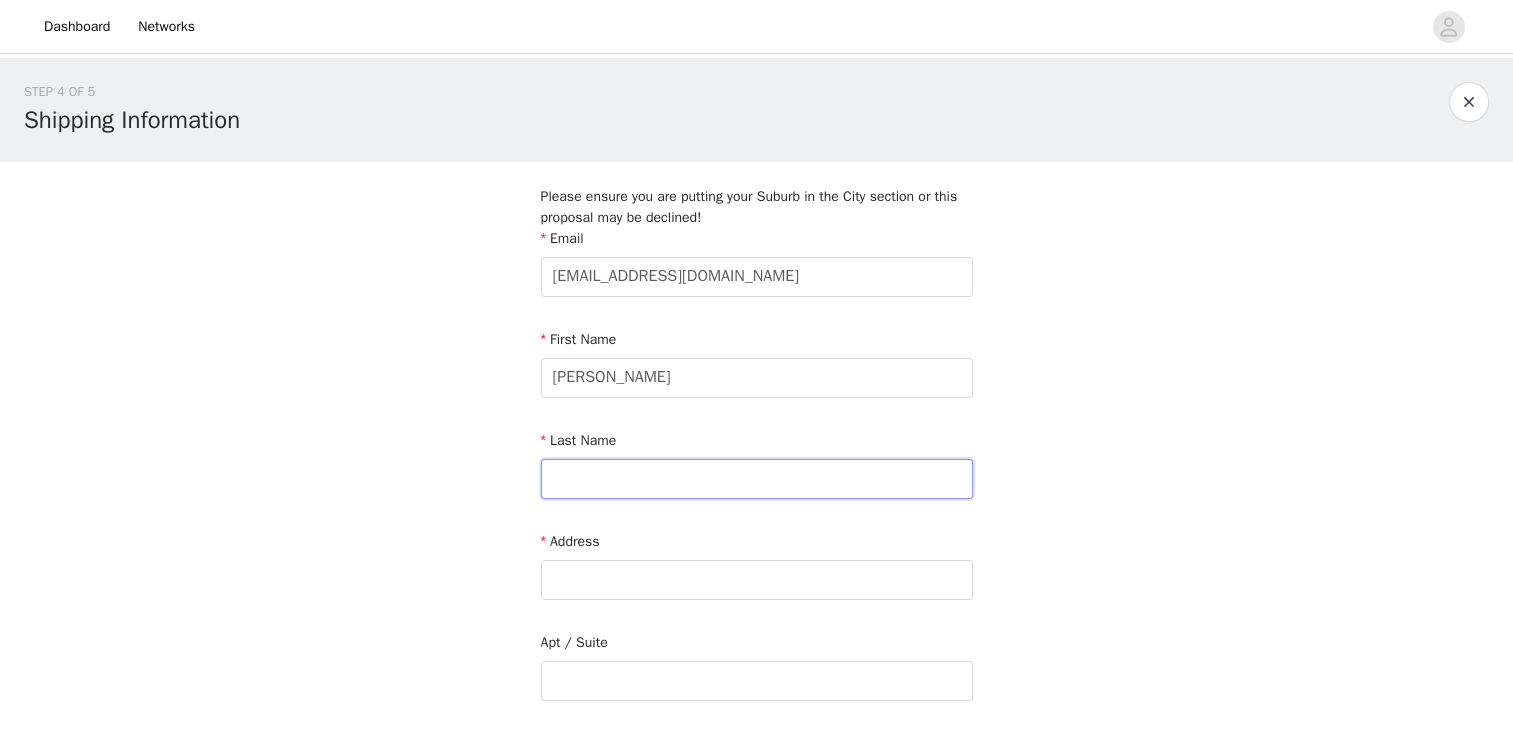 click at bounding box center (757, 479) 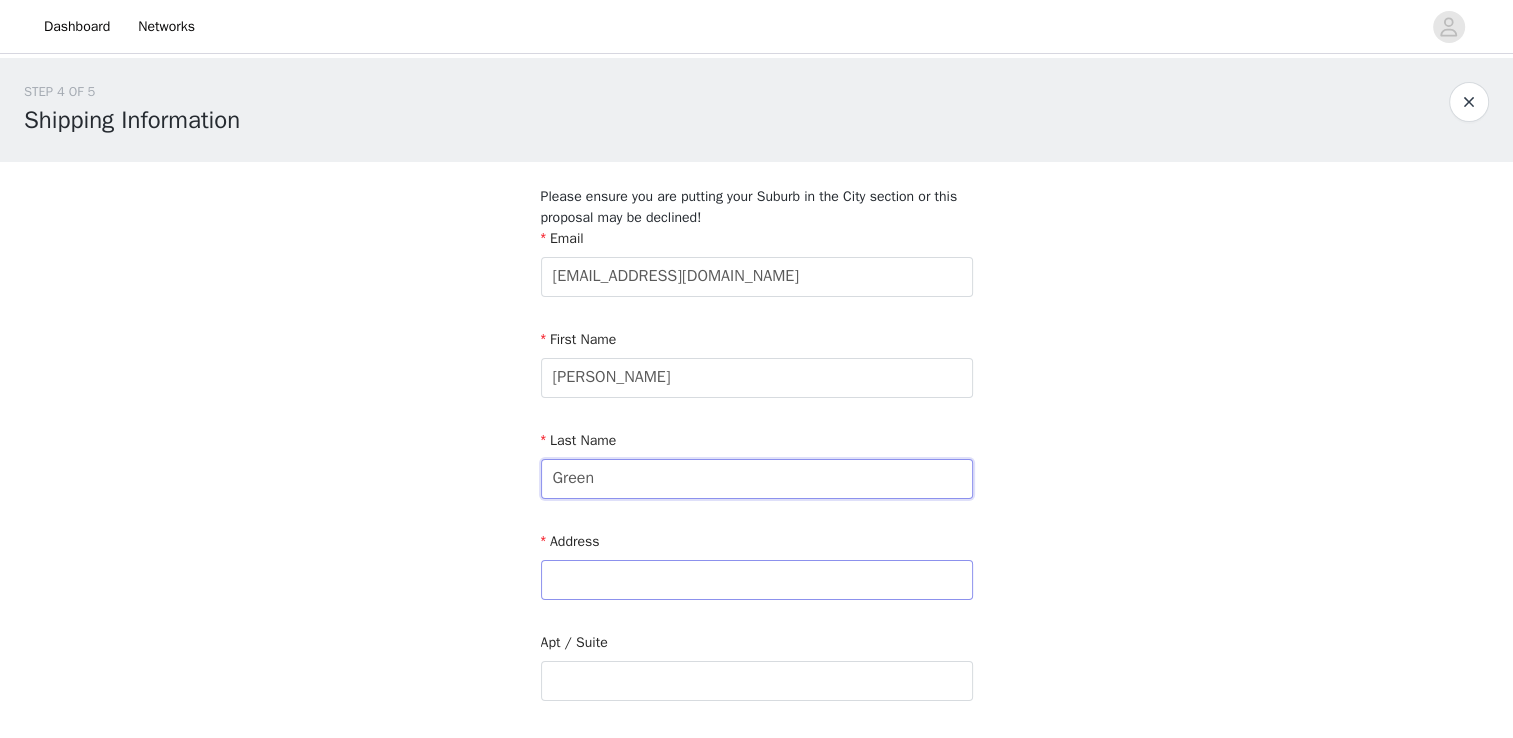 type on "Green" 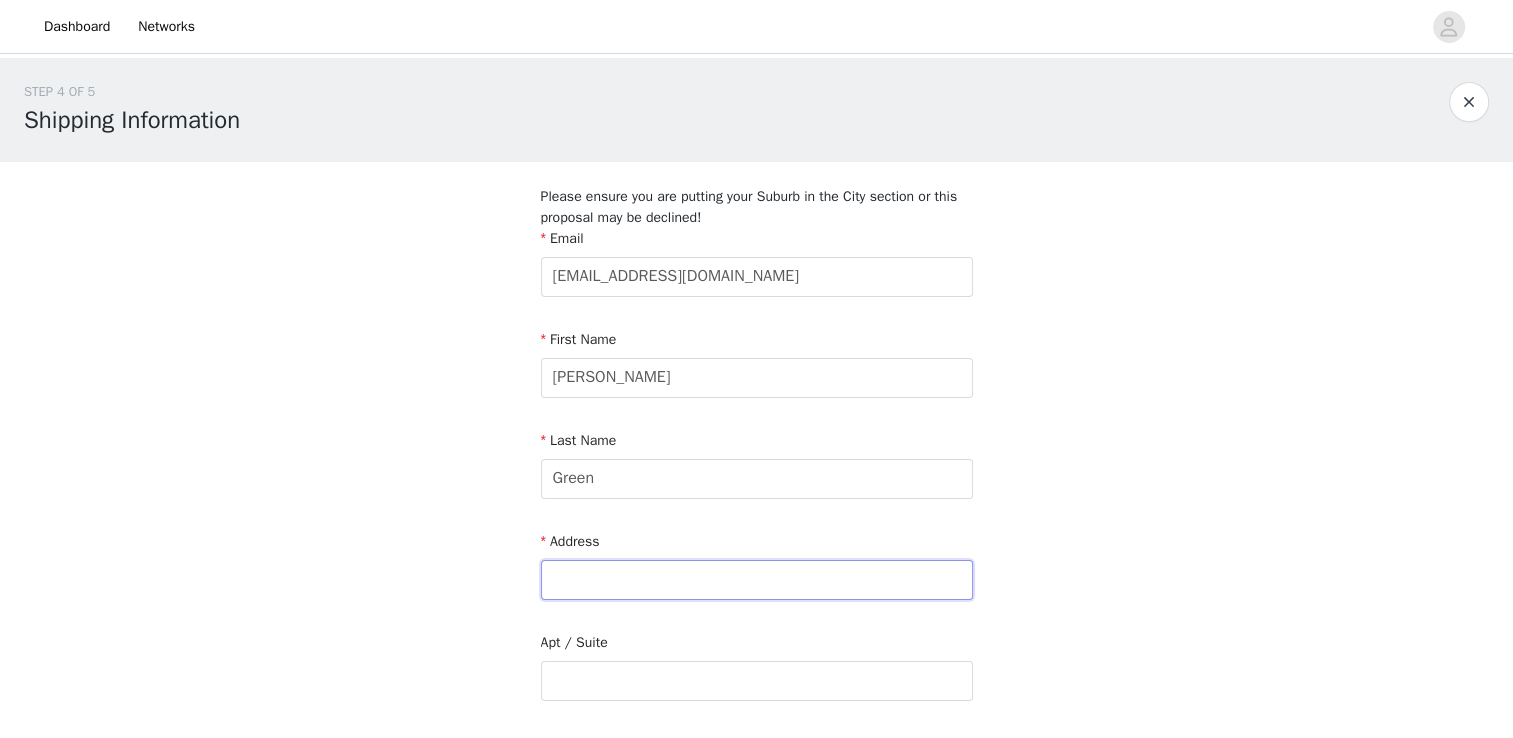 click at bounding box center [757, 580] 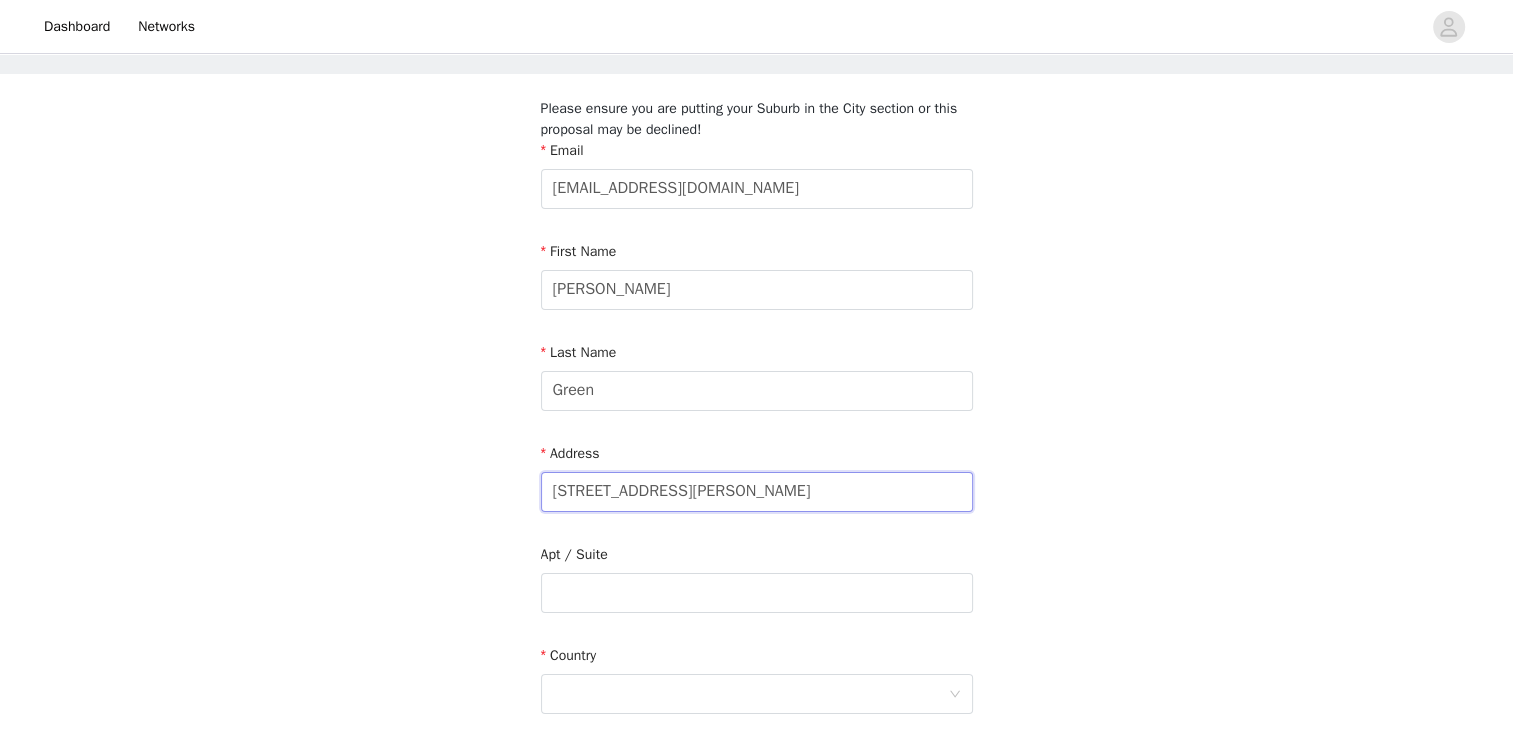 scroll, scrollTop: 104, scrollLeft: 0, axis: vertical 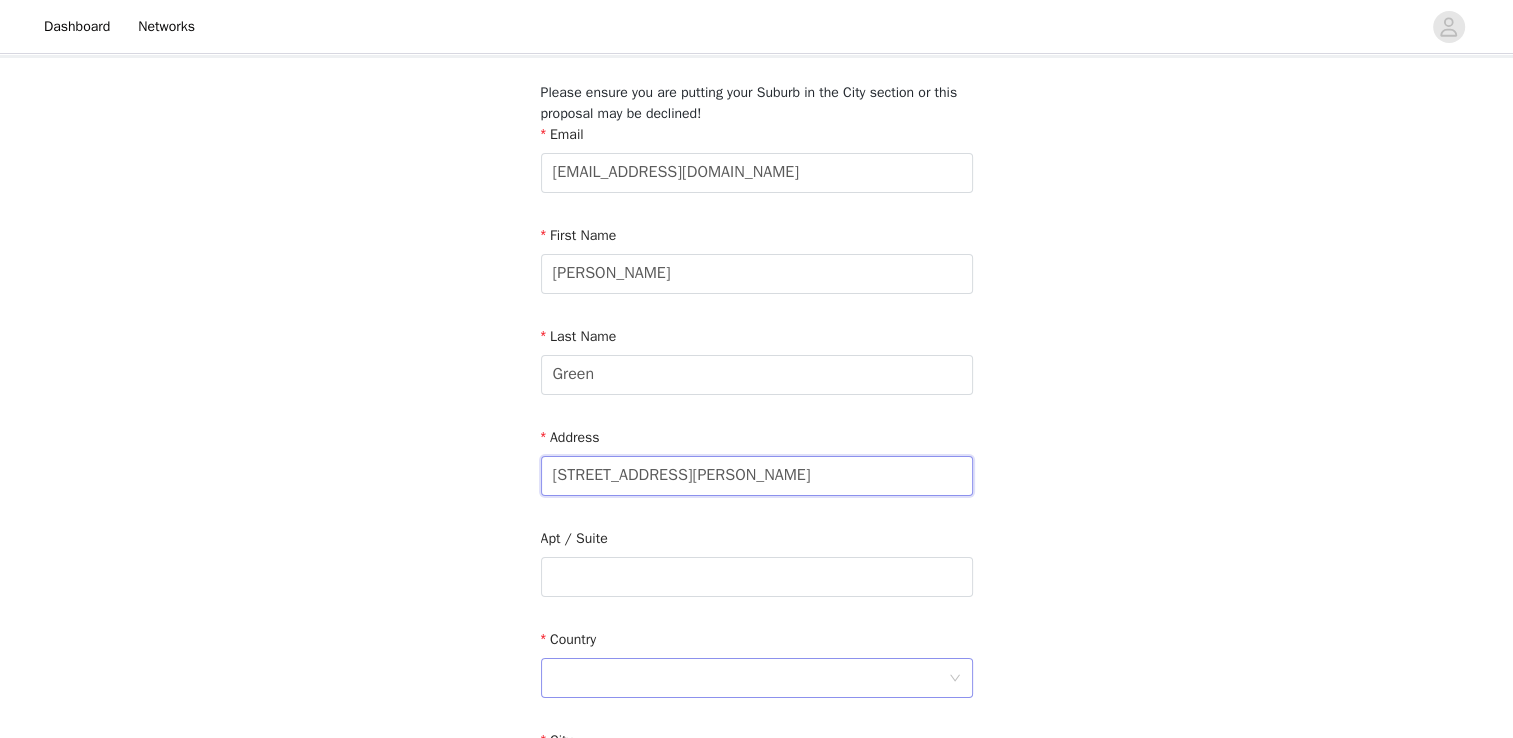 type on "[STREET_ADDRESS][PERSON_NAME]" 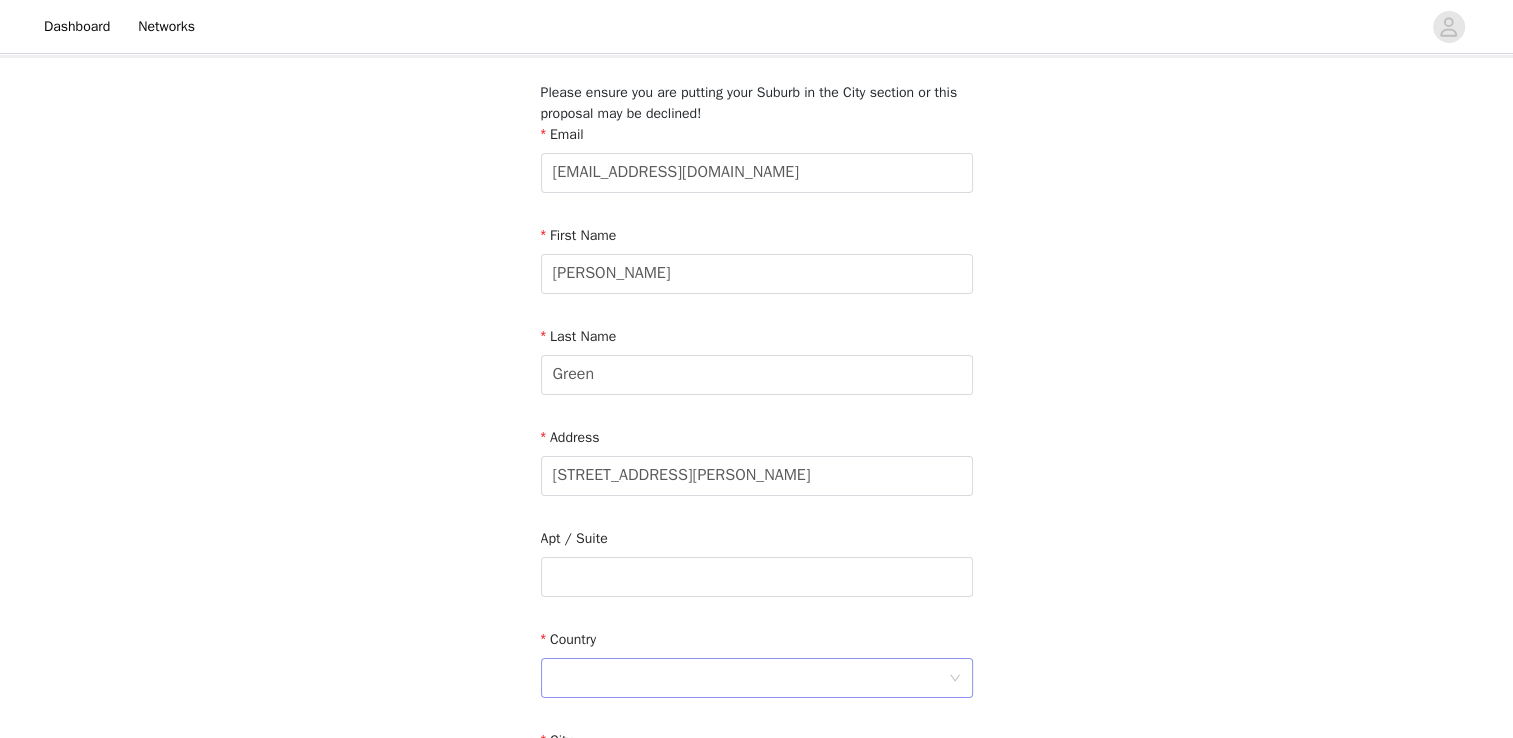 click at bounding box center (750, 678) 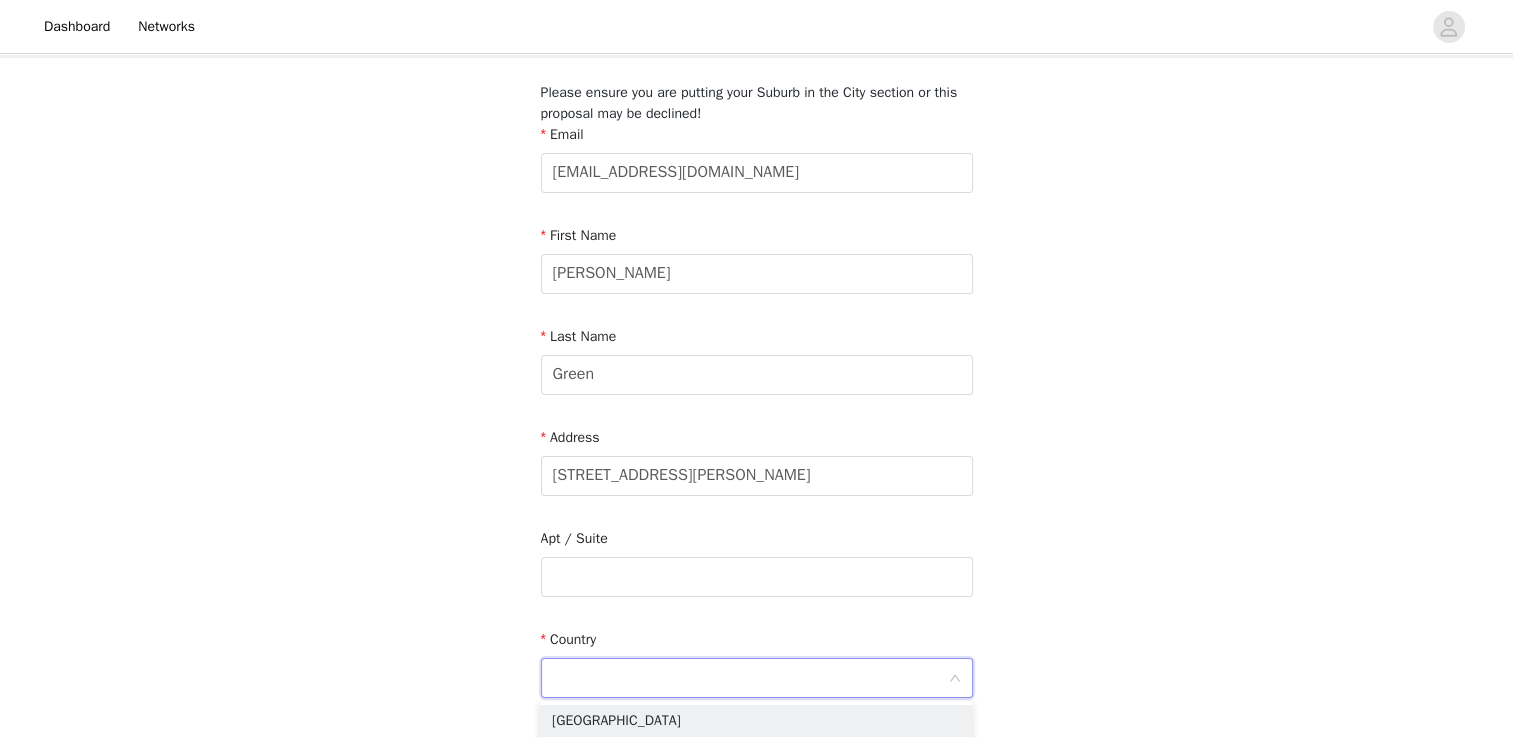scroll, scrollTop: 230, scrollLeft: 0, axis: vertical 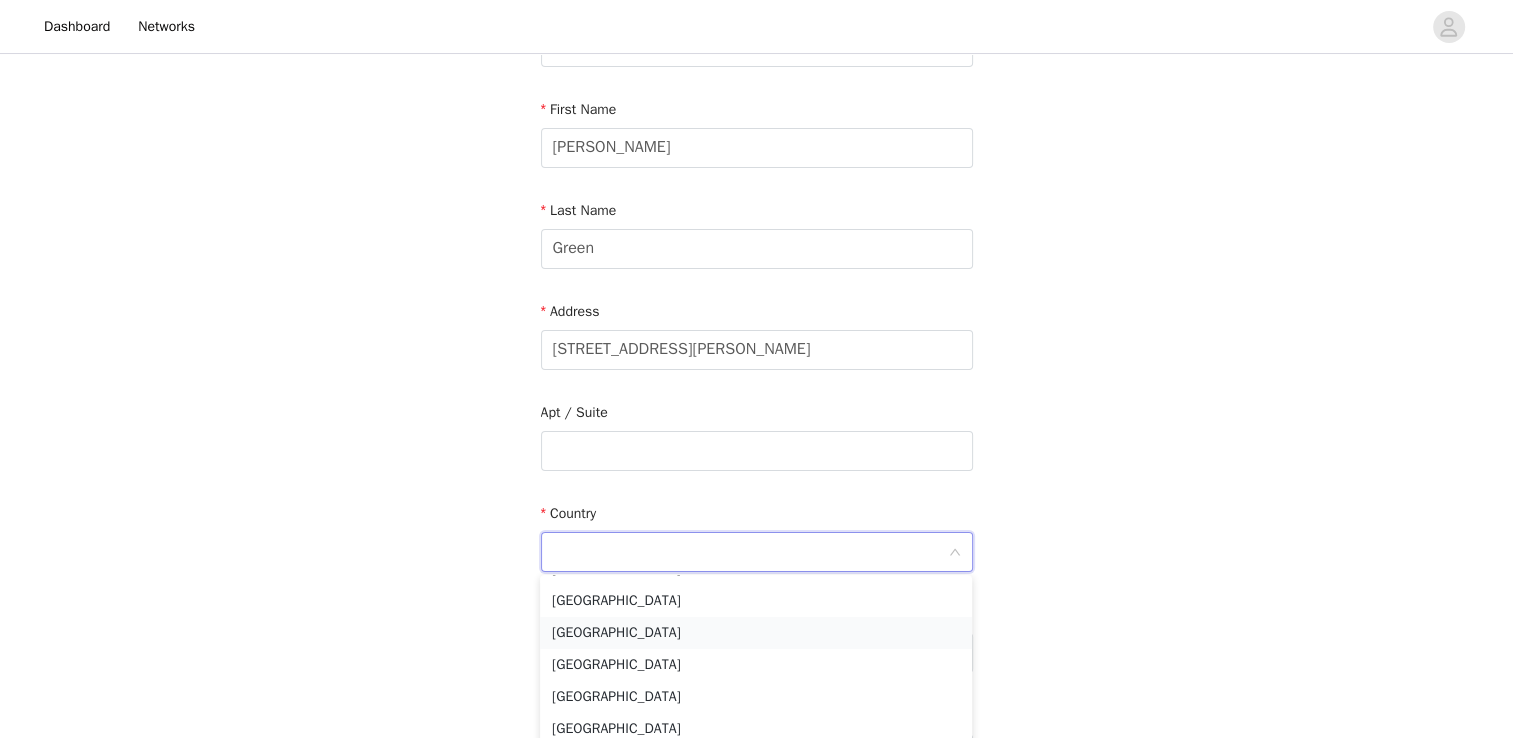 click on "[GEOGRAPHIC_DATA]" at bounding box center (756, 633) 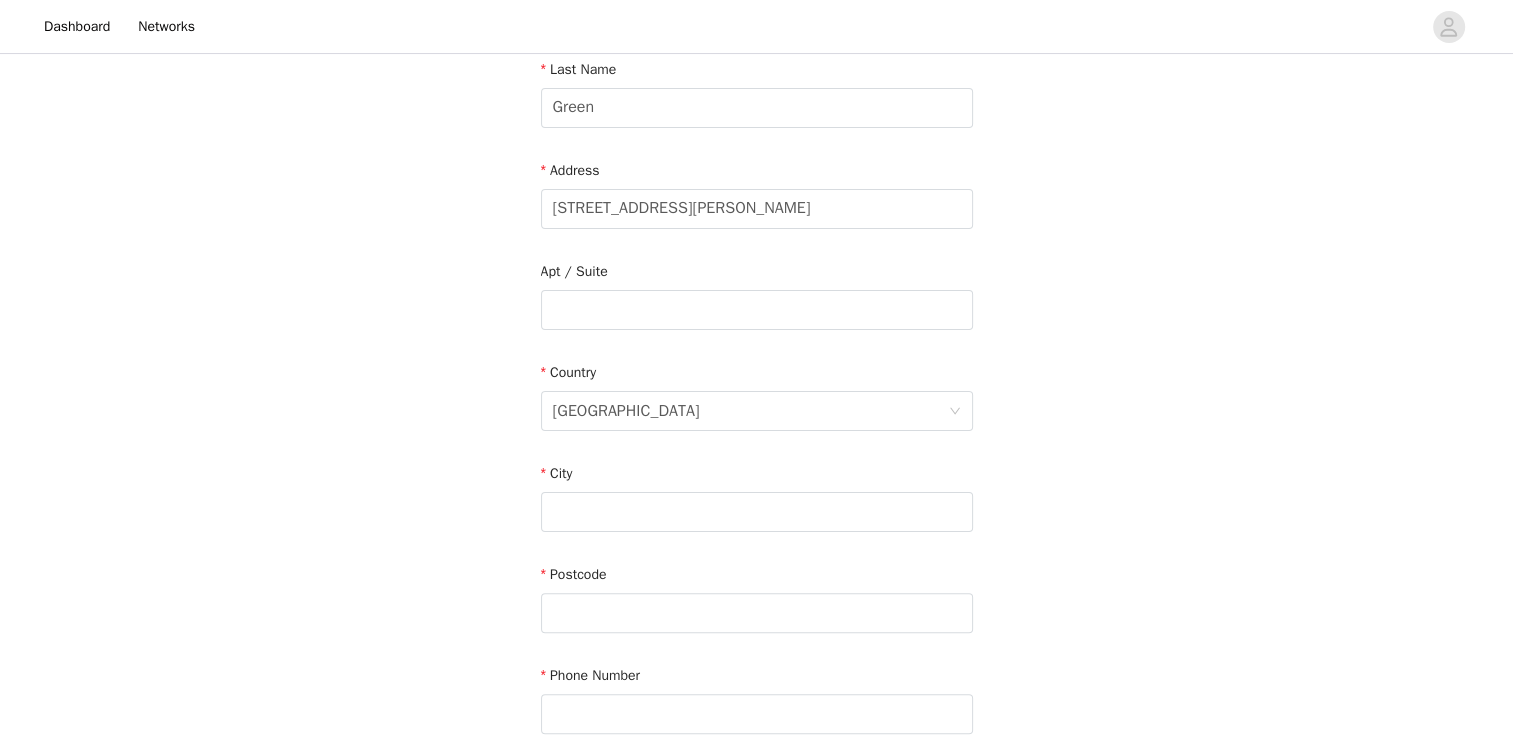 scroll, scrollTop: 372, scrollLeft: 0, axis: vertical 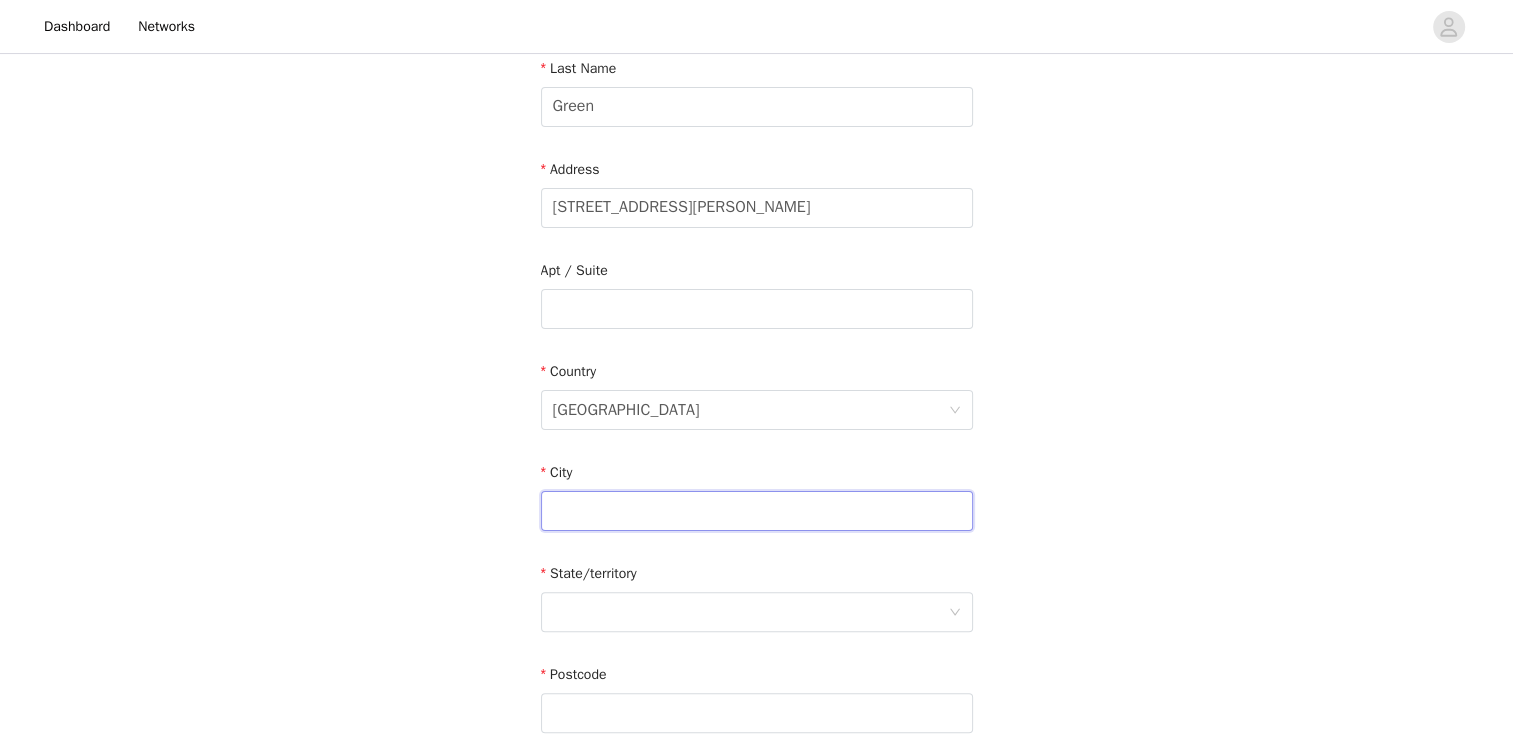 click at bounding box center (757, 511) 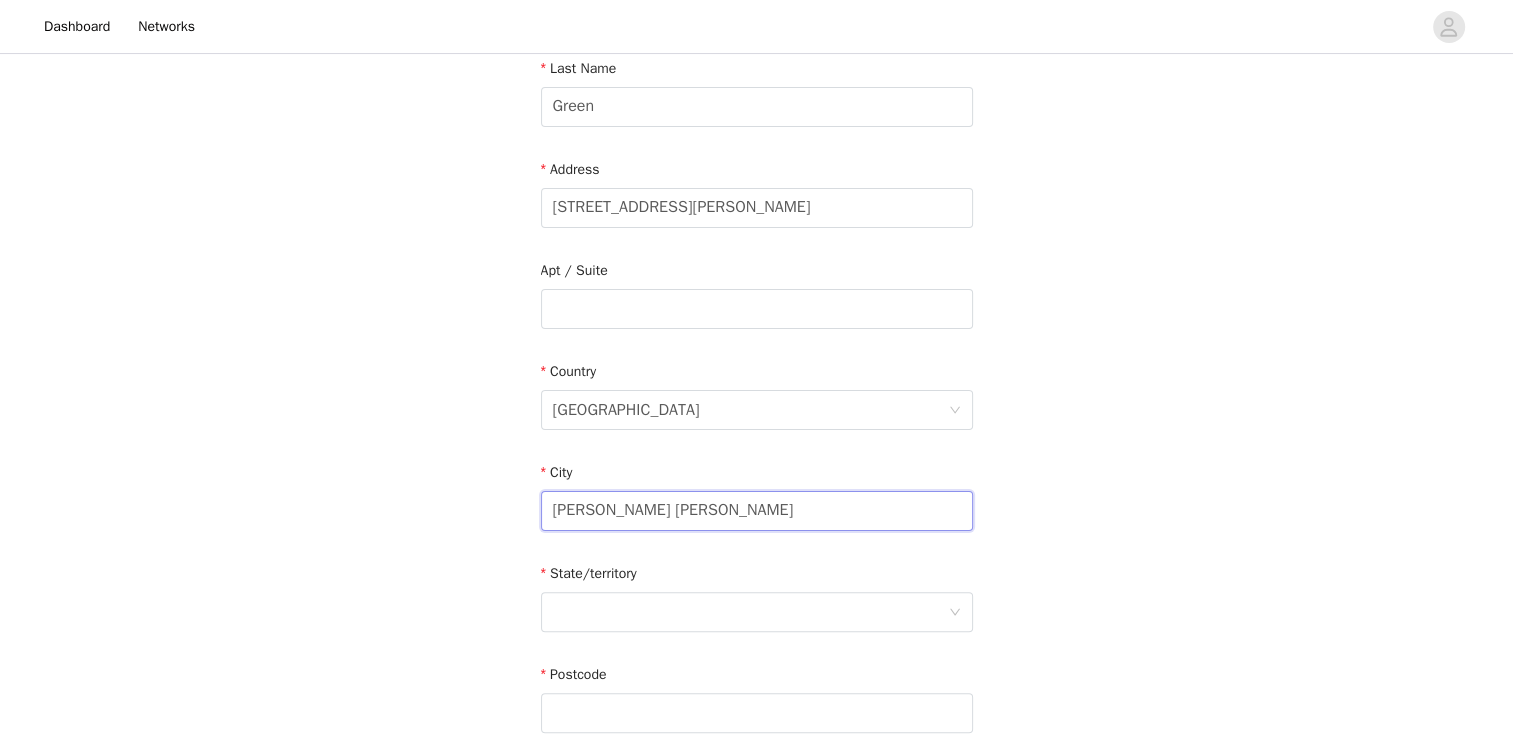 type on "[PERSON_NAME] [PERSON_NAME]" 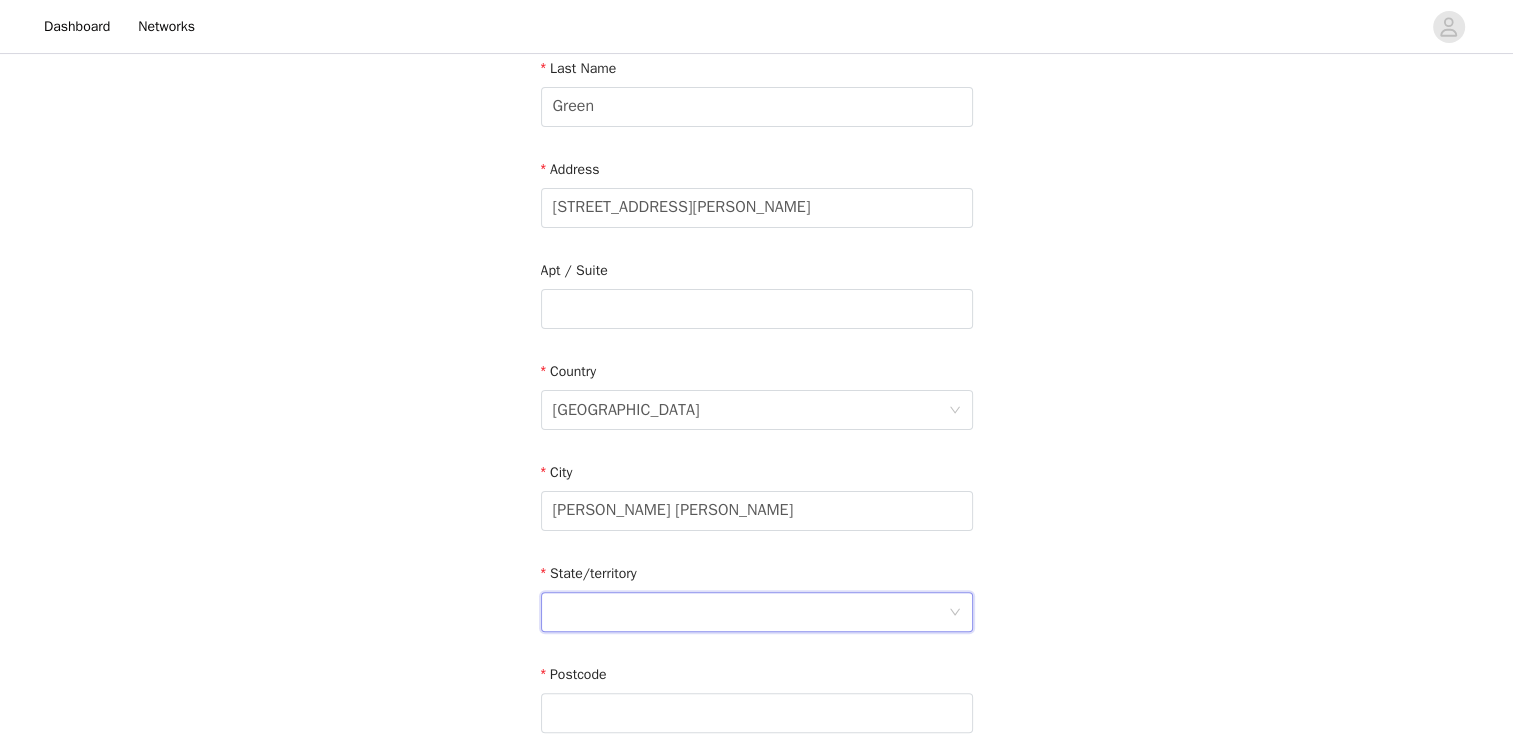 click 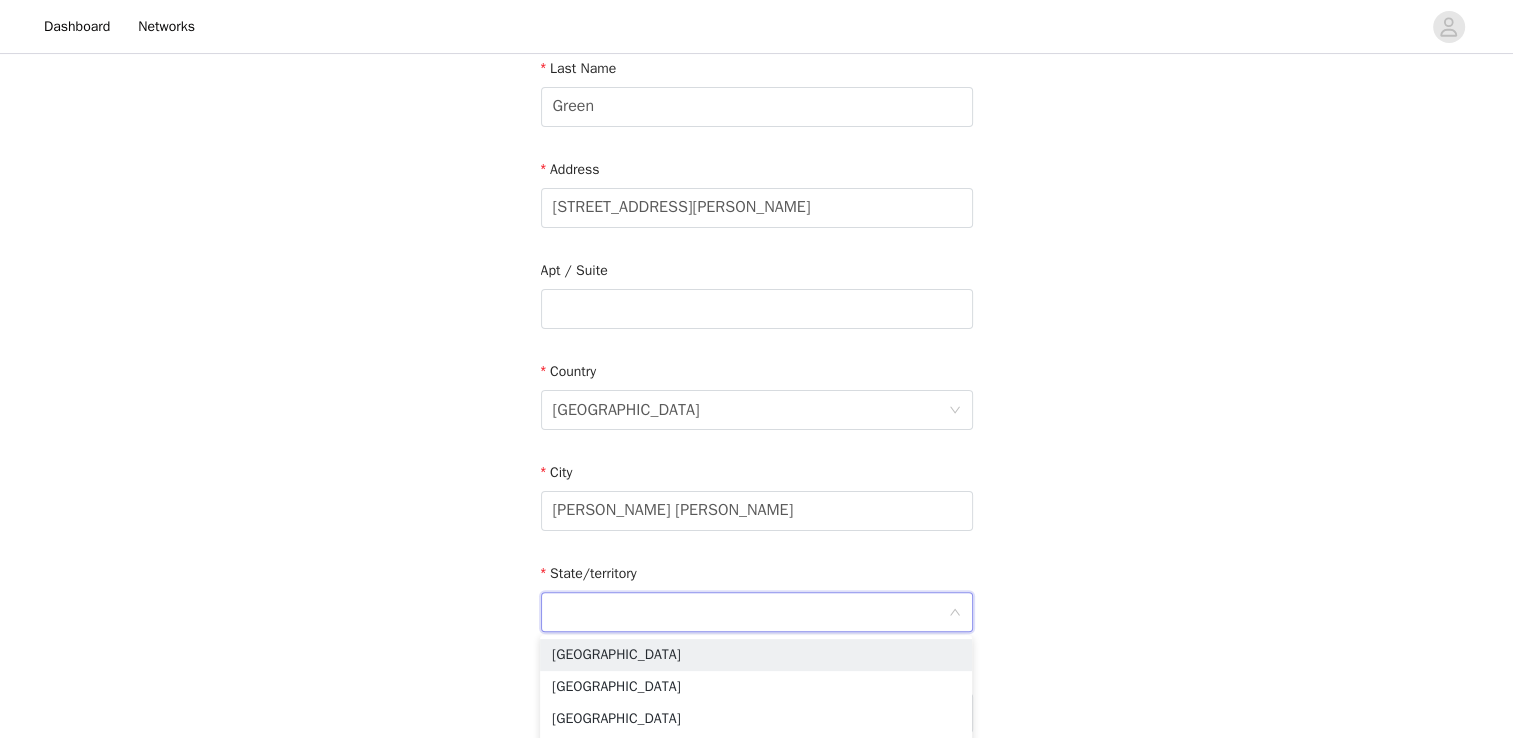 scroll, scrollTop: 528, scrollLeft: 0, axis: vertical 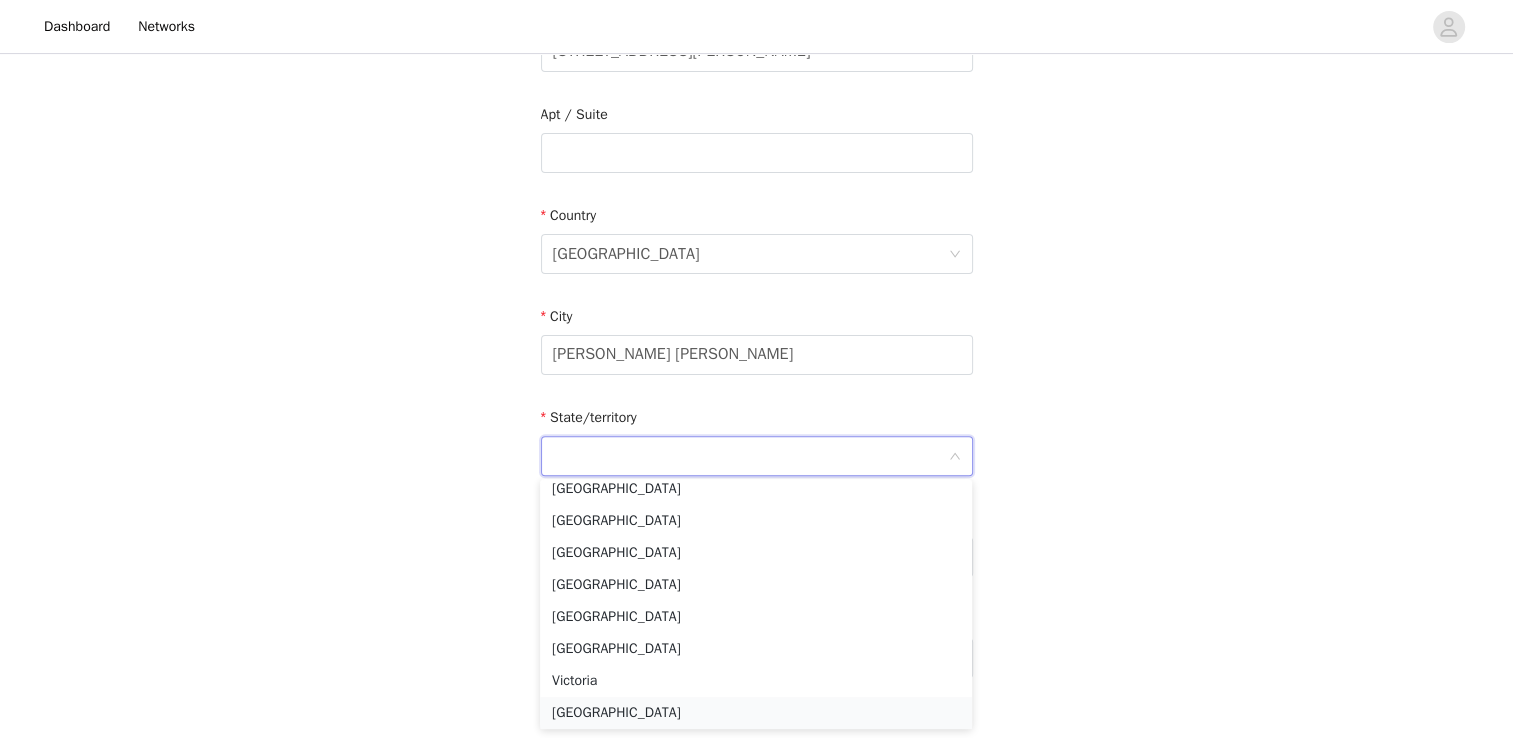click on "[GEOGRAPHIC_DATA]" at bounding box center (756, 713) 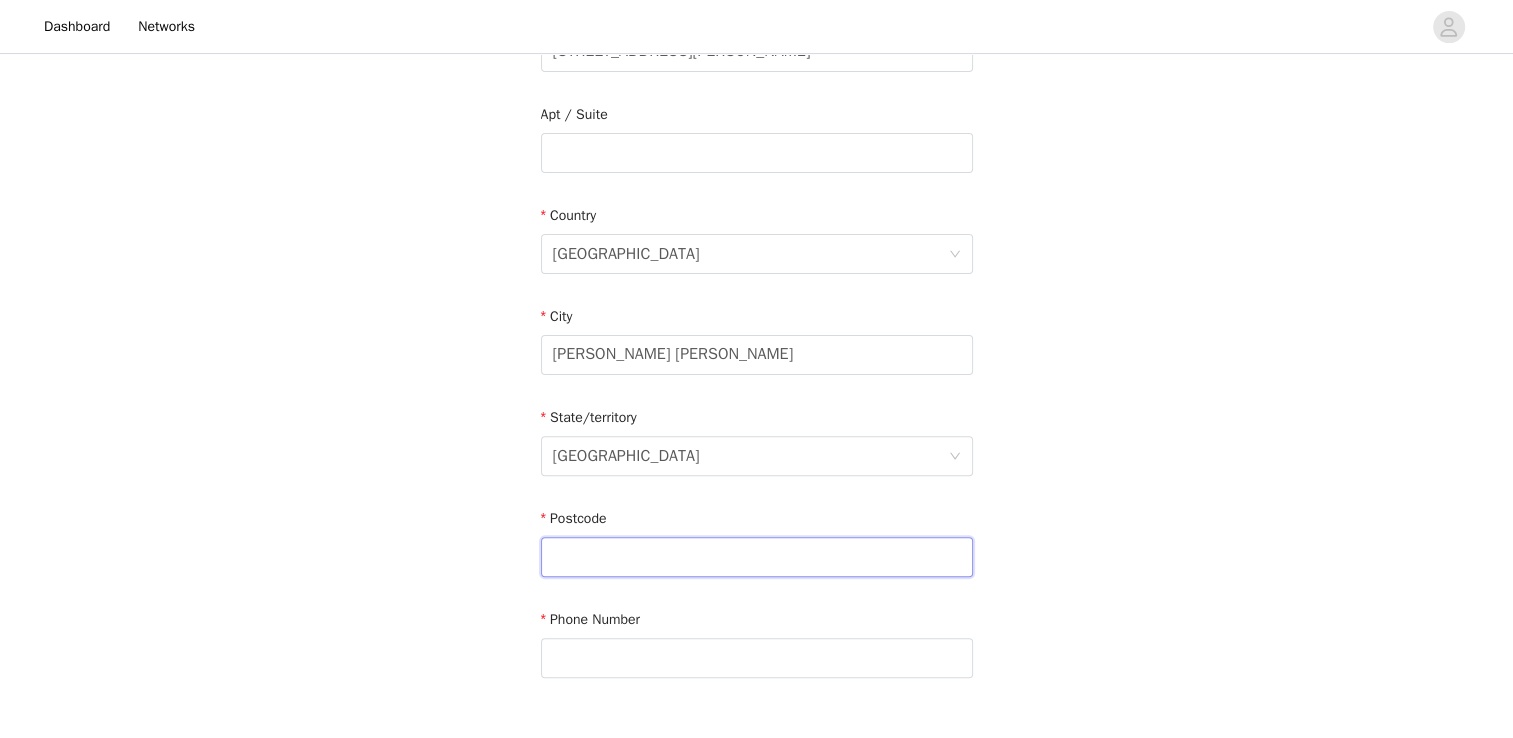 click at bounding box center [757, 557] 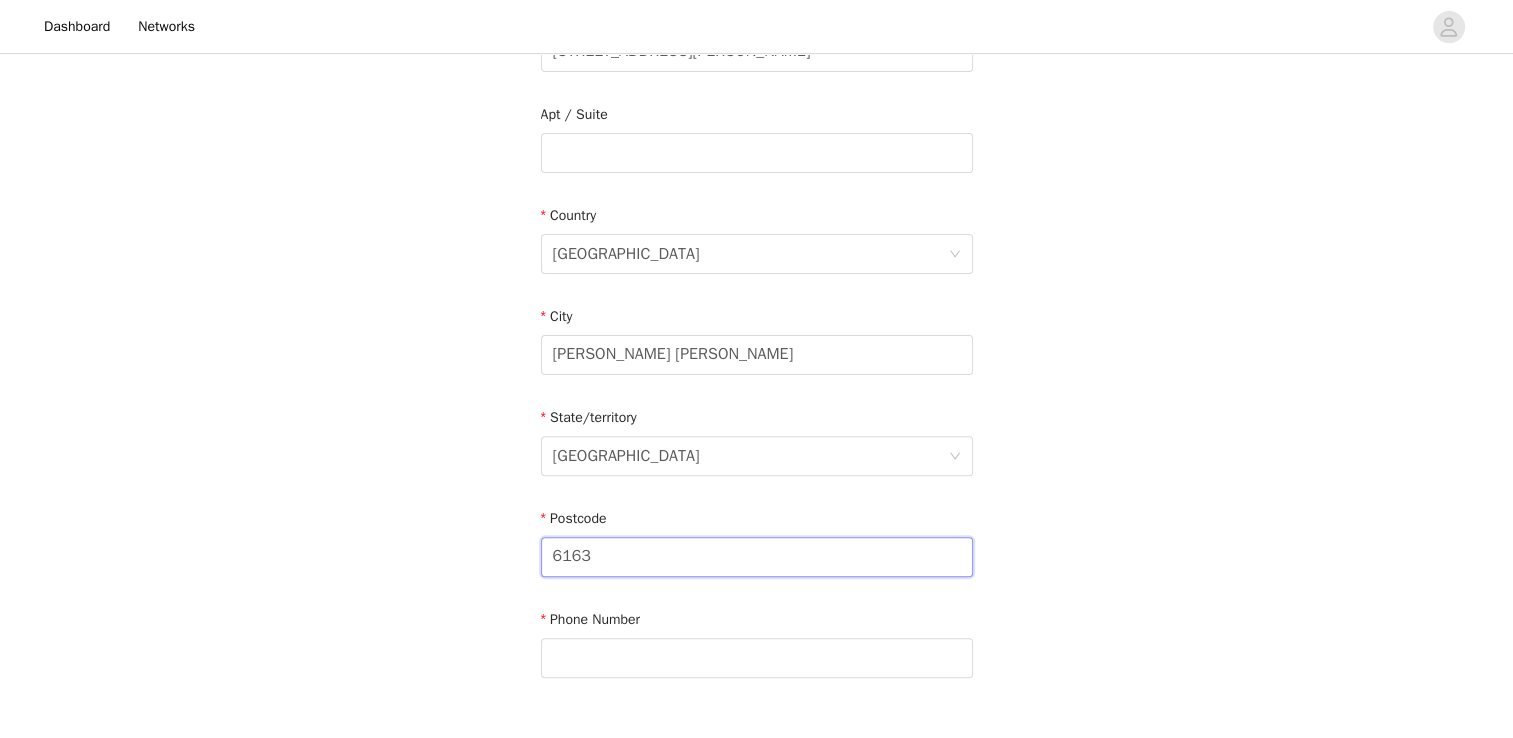 scroll, scrollTop: 667, scrollLeft: 0, axis: vertical 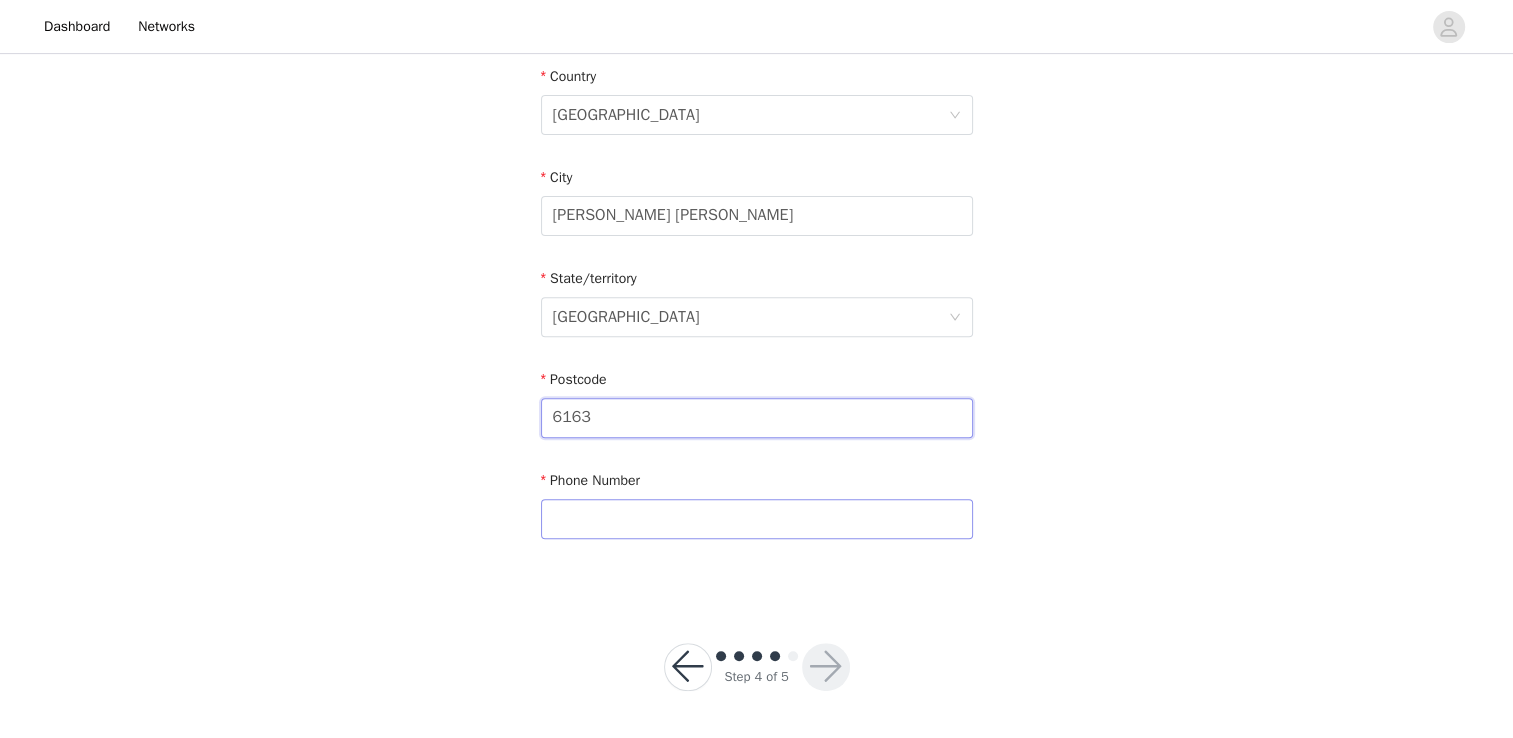type on "6163" 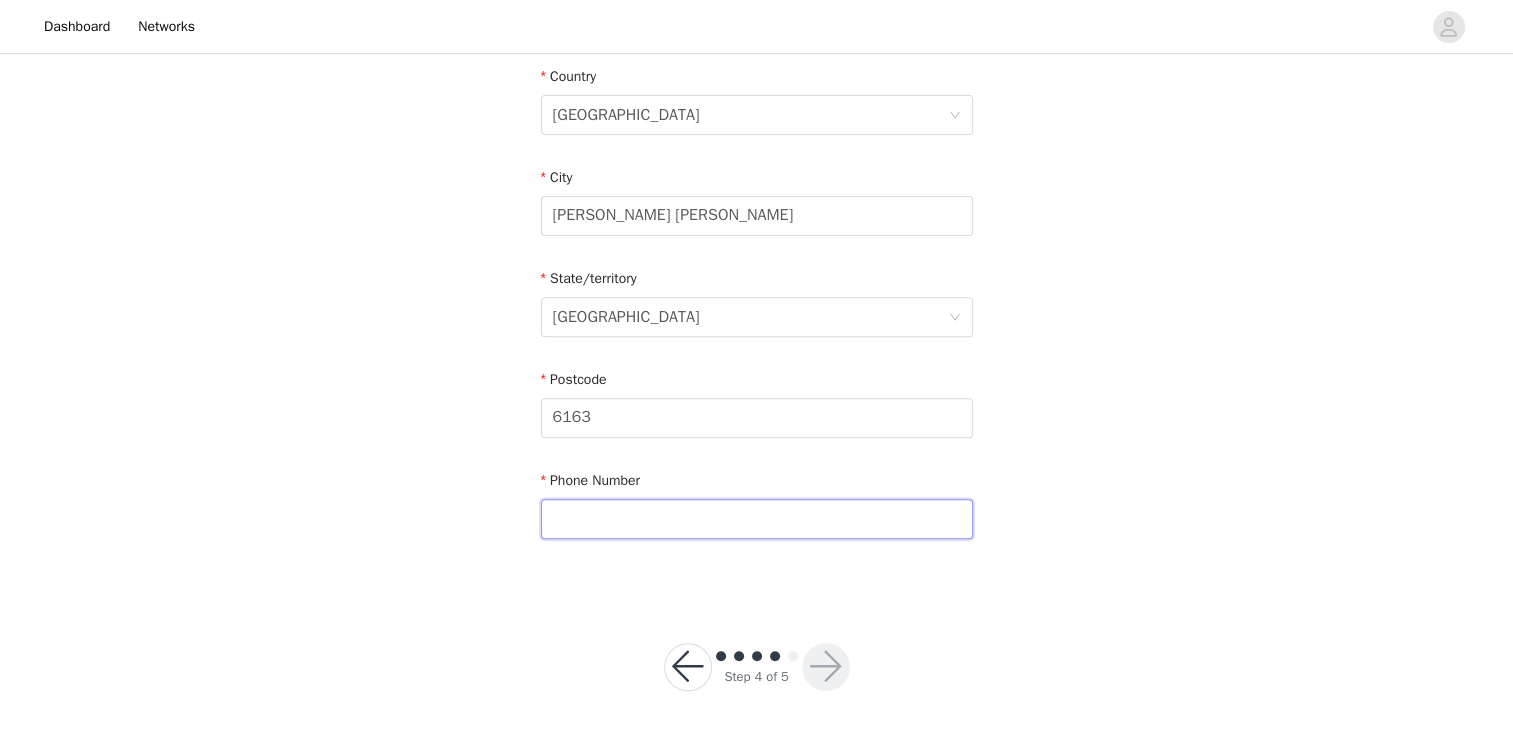 click at bounding box center (757, 519) 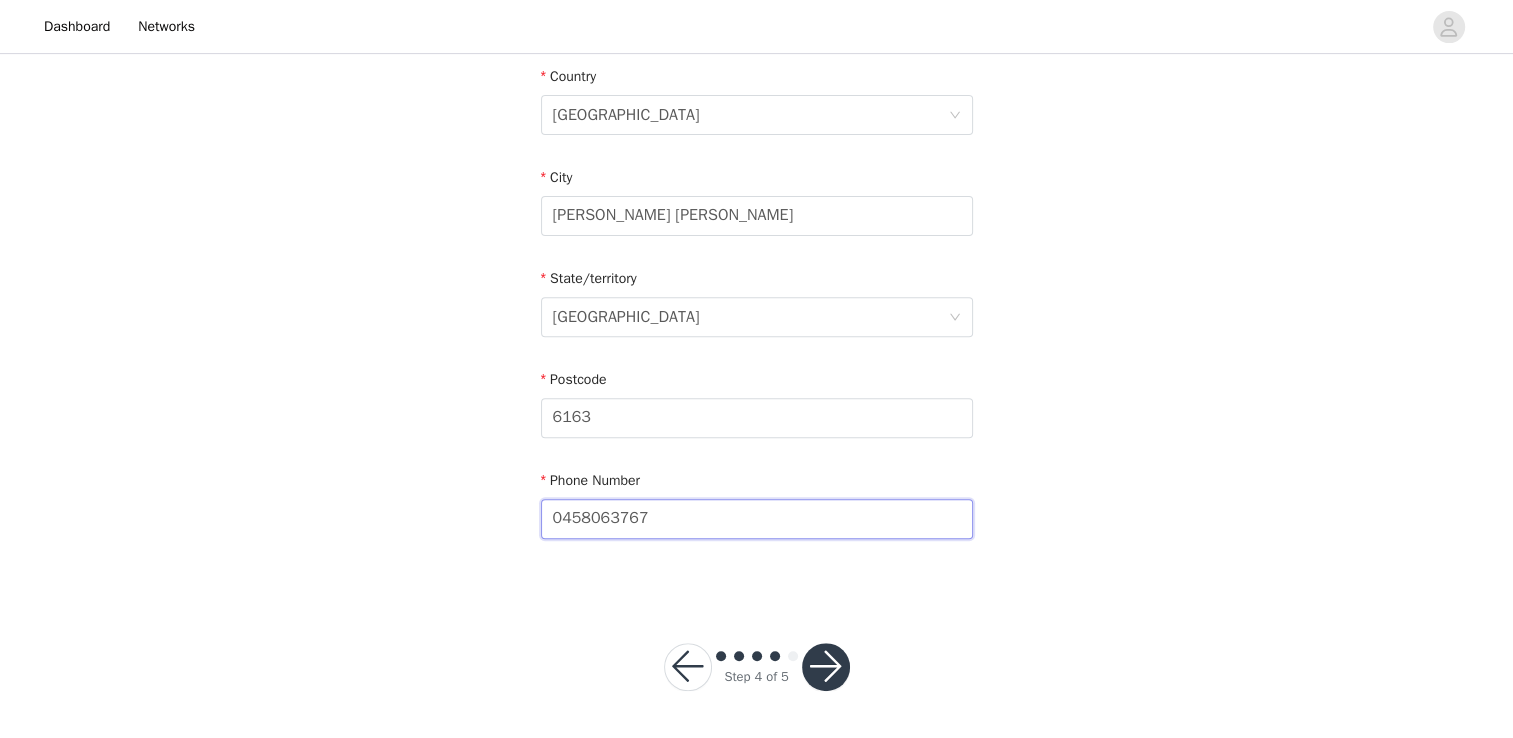 type on "0458063767" 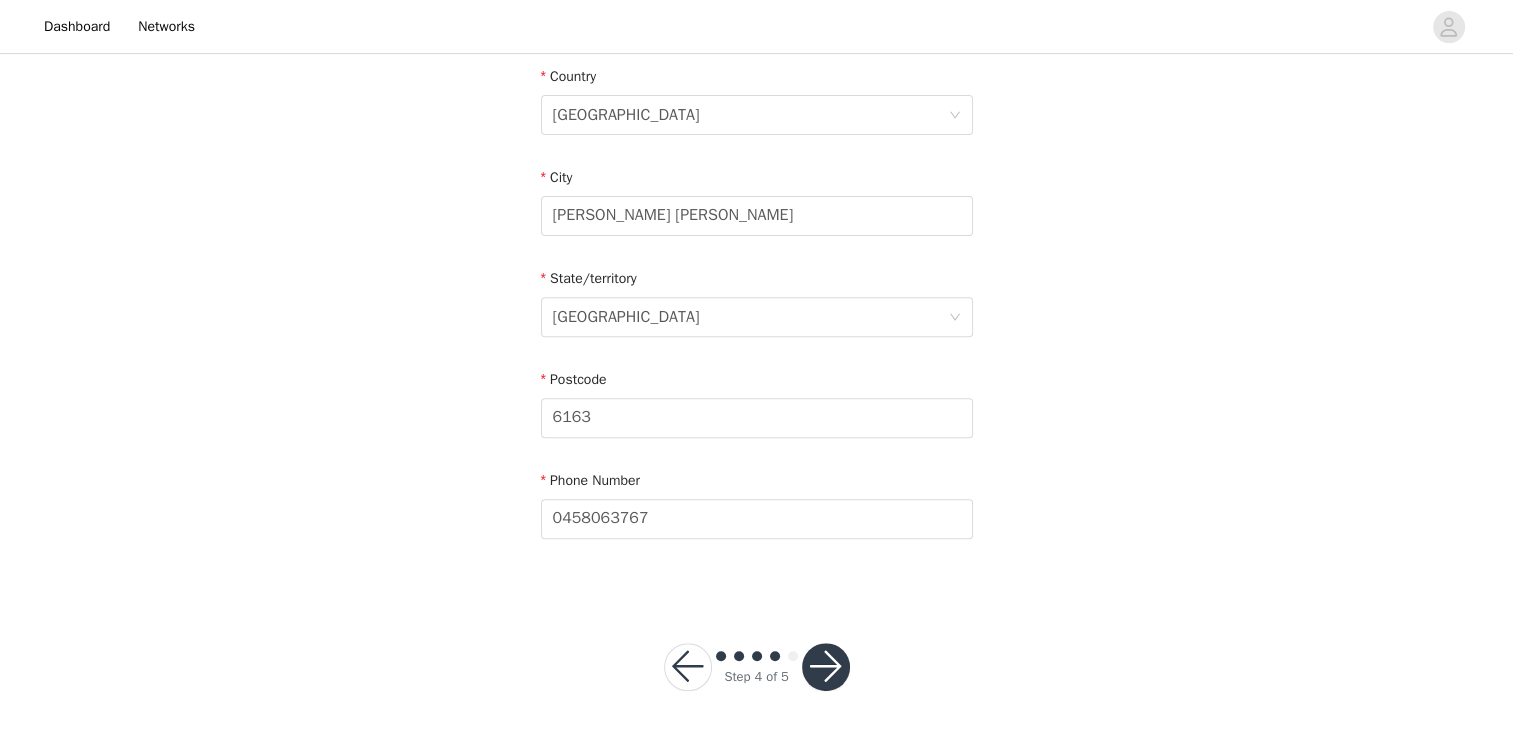 click at bounding box center [826, 667] 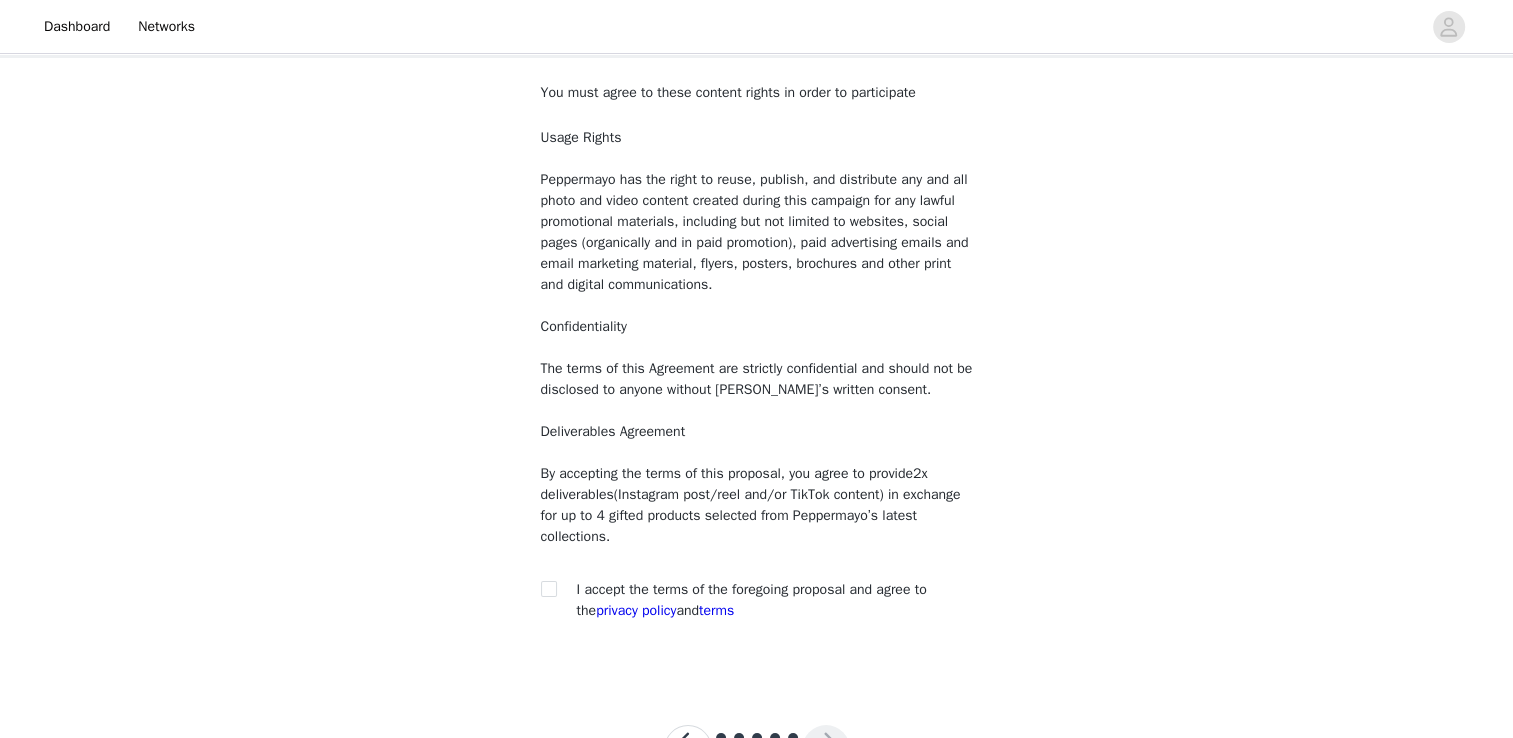 scroll, scrollTop: 104, scrollLeft: 0, axis: vertical 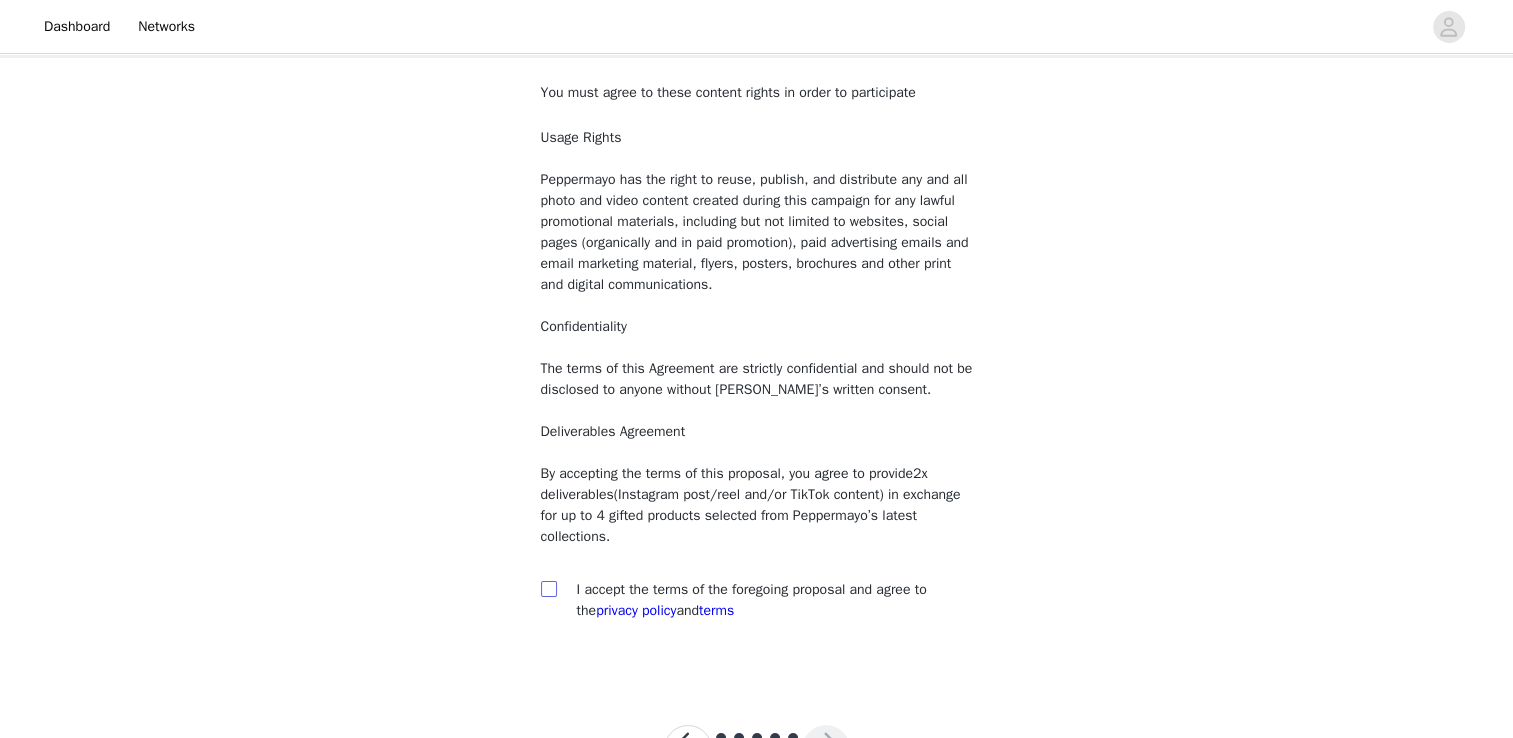 click at bounding box center (548, 588) 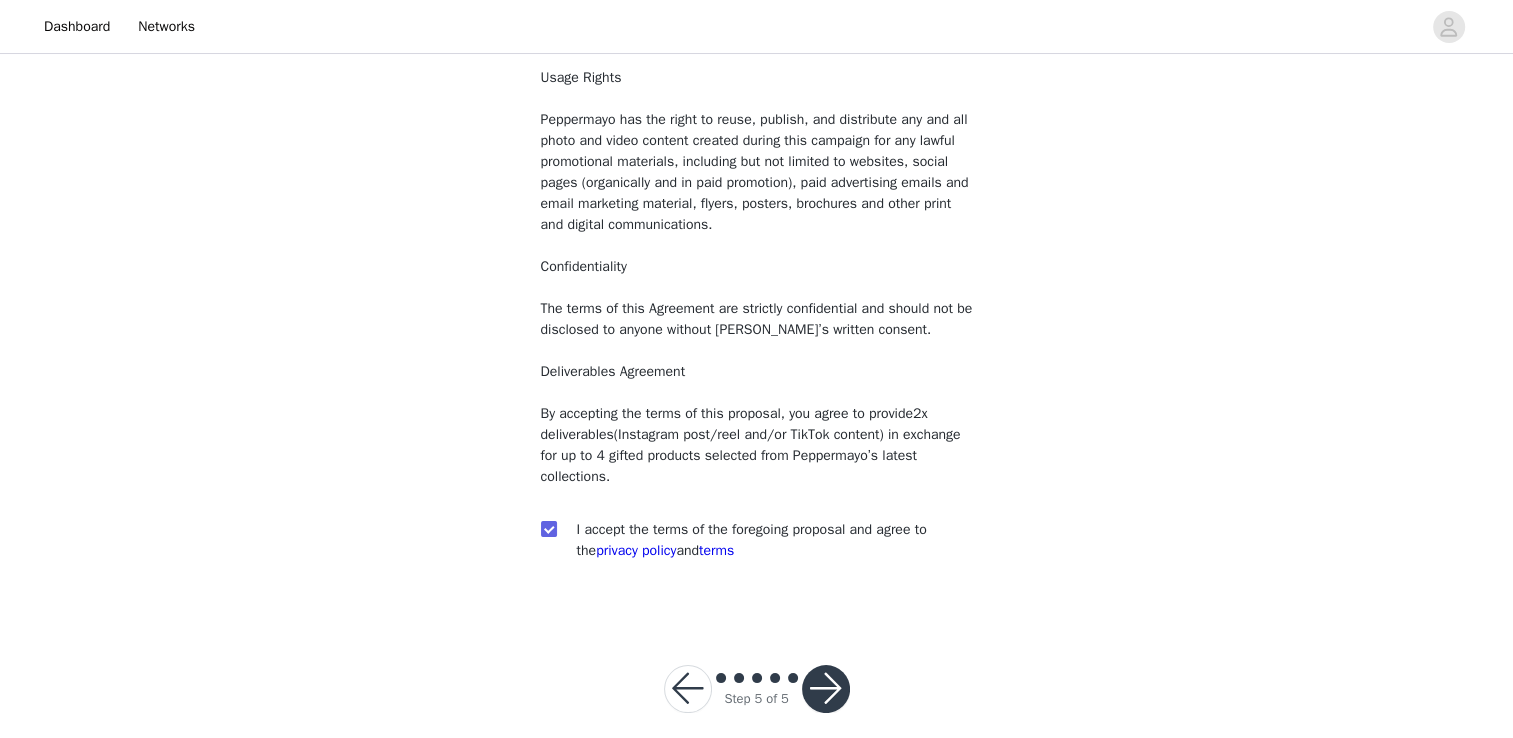 scroll, scrollTop: 168, scrollLeft: 0, axis: vertical 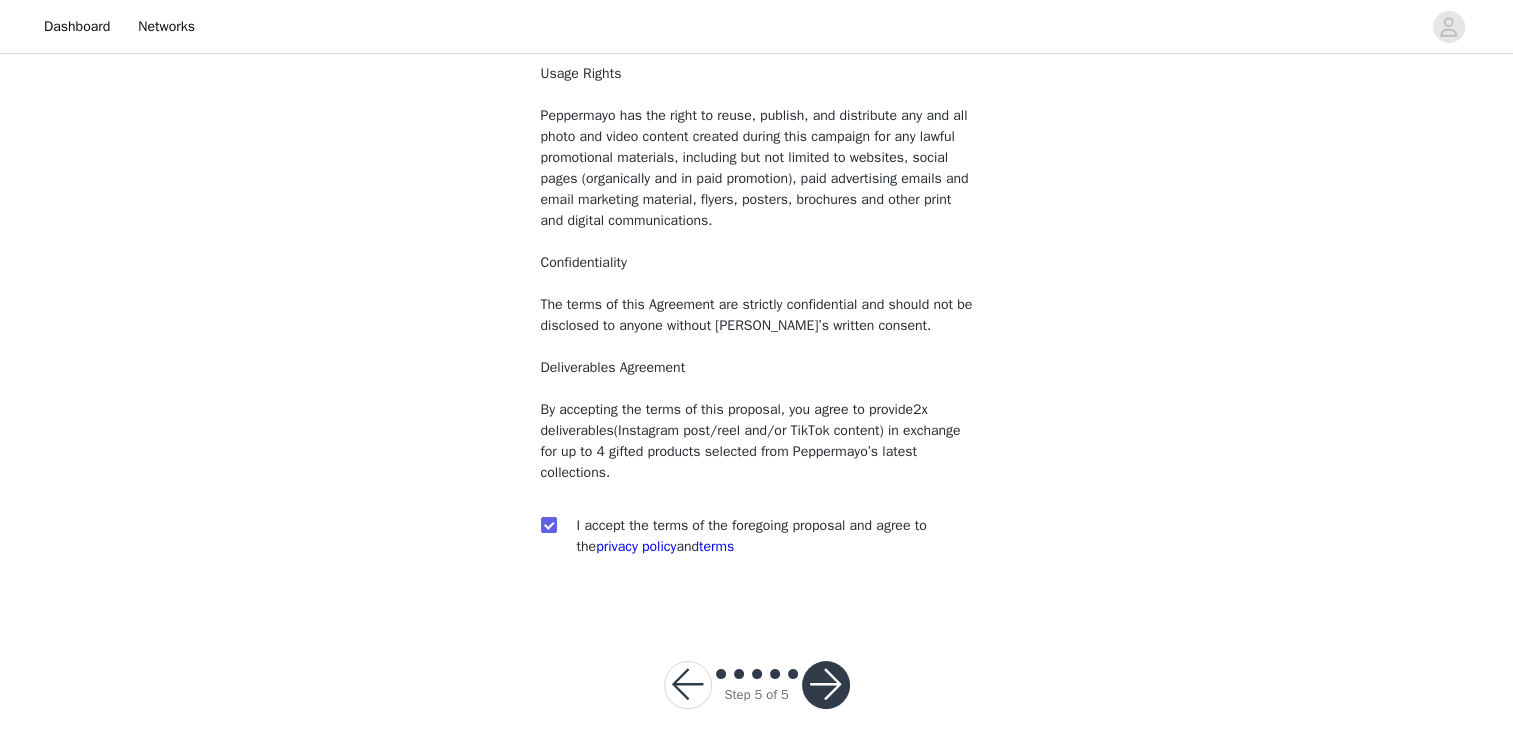 click at bounding box center [826, 685] 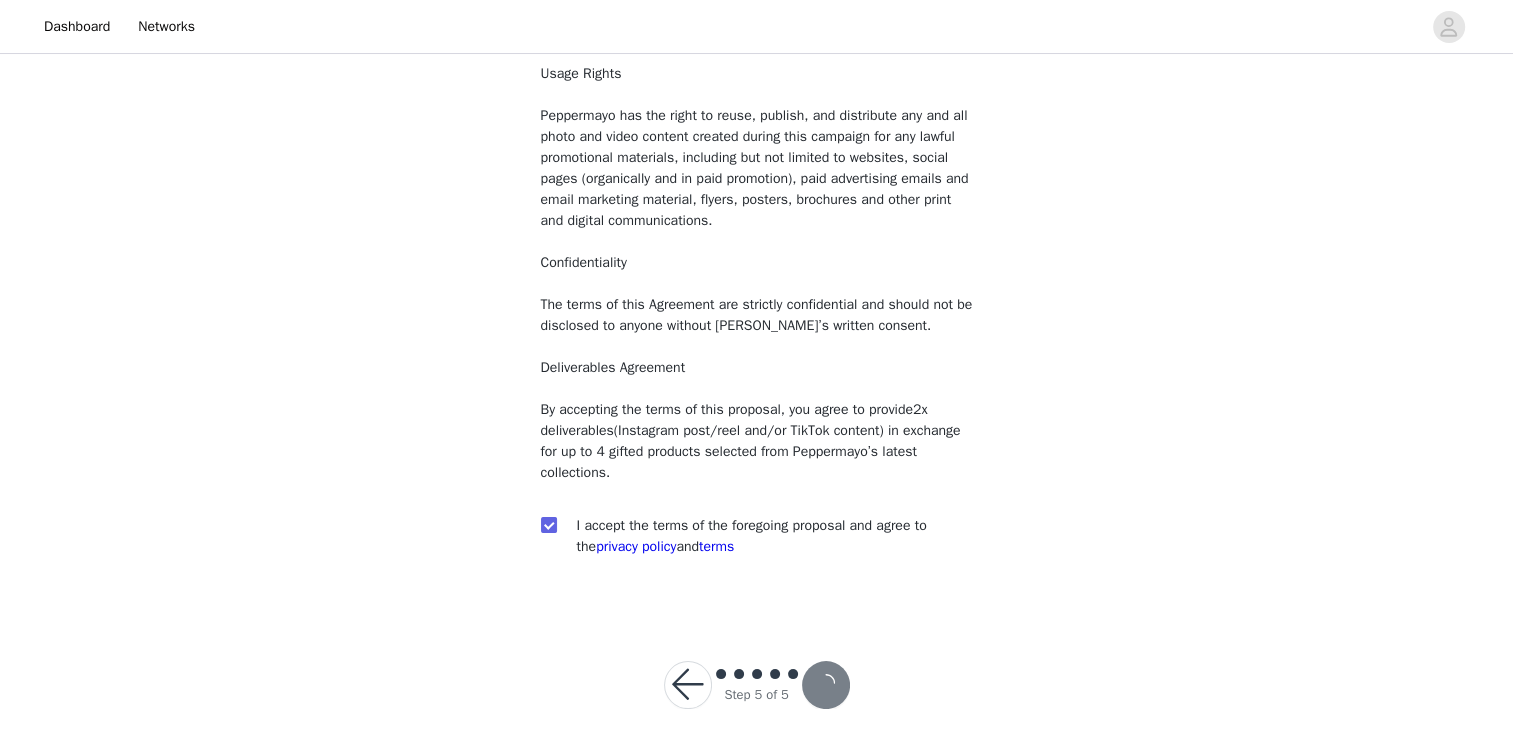 scroll, scrollTop: 0, scrollLeft: 0, axis: both 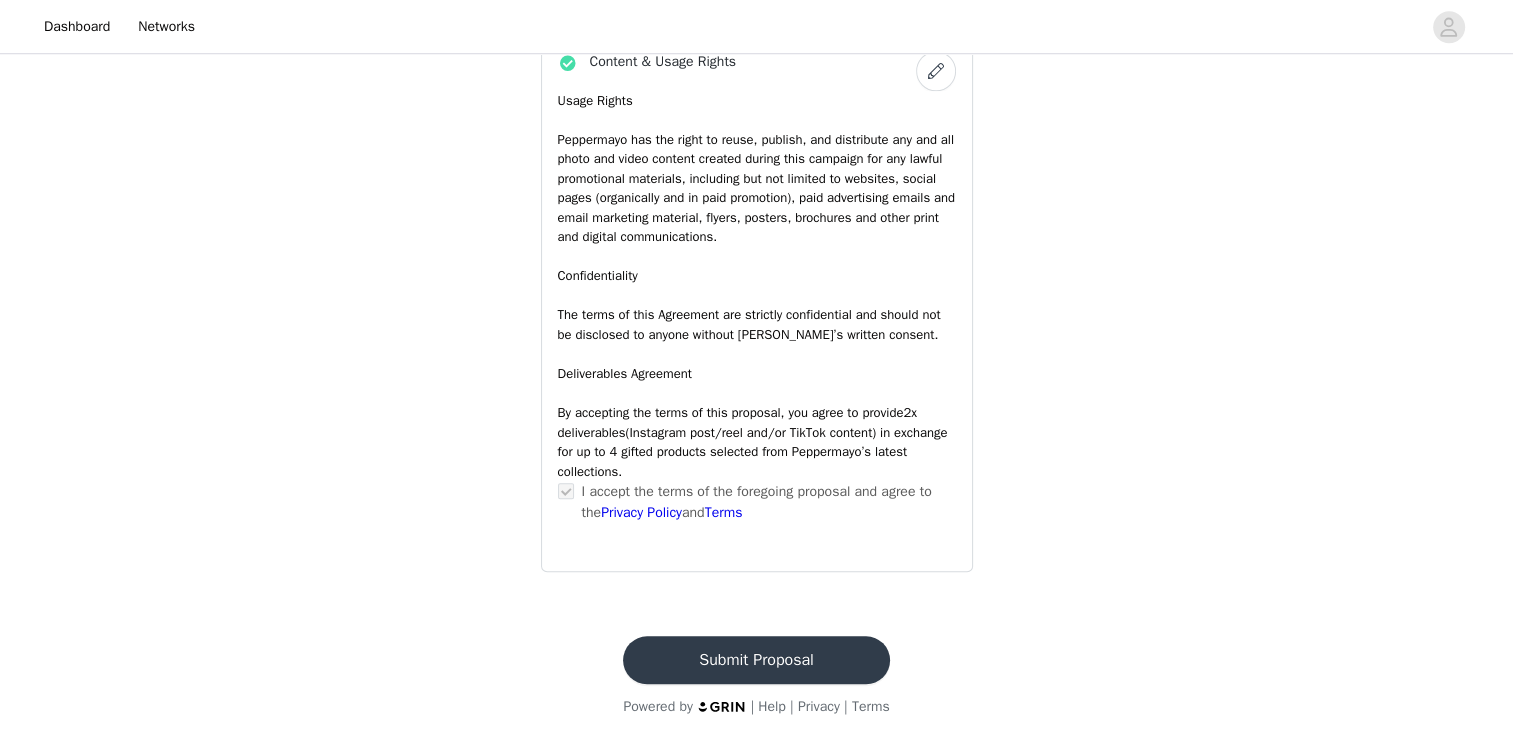 click on "Submit Proposal" at bounding box center (756, 660) 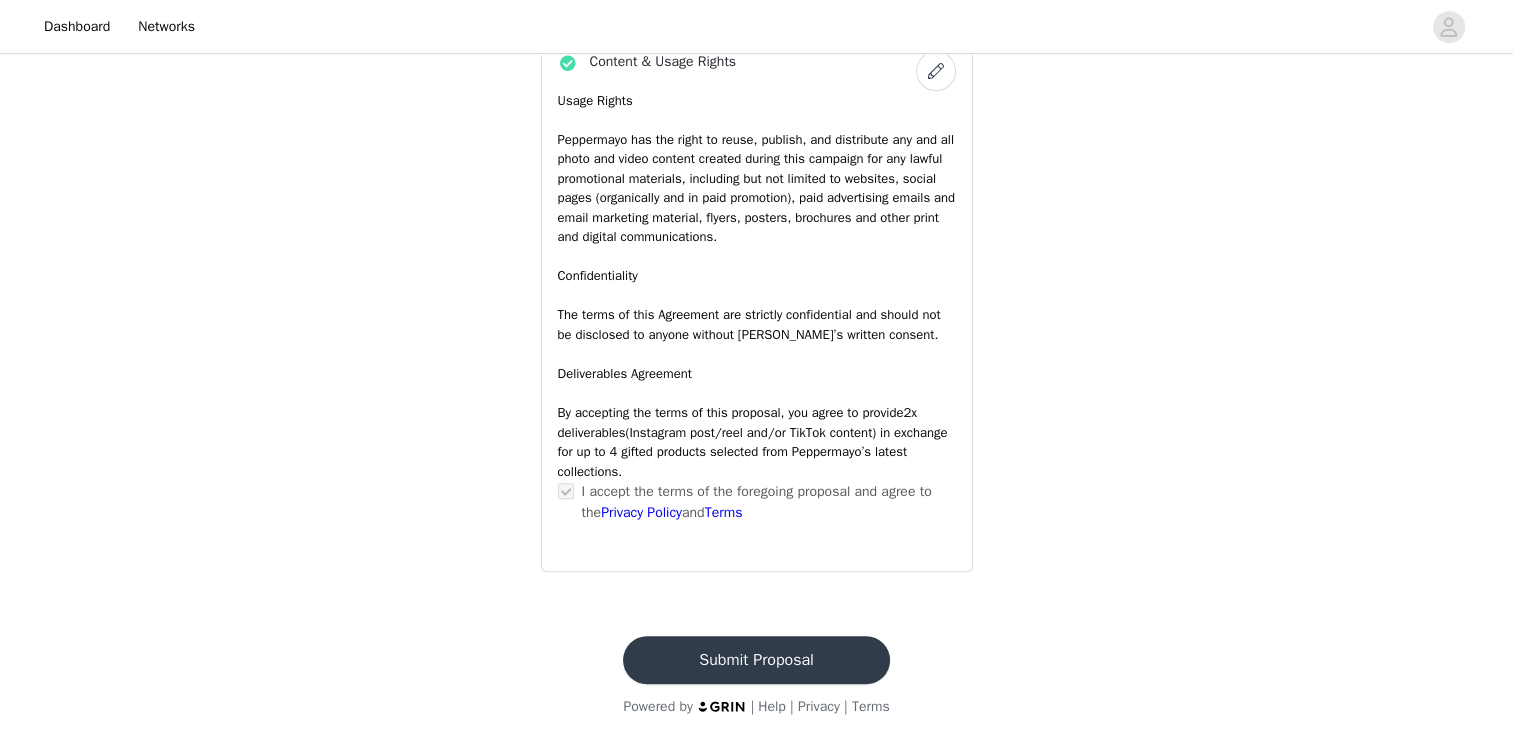 click on "Submit Proposal" at bounding box center (756, 660) 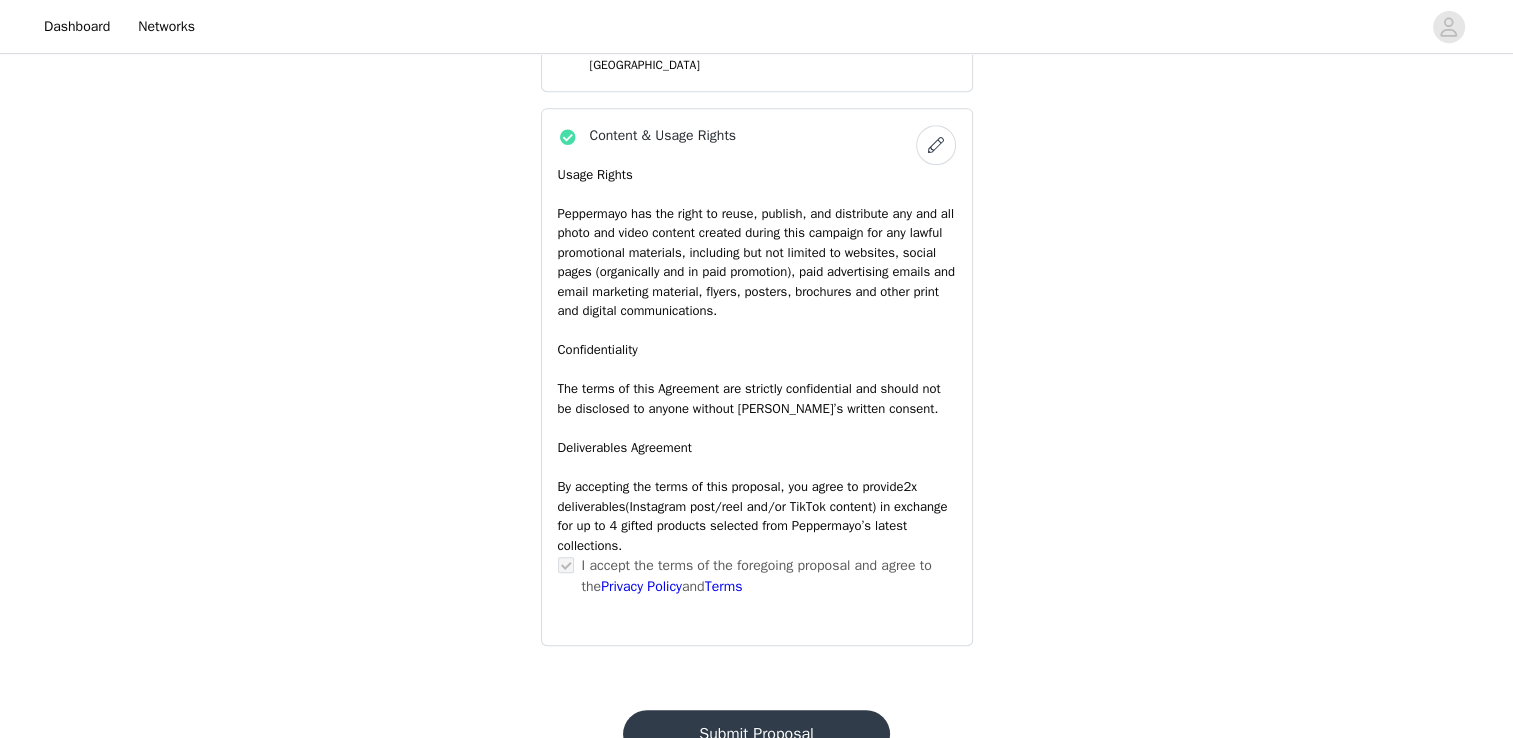 scroll, scrollTop: 924, scrollLeft: 0, axis: vertical 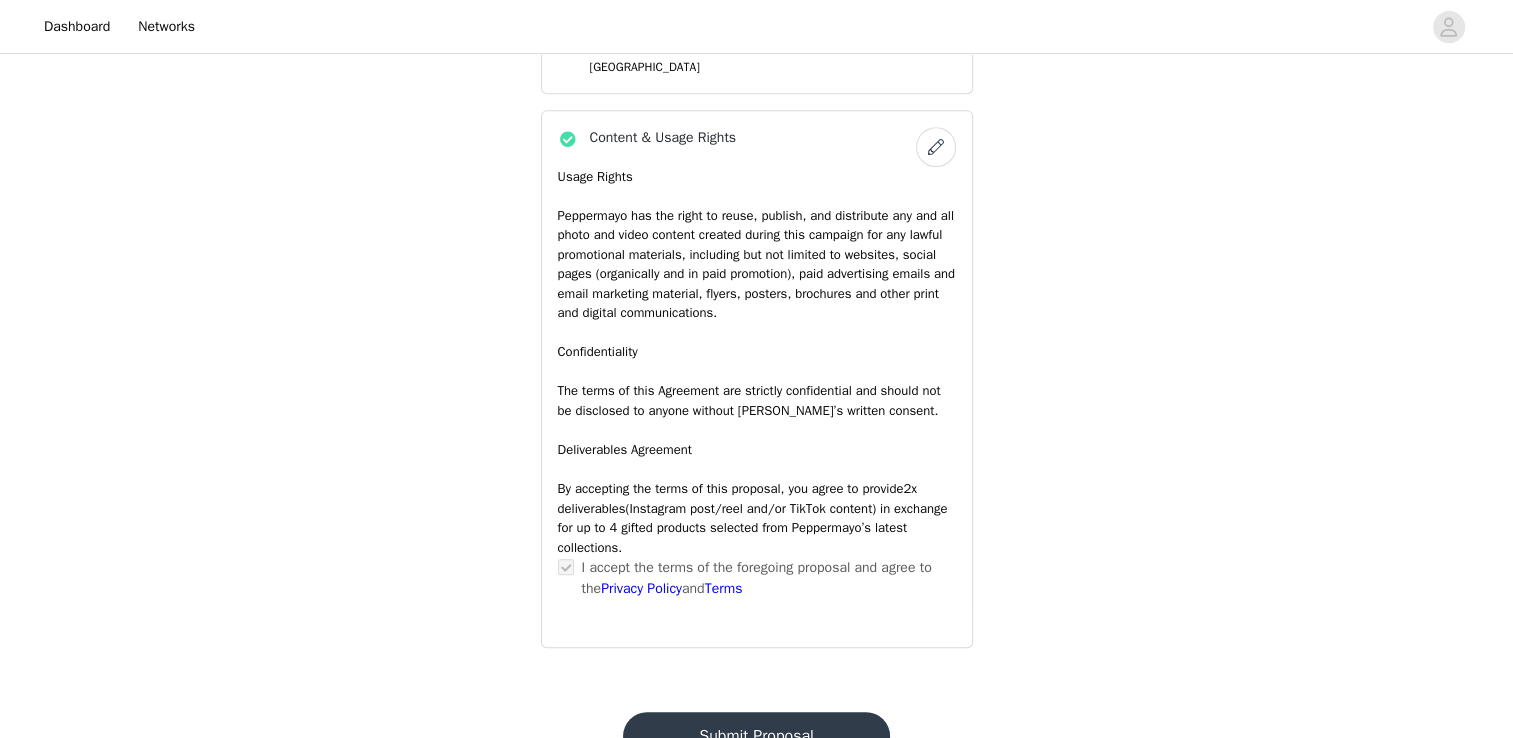 click on "Submit Proposal" at bounding box center (756, 736) 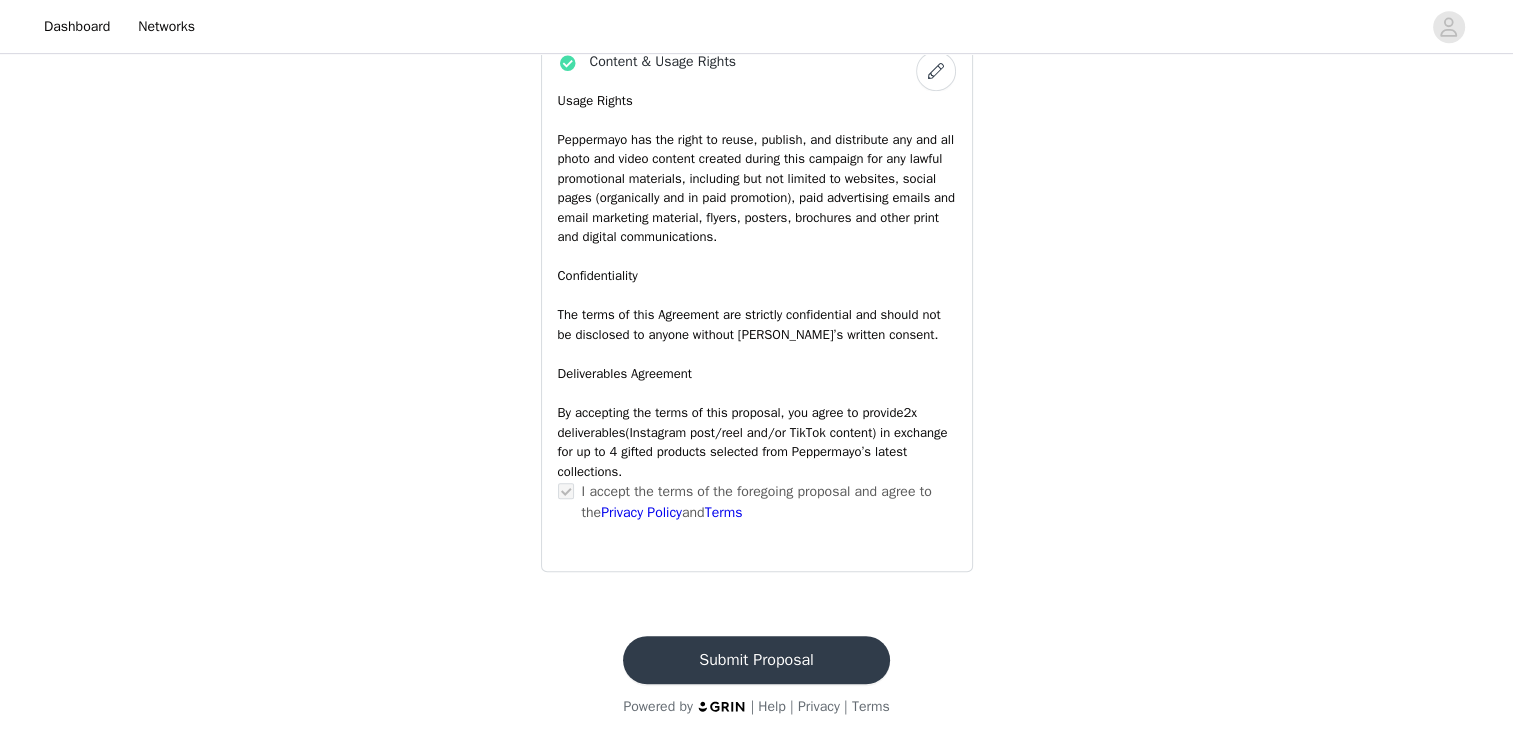 click on "Submit Proposal" at bounding box center [756, 660] 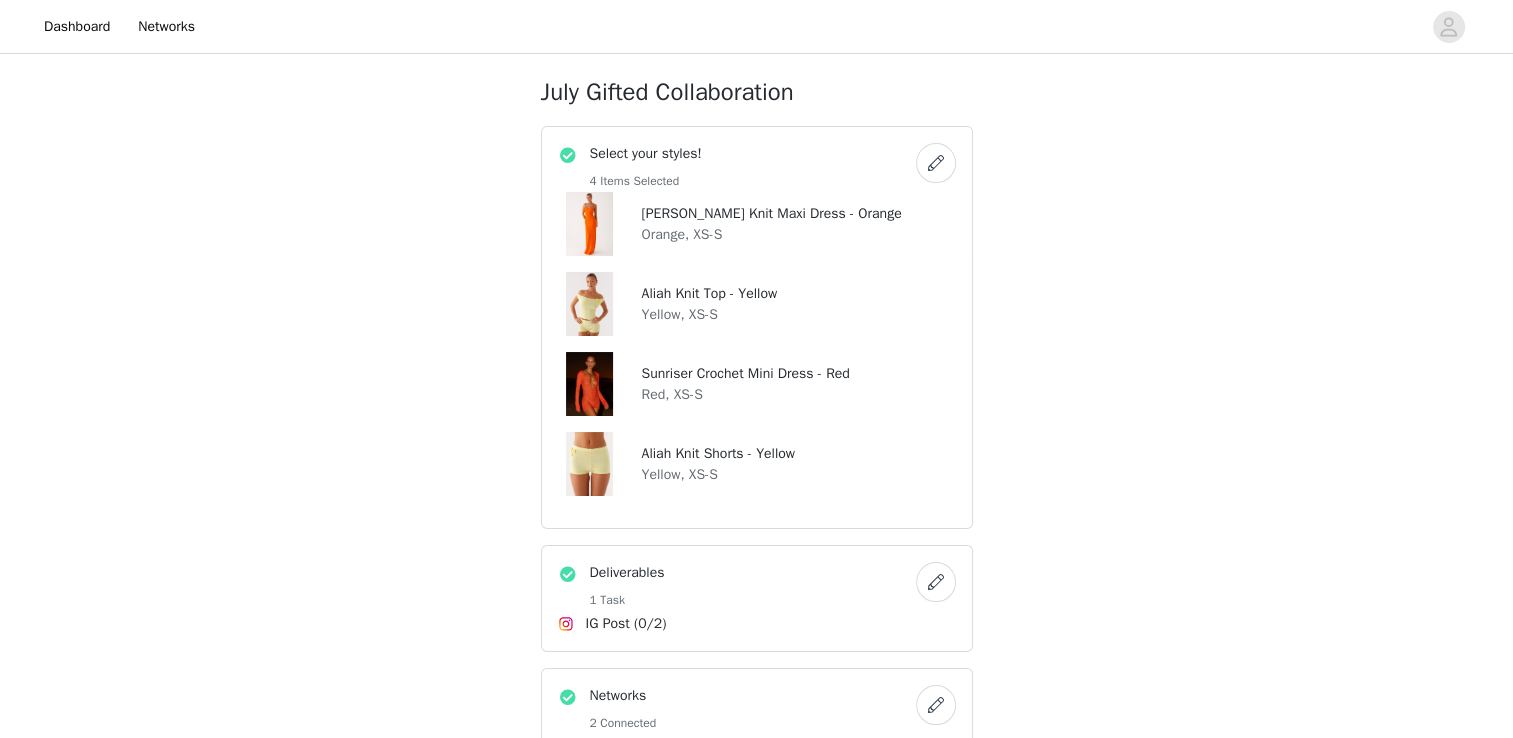 scroll, scrollTop: 1000, scrollLeft: 0, axis: vertical 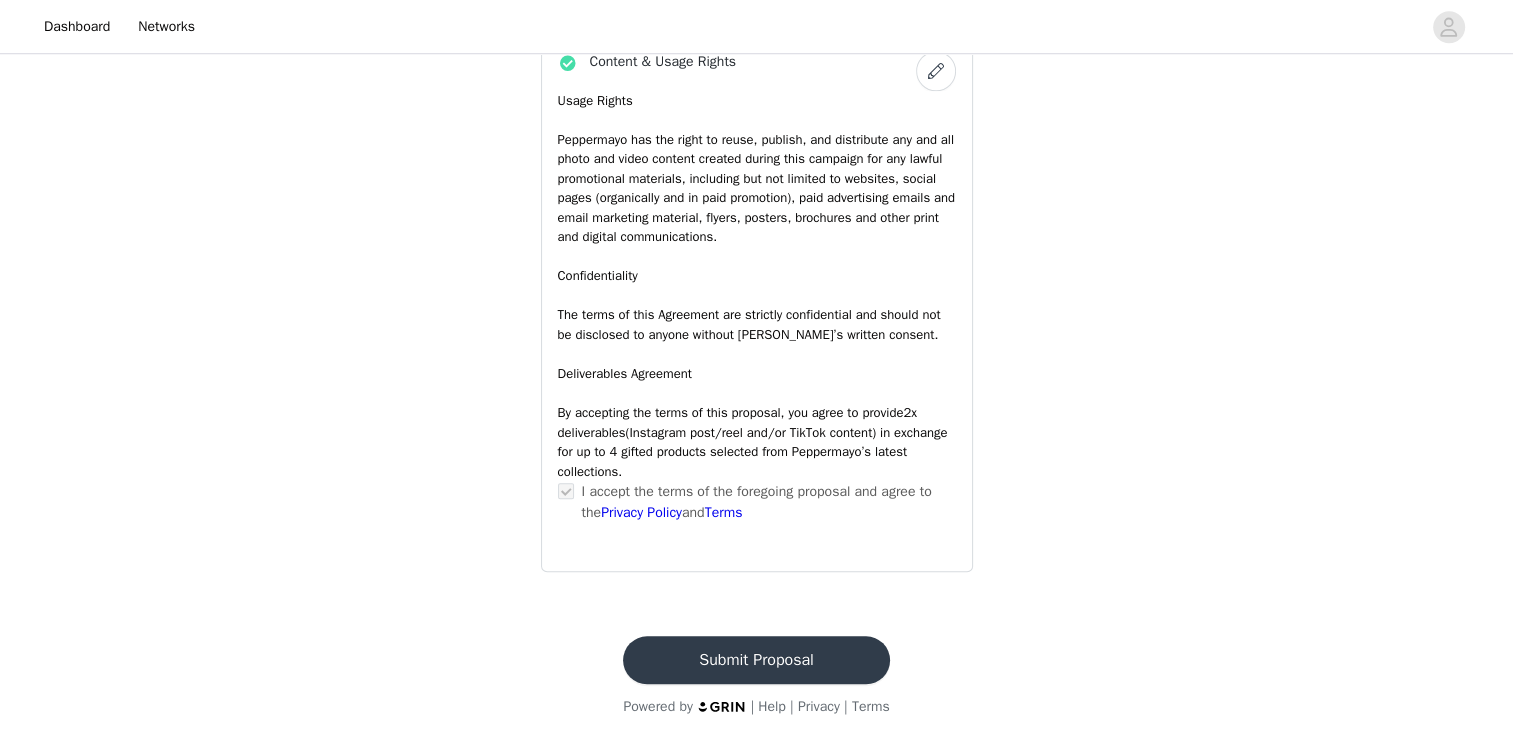 click on "Submit Proposal" at bounding box center [756, 660] 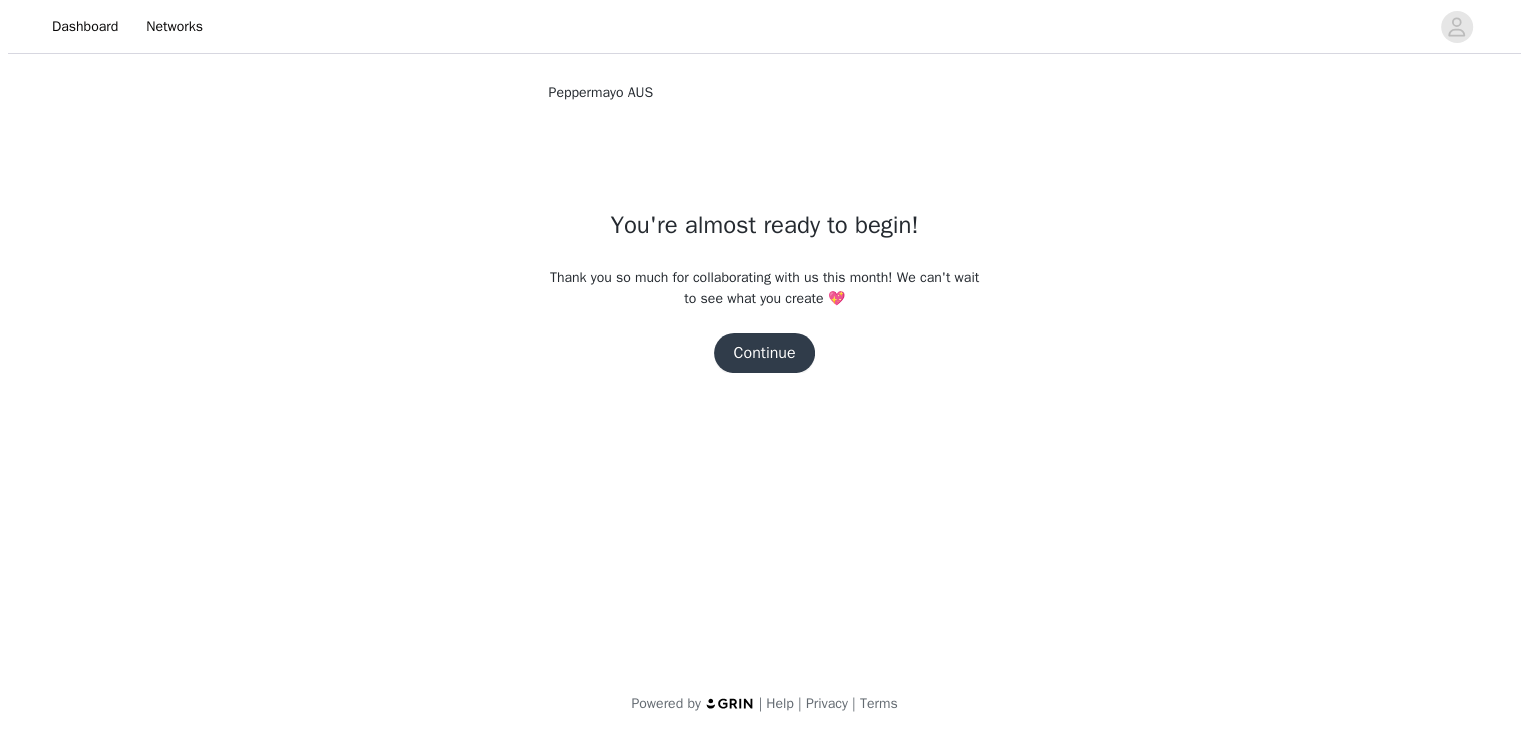 scroll, scrollTop: 0, scrollLeft: 0, axis: both 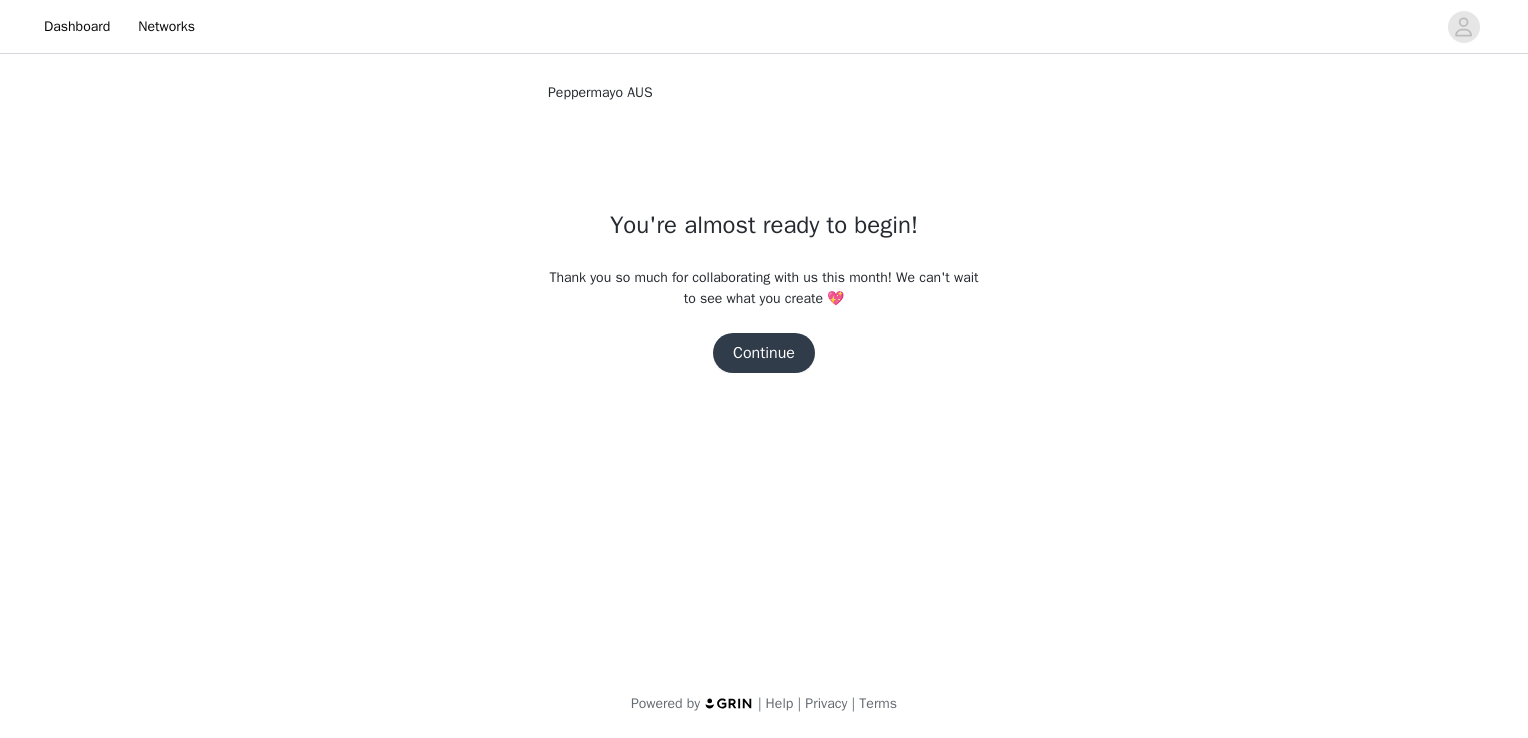 click on "Continue" at bounding box center (764, 353) 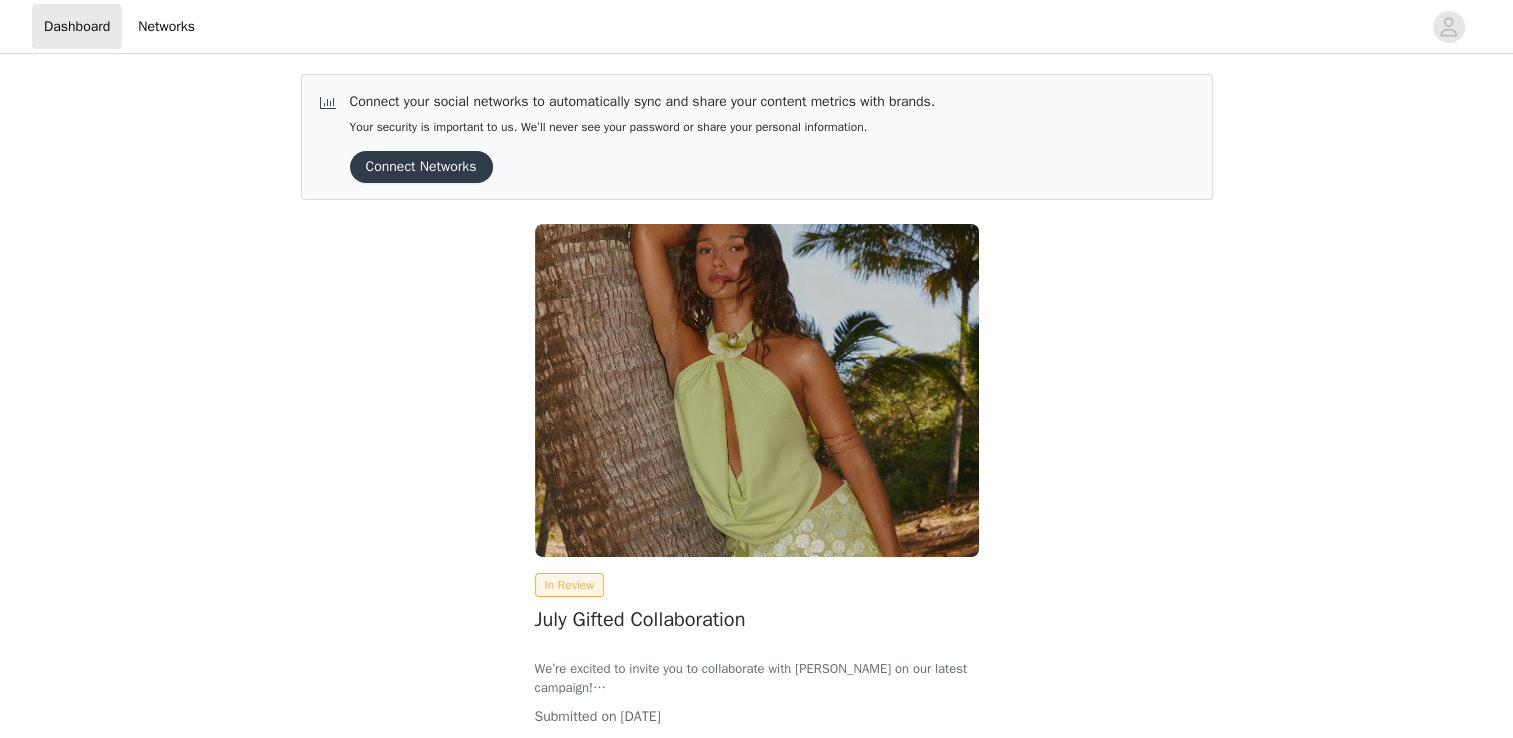 scroll, scrollTop: 136, scrollLeft: 0, axis: vertical 